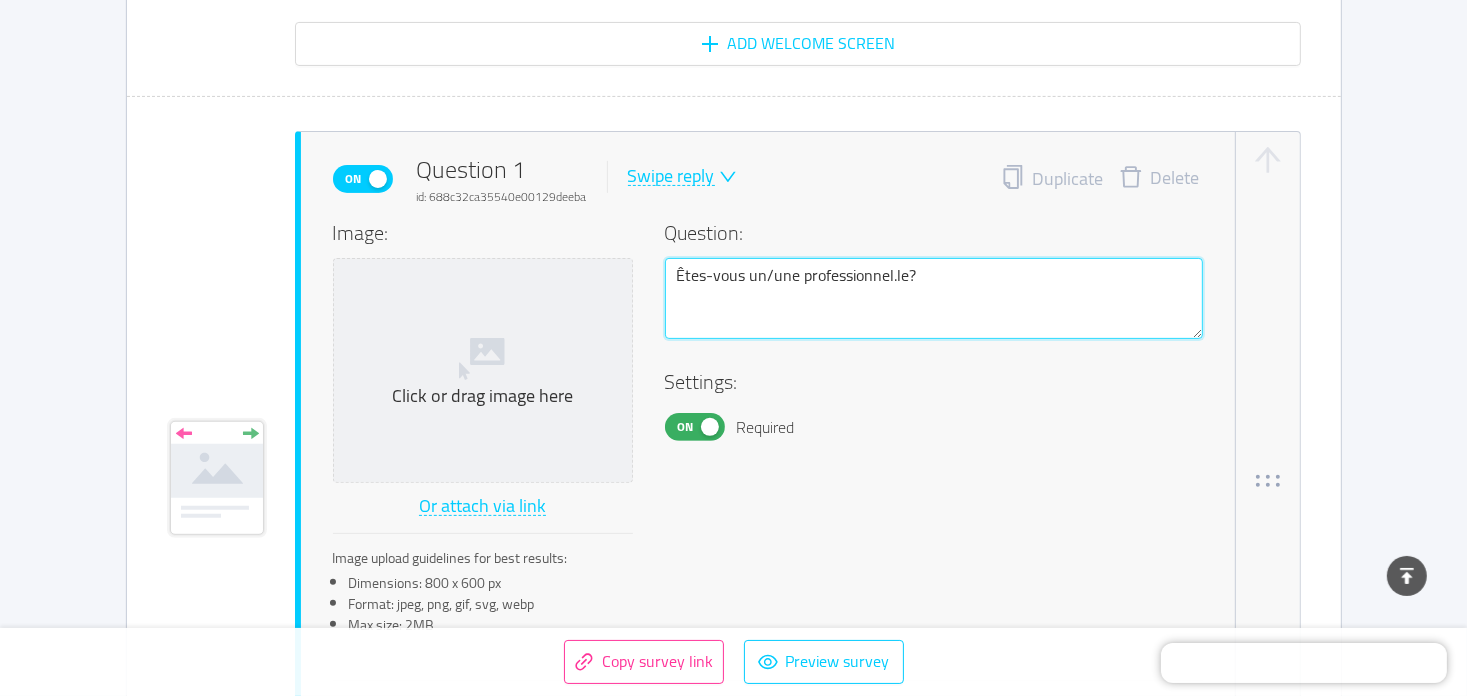 click on "Êtes-vous un/une professionnel.le?" at bounding box center (934, 299) 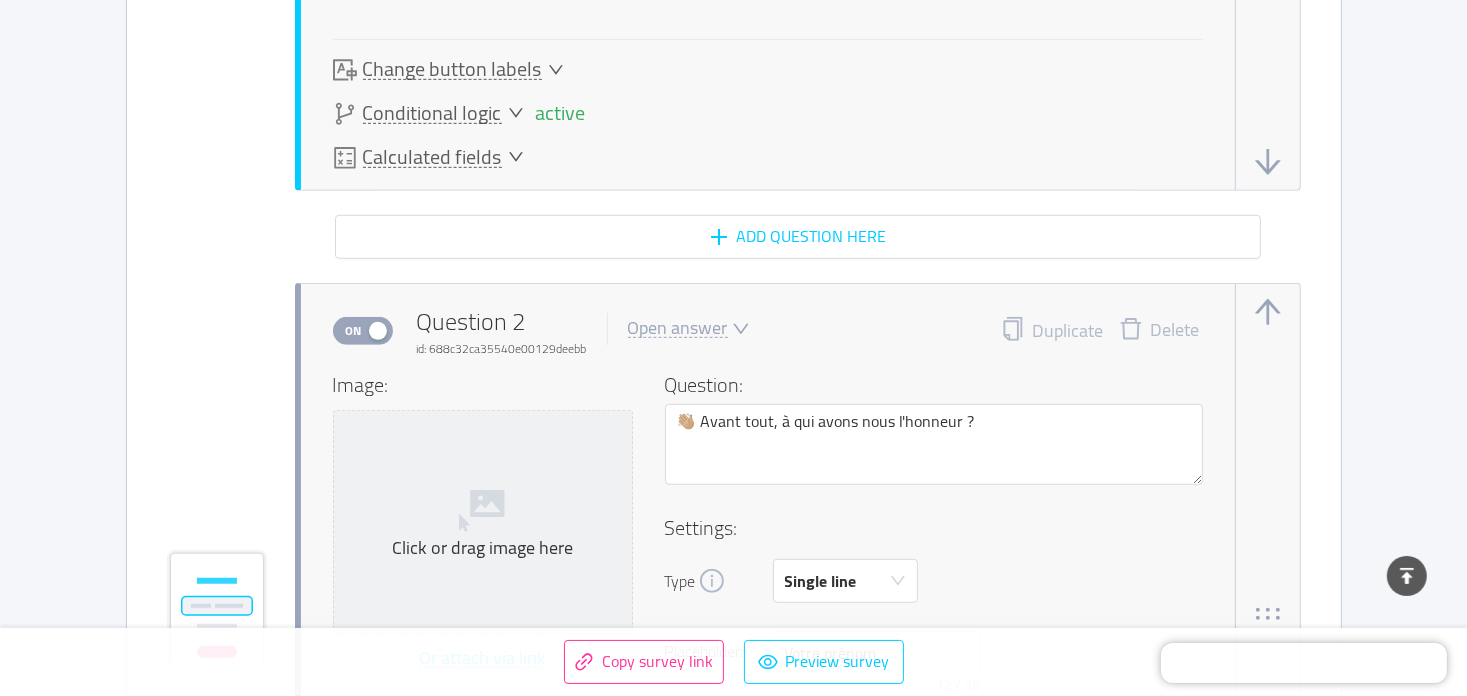 scroll, scrollTop: 1400, scrollLeft: 0, axis: vertical 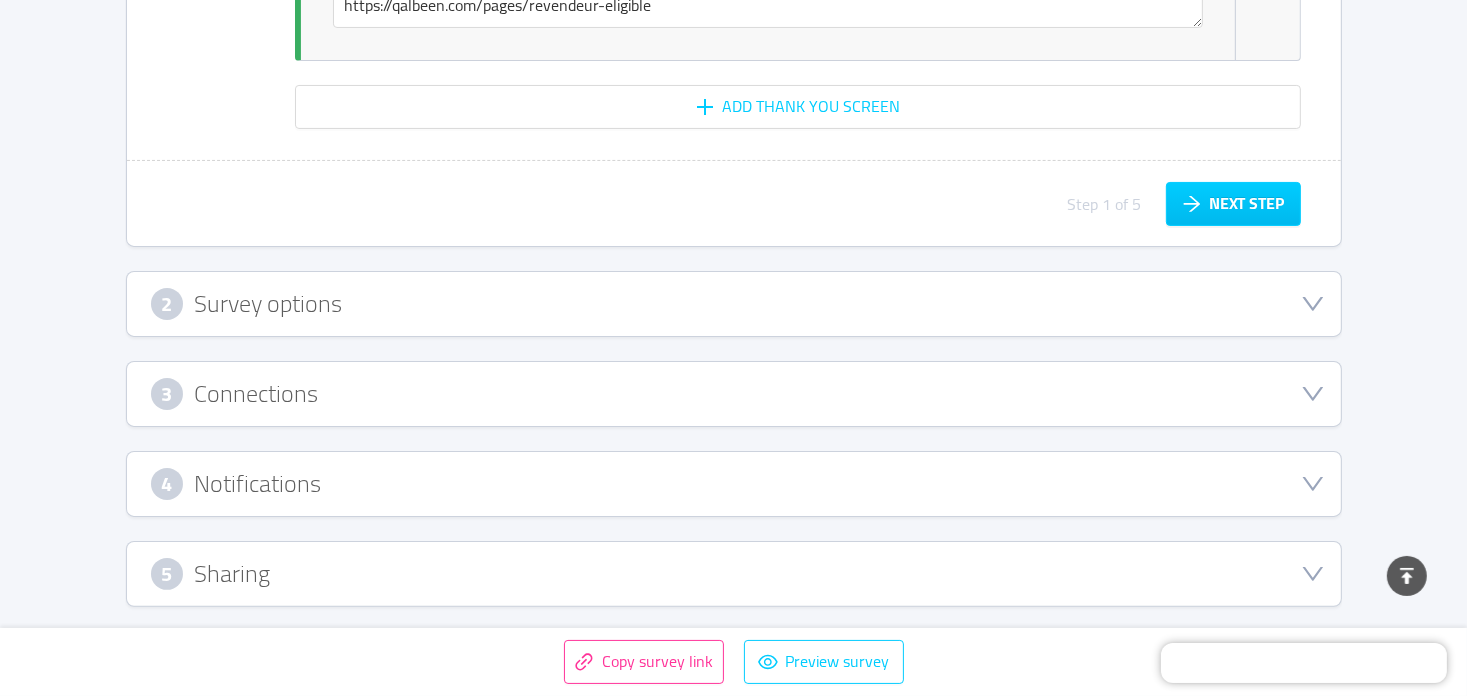 click on "5  Sharing" at bounding box center [734, 574] 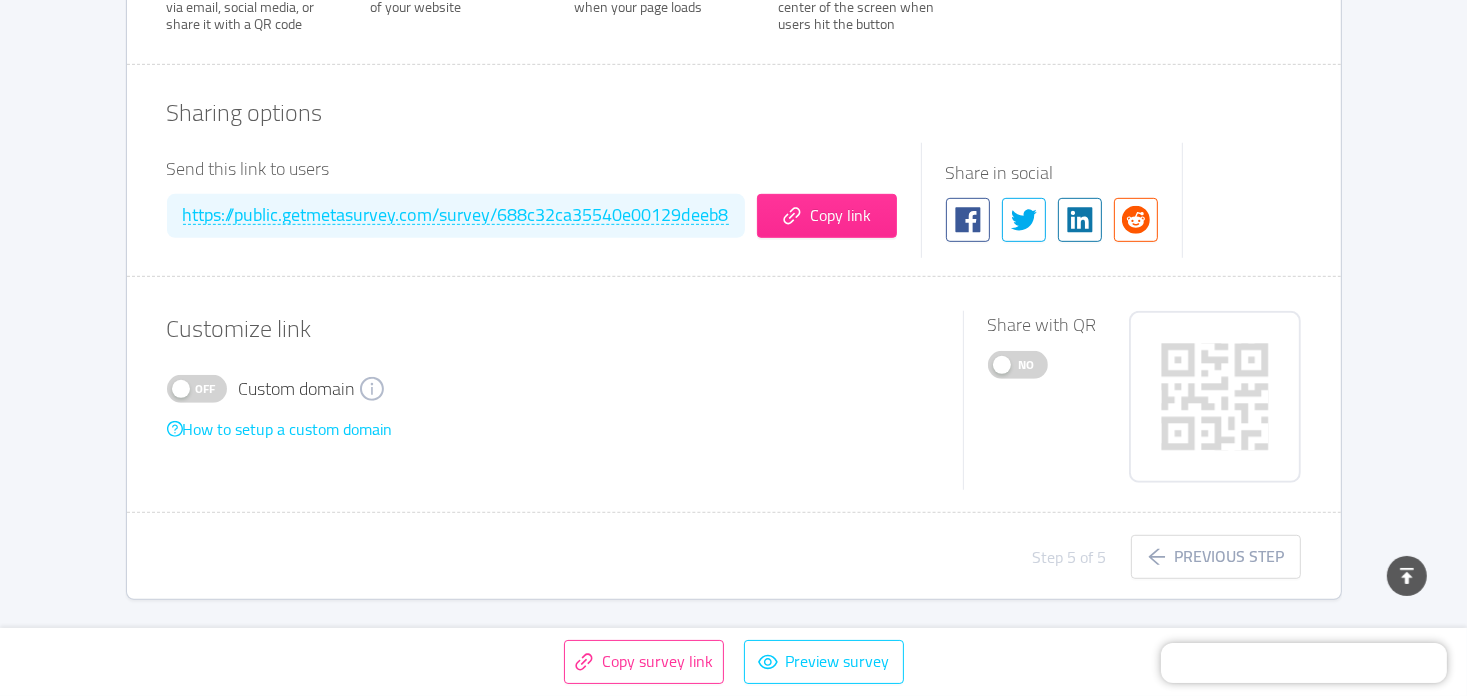 type 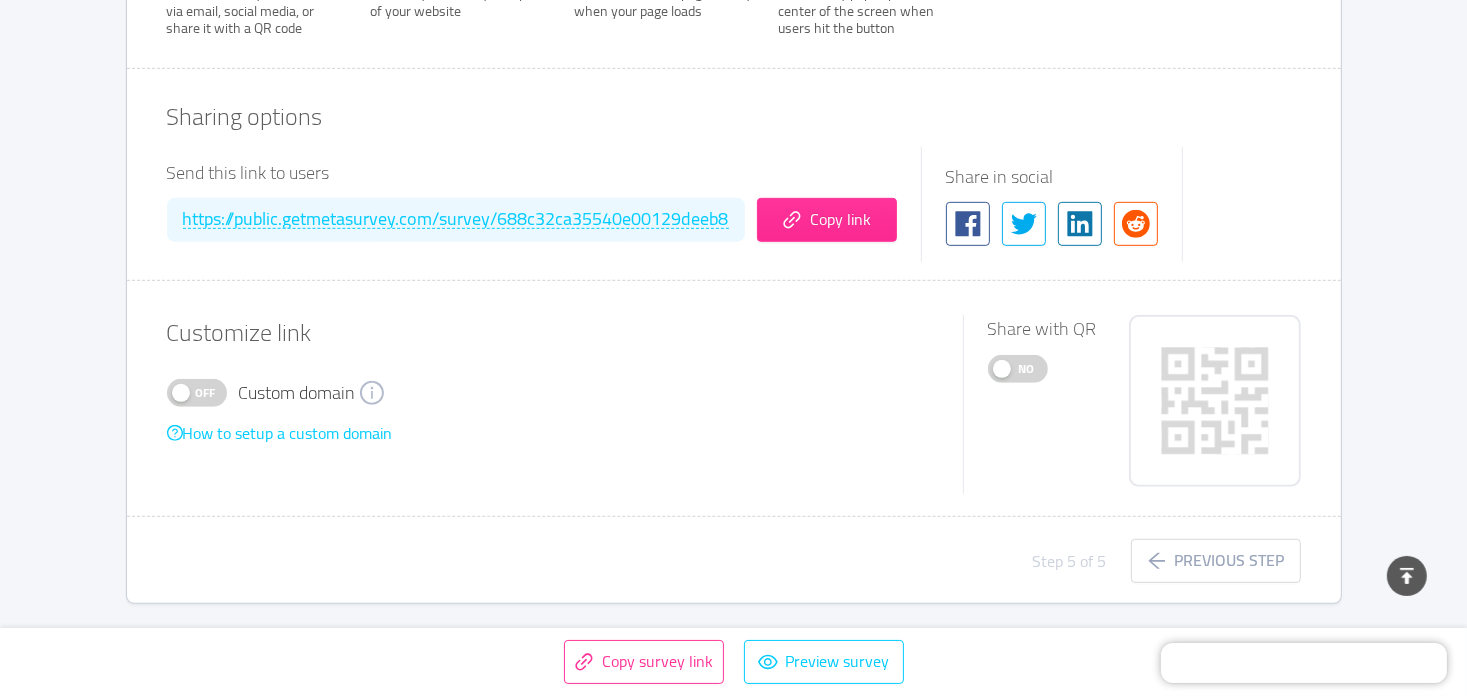 scroll, scrollTop: 710, scrollLeft: 0, axis: vertical 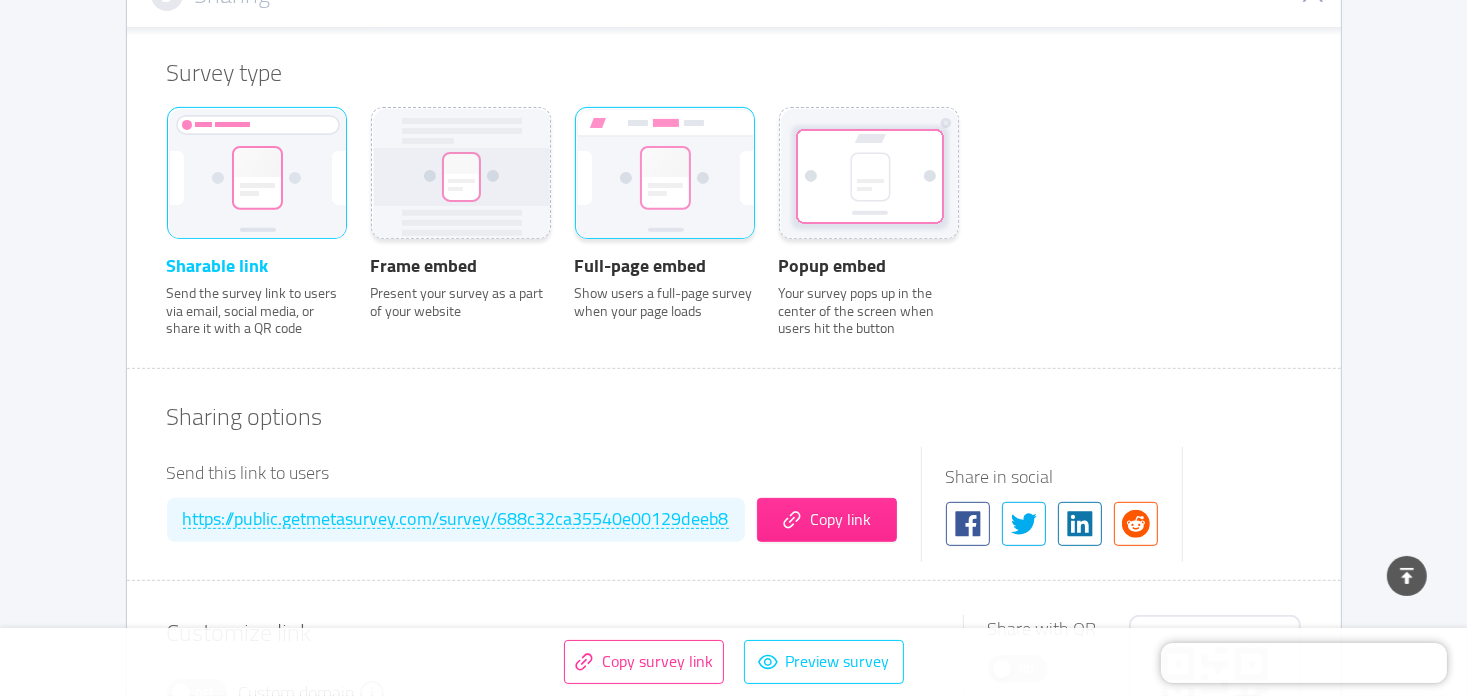 click 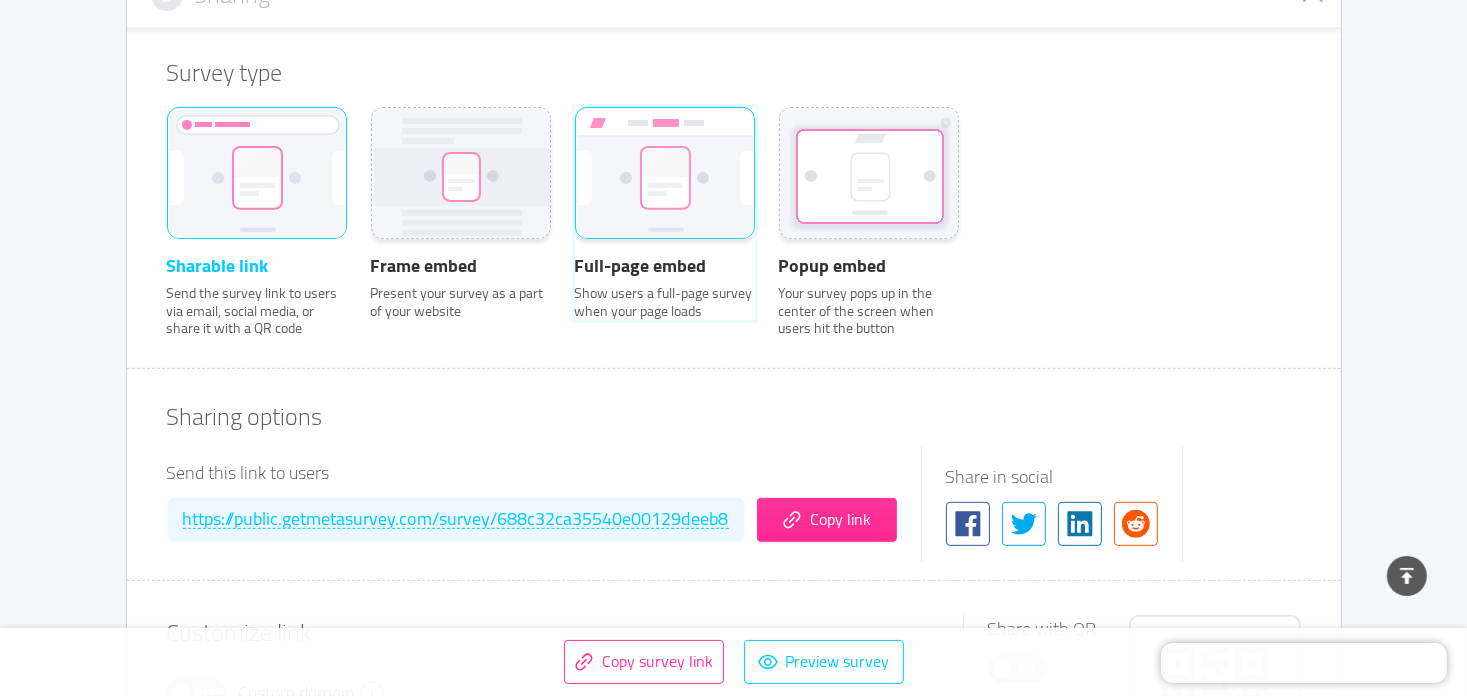 click on "Full-page embed   Show users a full-page survey when your page loads" at bounding box center (575, 134) 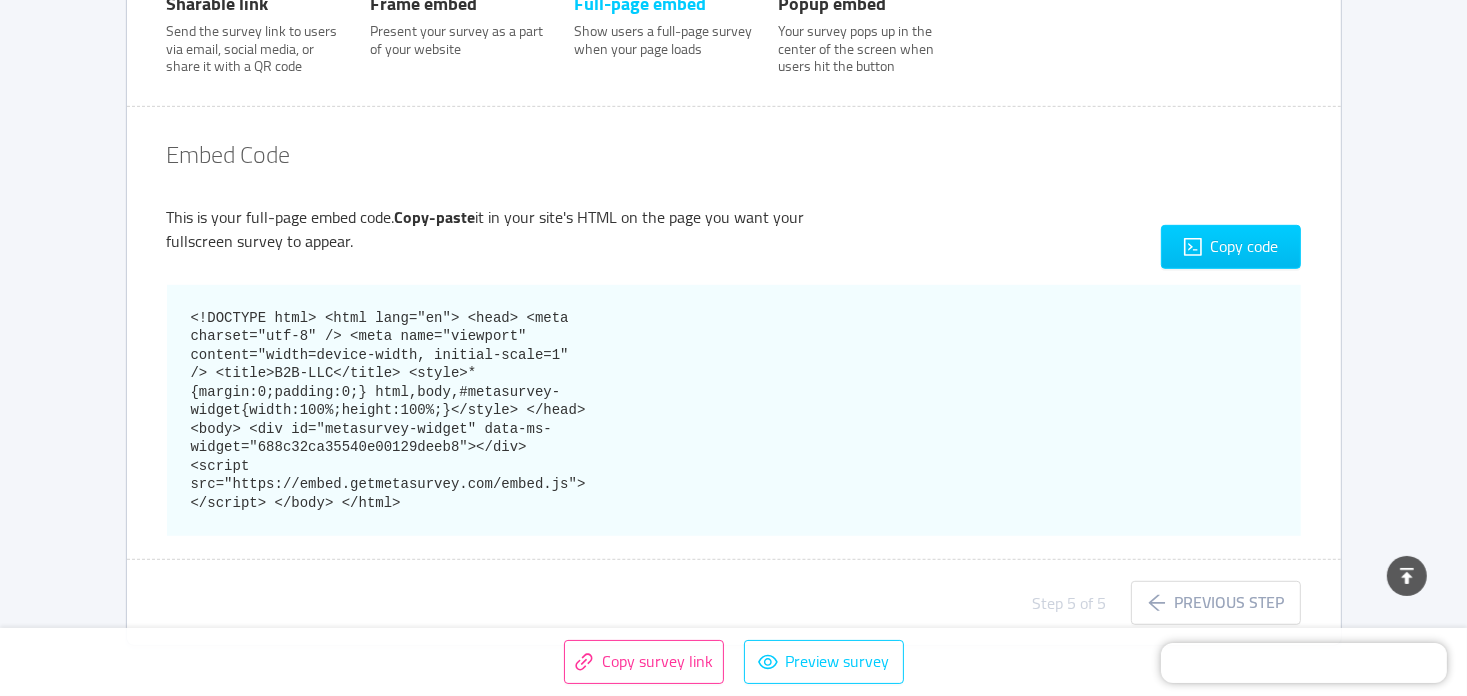 scroll, scrollTop: 990, scrollLeft: 0, axis: vertical 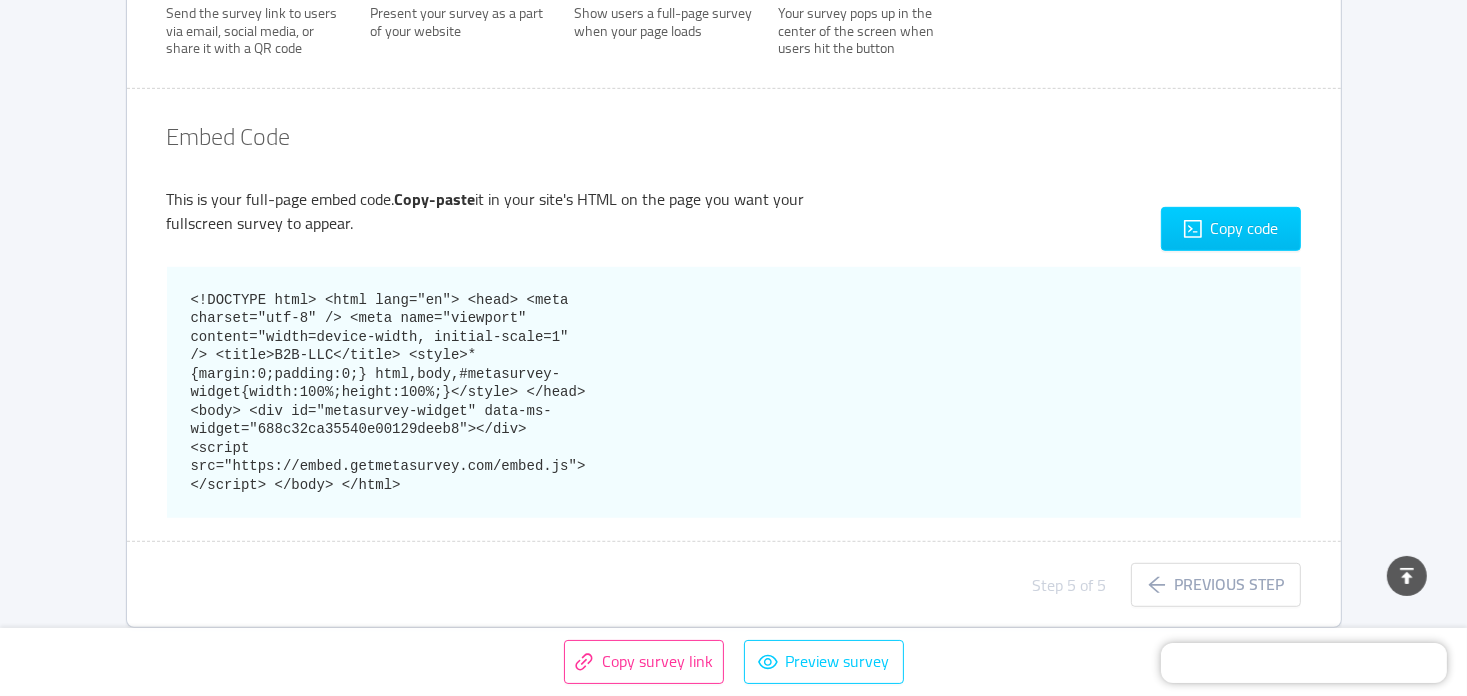 drag, startPoint x: 193, startPoint y: 293, endPoint x: 508, endPoint y: 451, distance: 352.4046 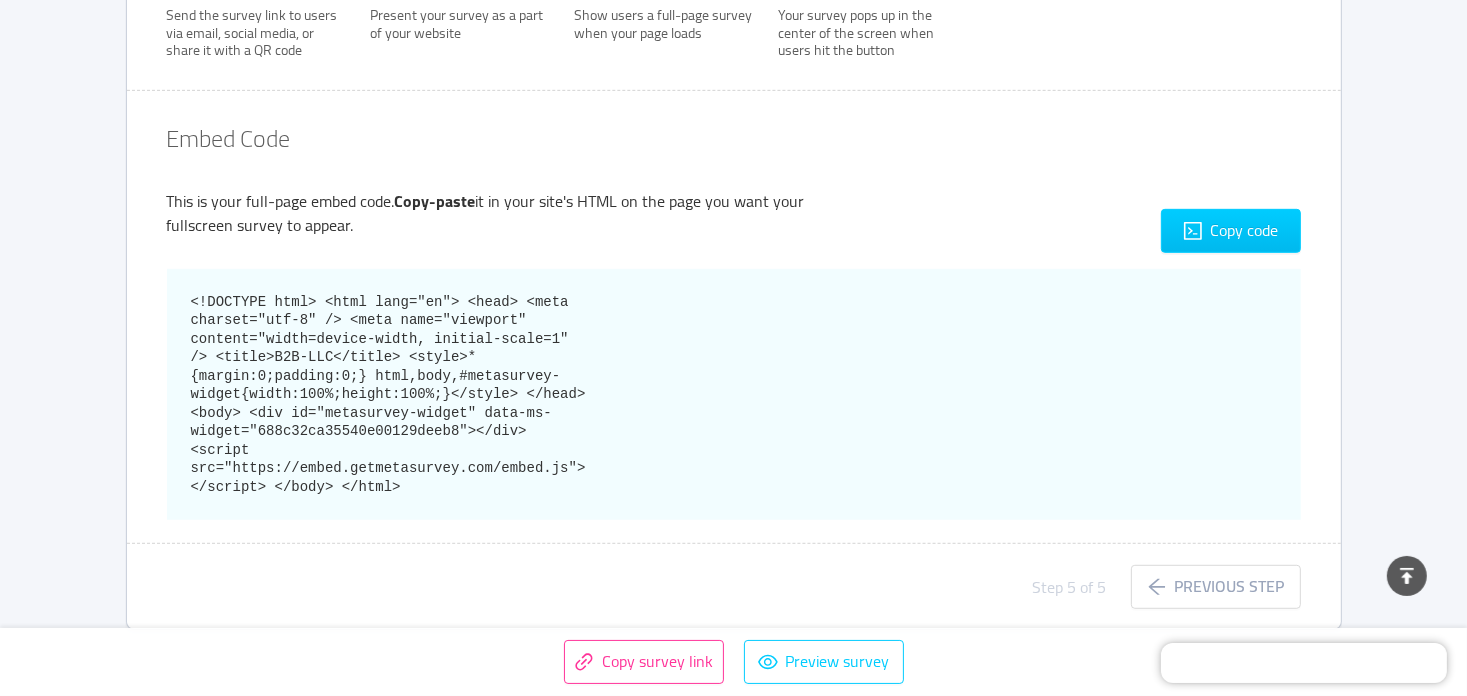 scroll, scrollTop: 690, scrollLeft: 0, axis: vertical 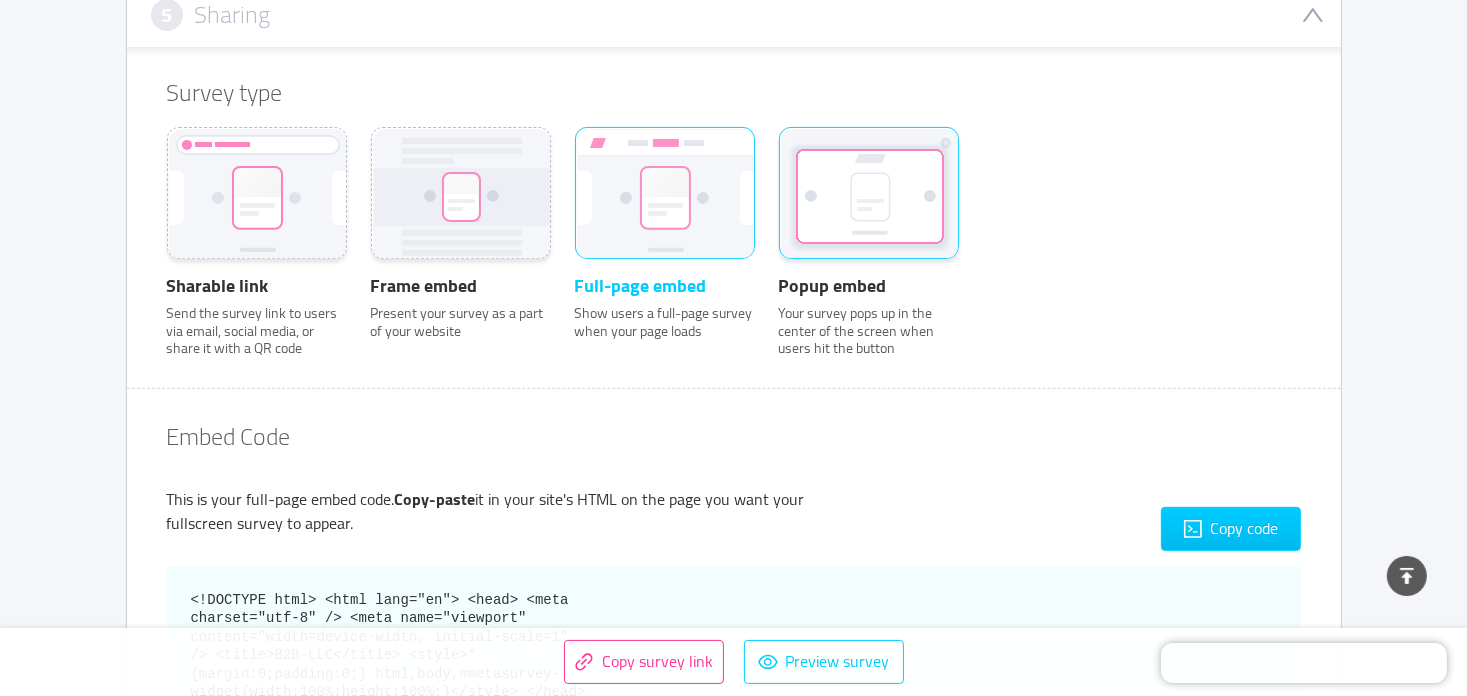 click 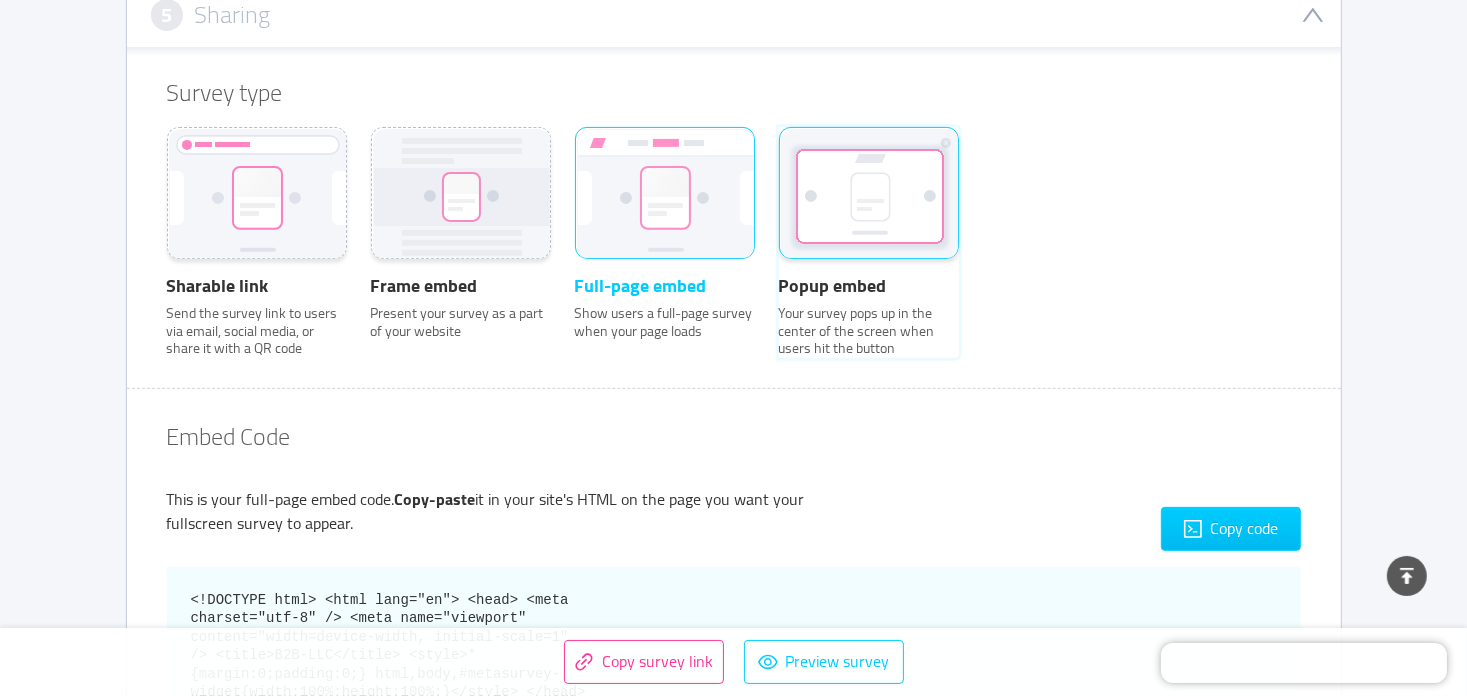 click on "Popup embed   Your survey pops up in the center of the screen when users hit the button" at bounding box center [779, 154] 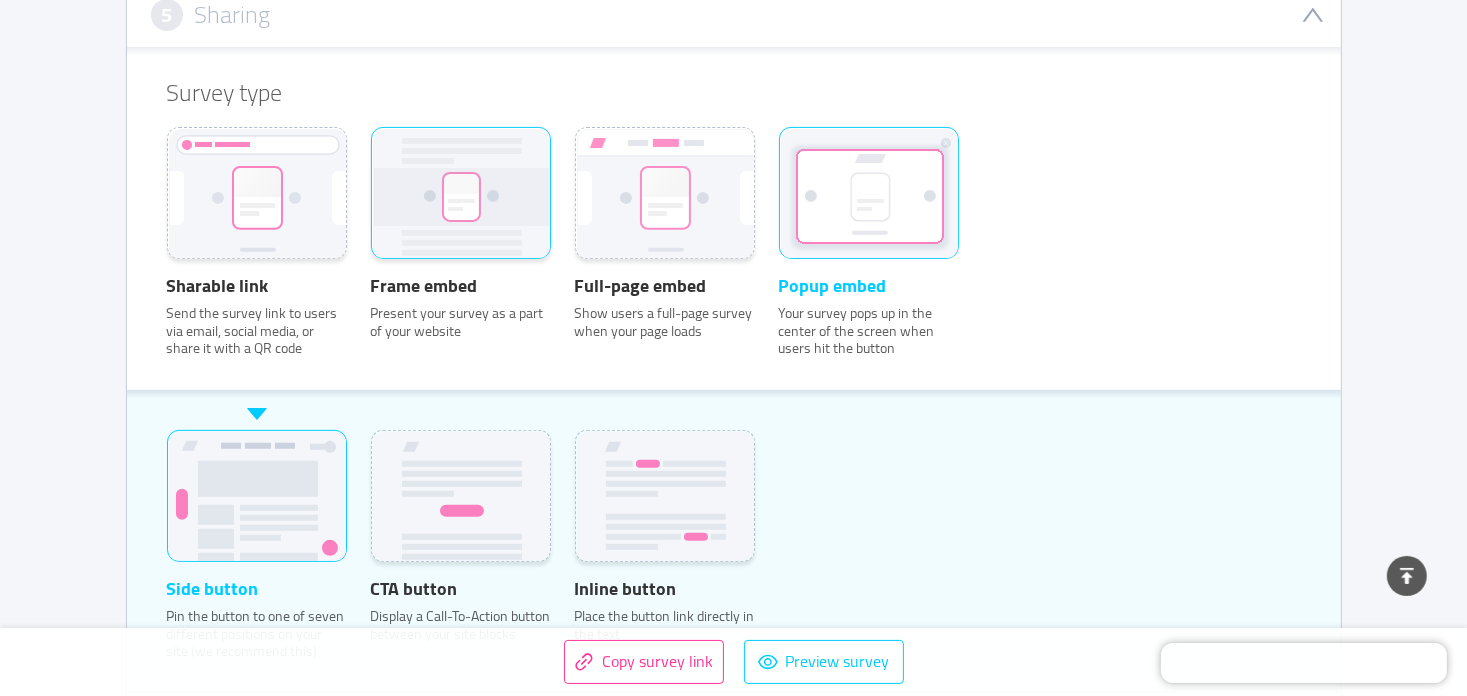scroll, scrollTop: 890, scrollLeft: 0, axis: vertical 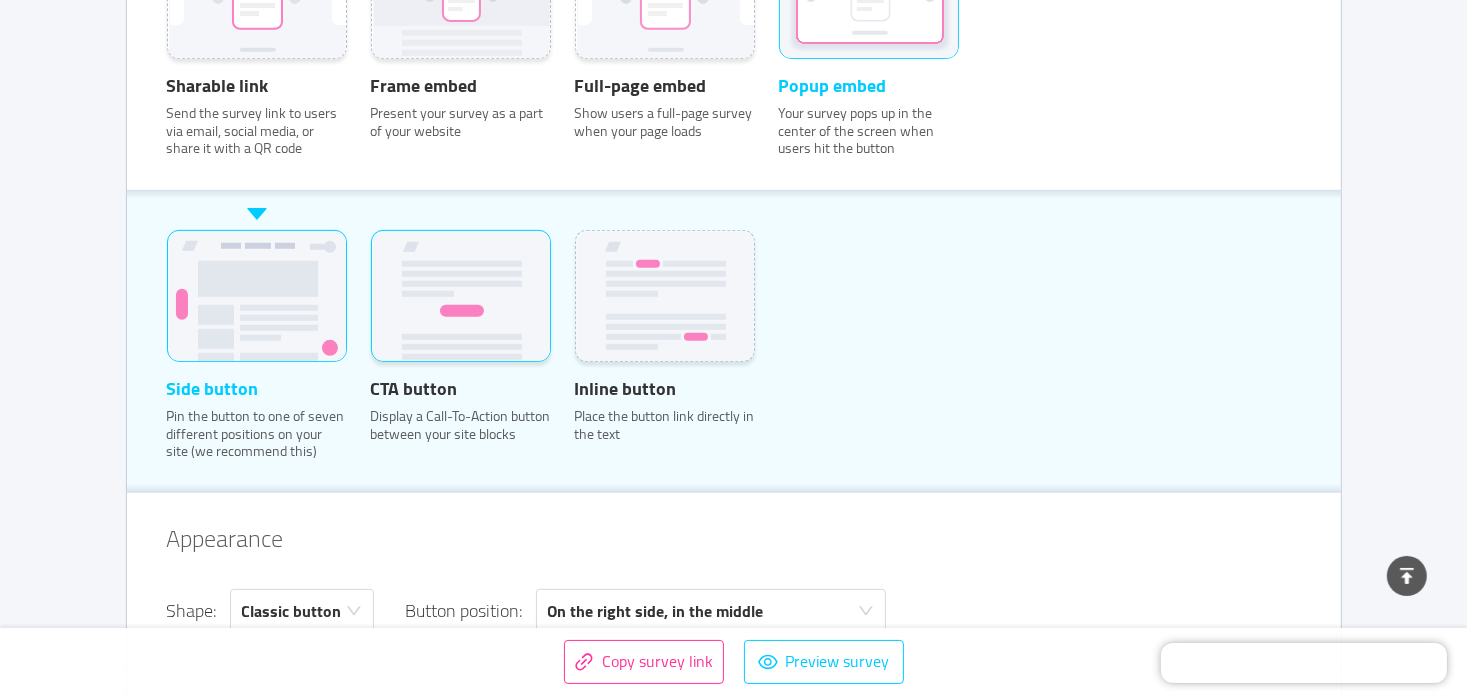 click 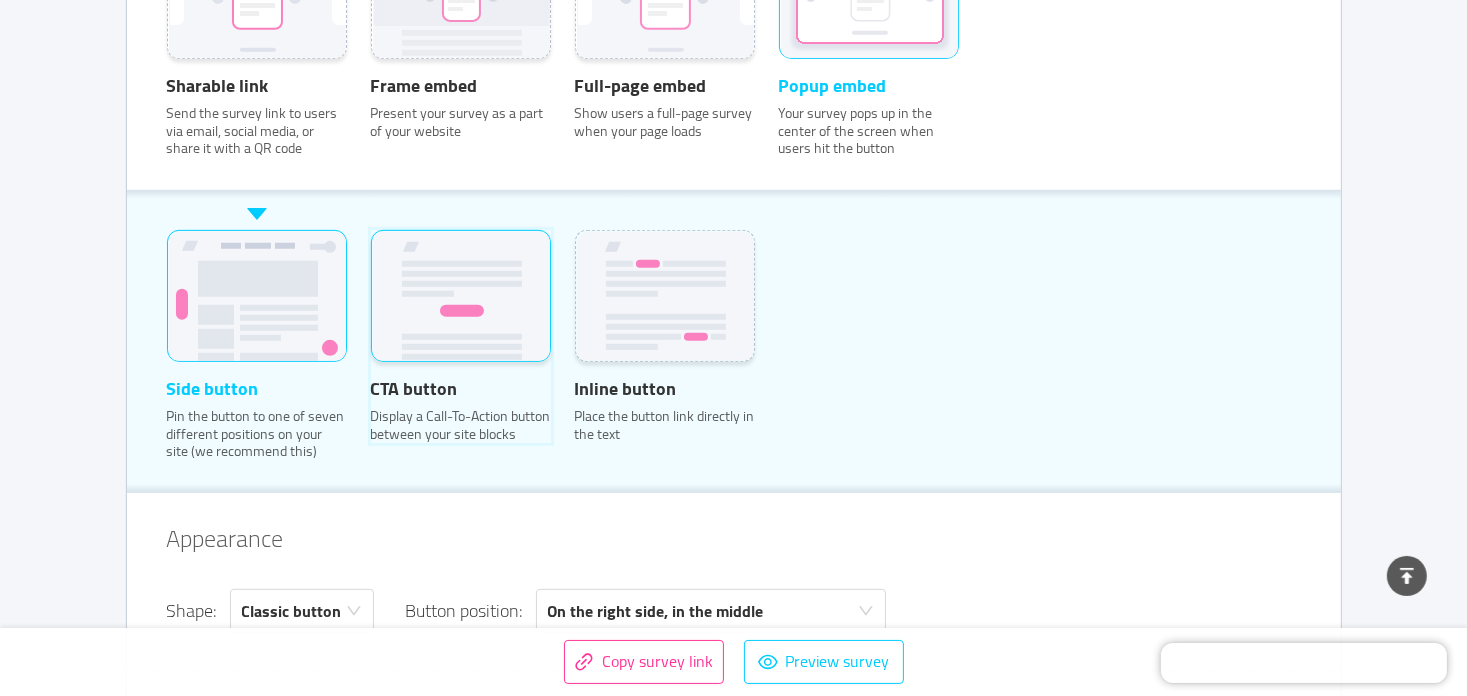 click on "CTA button   Display a Call-To-Action button between your site blocks" at bounding box center (371, 257) 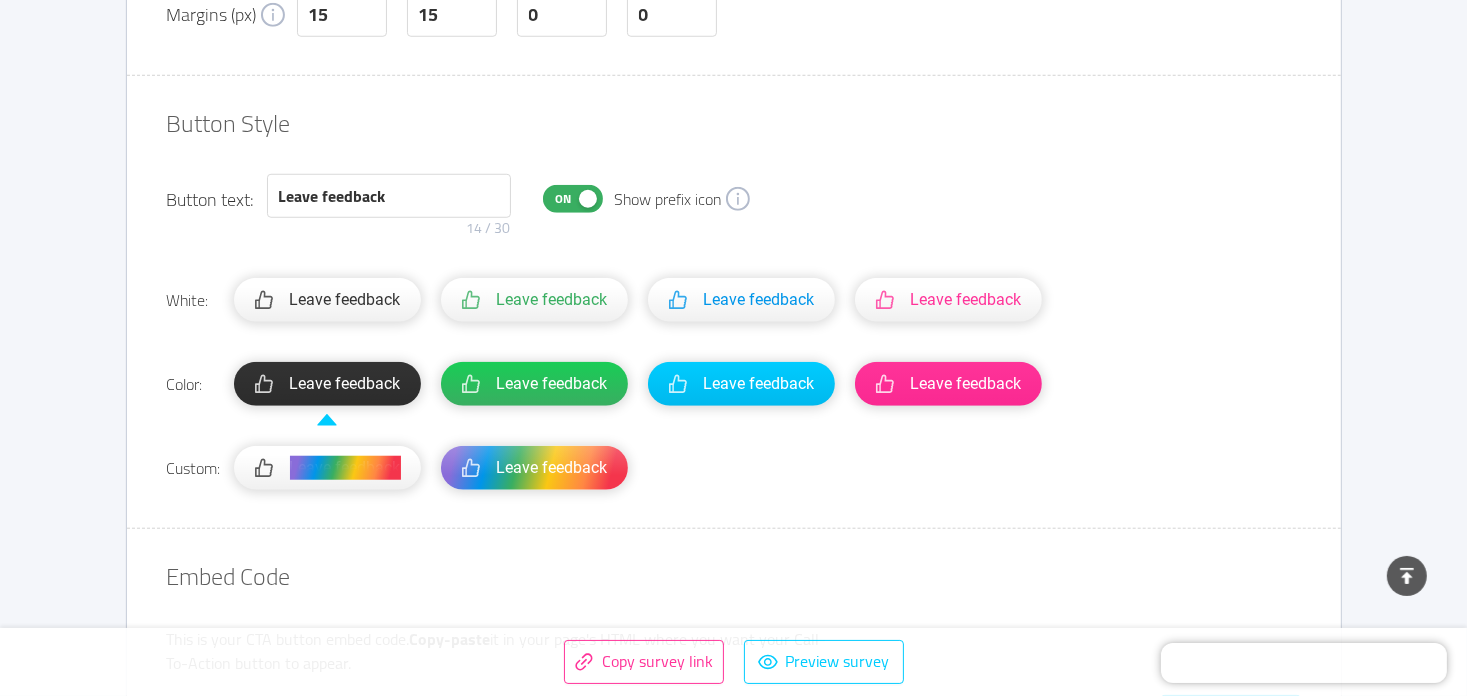 scroll, scrollTop: 2060, scrollLeft: 0, axis: vertical 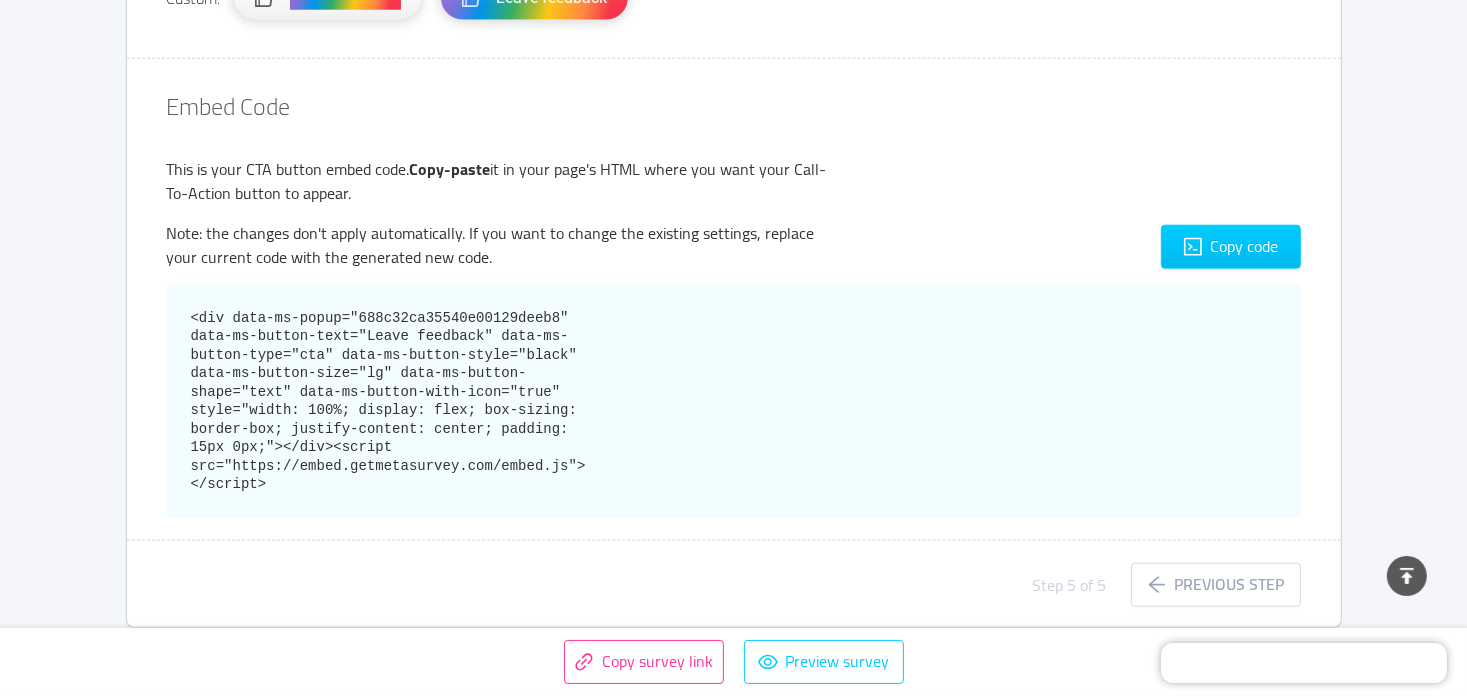 drag, startPoint x: 284, startPoint y: 454, endPoint x: 196, endPoint y: 312, distance: 167.05687 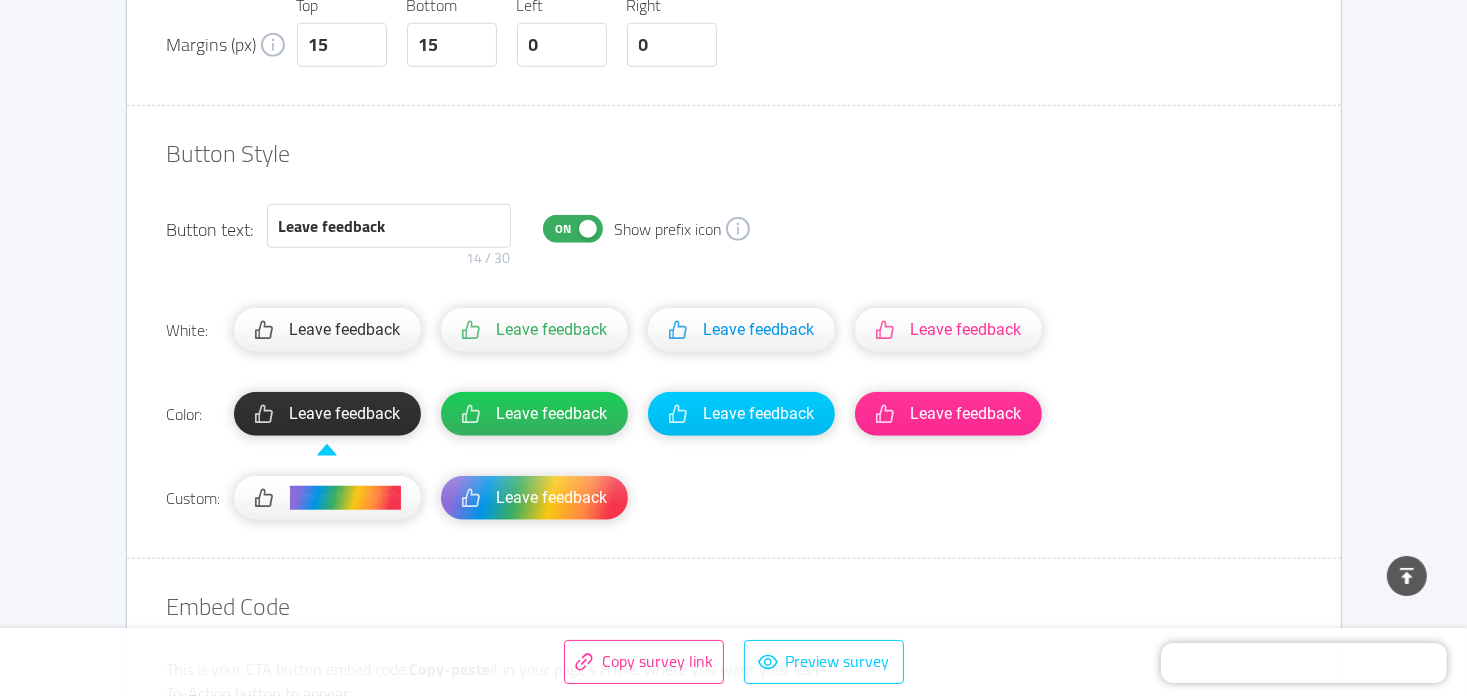 scroll, scrollTop: 1460, scrollLeft: 0, axis: vertical 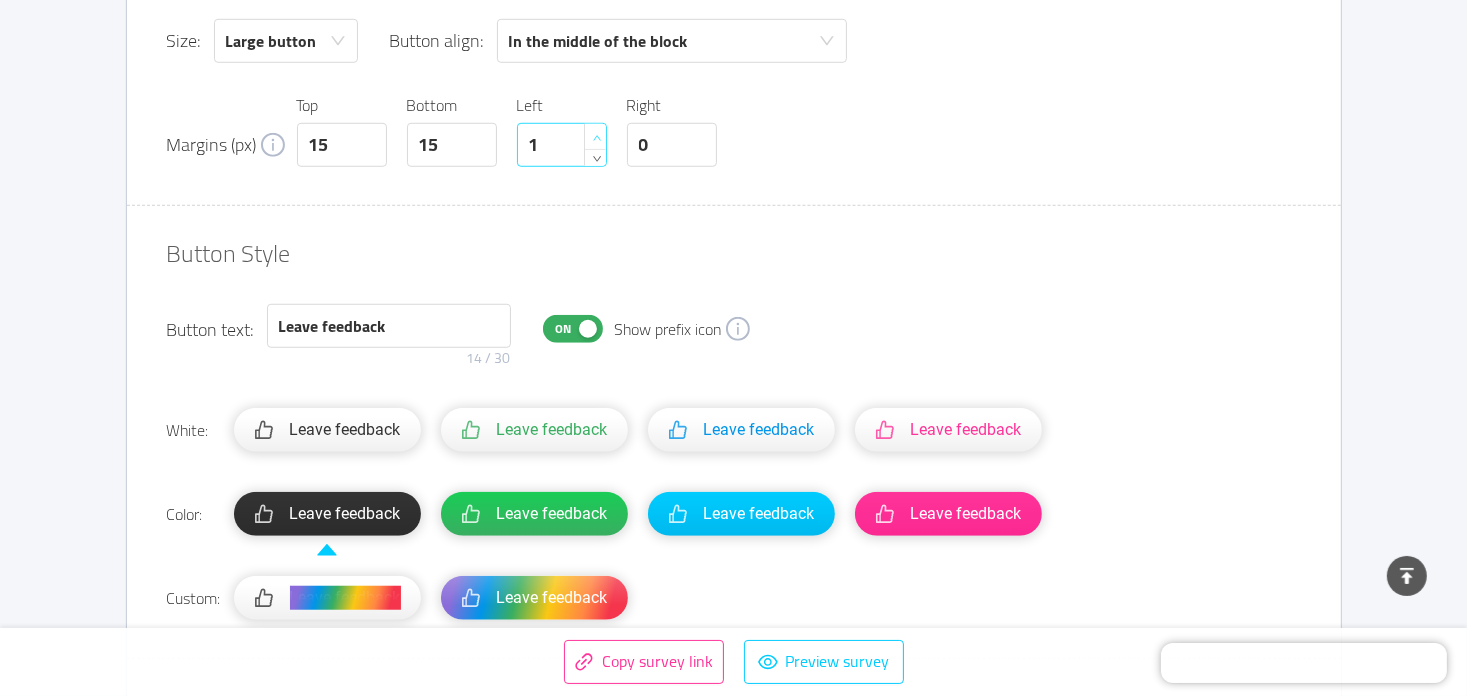 click 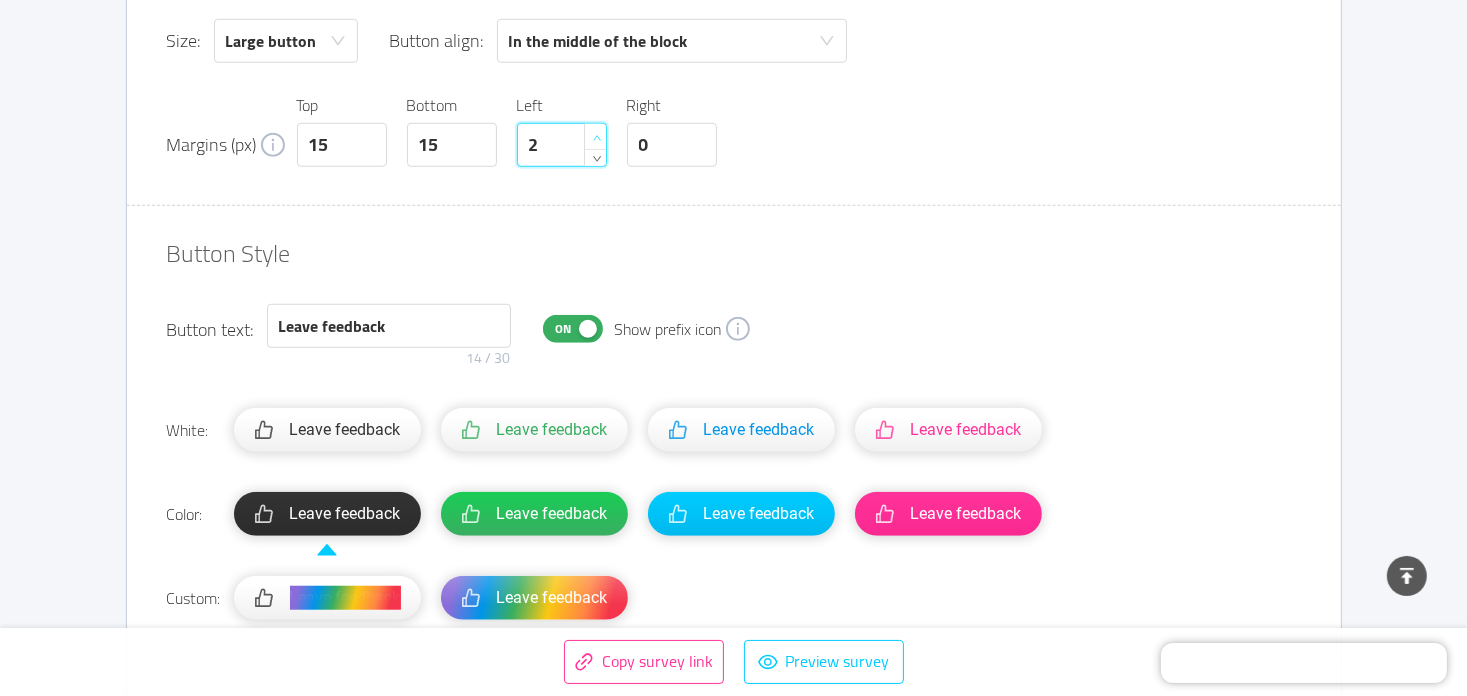 click 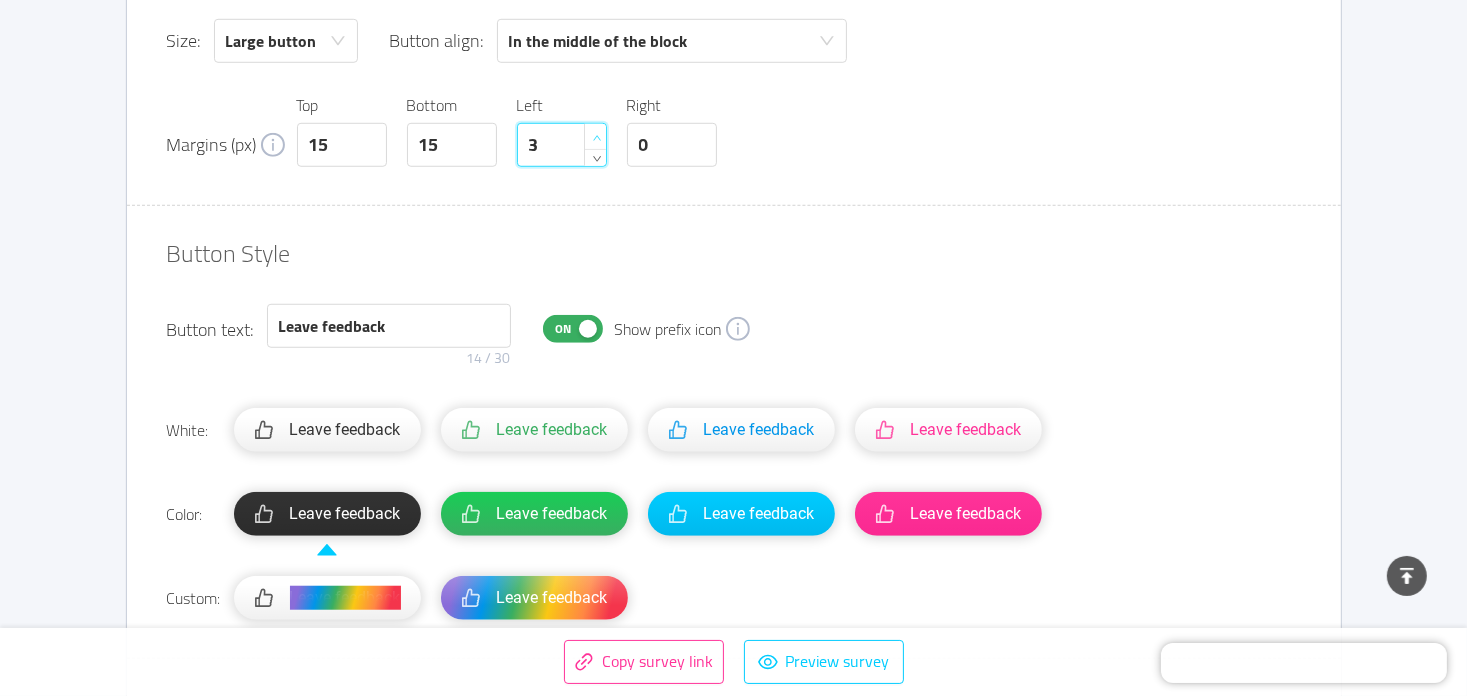 click 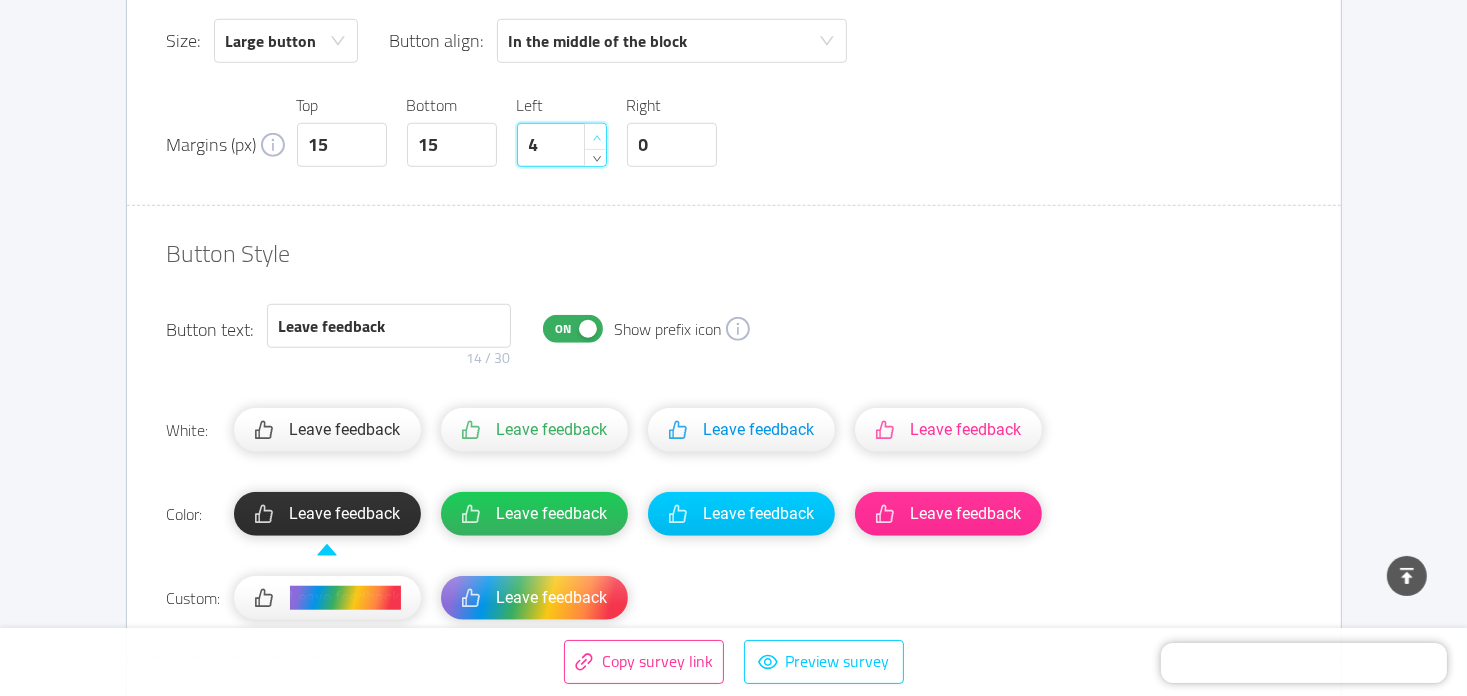 click 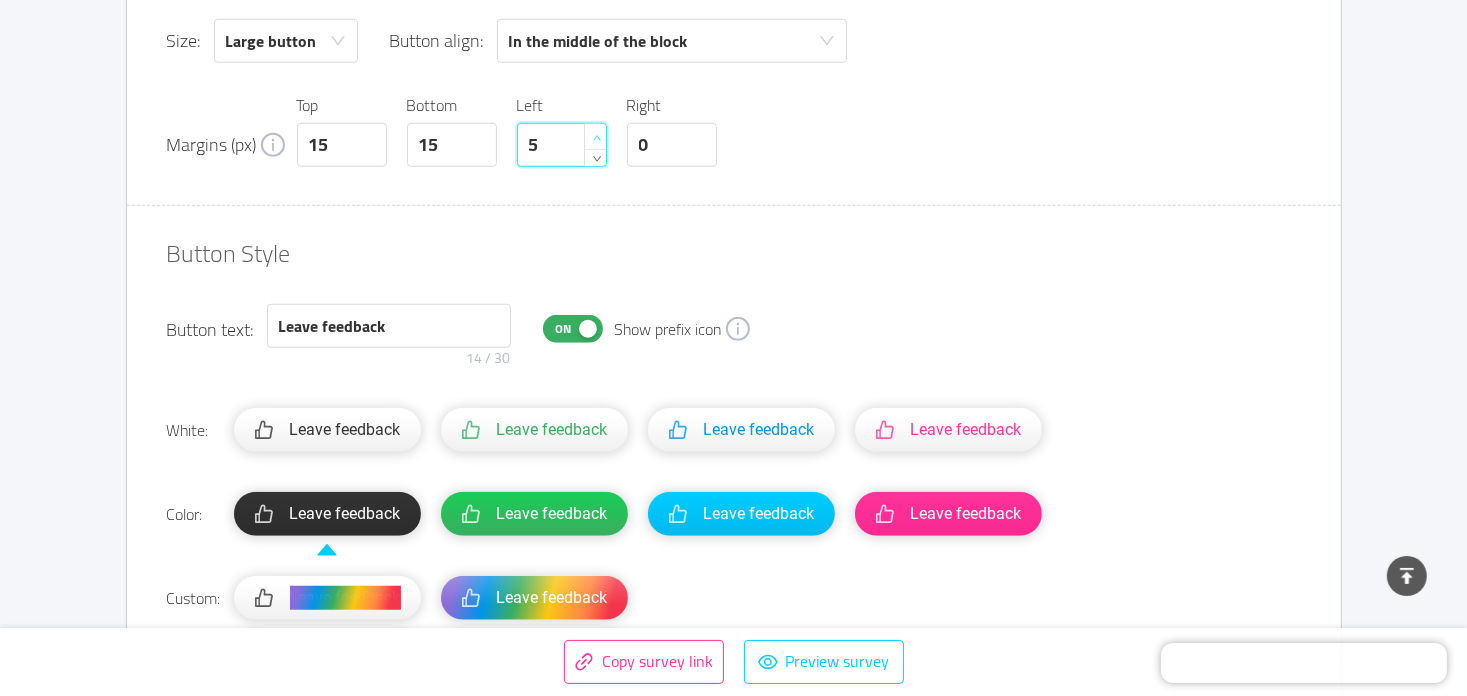 click 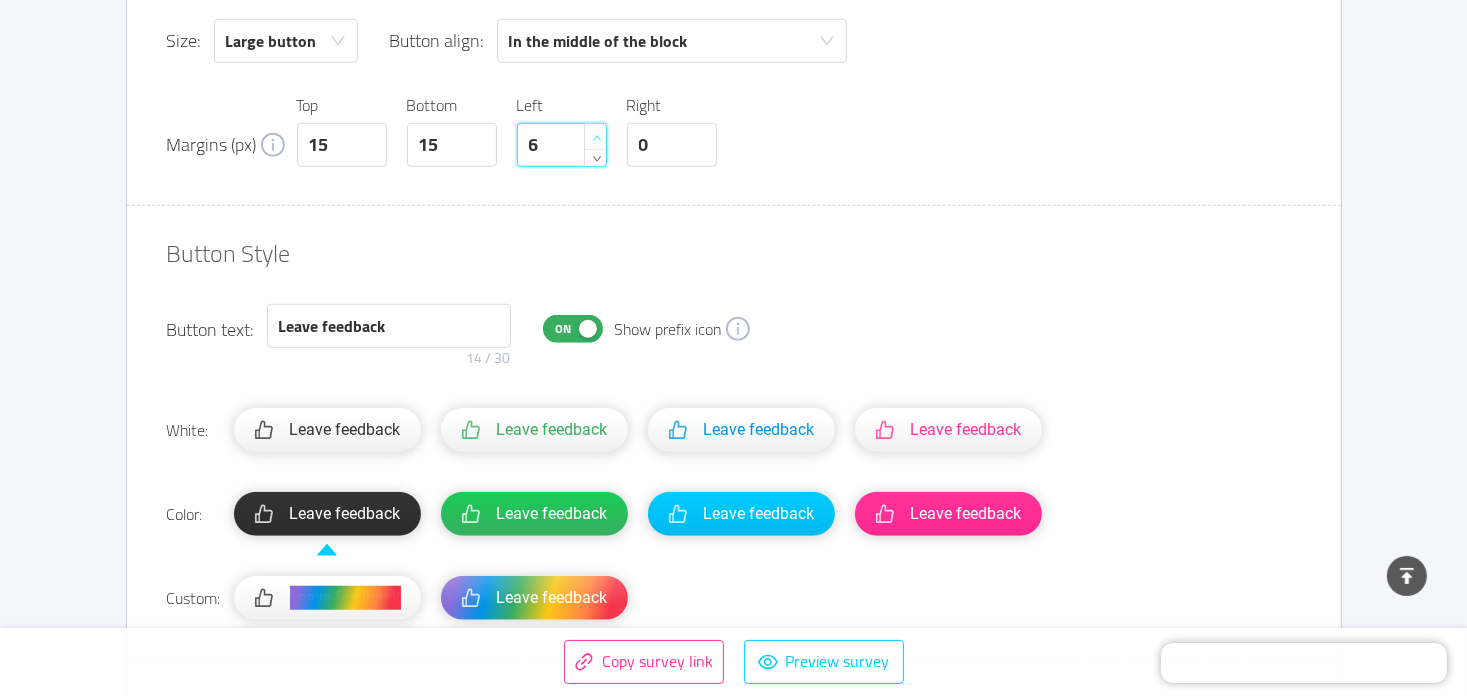 click 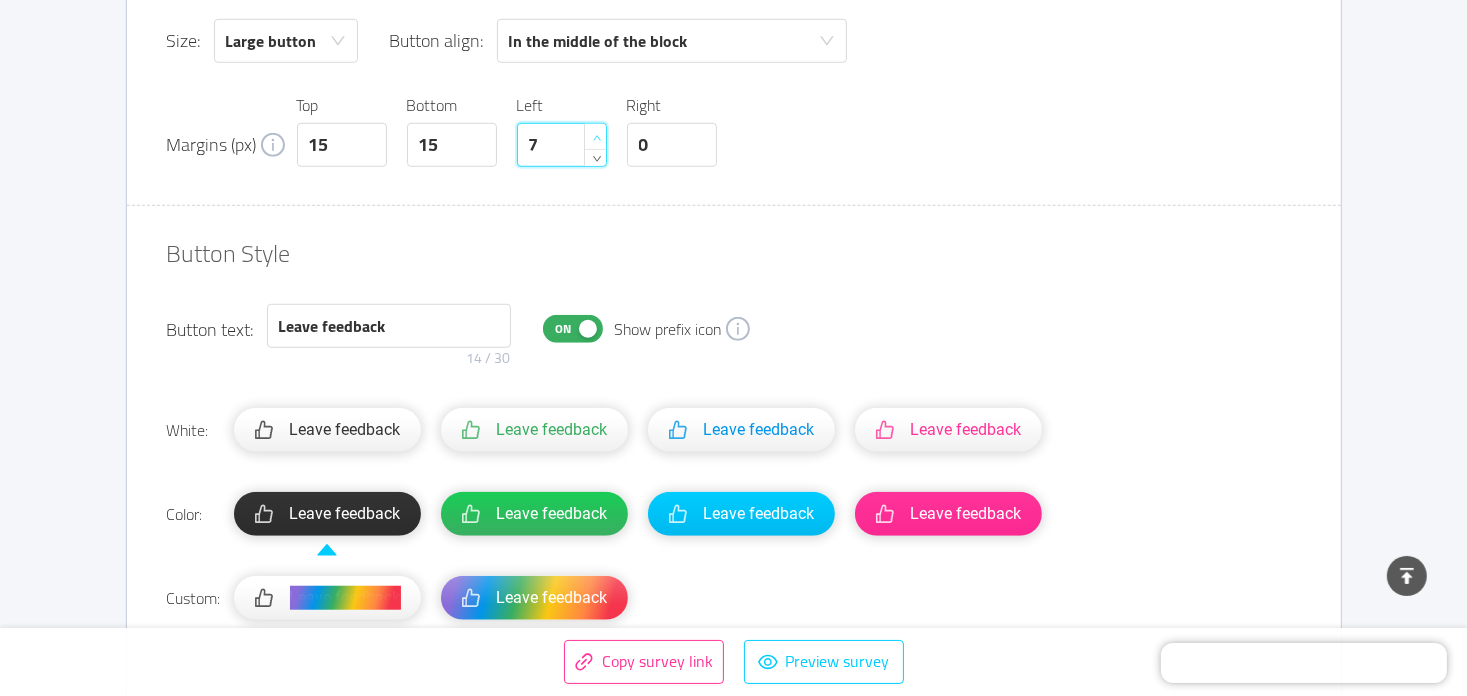 click 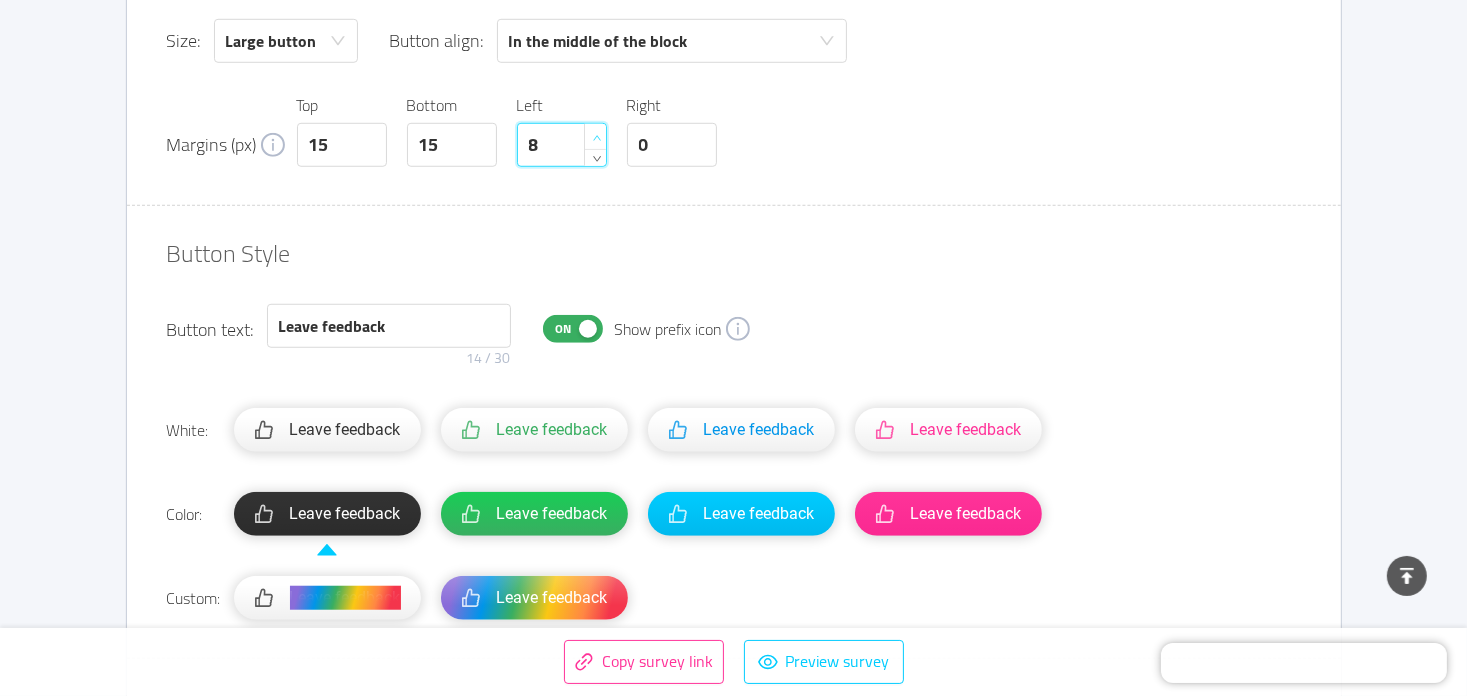 click 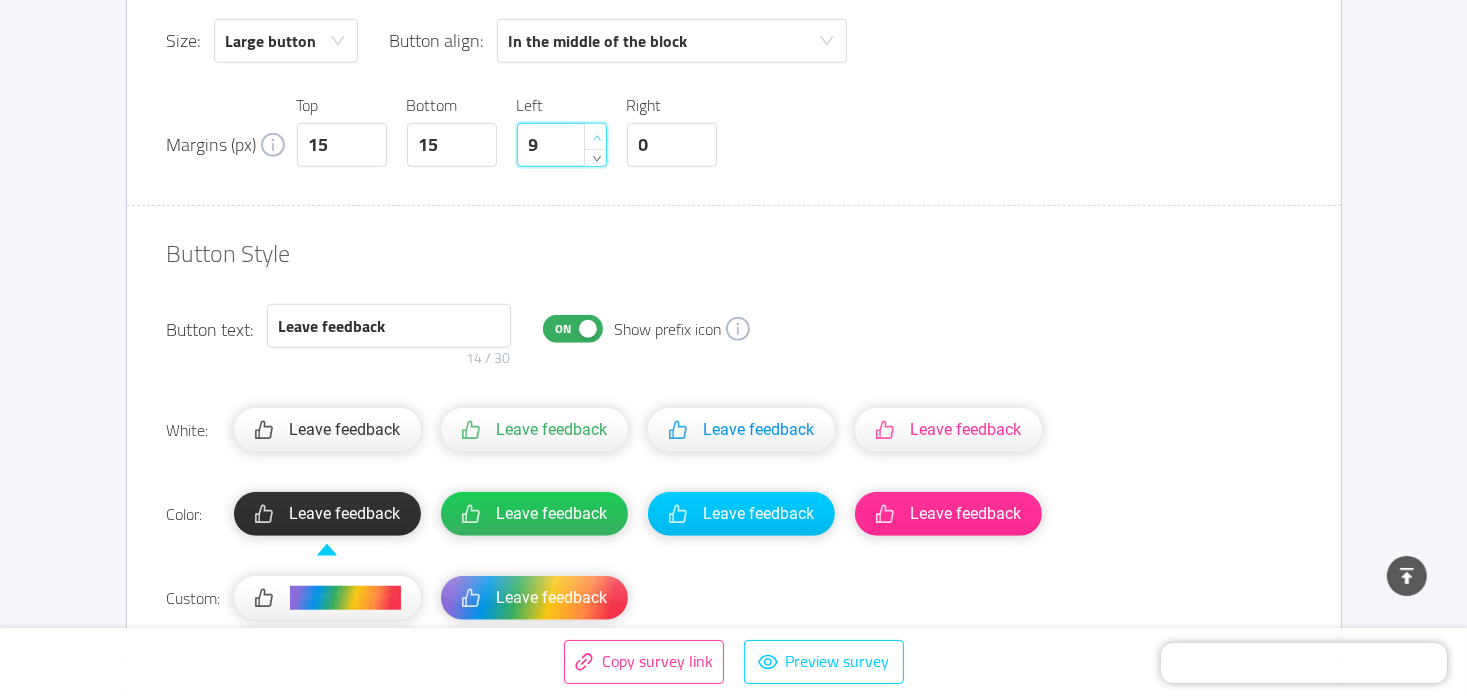 click 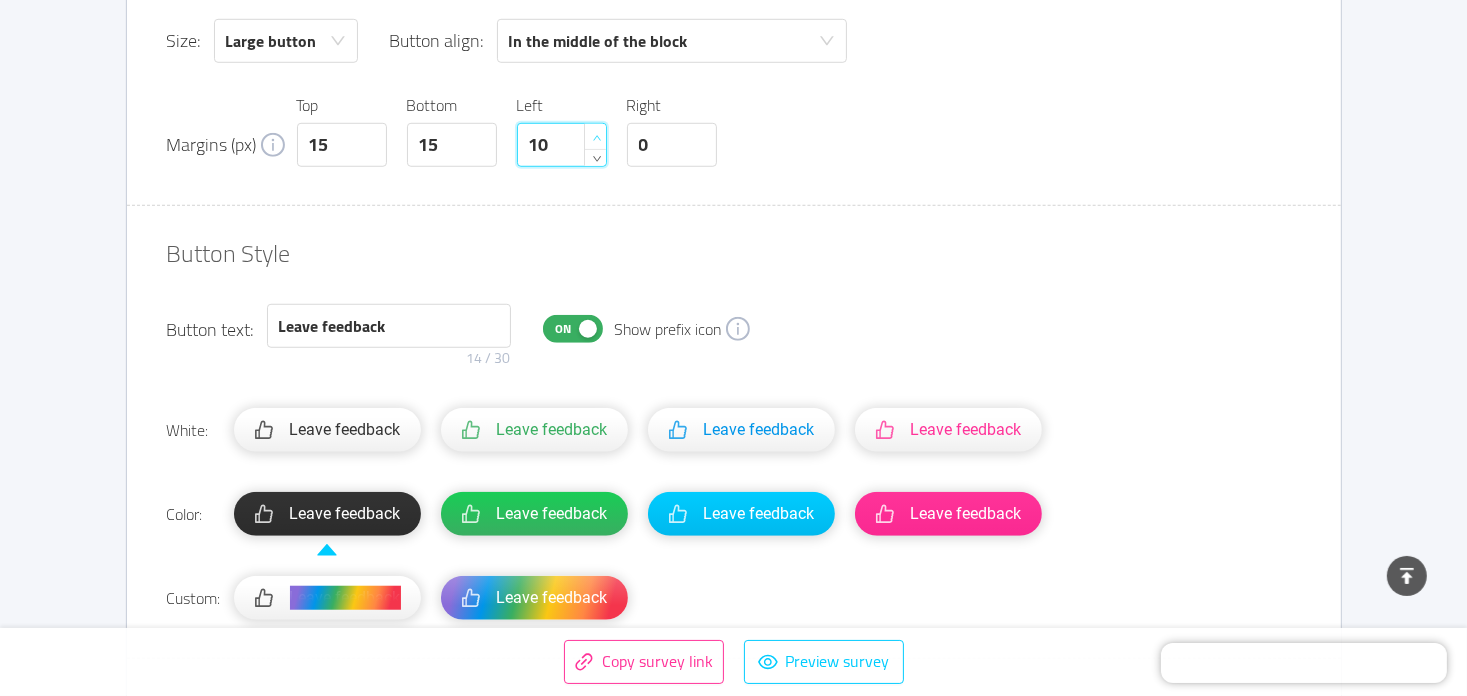 click 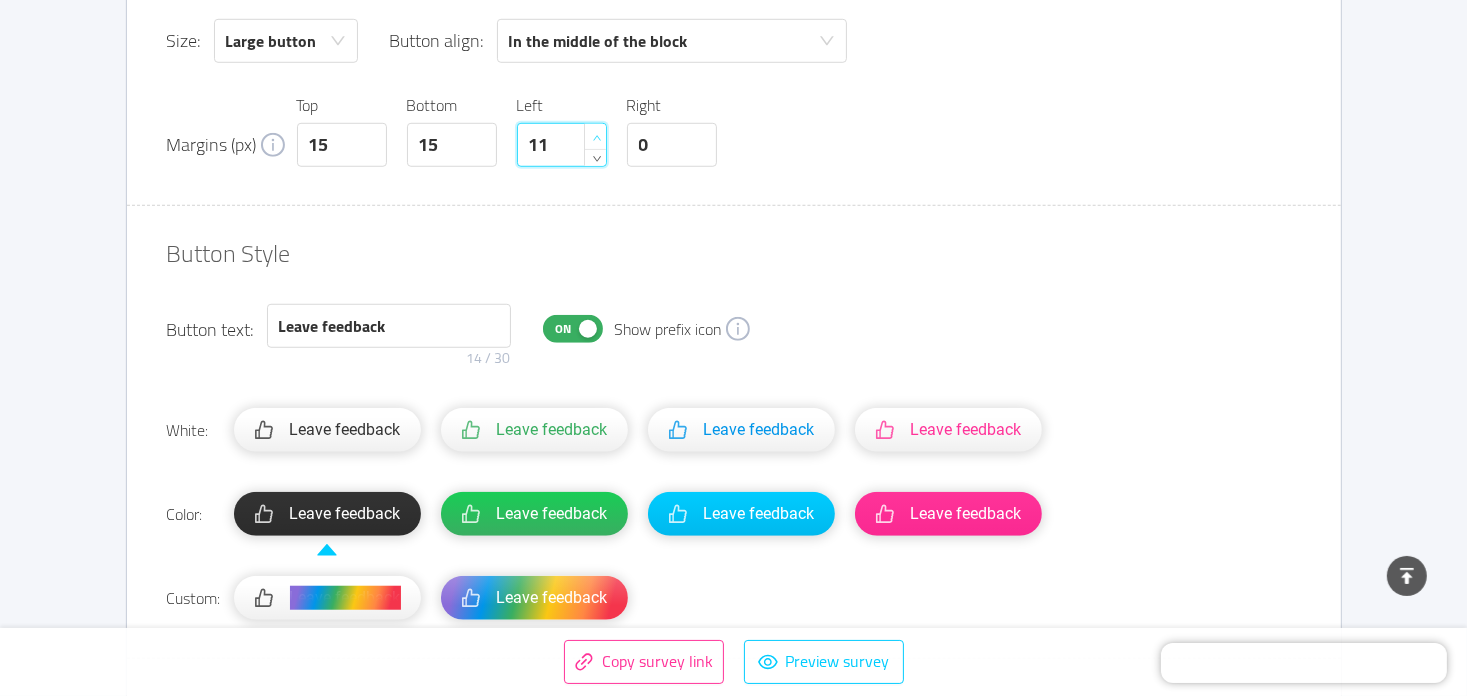 click 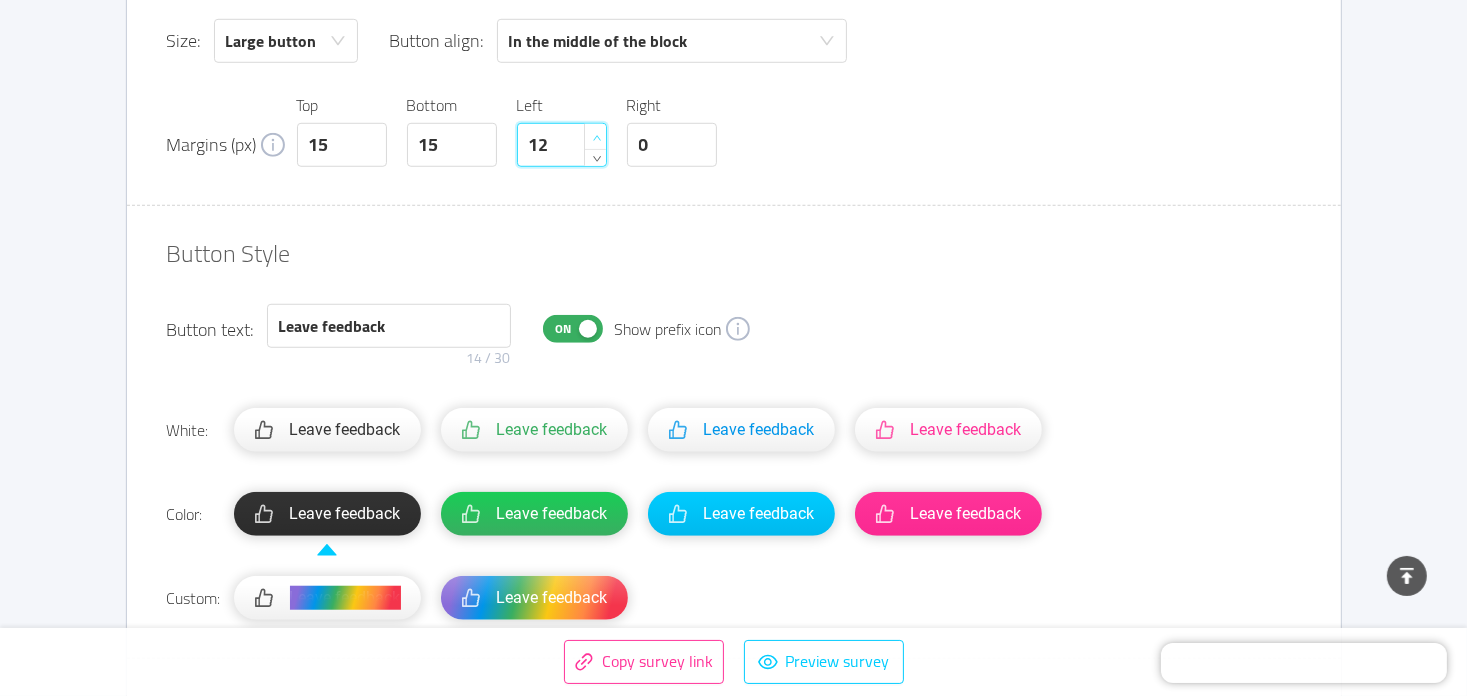 click 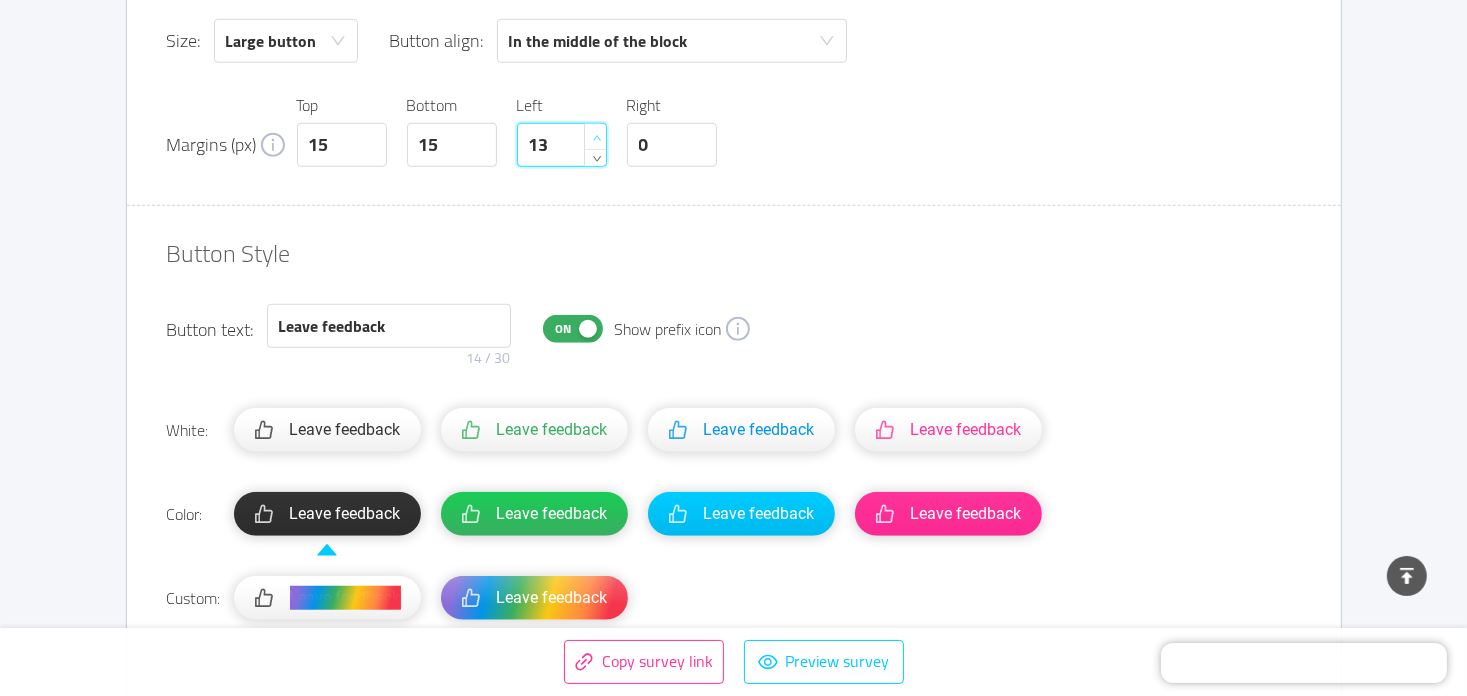 click 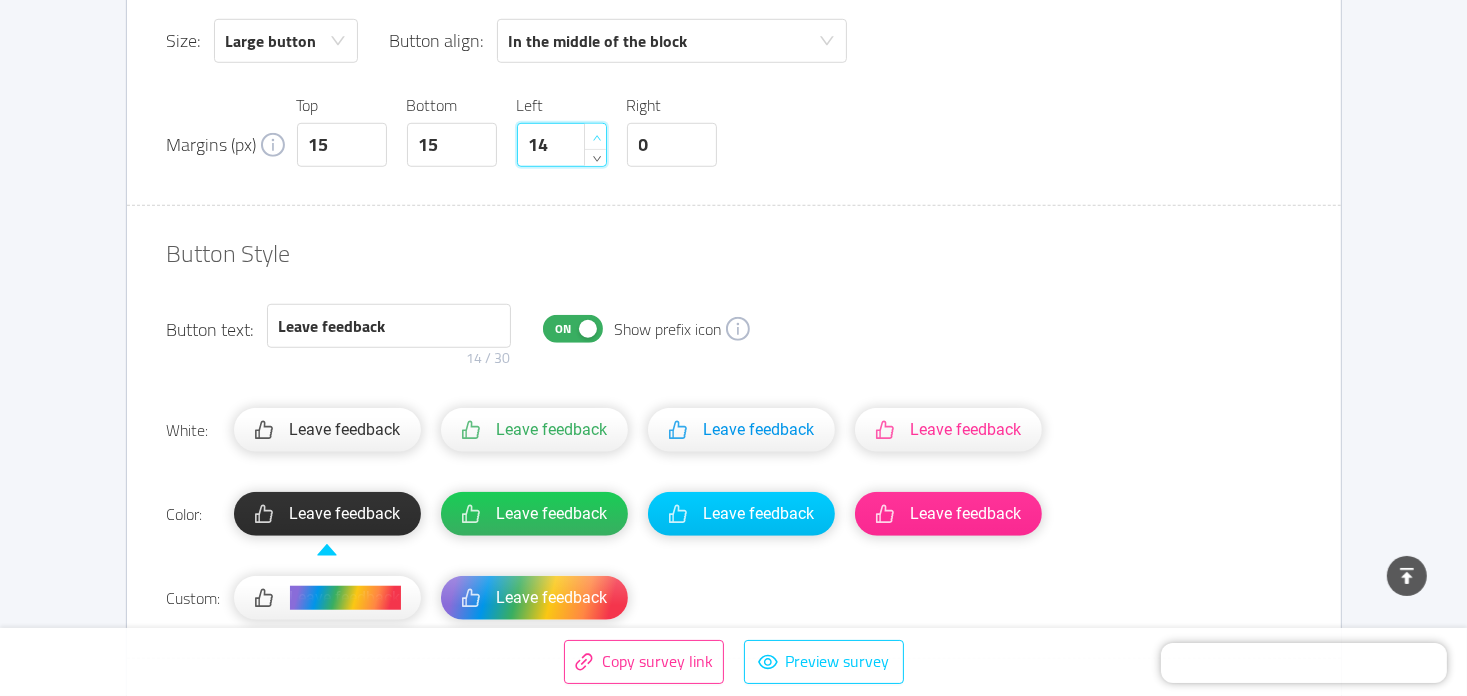 click 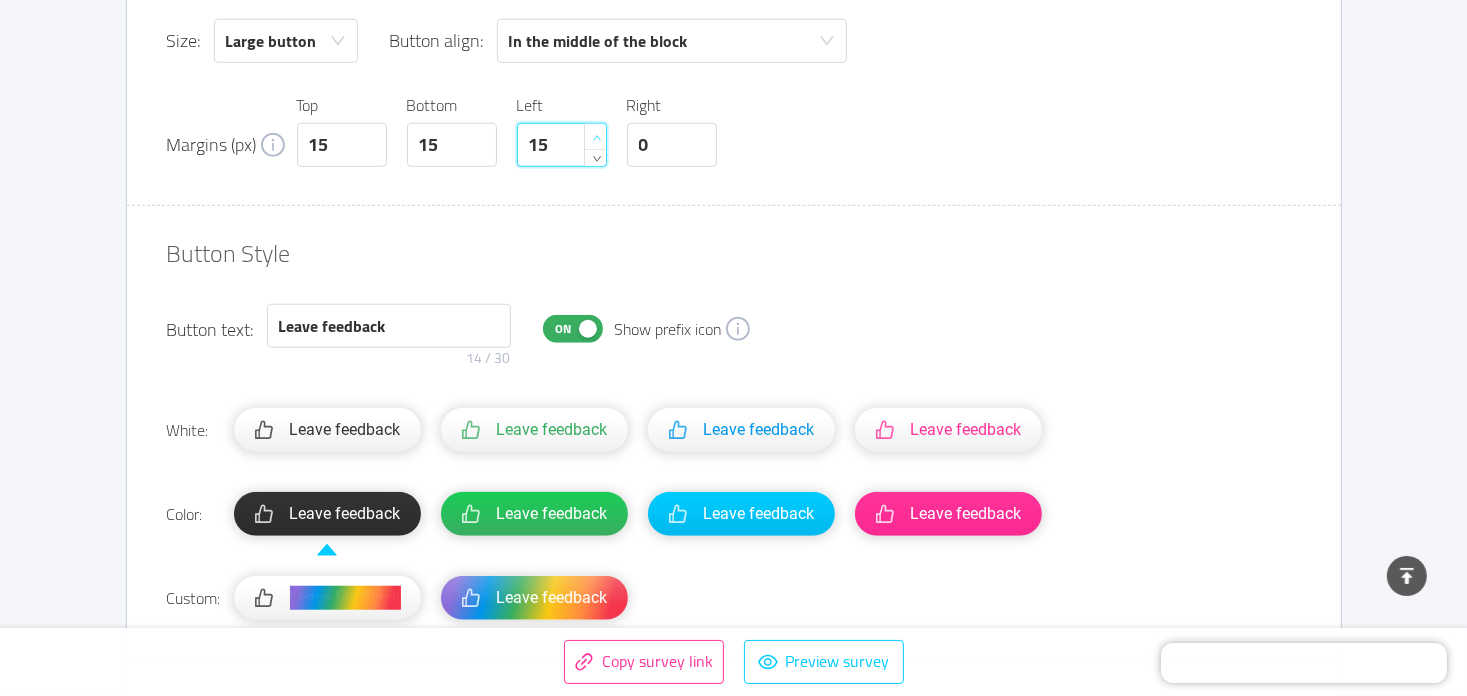 click 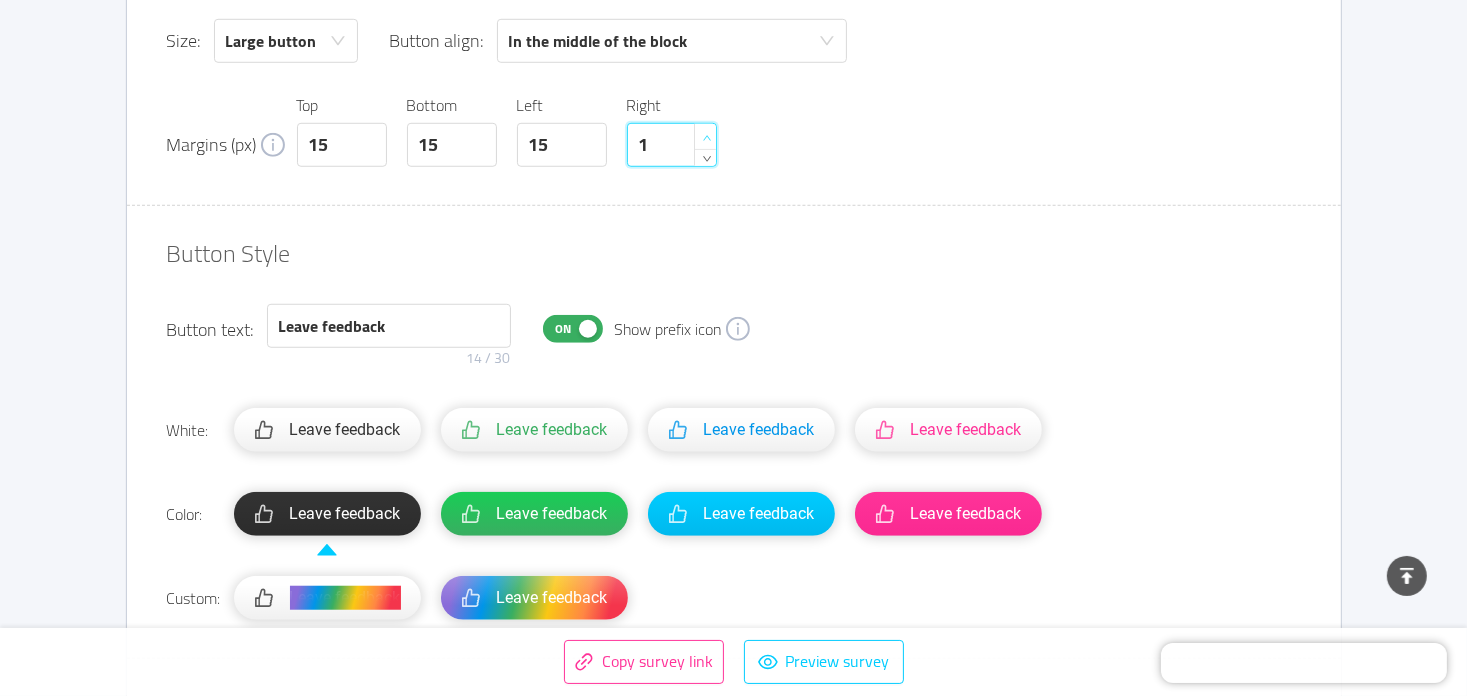 click 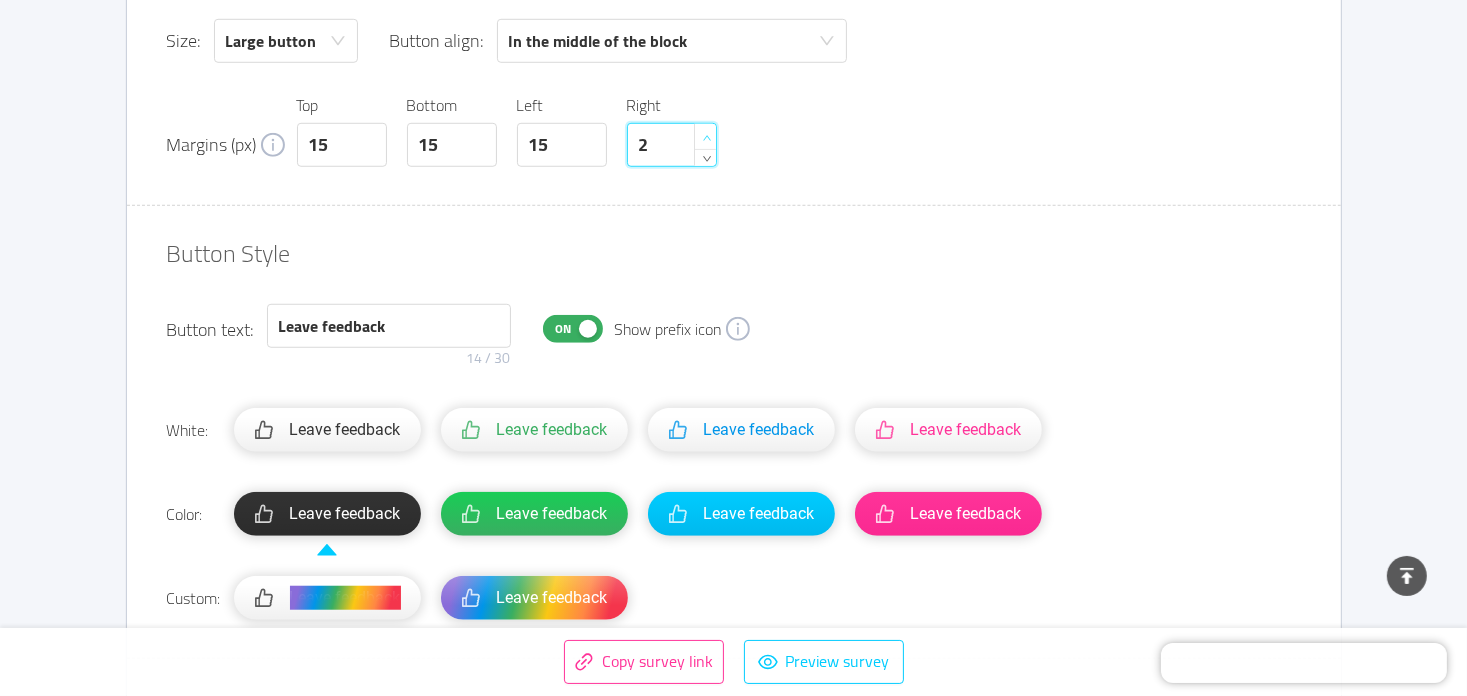 click 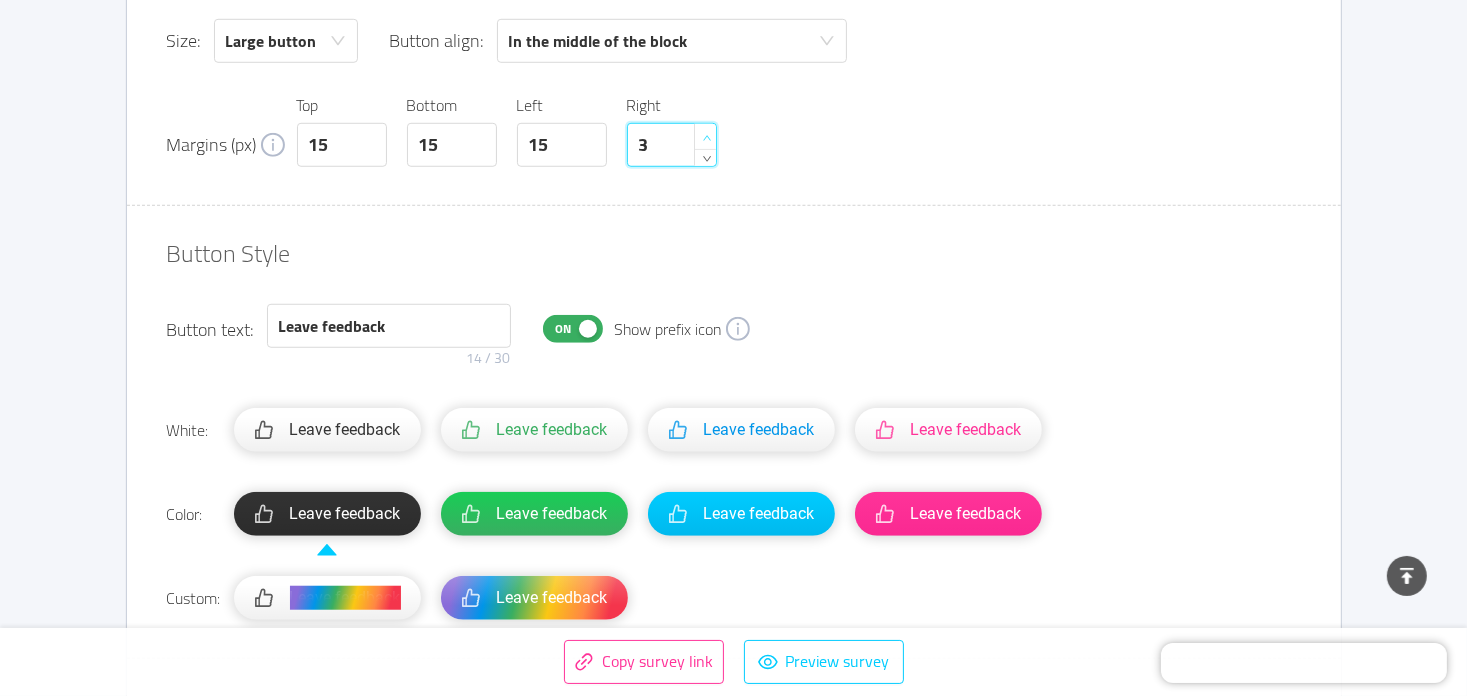 click 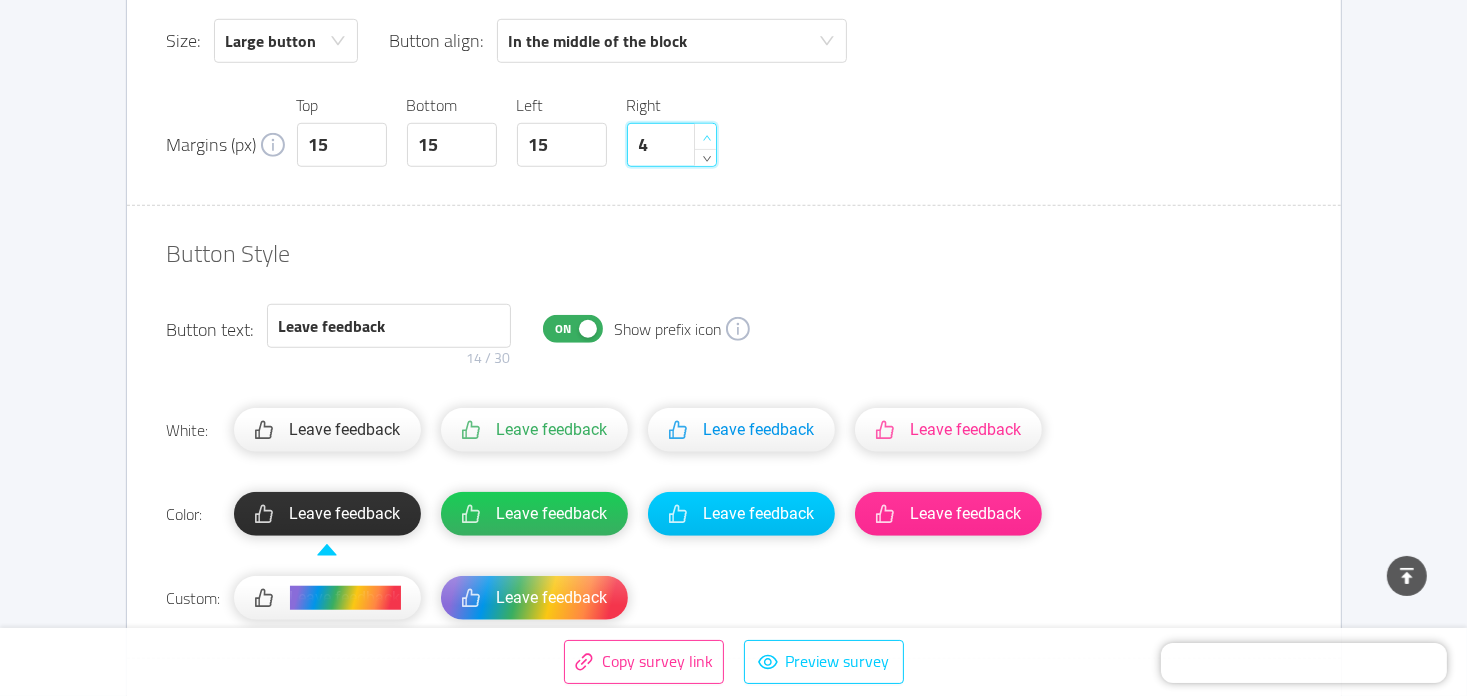 click 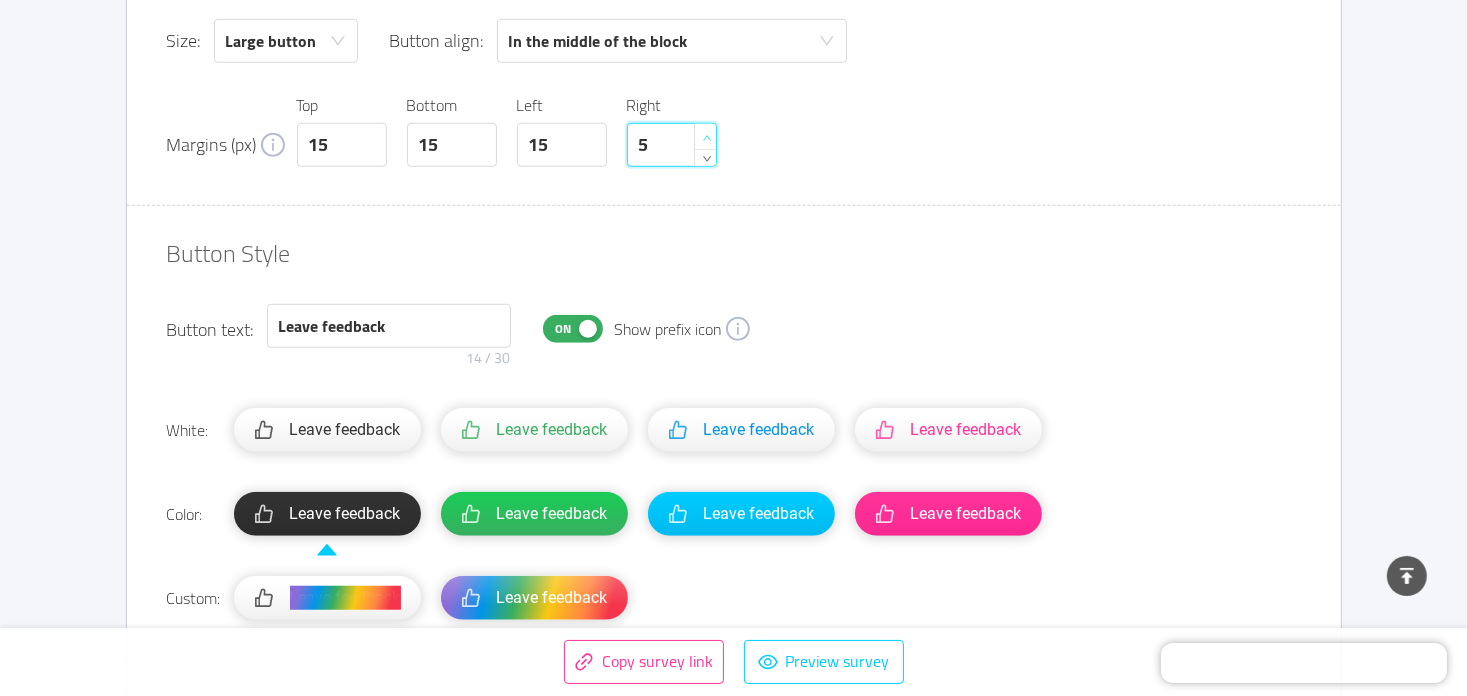 click 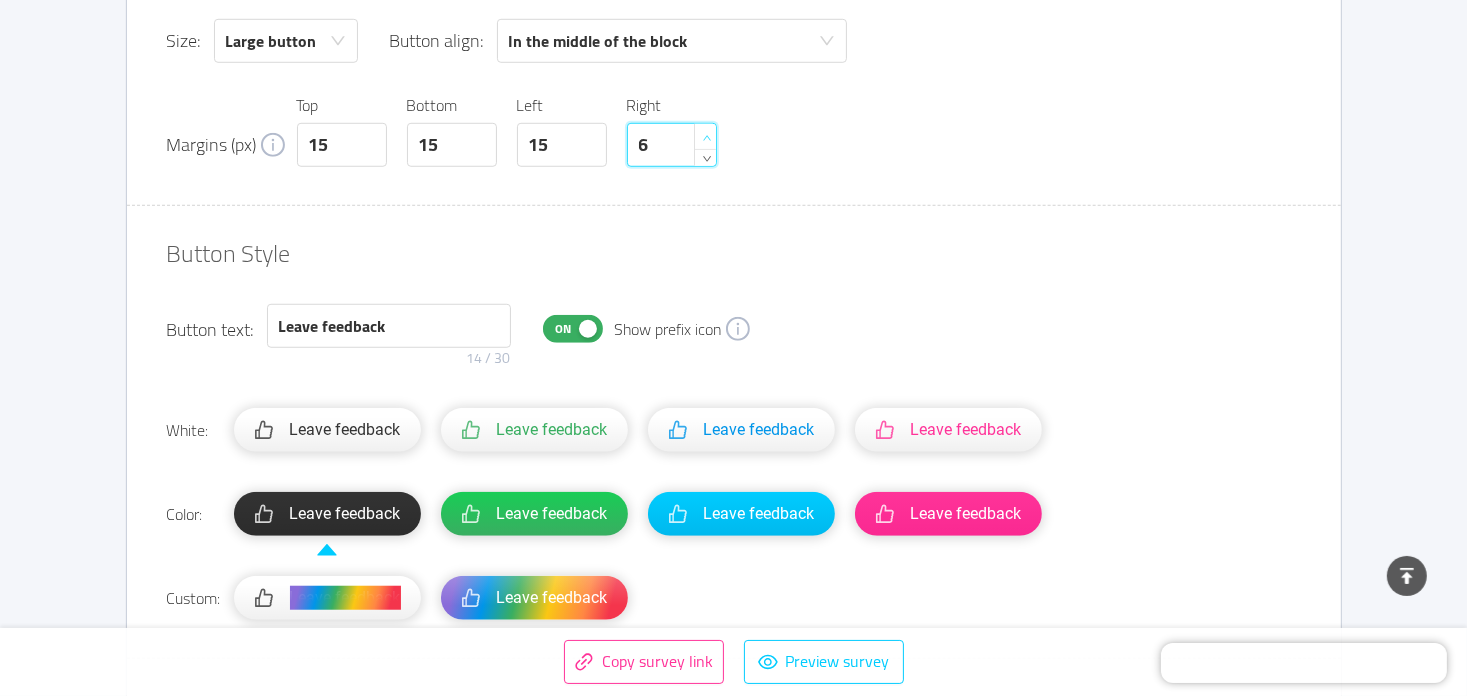 click 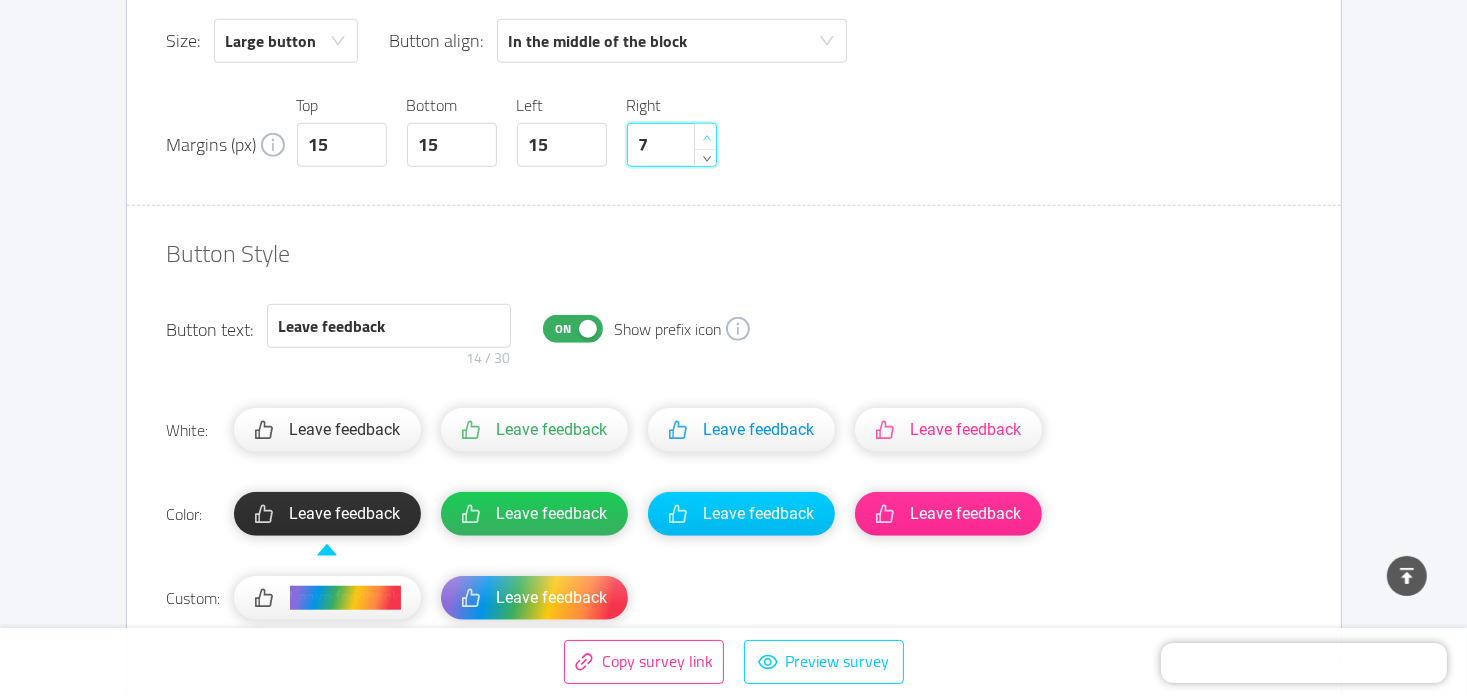click 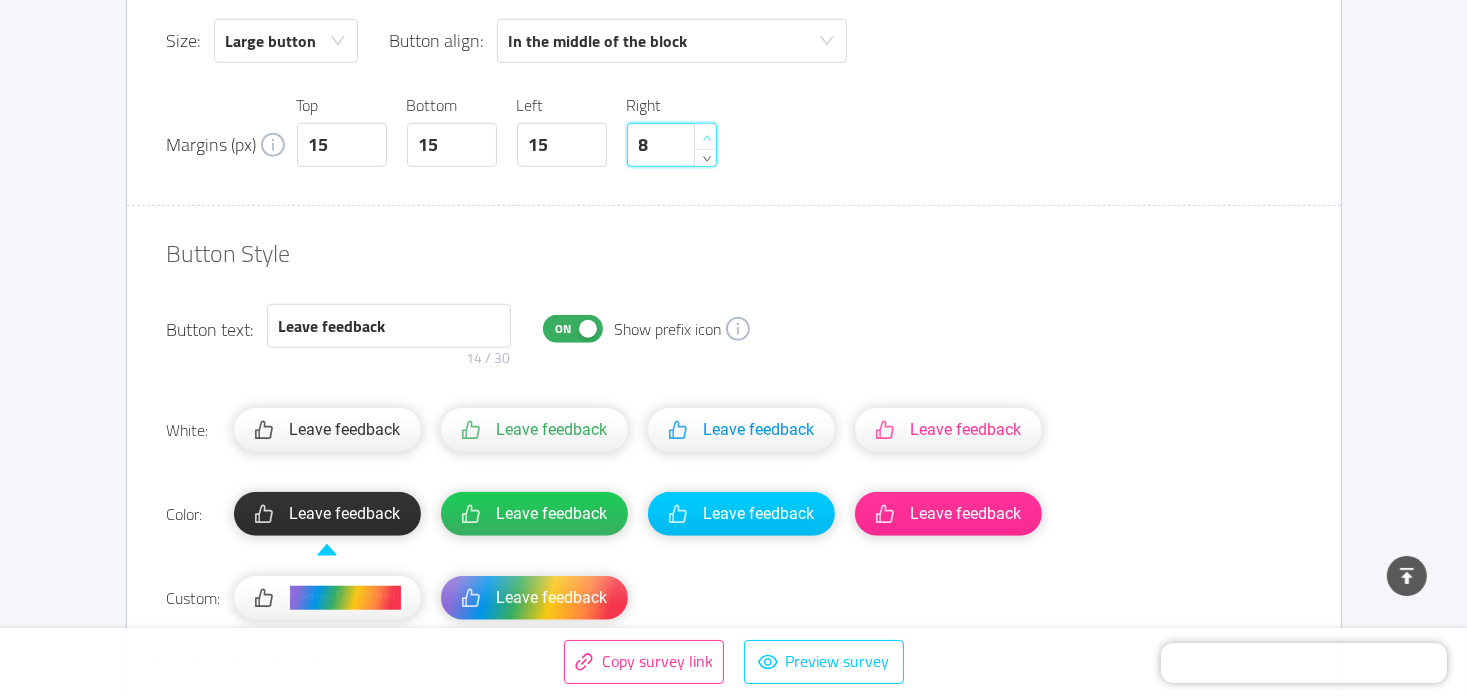 click 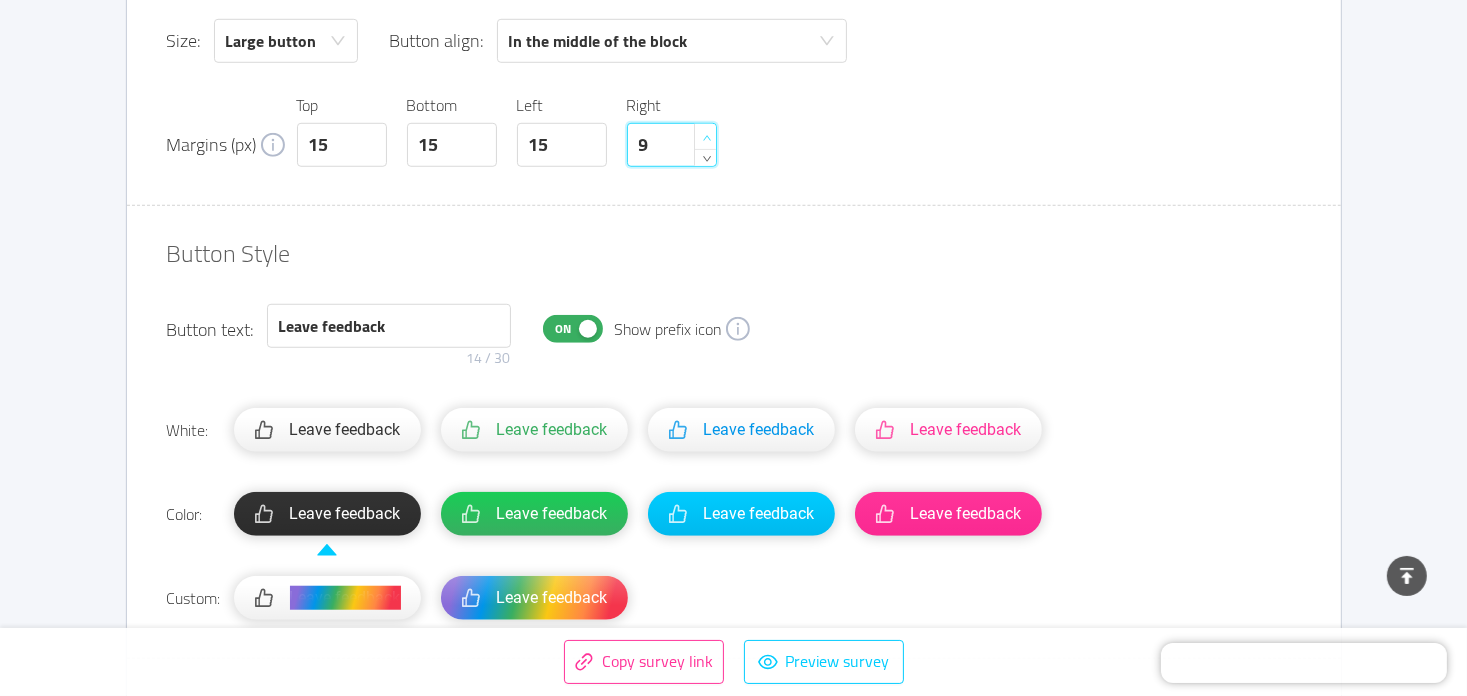 click 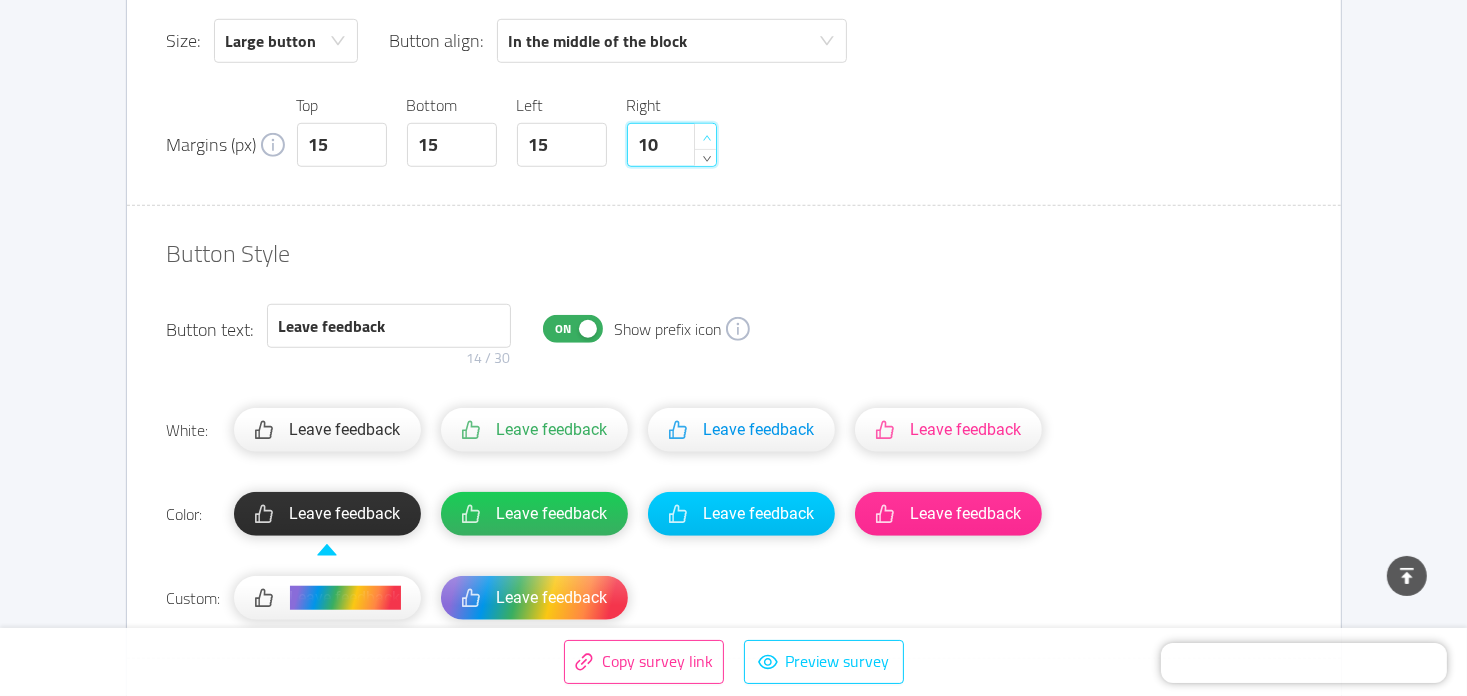 click 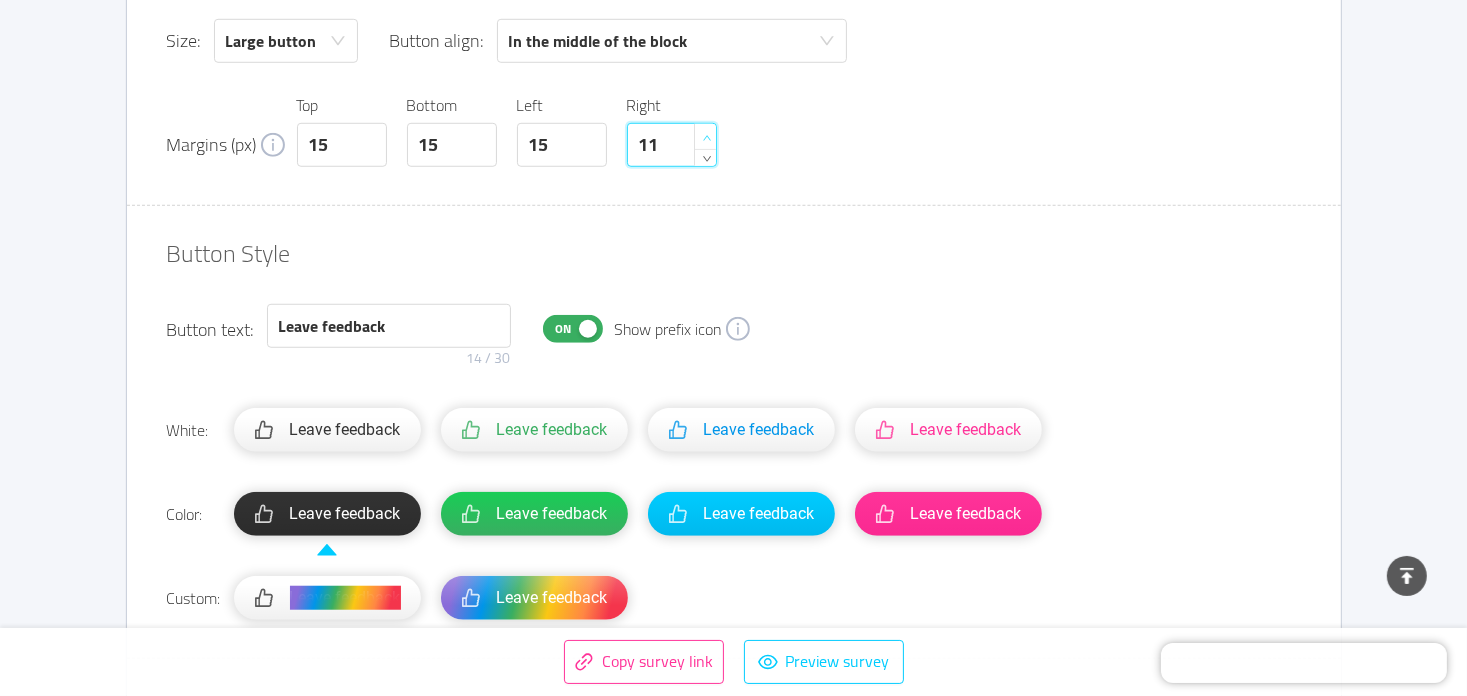 click 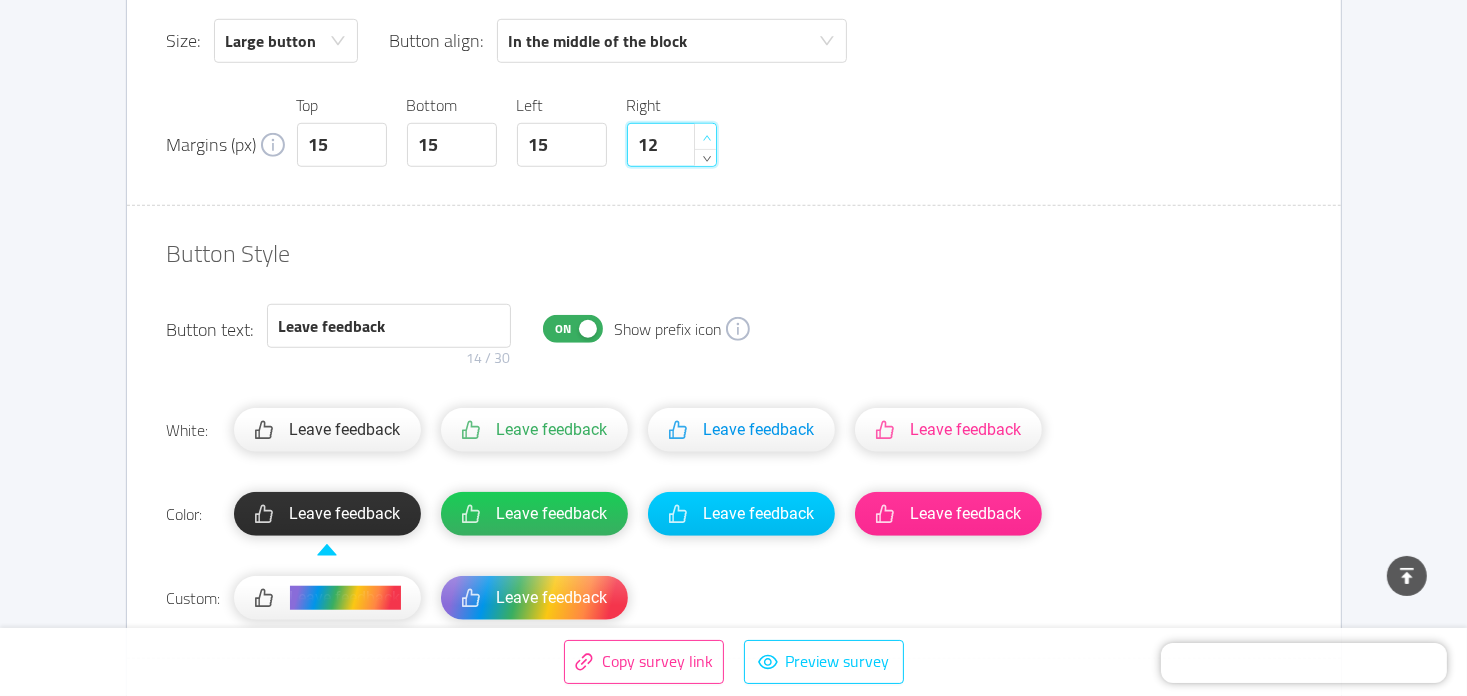 click 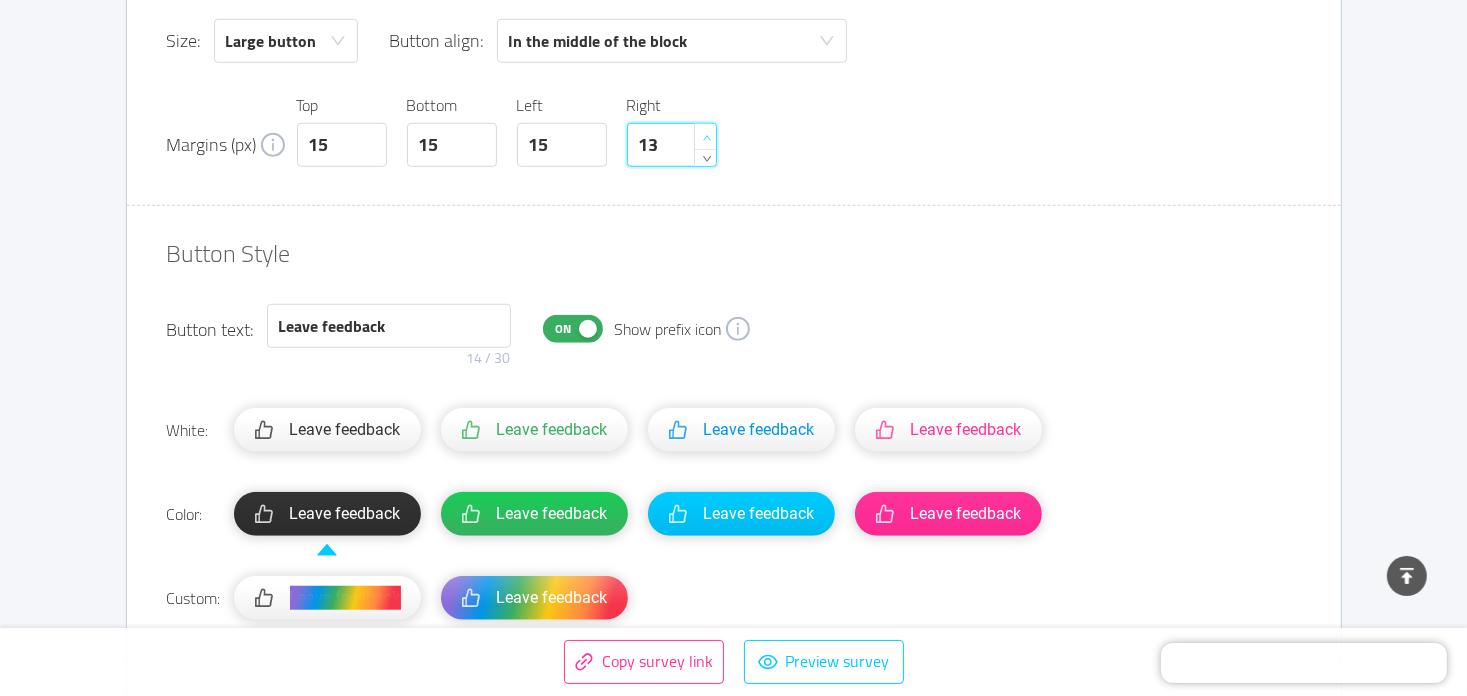 click 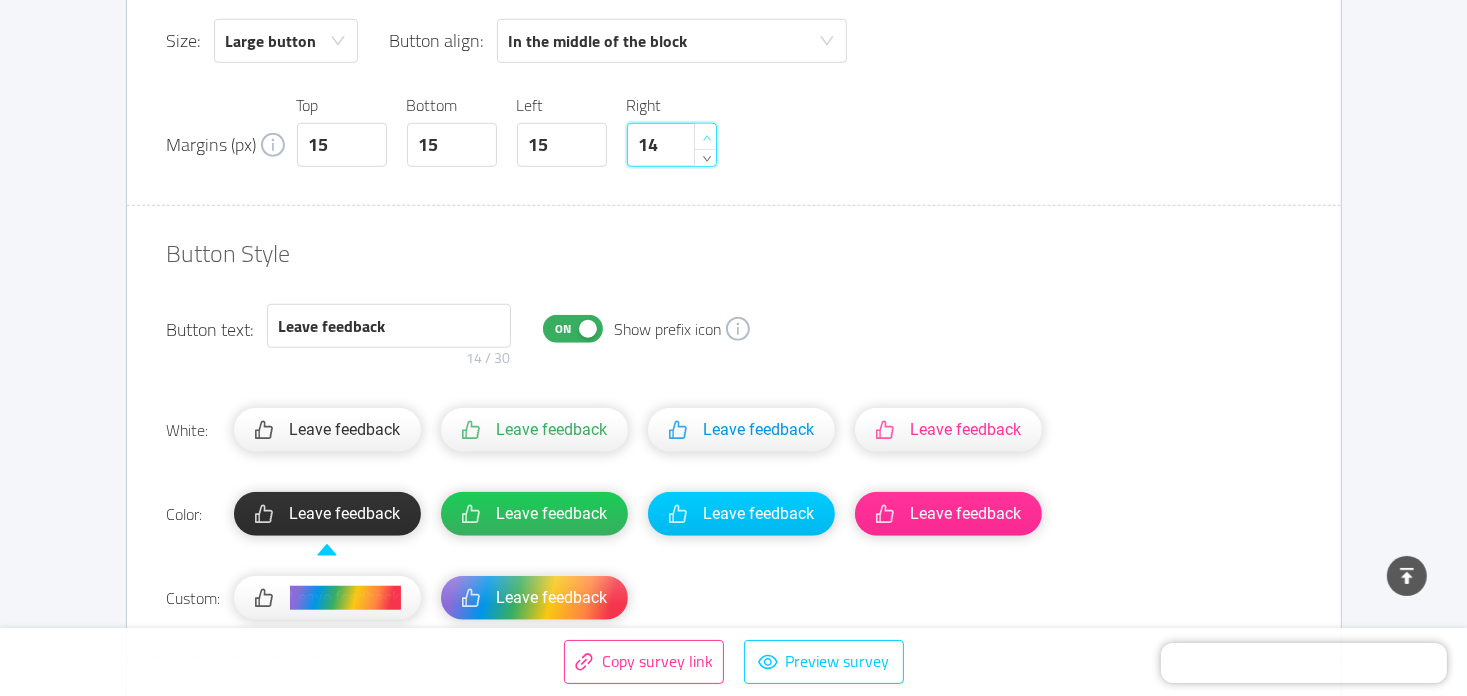 click 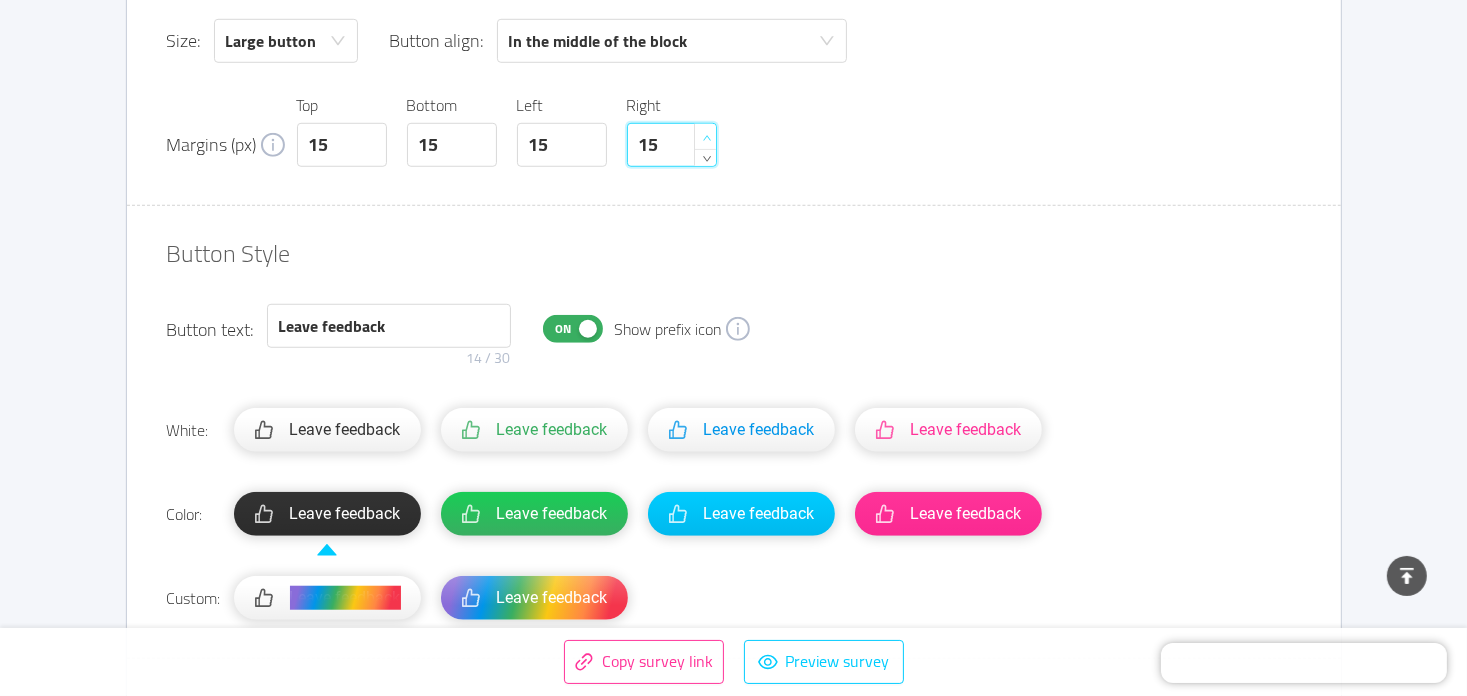 click 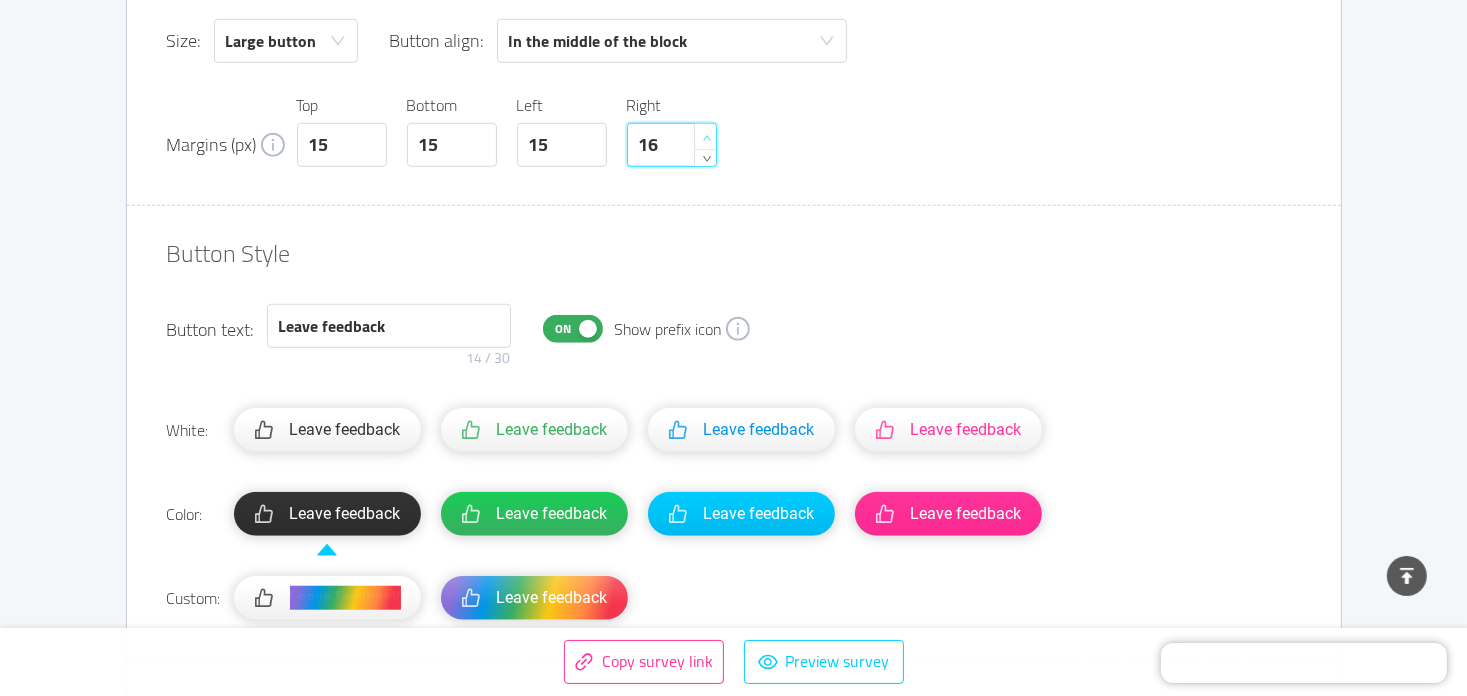 click 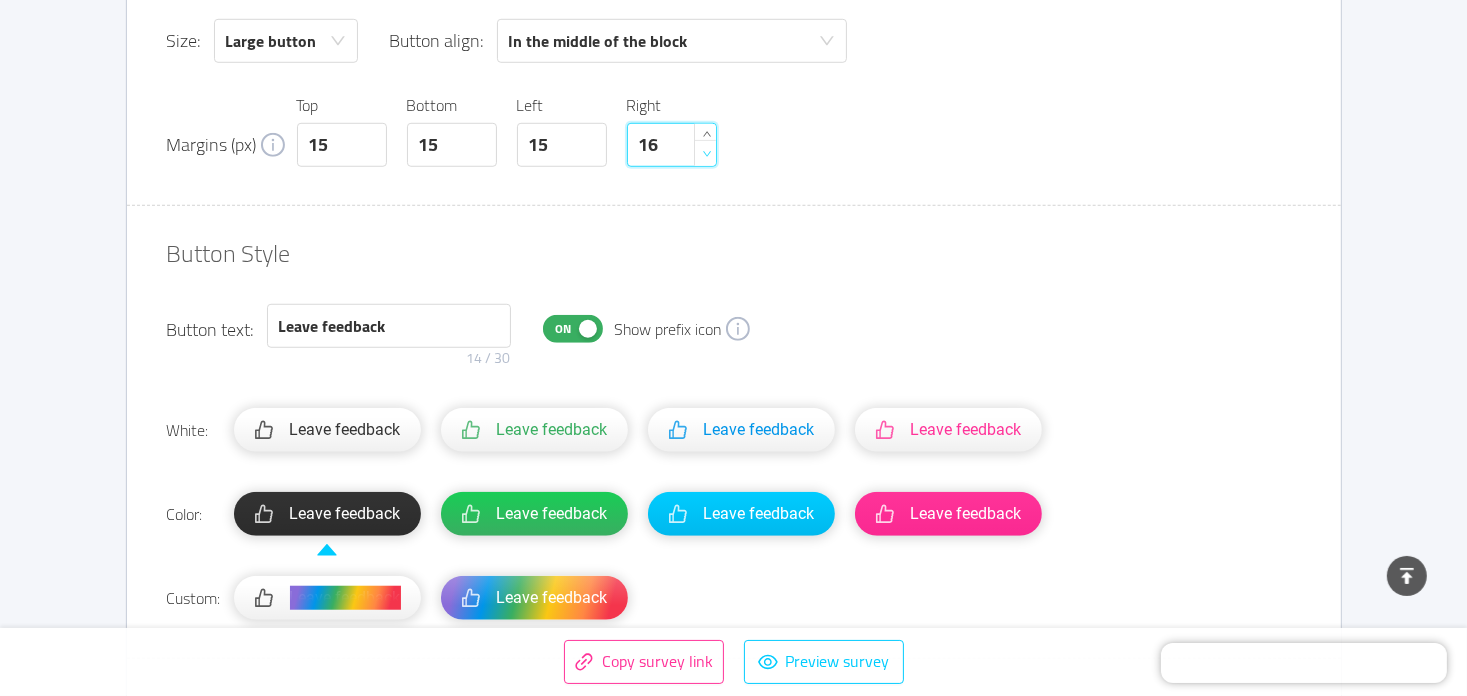 type on "15" 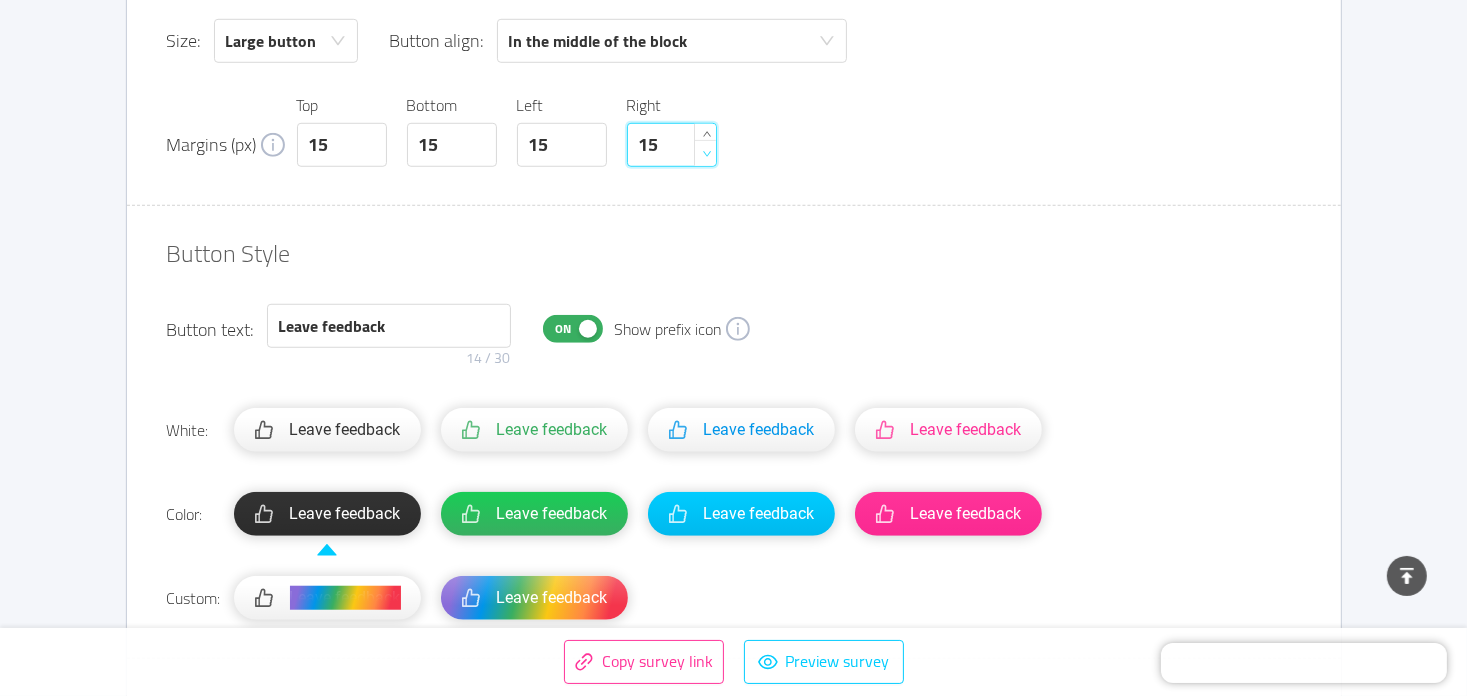click 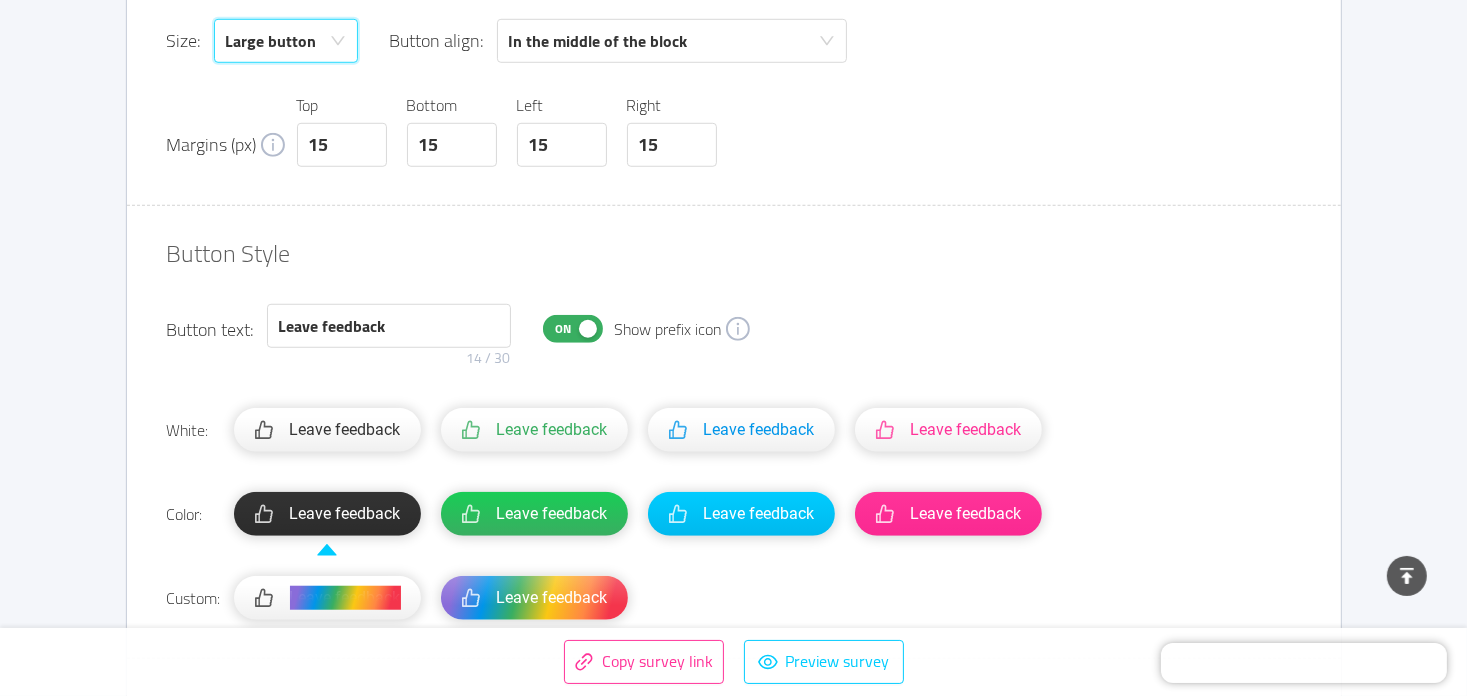 click on "Large button" at bounding box center [271, 41] 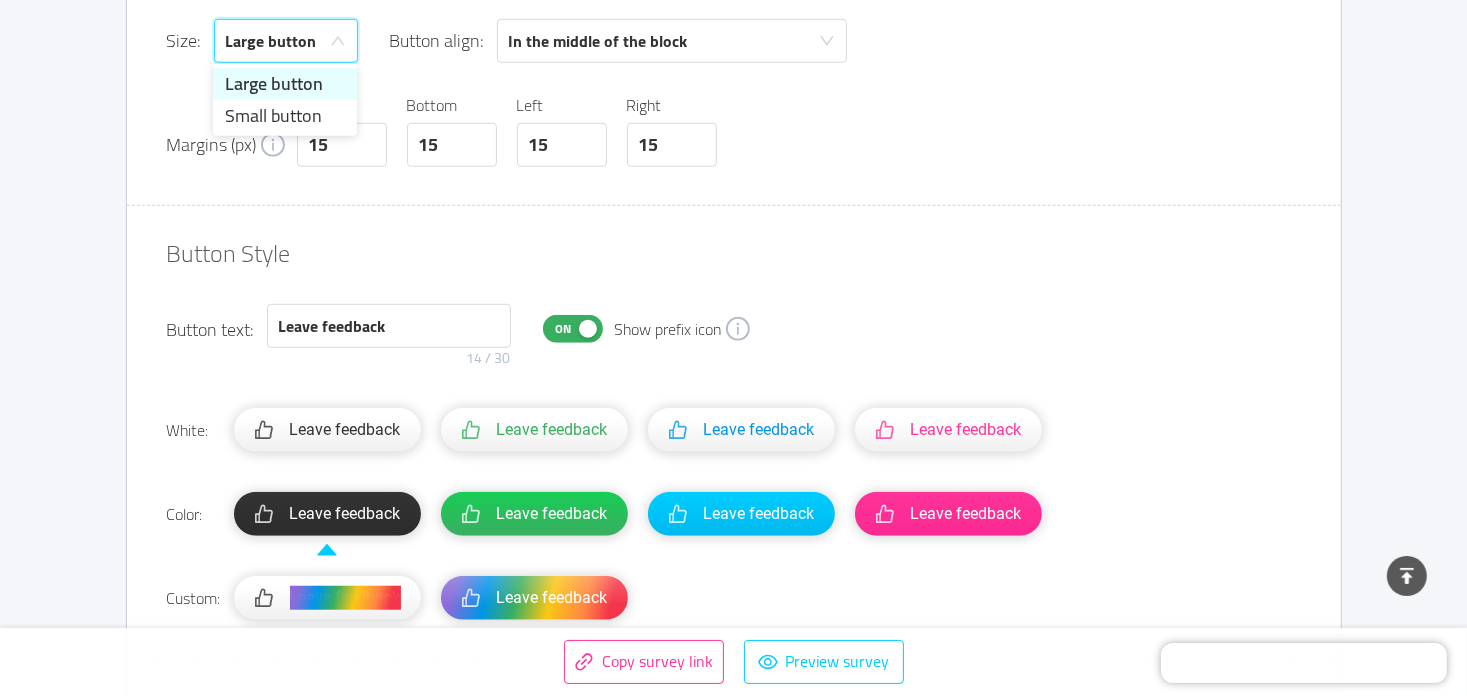 click on "Large button" at bounding box center [271, 41] 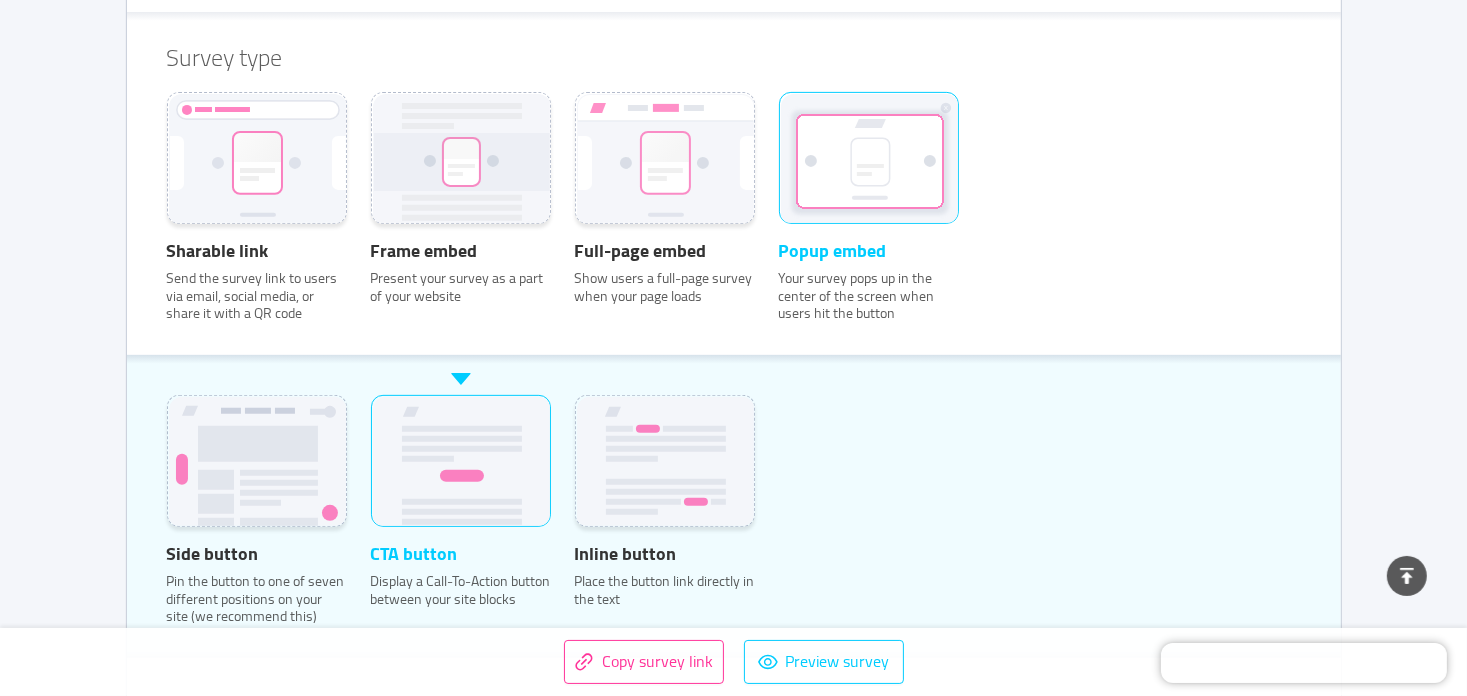 scroll, scrollTop: 660, scrollLeft: 0, axis: vertical 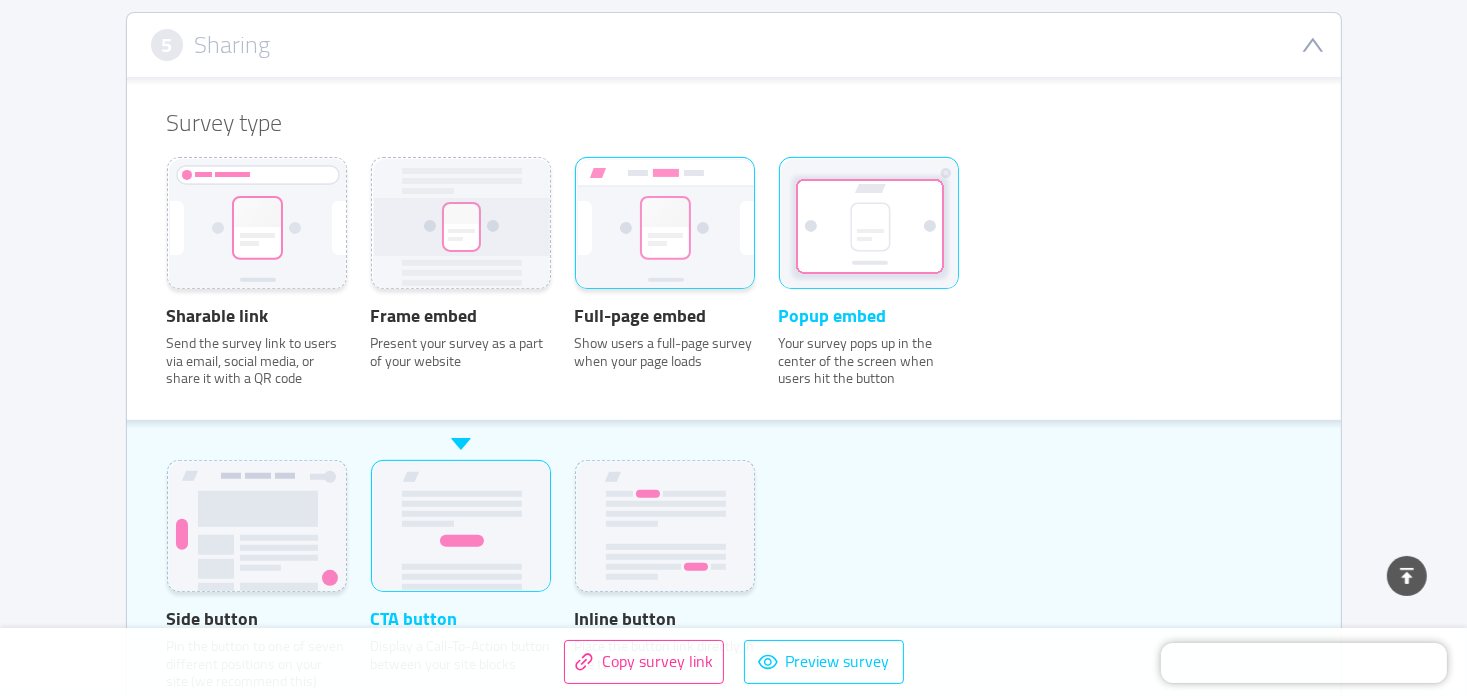 click 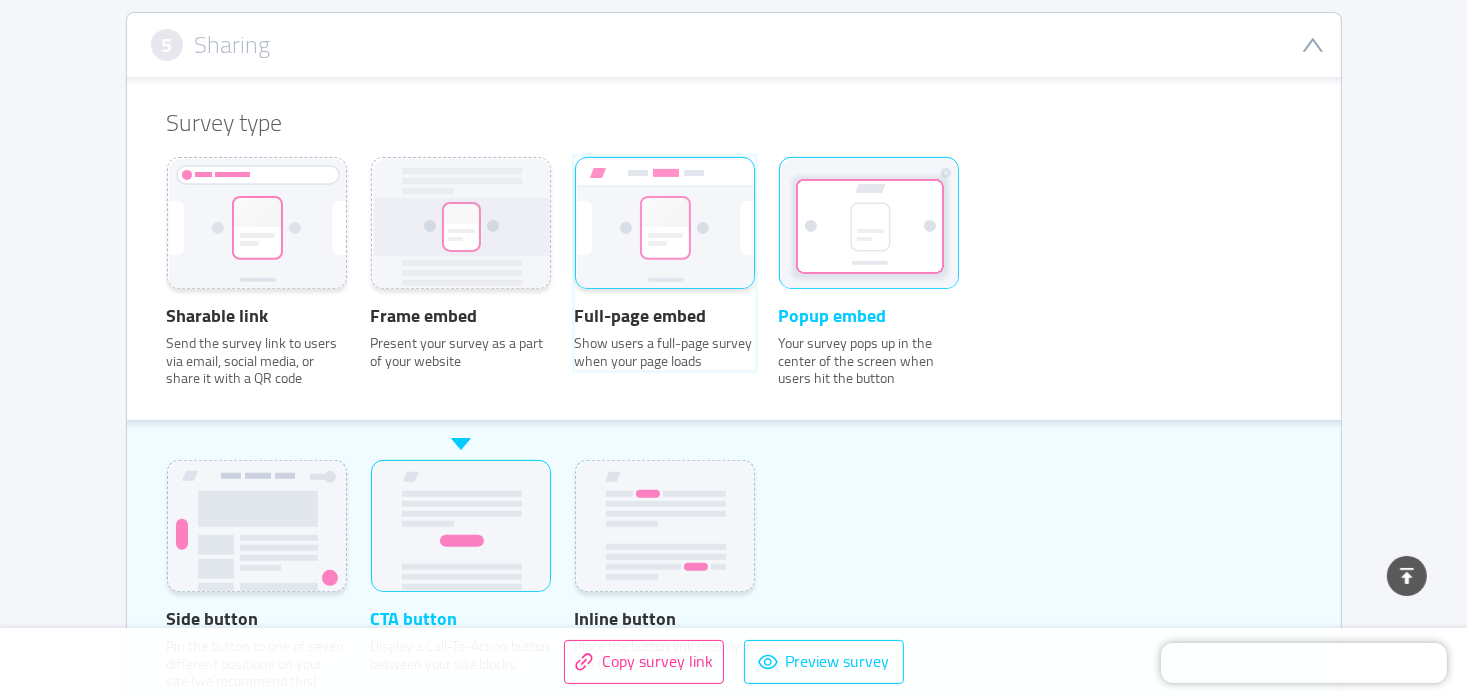 click on "Full-page embed   Show users a full-page survey when your page loads" at bounding box center [575, 184] 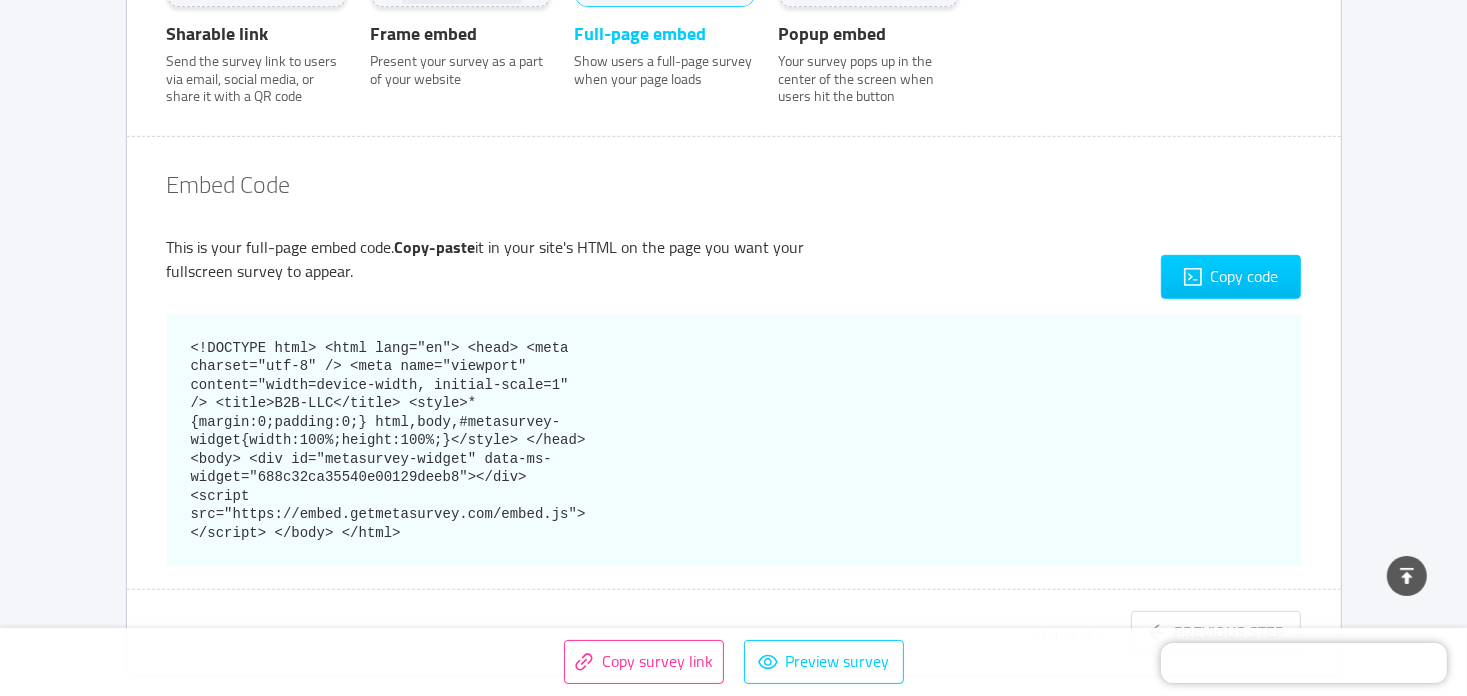 scroll, scrollTop: 990, scrollLeft: 0, axis: vertical 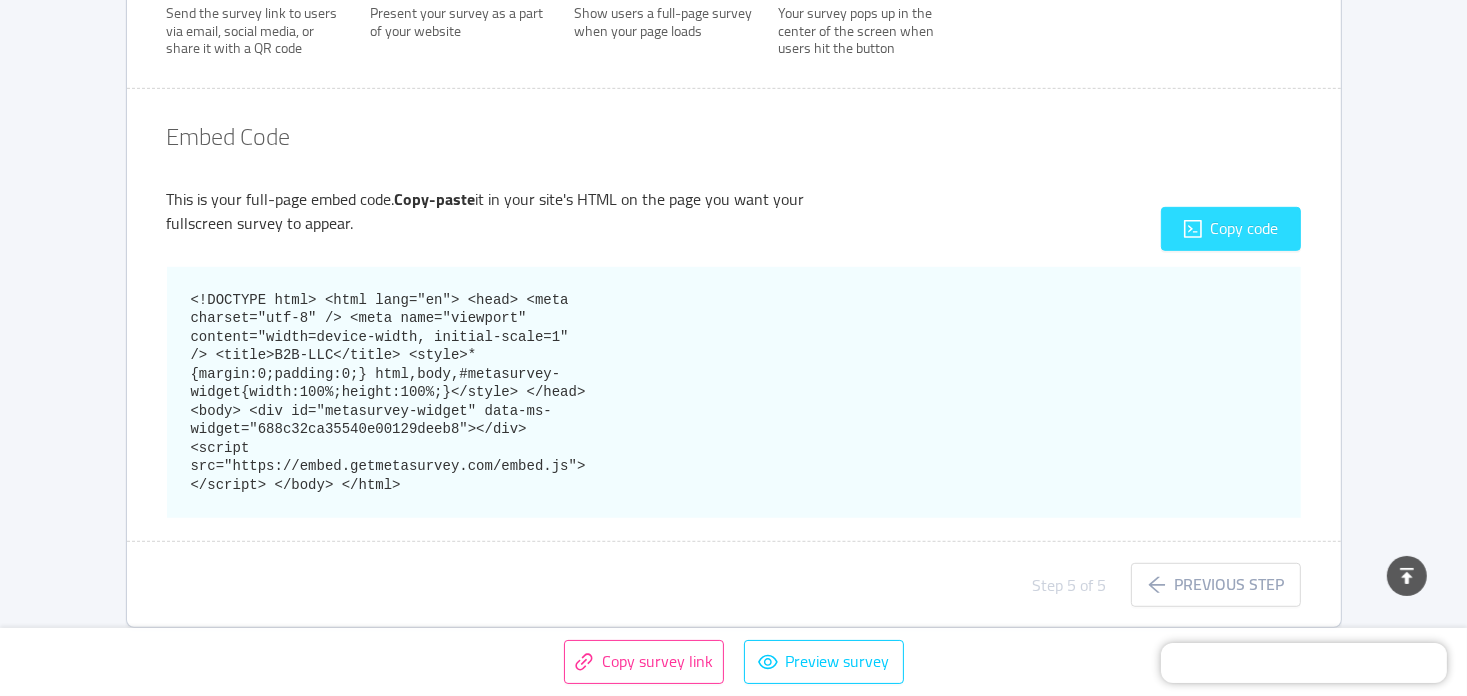 click on "Copy code" at bounding box center (1231, 229) 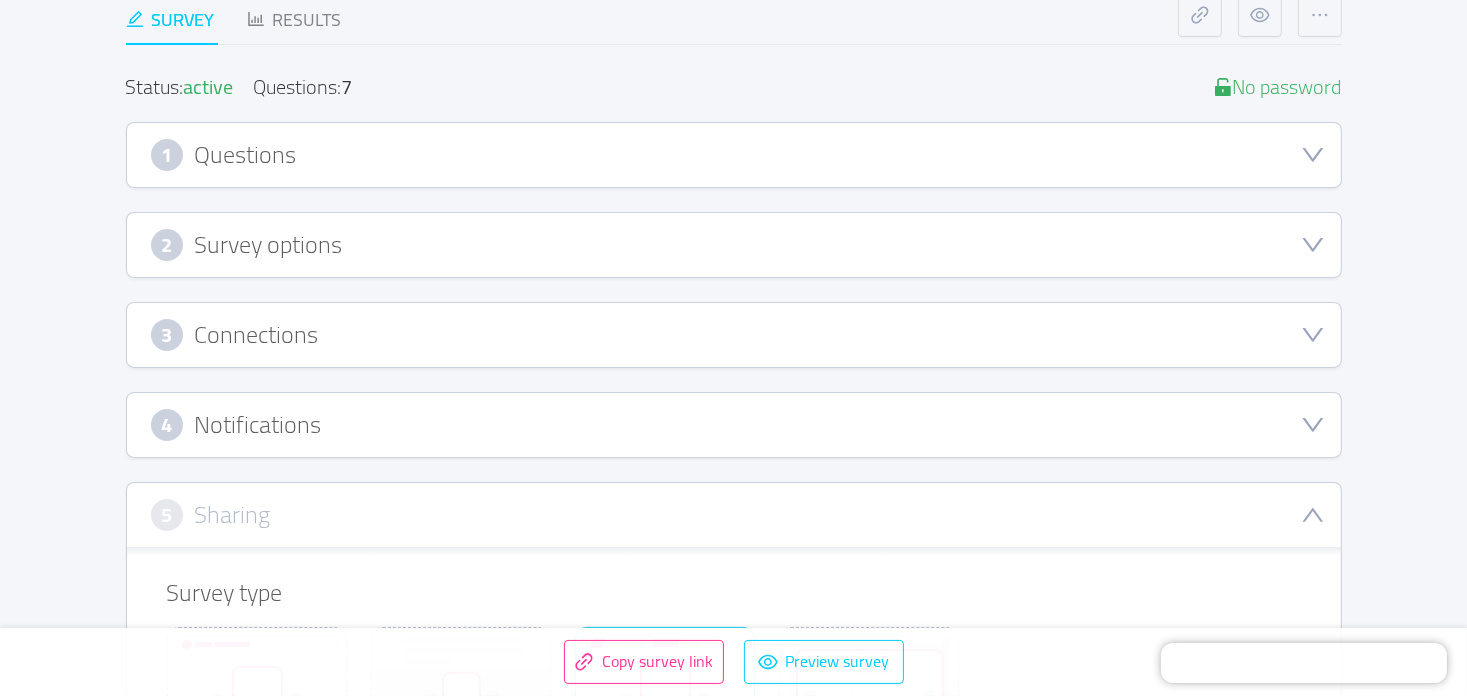 scroll, scrollTop: 0, scrollLeft: 0, axis: both 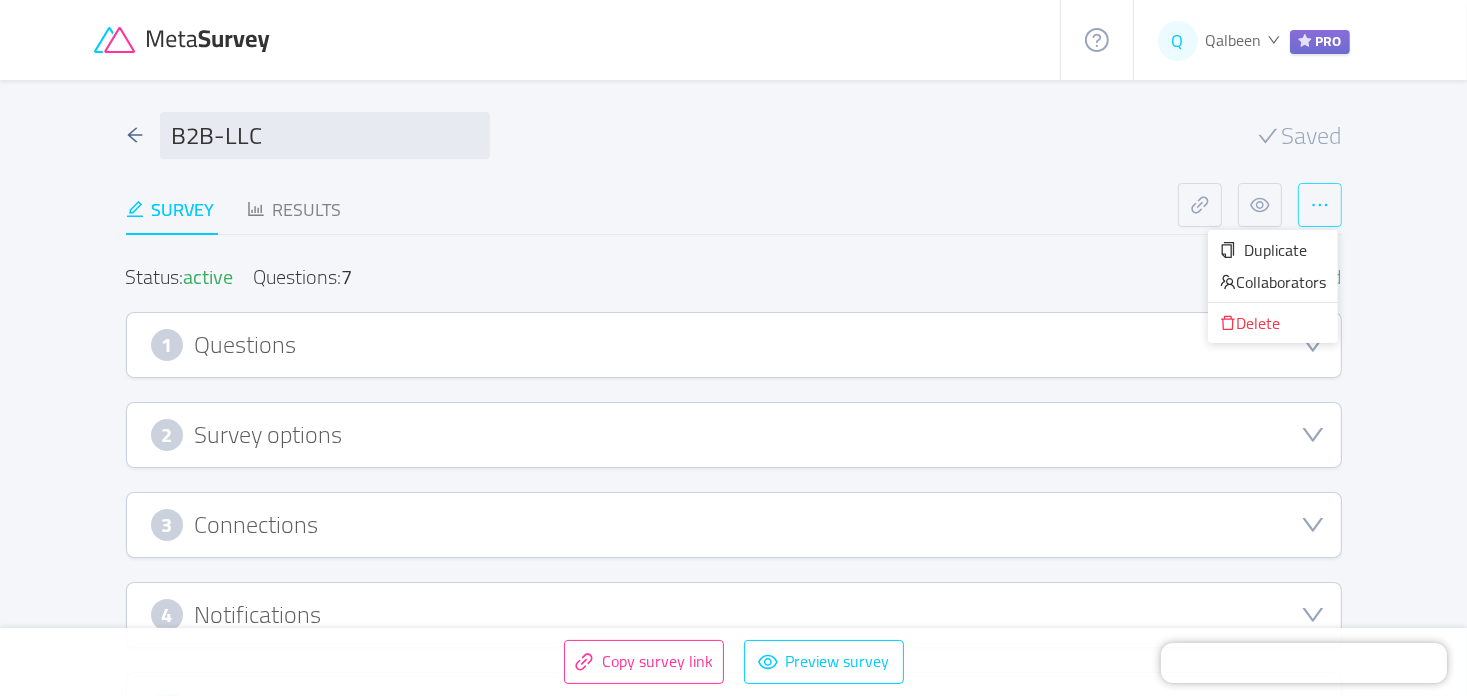 click at bounding box center [1320, 205] 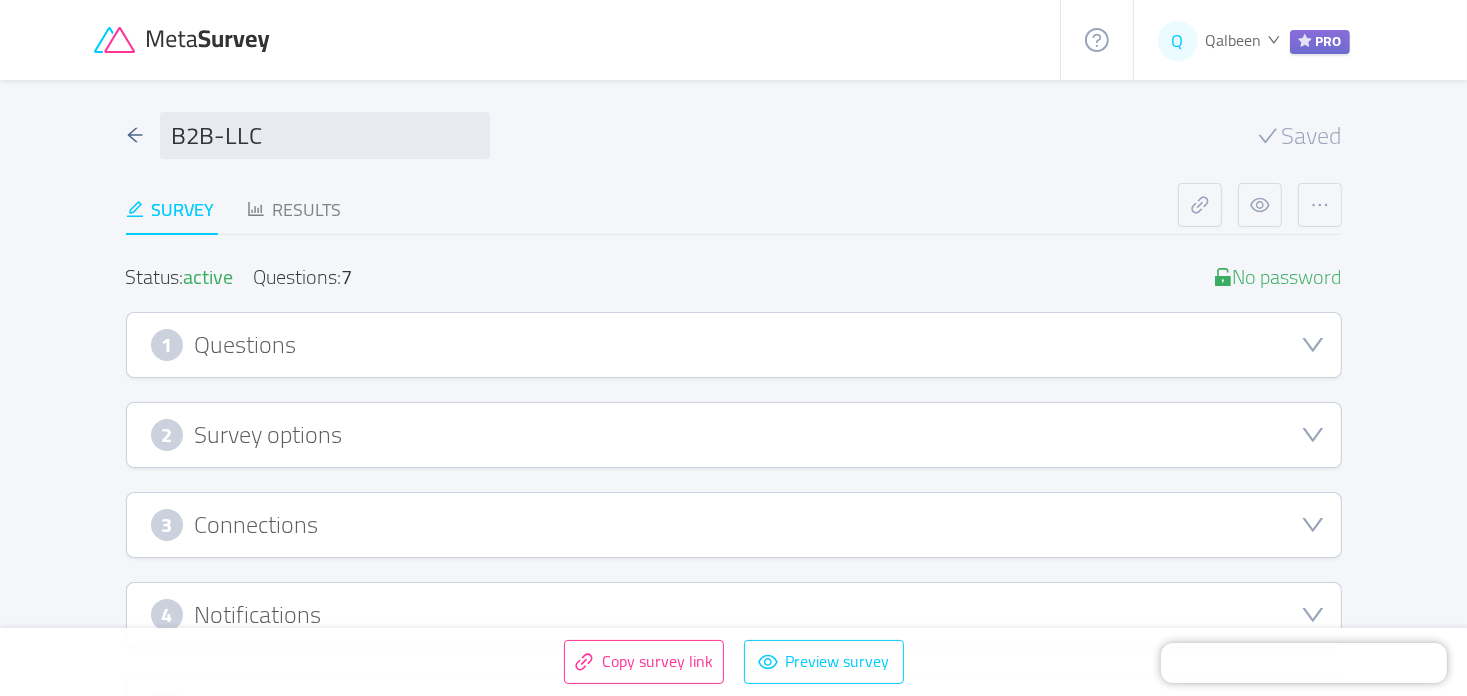 click on "B2B-LLC Saved  Survey   Results   Status:   active   Questions:   7   No password   1  Questions Import from CSV Images to questions Add Welcome screen On  Question 1  id: 688c32ca35540e00129deeba  Swipe reply  Duplicate Delete Image:    Click or drag image here  Or attach via link Image upload guidelines for best results: Dimensions: 800 x 600 px Format: jpeg, png, gif, svg, webp Max size: 2MB Question: Êtes-vous un/une professionnel.le? Settings: On Required  Change button labels   active   Conditional logic   Calculated fields  Add question here On  Question 2  id: 688c32ca35540e00129deebb  Open answer  Duplicate Delete Image:    Click or drag image here  Or attach via link Image upload guidelines for best results: Dimensions: 800 x 600 px Format: jpeg, png, gif, svg, webp Max size: 2MB Question: 👋🏼 Avant tout, à qui avons nous l'honneur ? Settings: Type  Single line  Country code: 🇫🇷 +33   Placeholder: Votre prénom  12 / 35  Button label: Ok  2 / 20  On Required  Conditional logic  On" at bounding box center (733, 897) 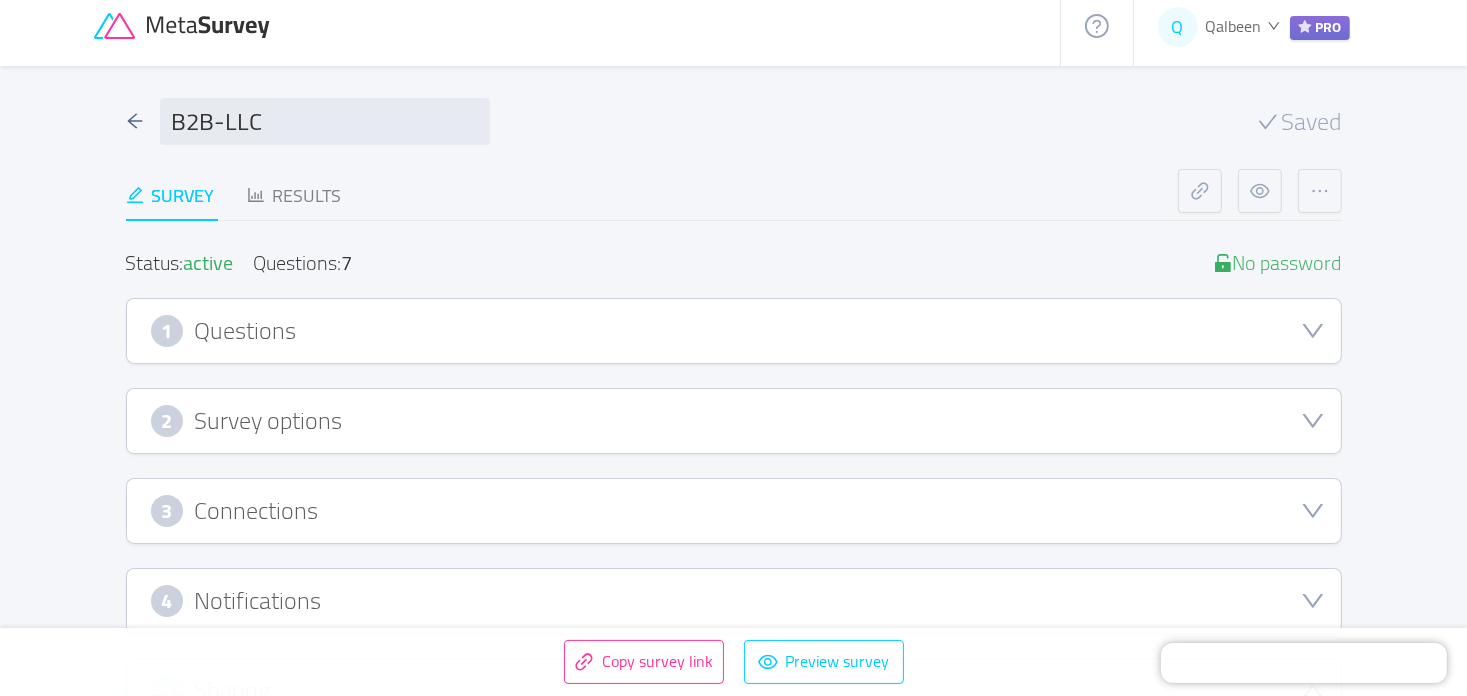 scroll, scrollTop: 0, scrollLeft: 0, axis: both 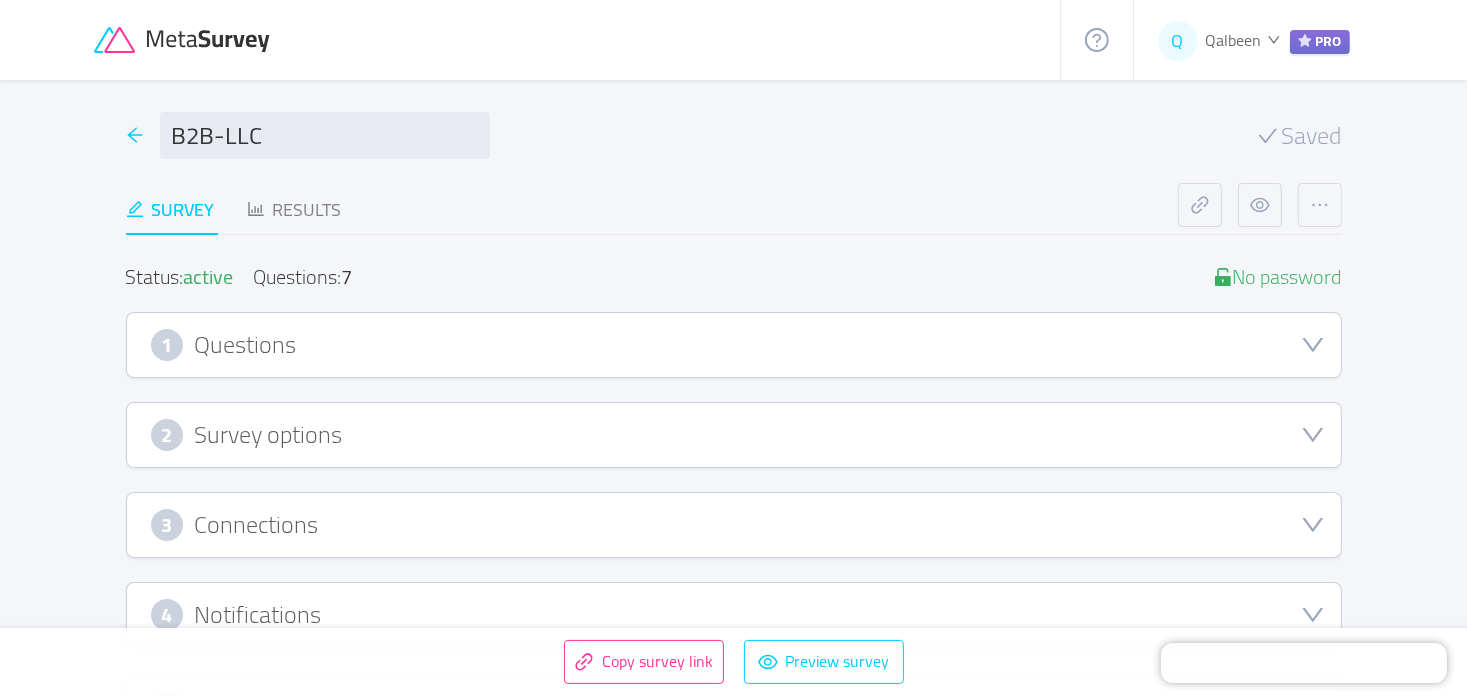 click 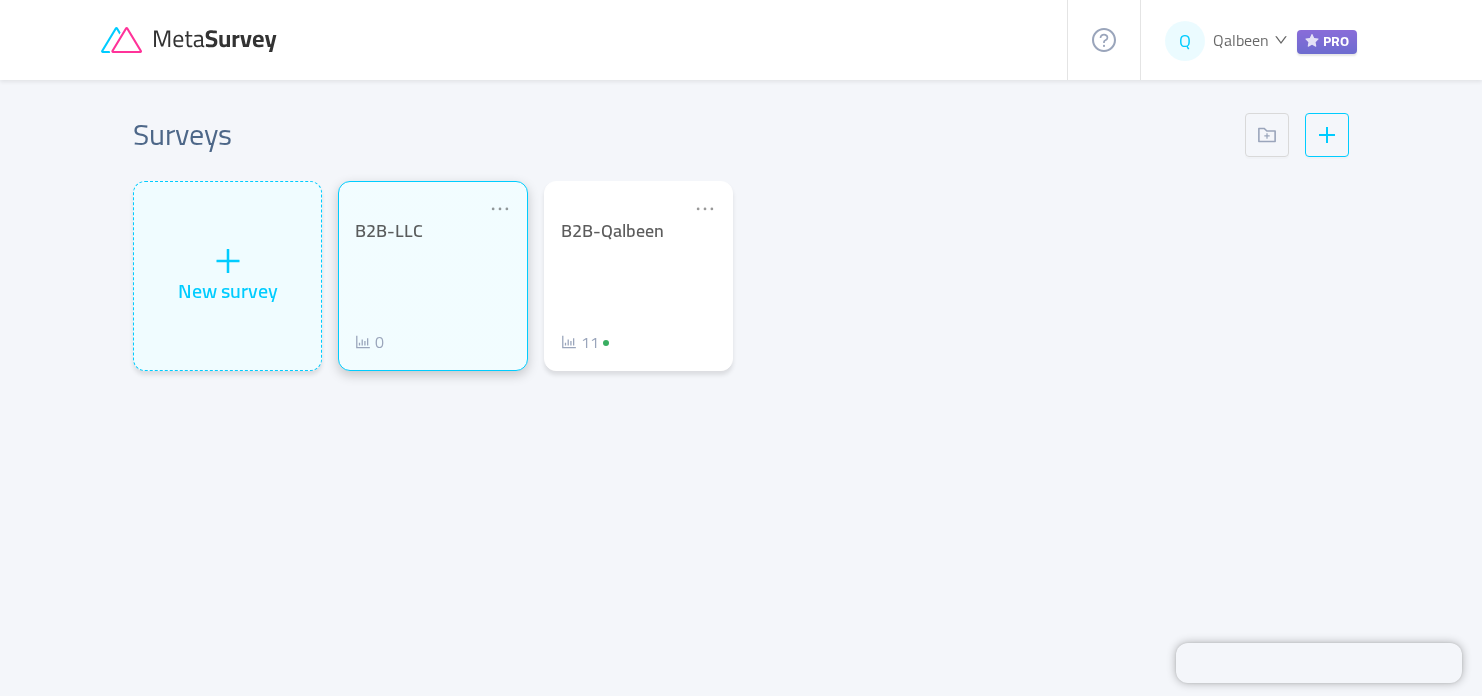 click on "B2B-LLC  0" at bounding box center (432, 287) 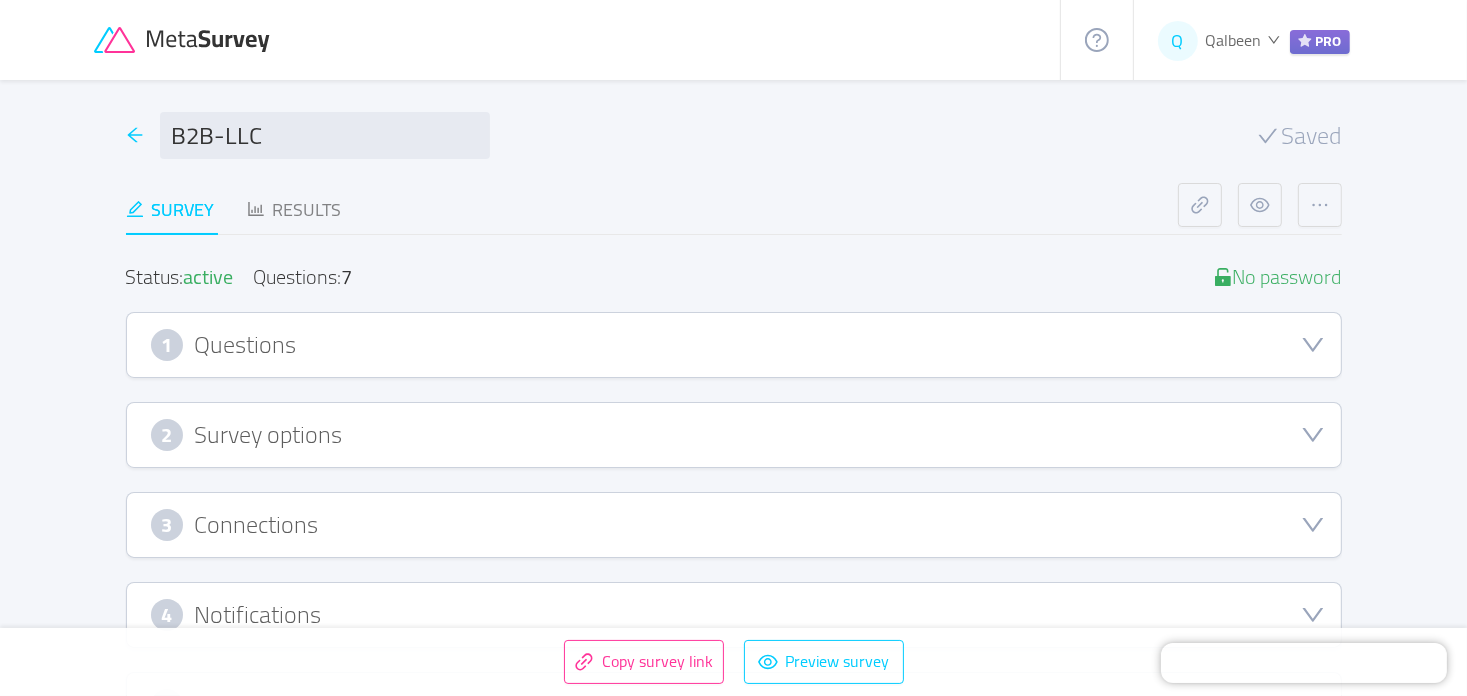 click 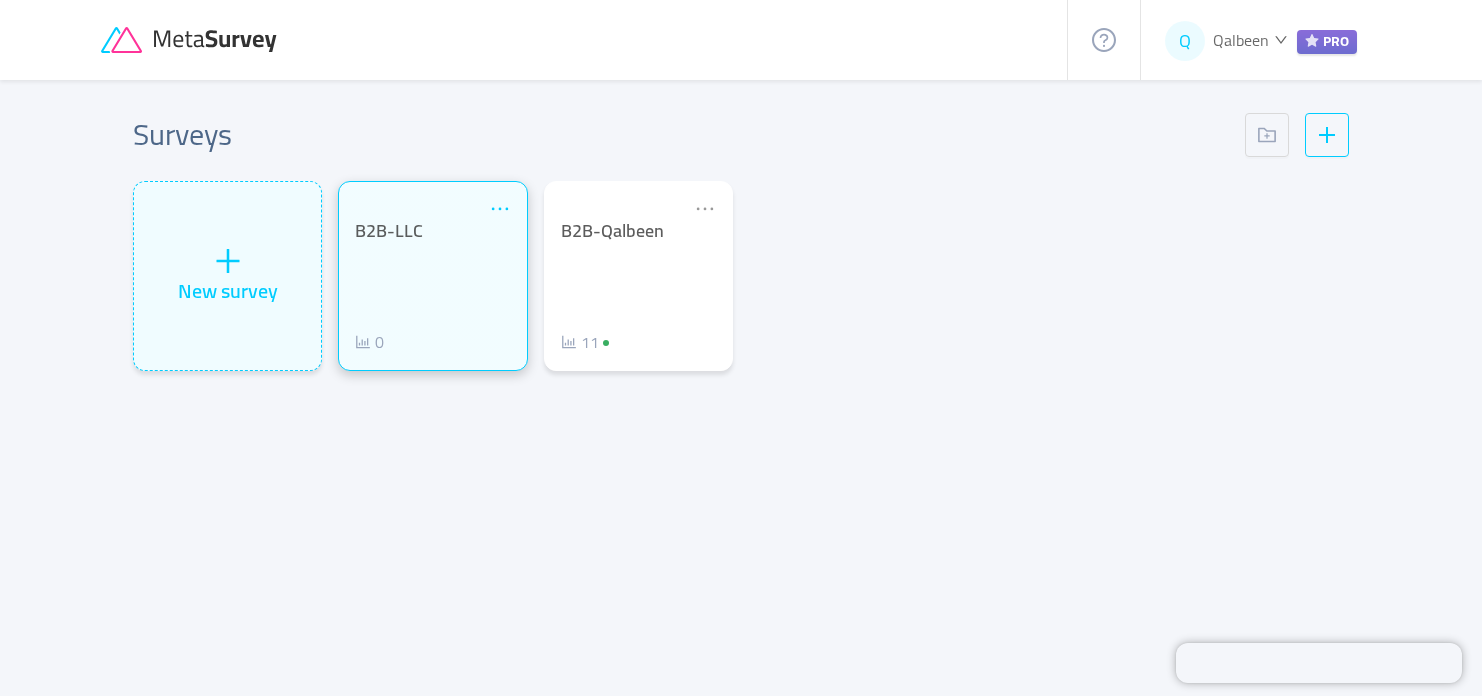 click 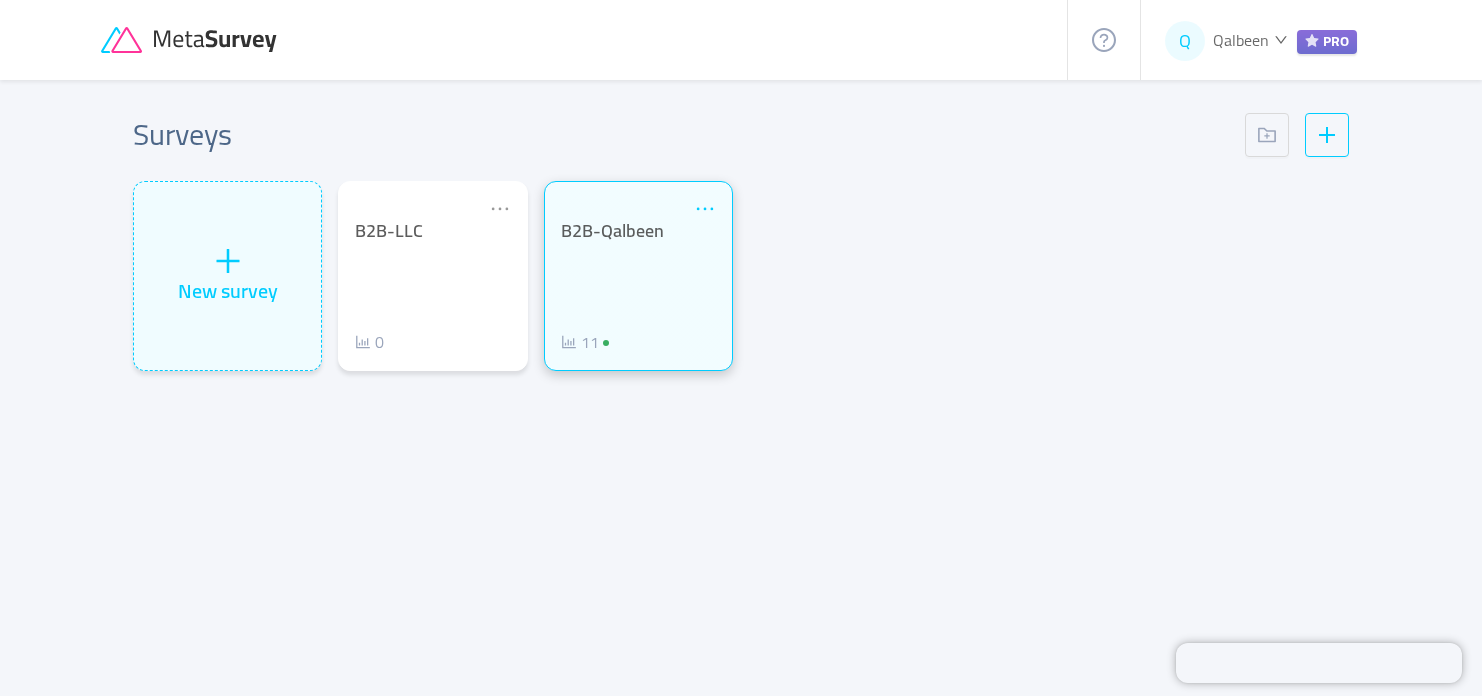 click 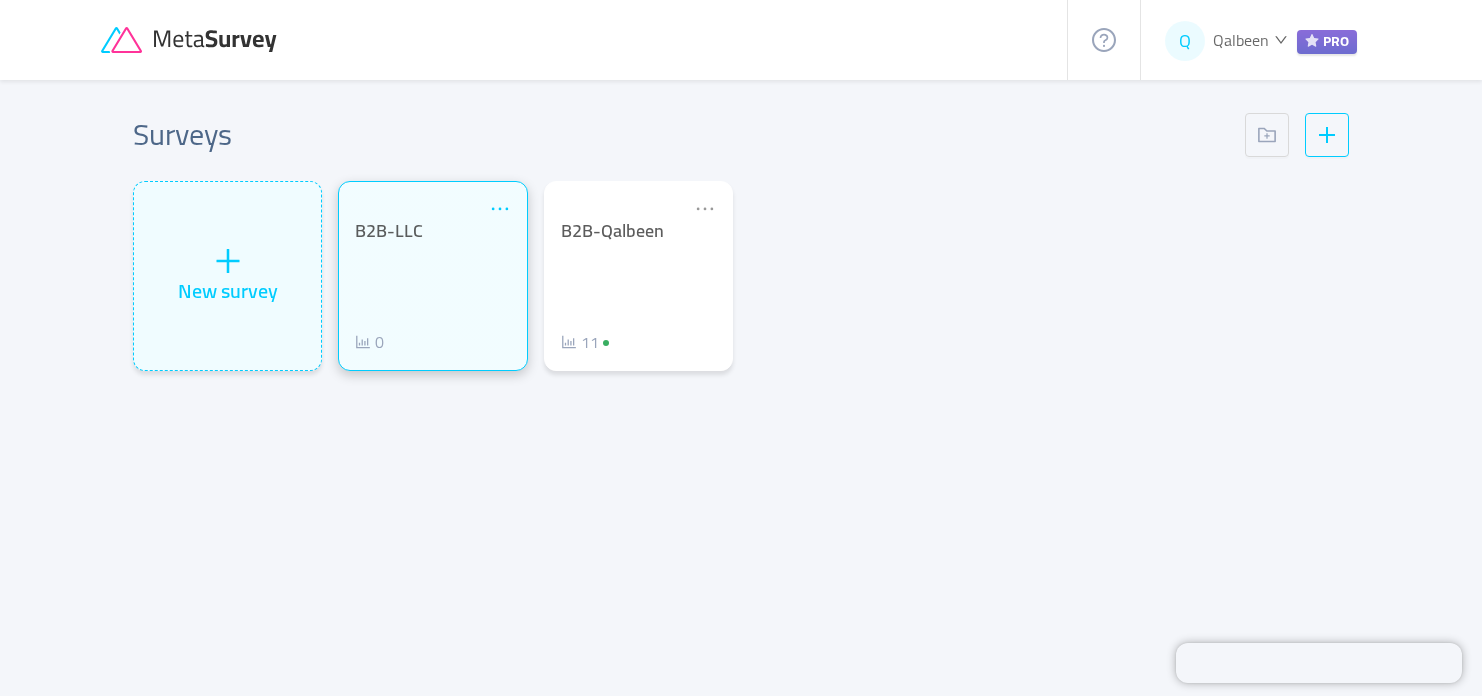 click 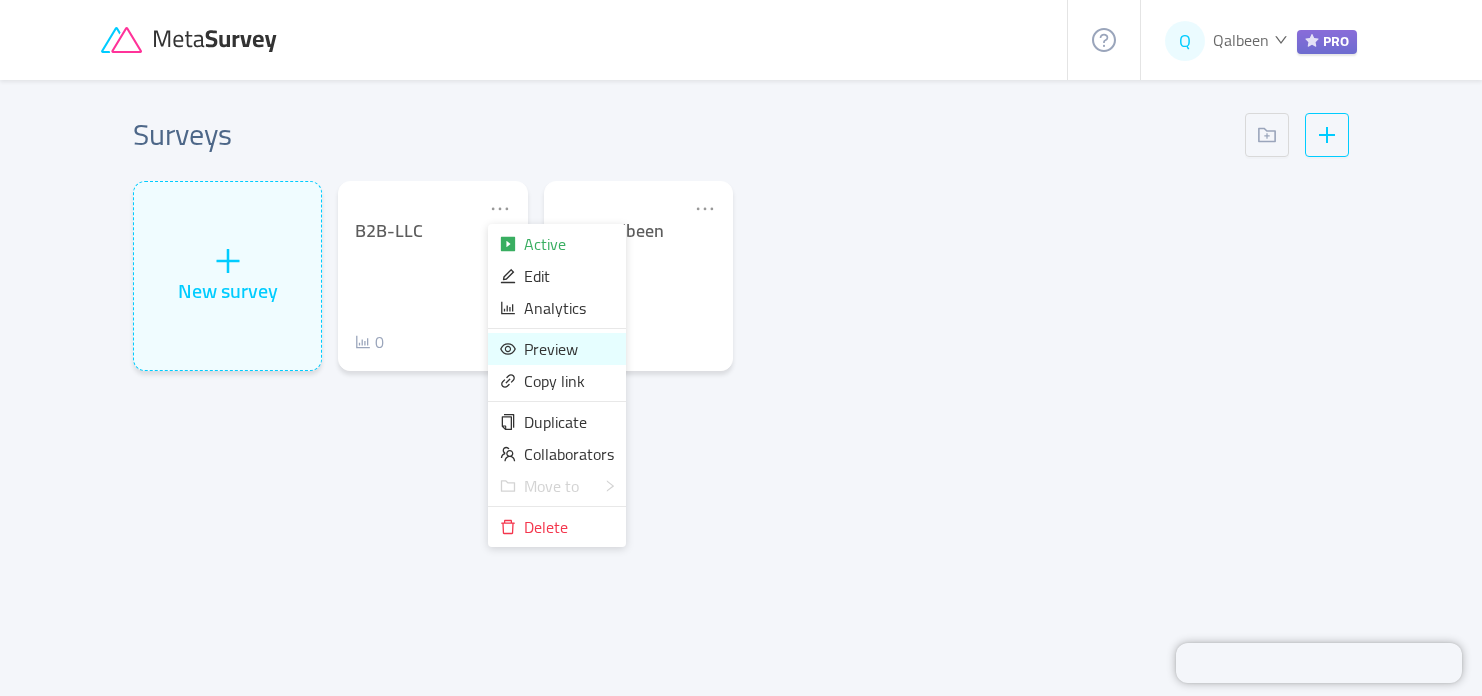 click on "Preview" at bounding box center (551, 349) 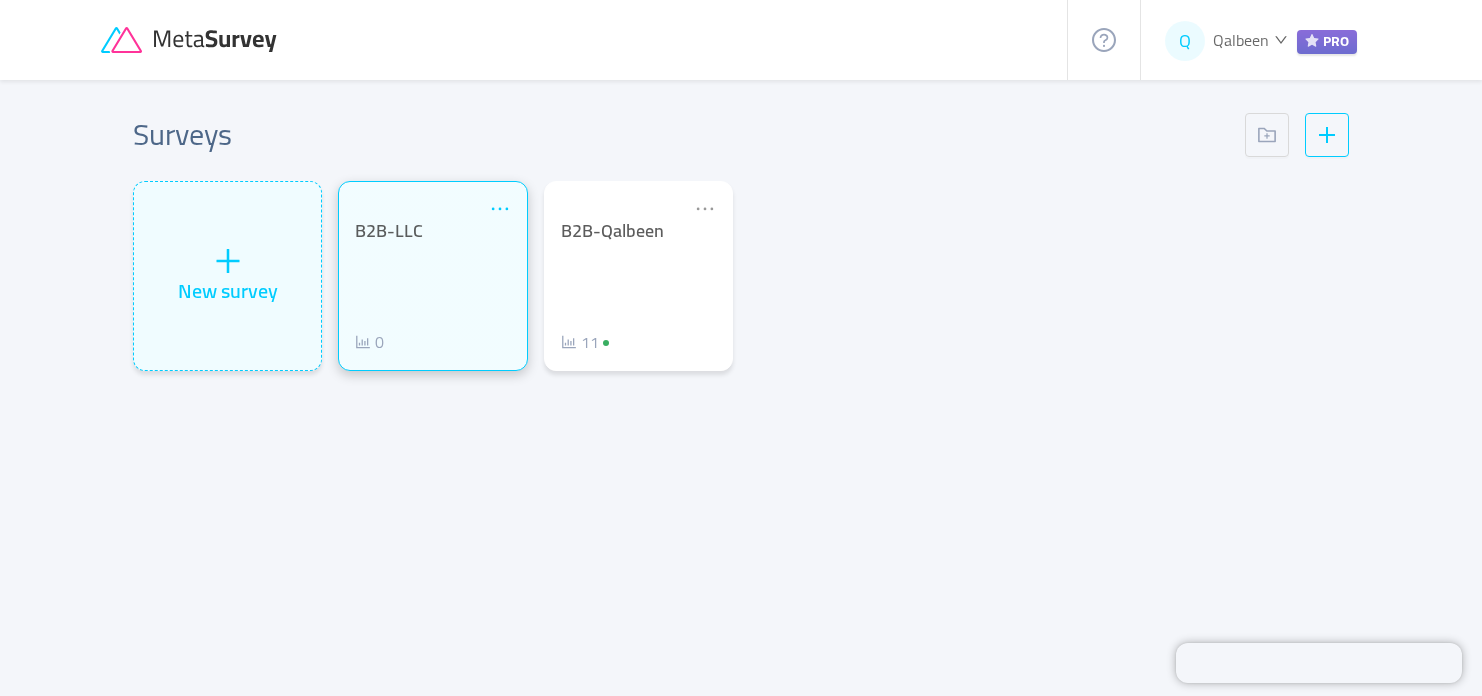 click 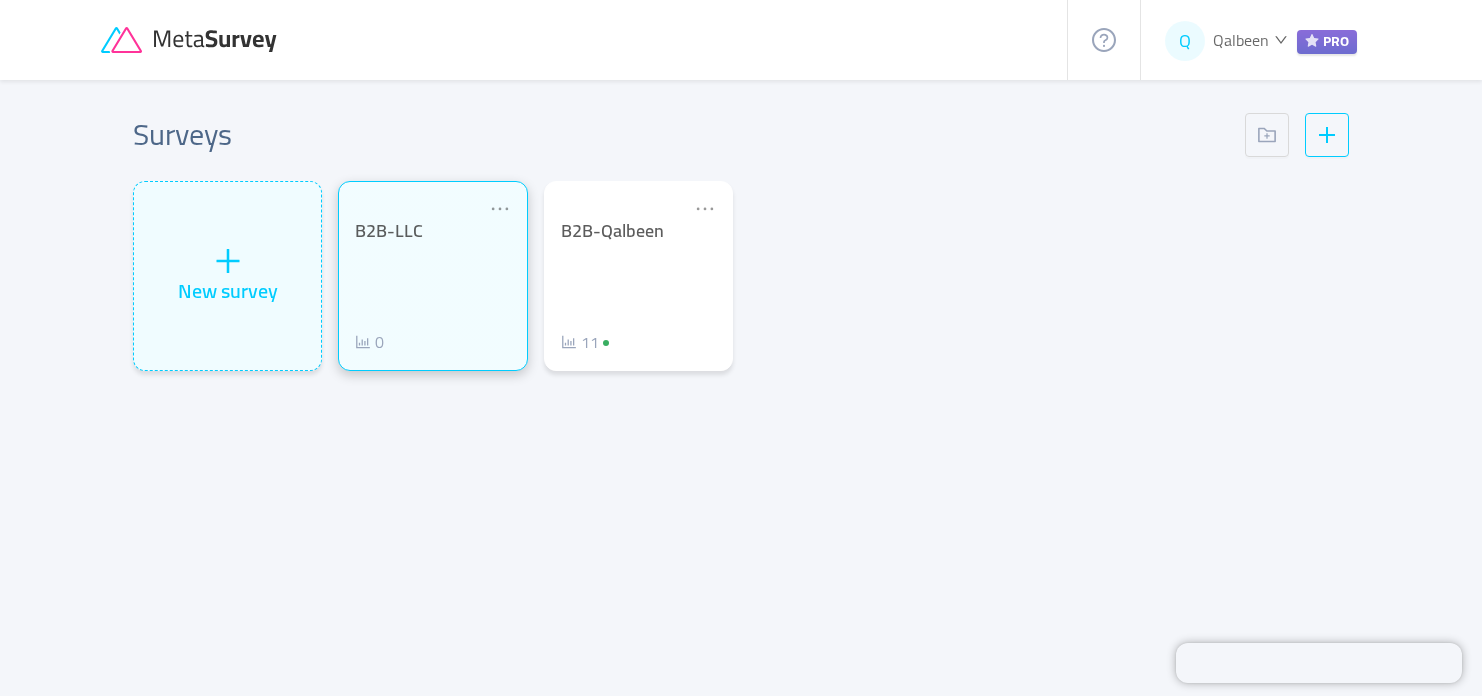 click on "B2B-LLC  0" at bounding box center (432, 287) 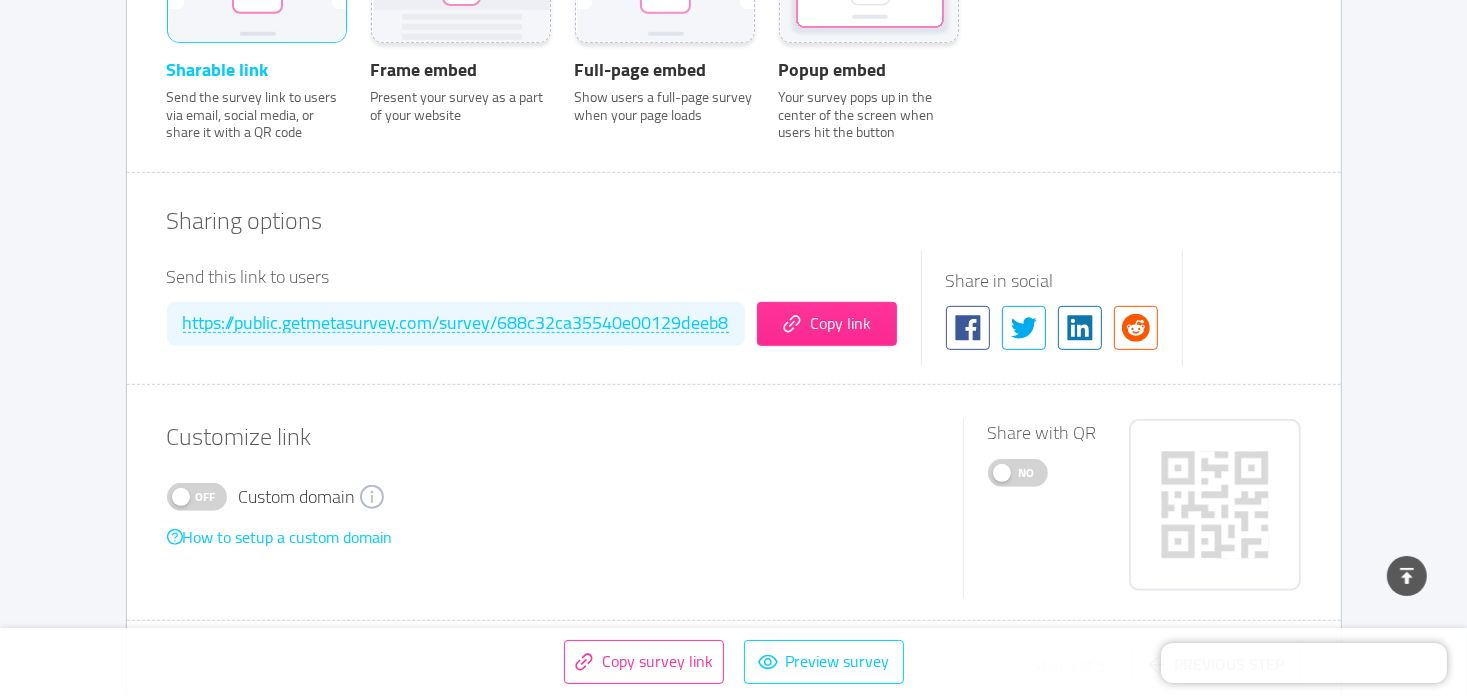 scroll, scrollTop: 1010, scrollLeft: 0, axis: vertical 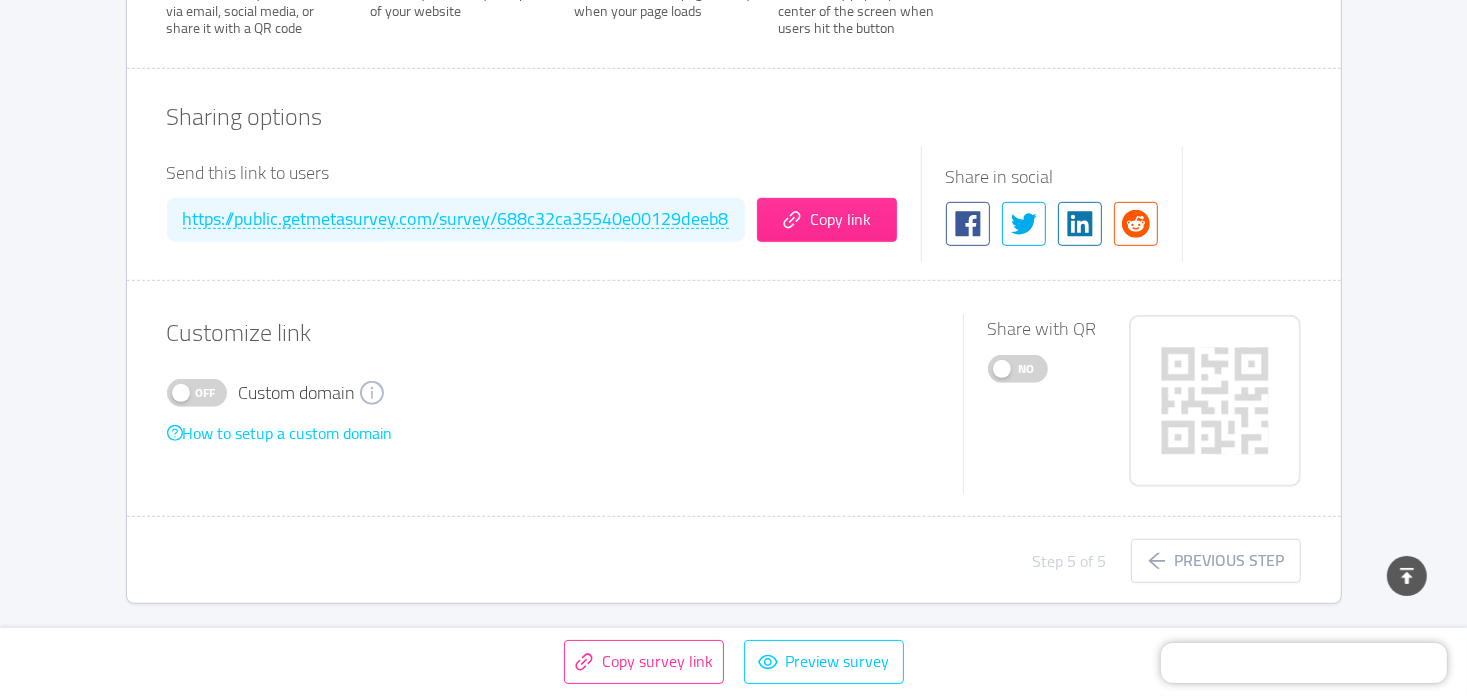type 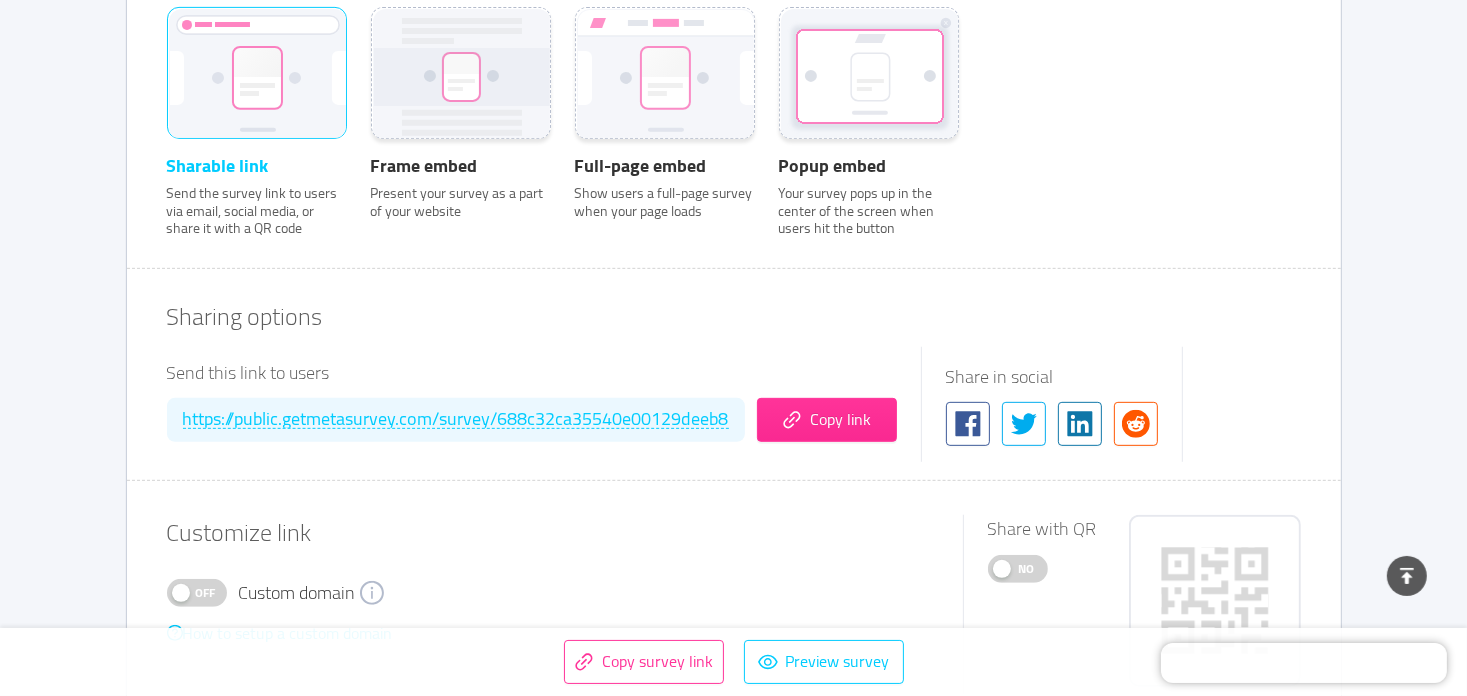 scroll, scrollTop: 710, scrollLeft: 0, axis: vertical 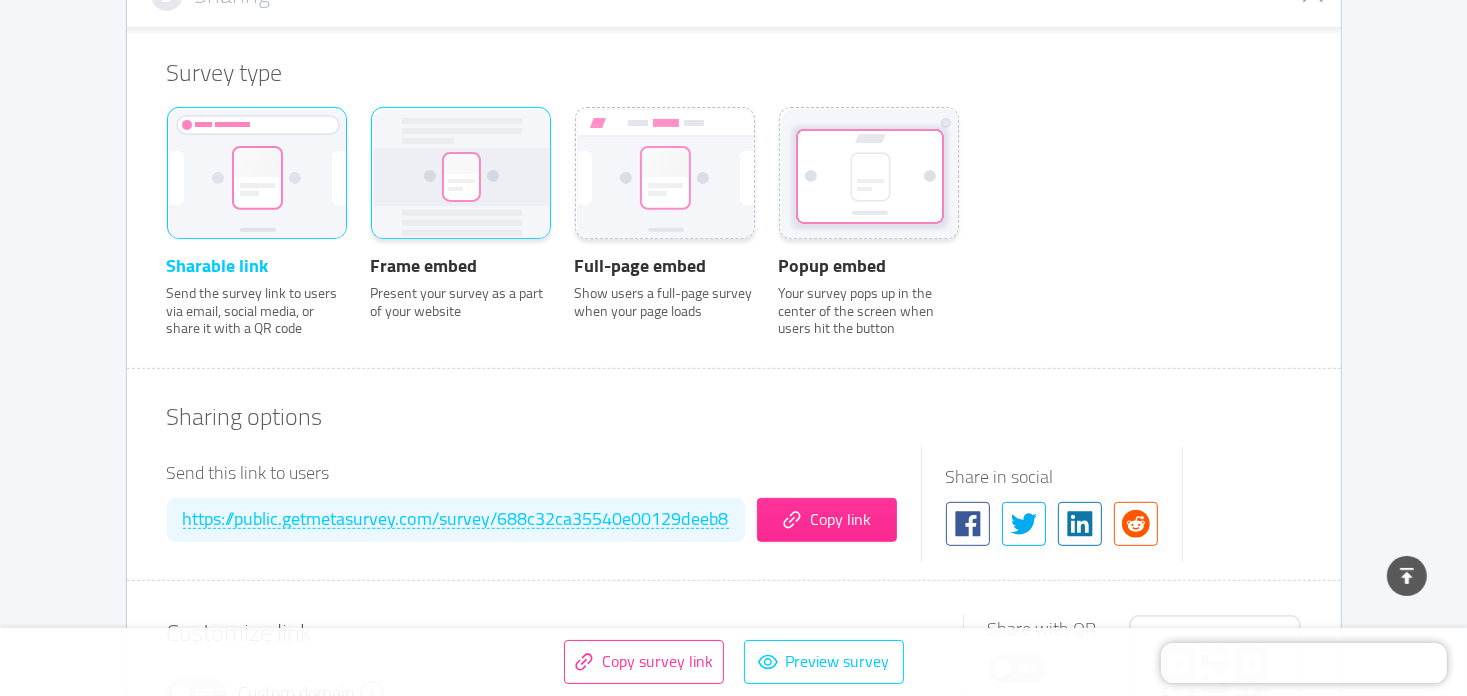 click 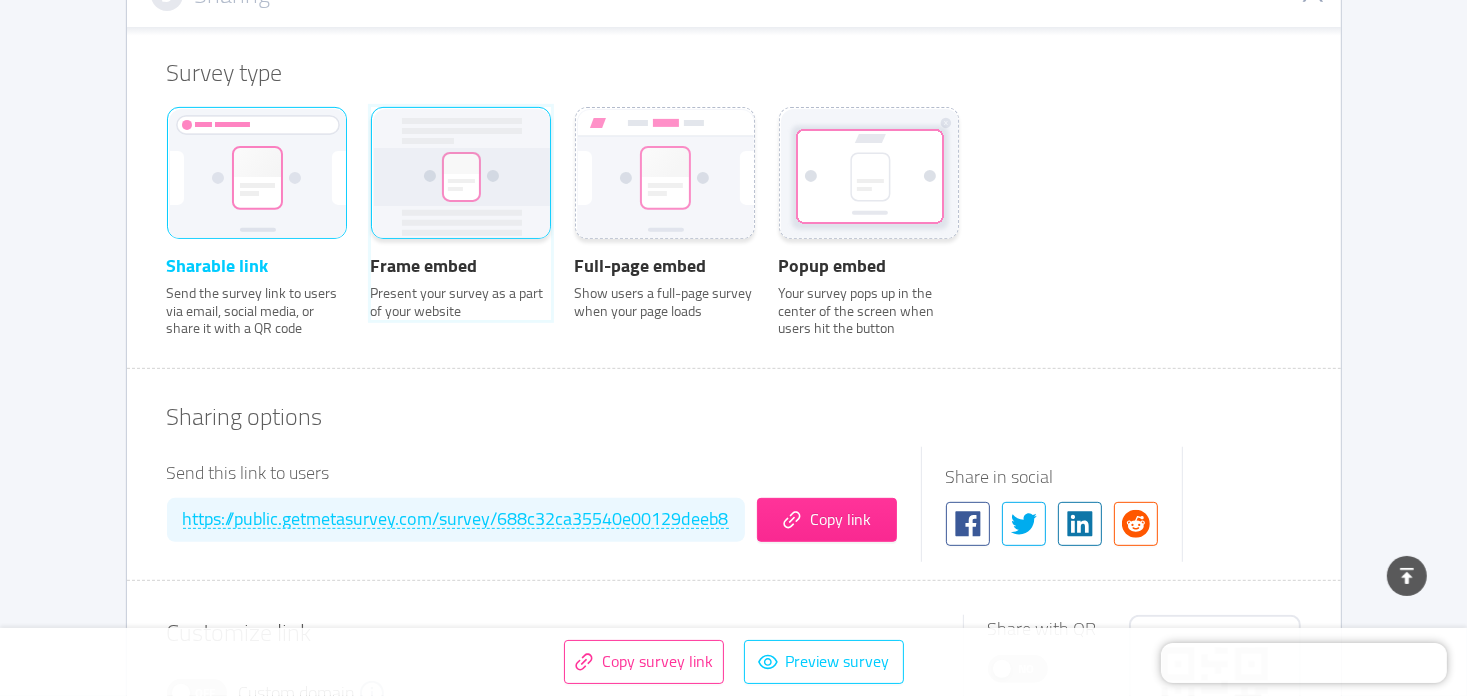 click on "Frame embed   Present your survey as a part of your website" at bounding box center (371, 134) 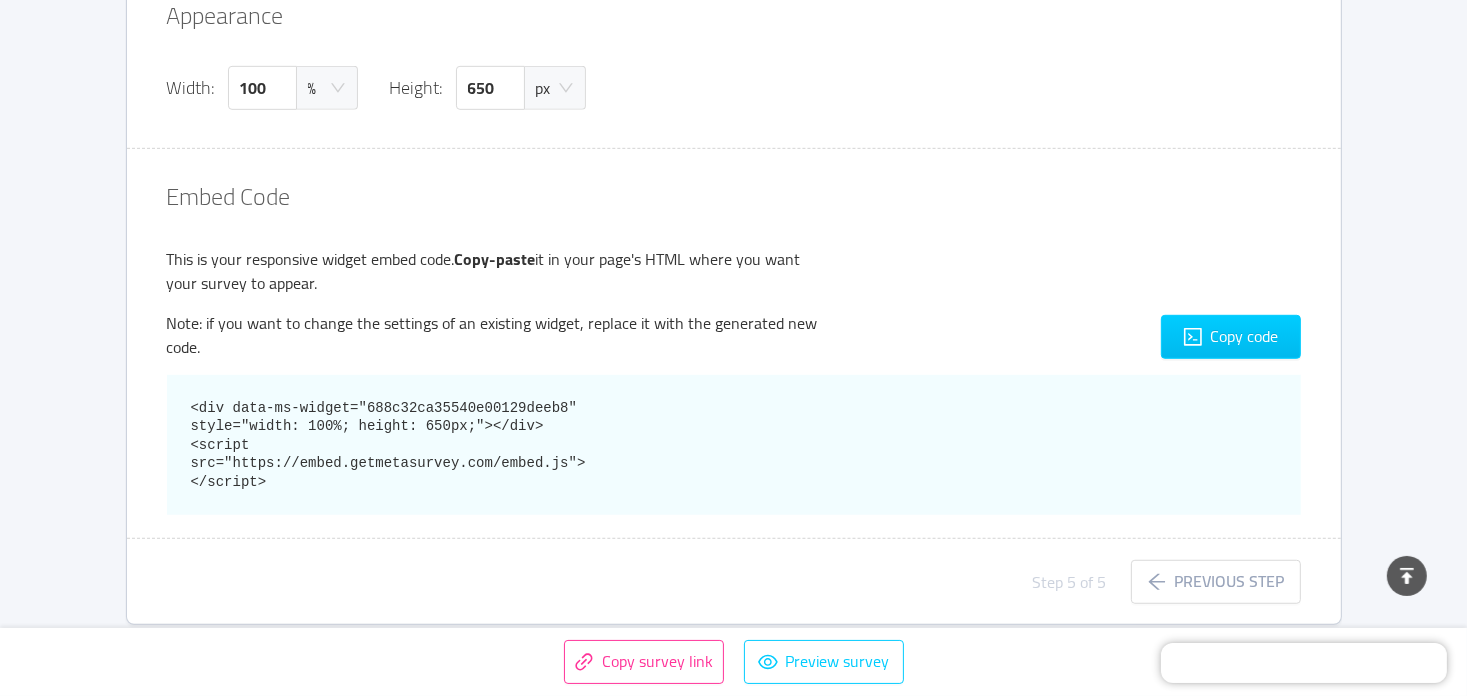 scroll, scrollTop: 1112, scrollLeft: 0, axis: vertical 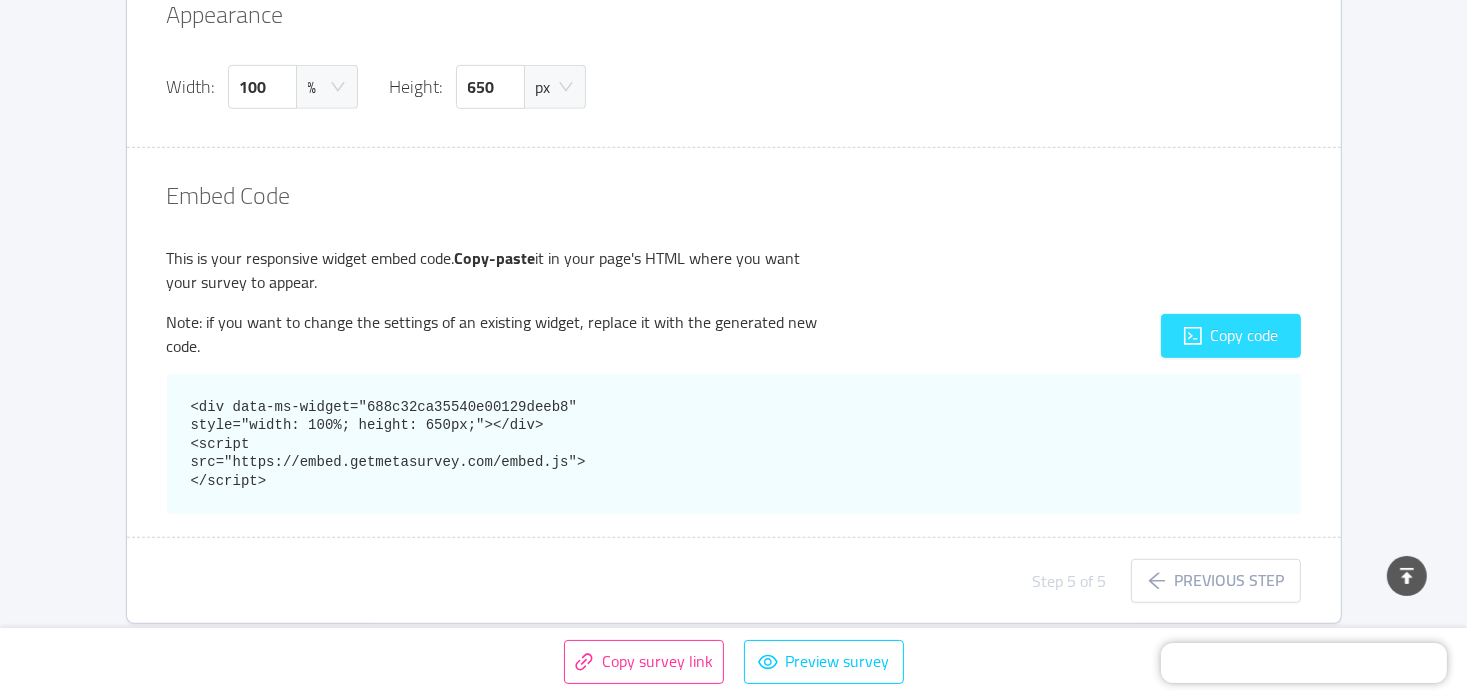 click on "Copy code" at bounding box center [1231, 336] 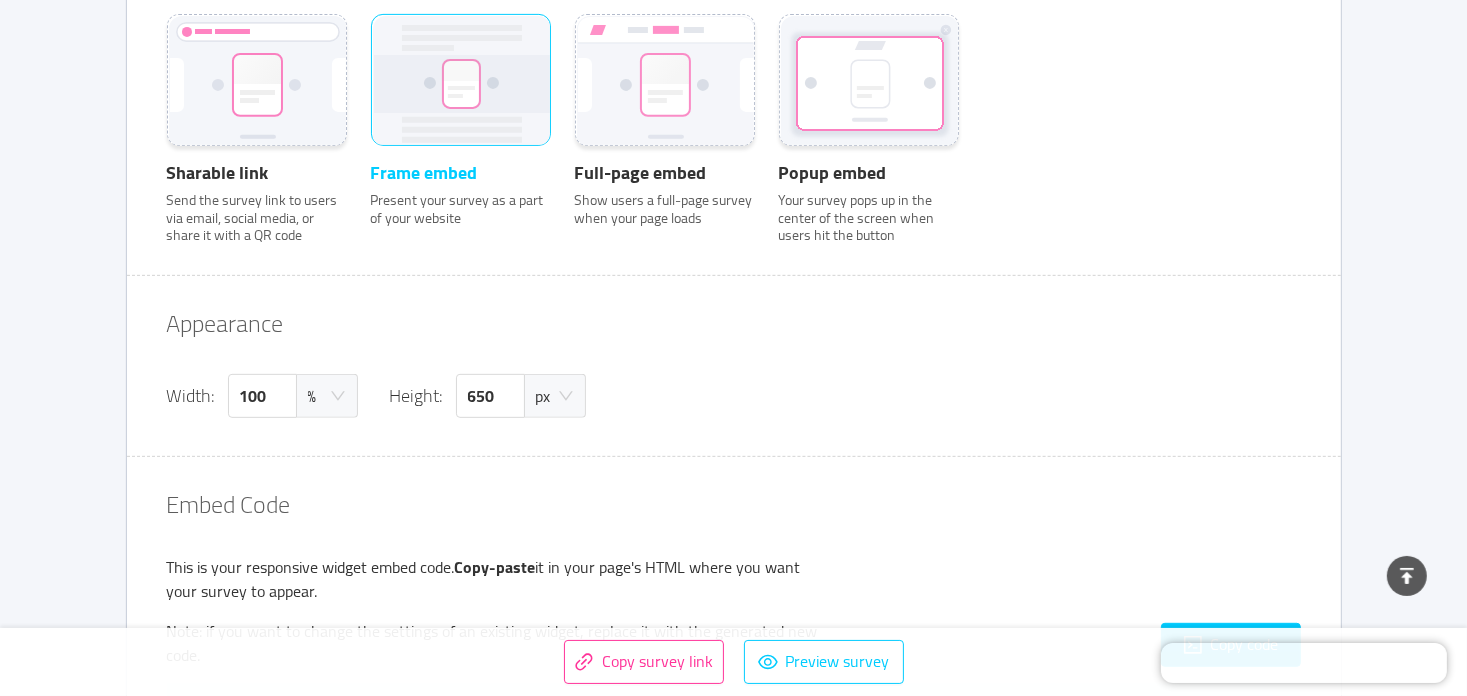 scroll, scrollTop: 712, scrollLeft: 0, axis: vertical 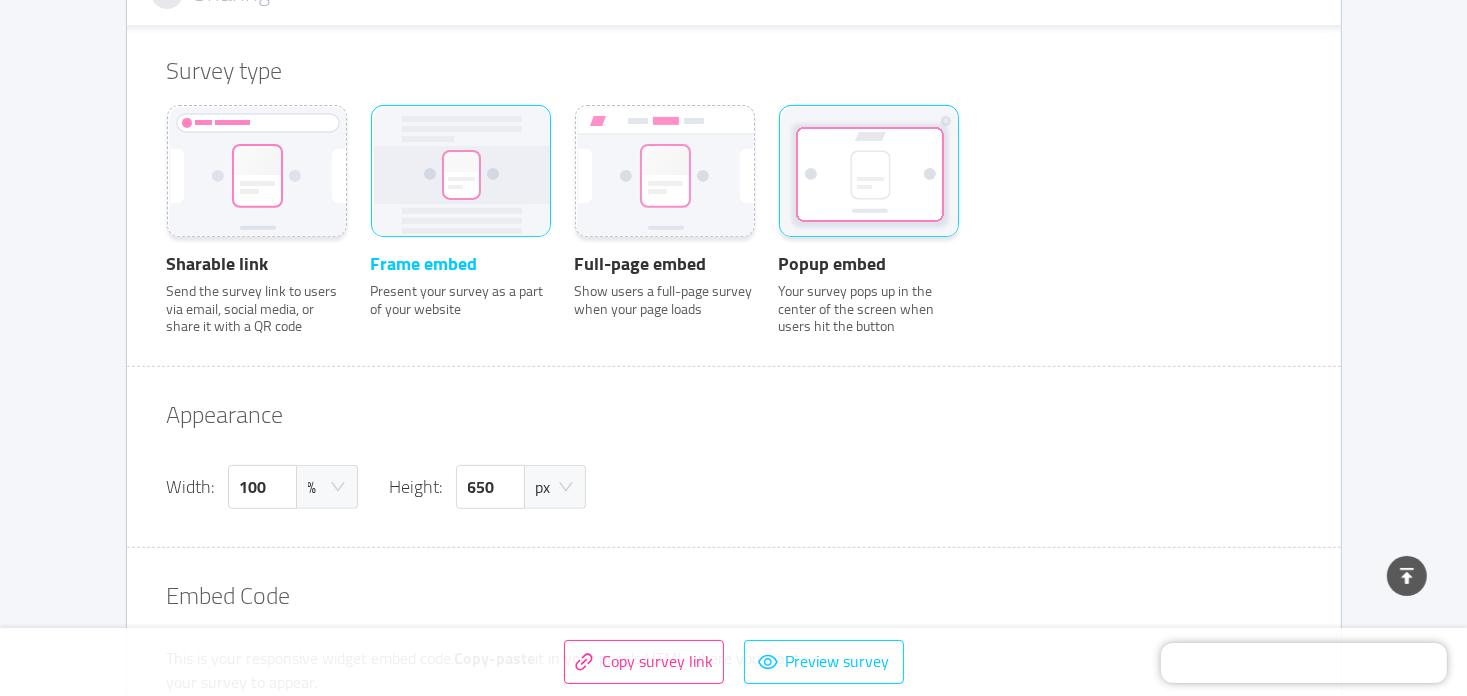 click 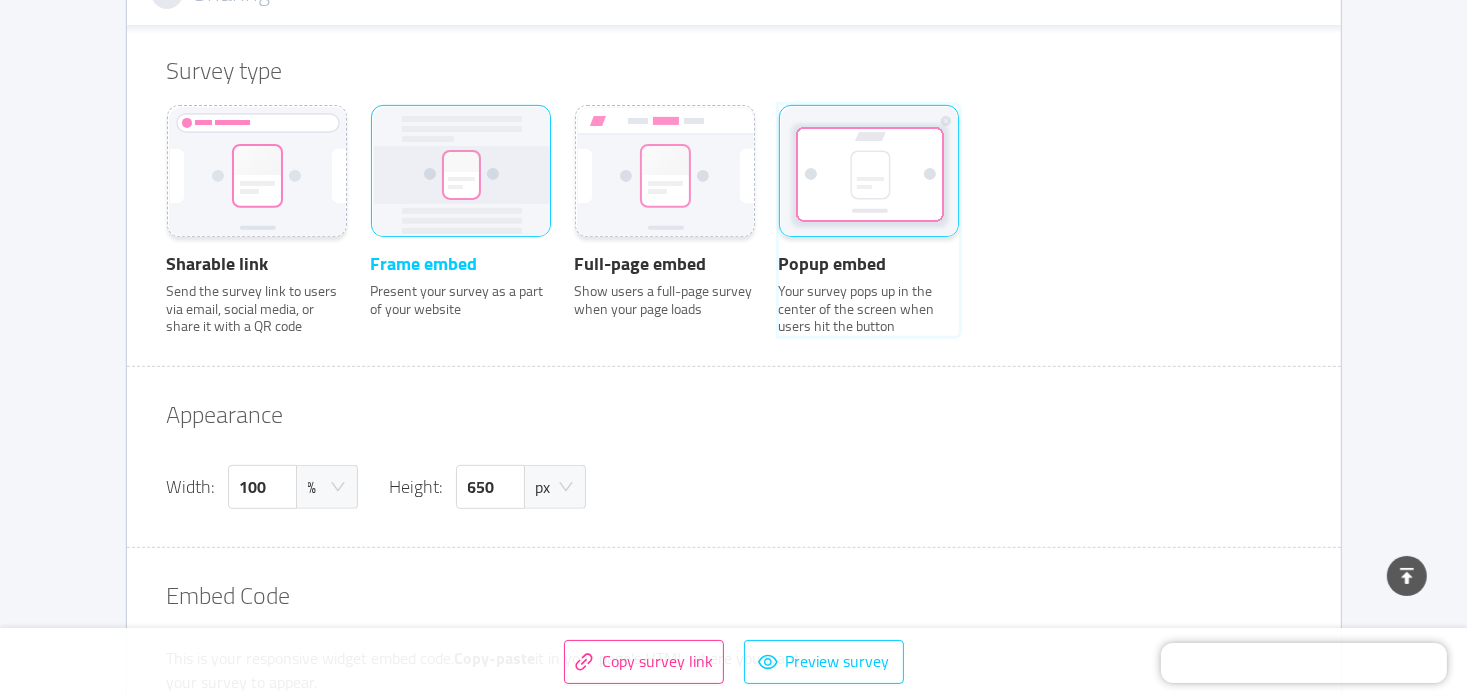 click on "Popup embed   Your survey pops up in the center of the screen when users hit the button" at bounding box center (779, 132) 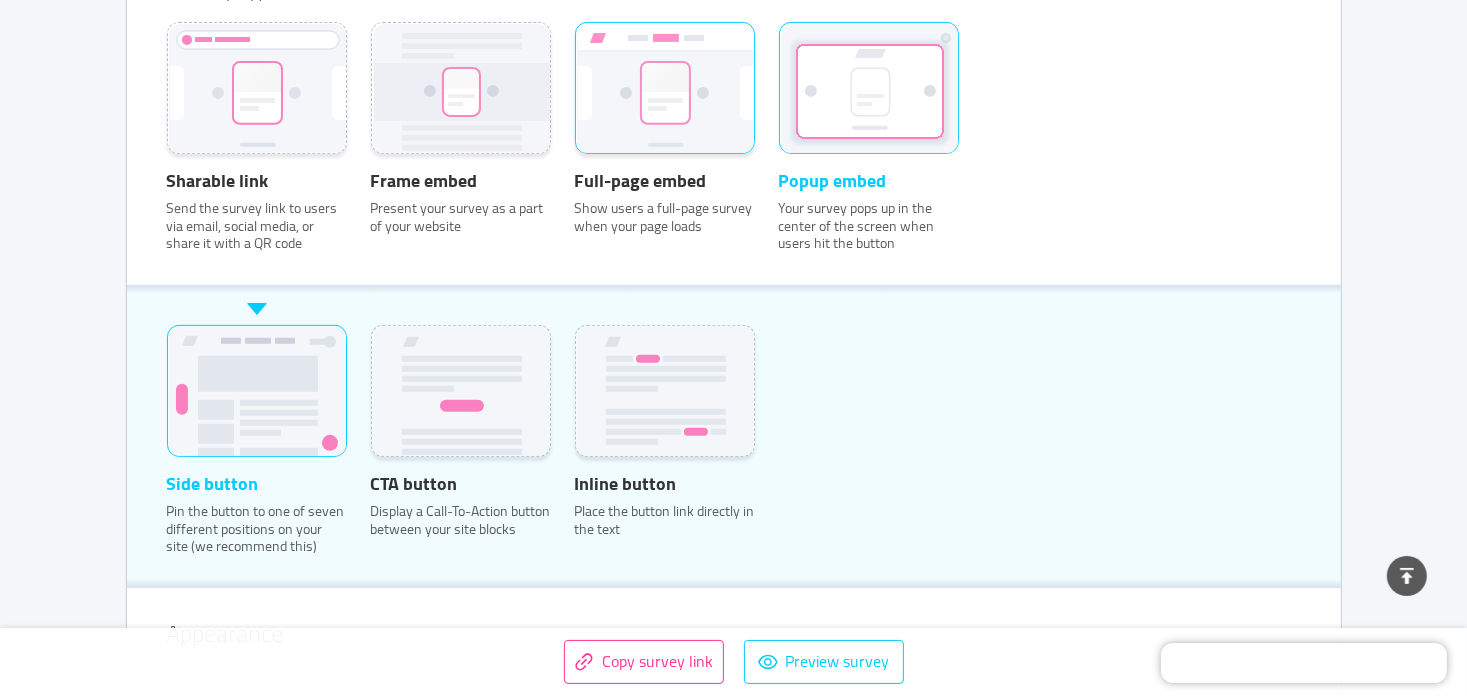 scroll, scrollTop: 812, scrollLeft: 0, axis: vertical 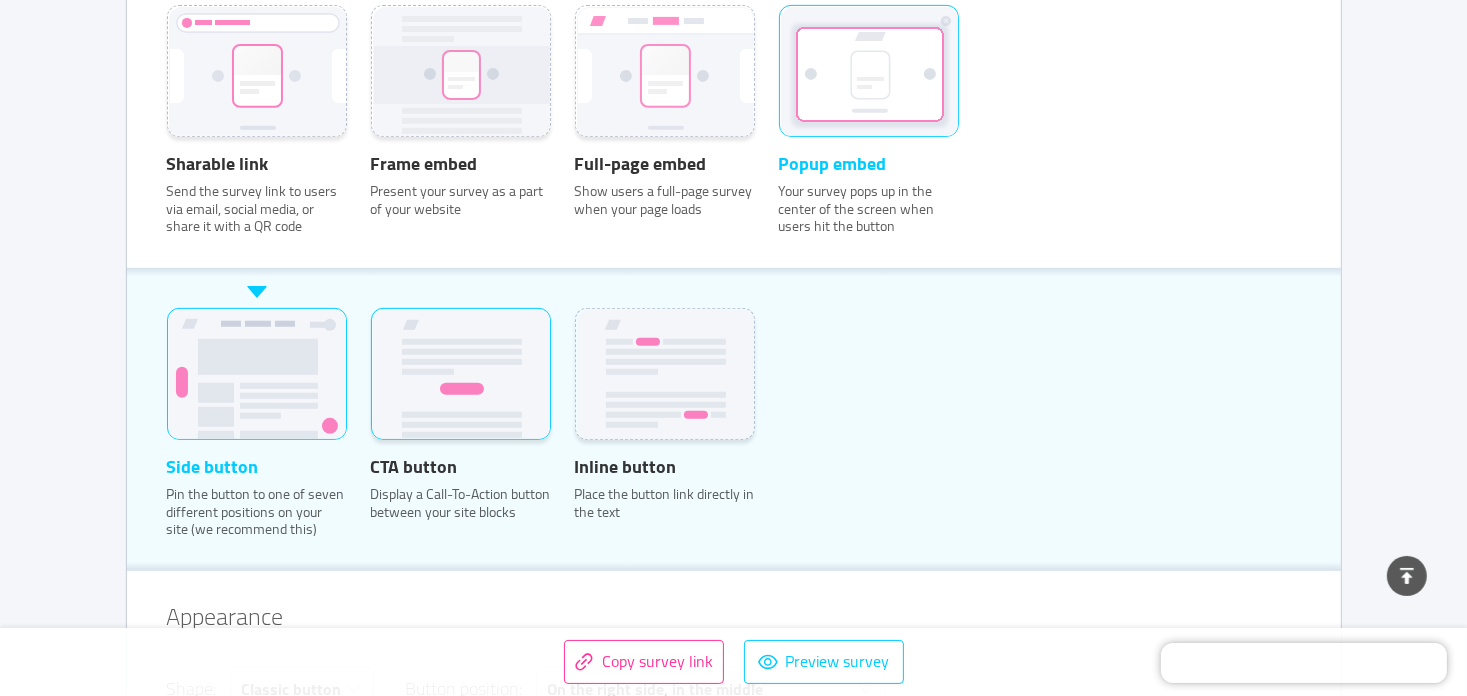 click 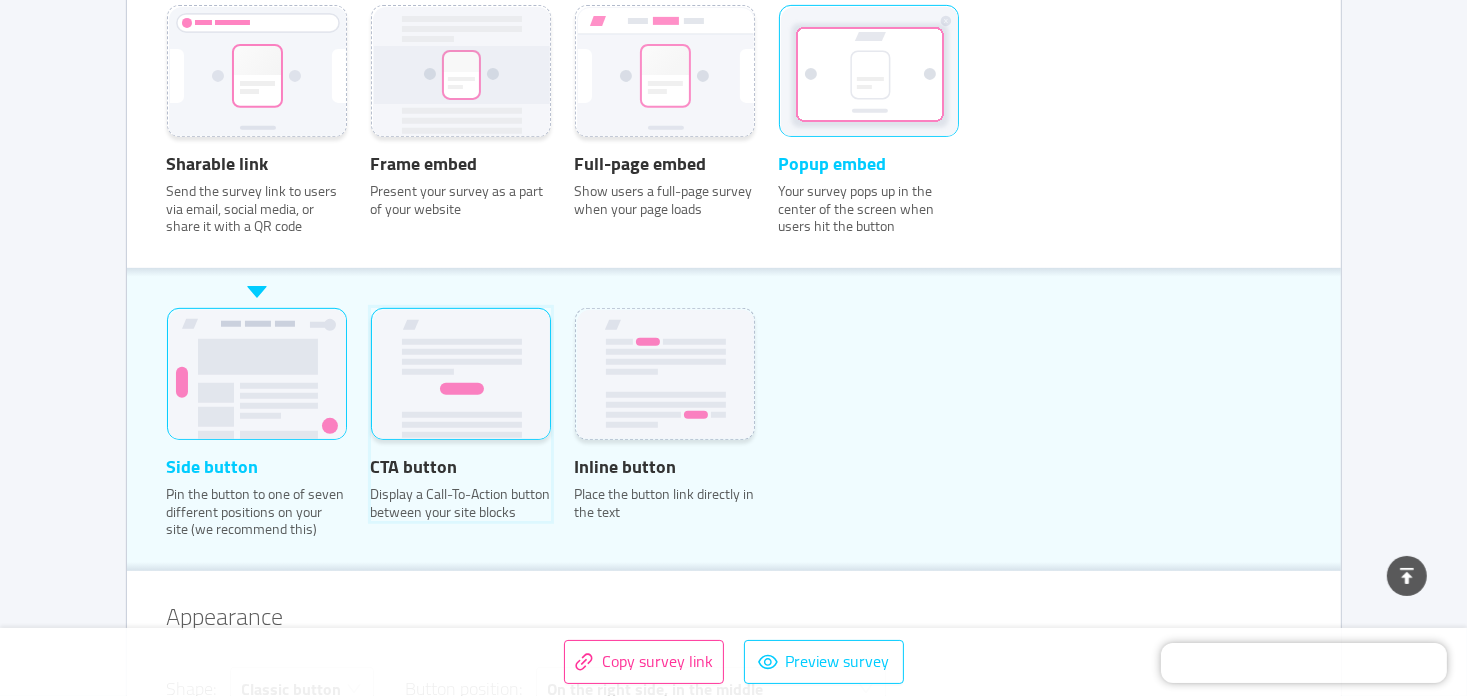 click on "CTA button   Display a Call-To-Action button between your site blocks" at bounding box center (371, 335) 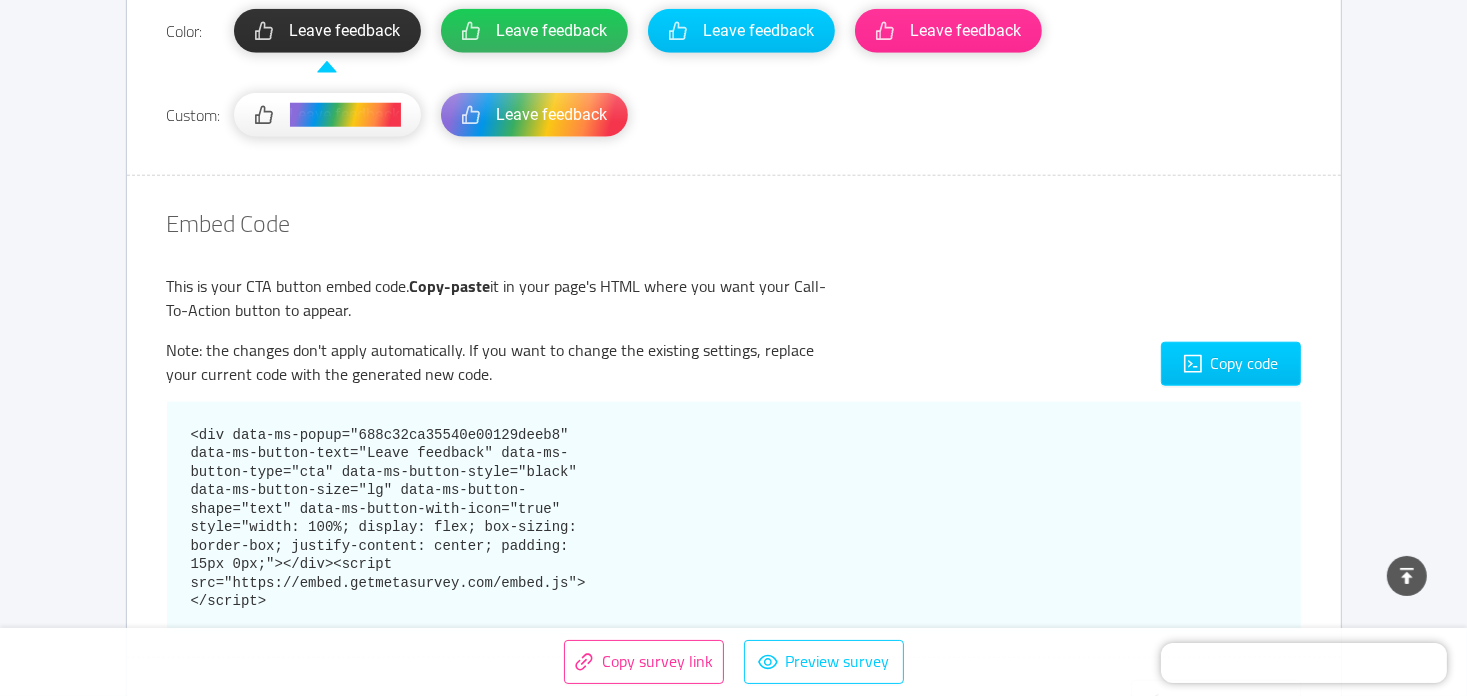 scroll, scrollTop: 2060, scrollLeft: 0, axis: vertical 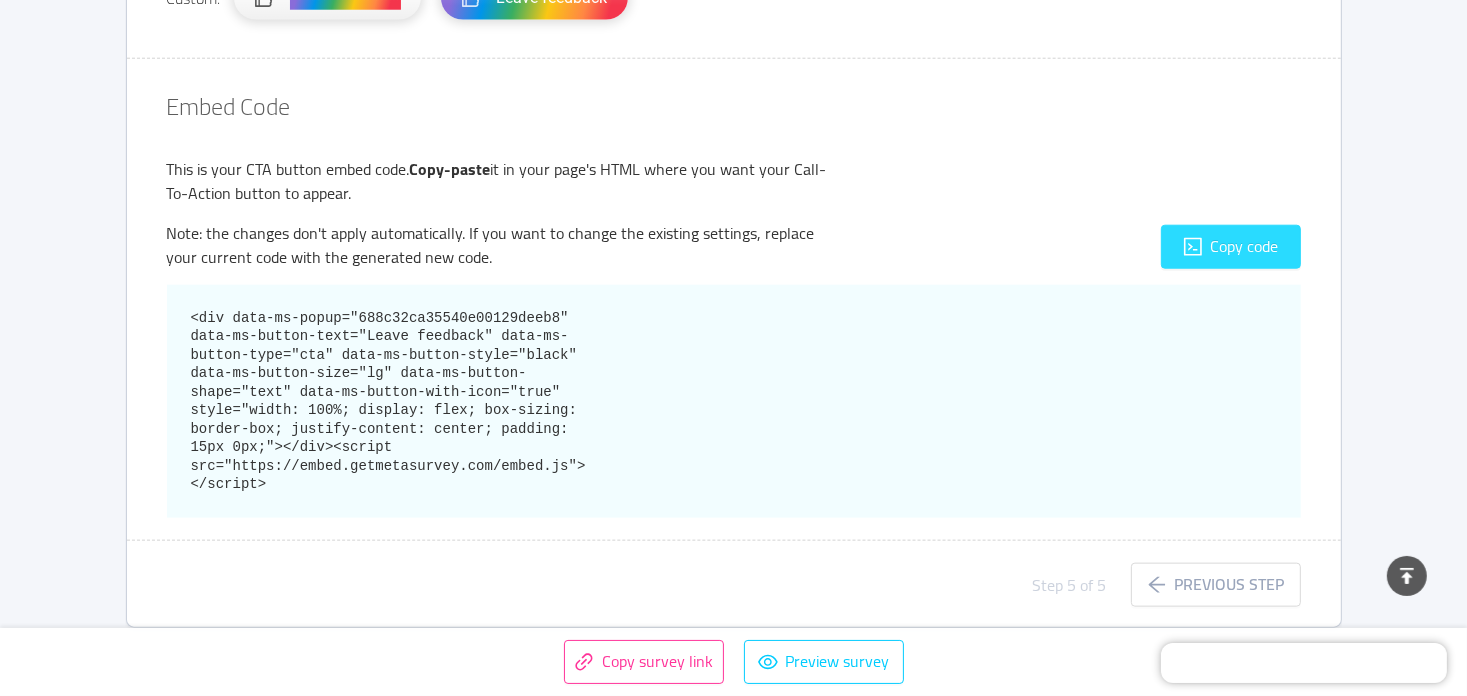 click on "Copy code" at bounding box center [1231, 247] 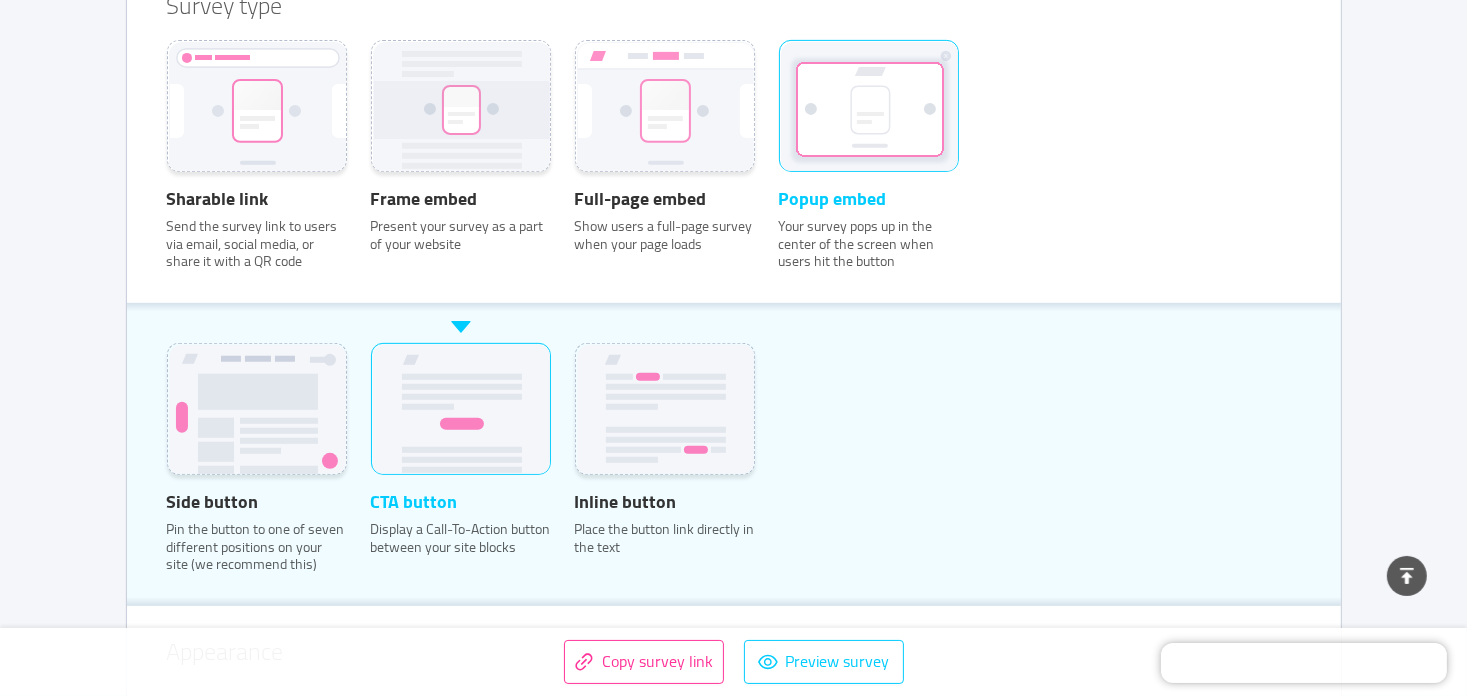 scroll, scrollTop: 760, scrollLeft: 0, axis: vertical 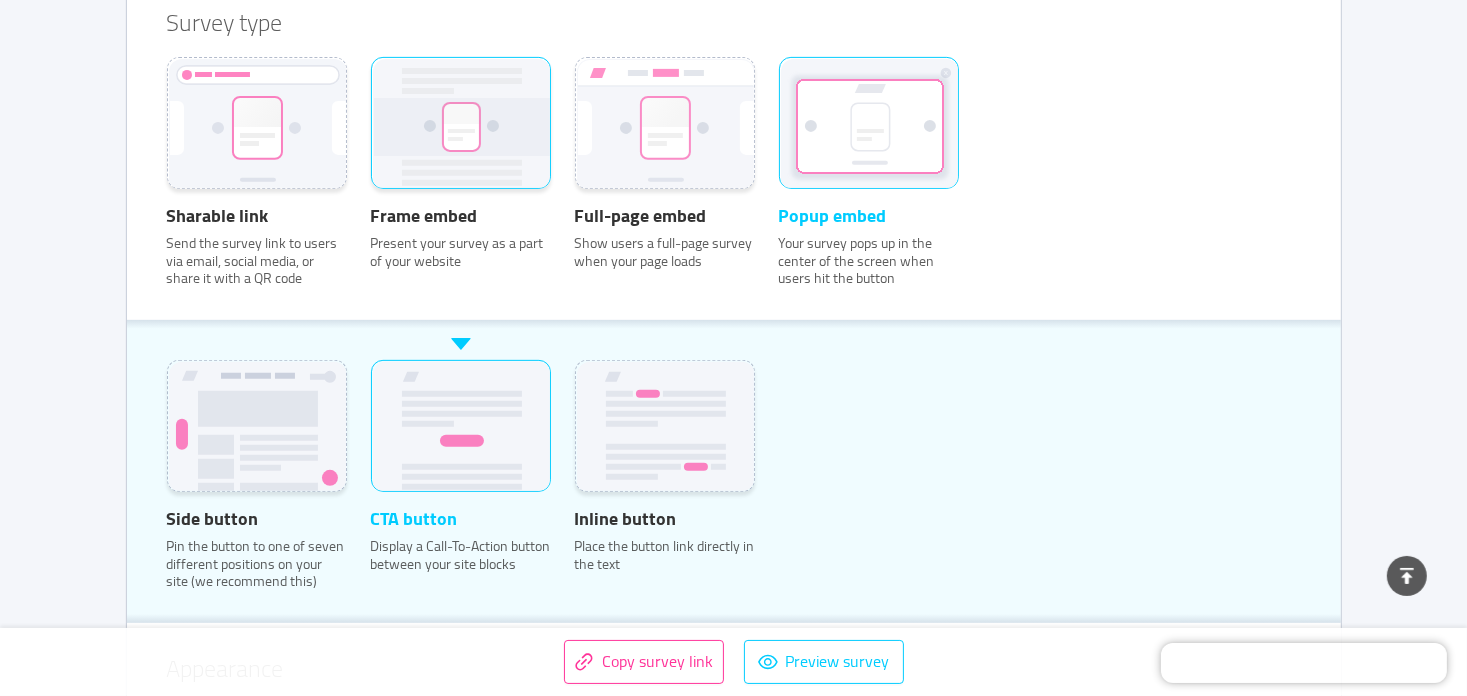 click 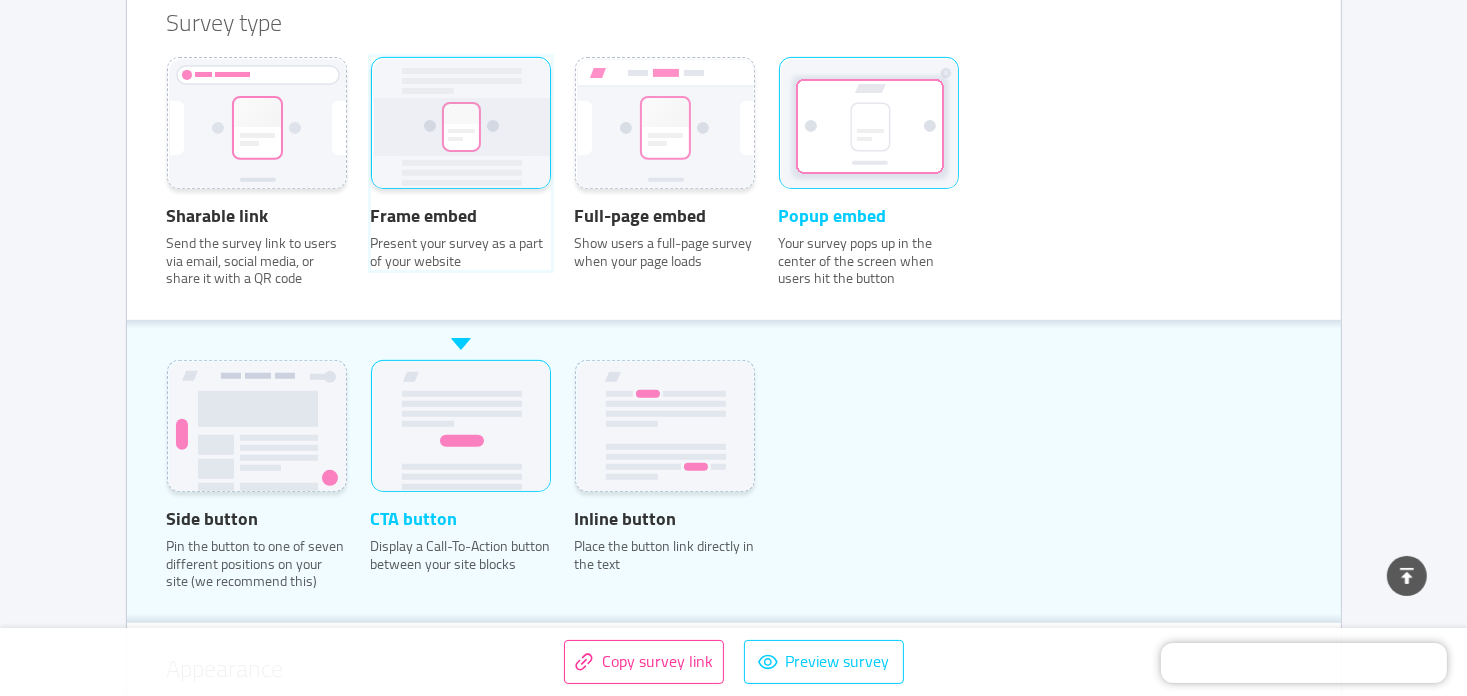 click on "Frame embed   Present your survey as a part of your website" at bounding box center (371, 84) 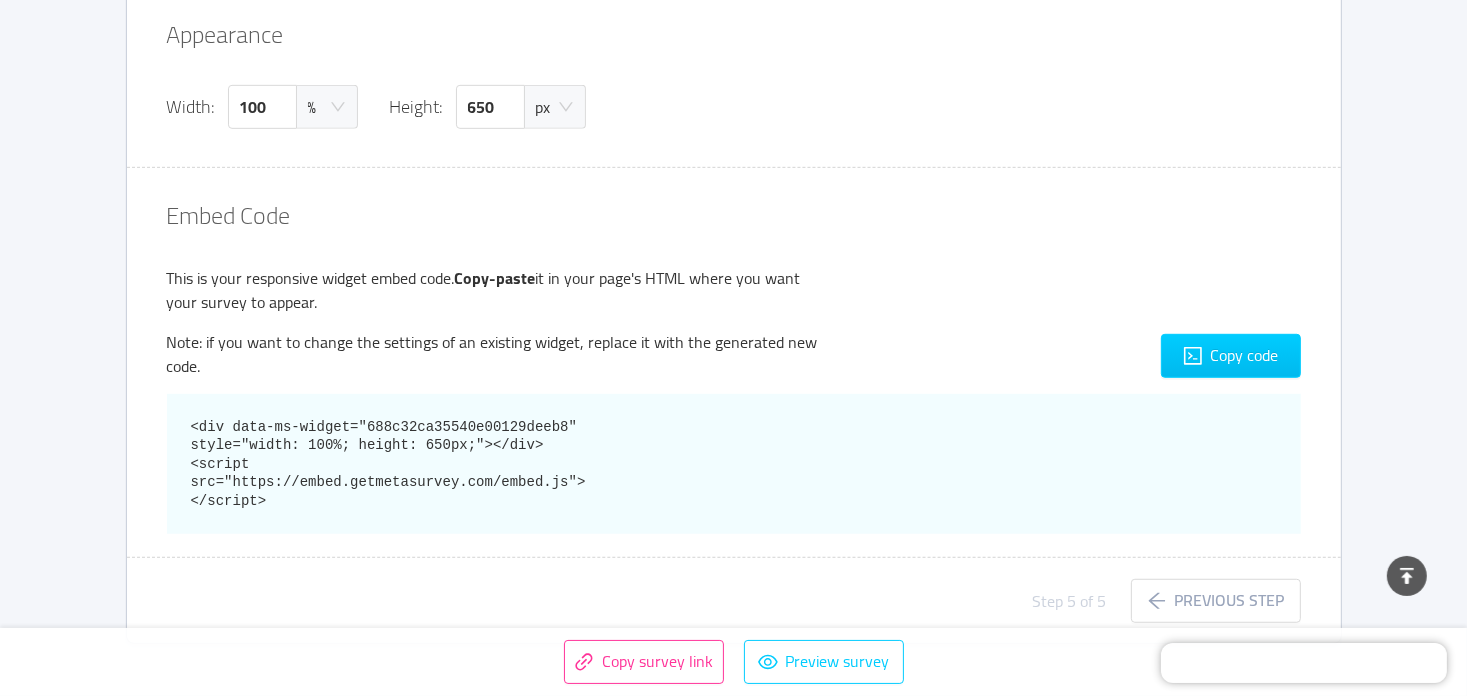 scroll, scrollTop: 1112, scrollLeft: 0, axis: vertical 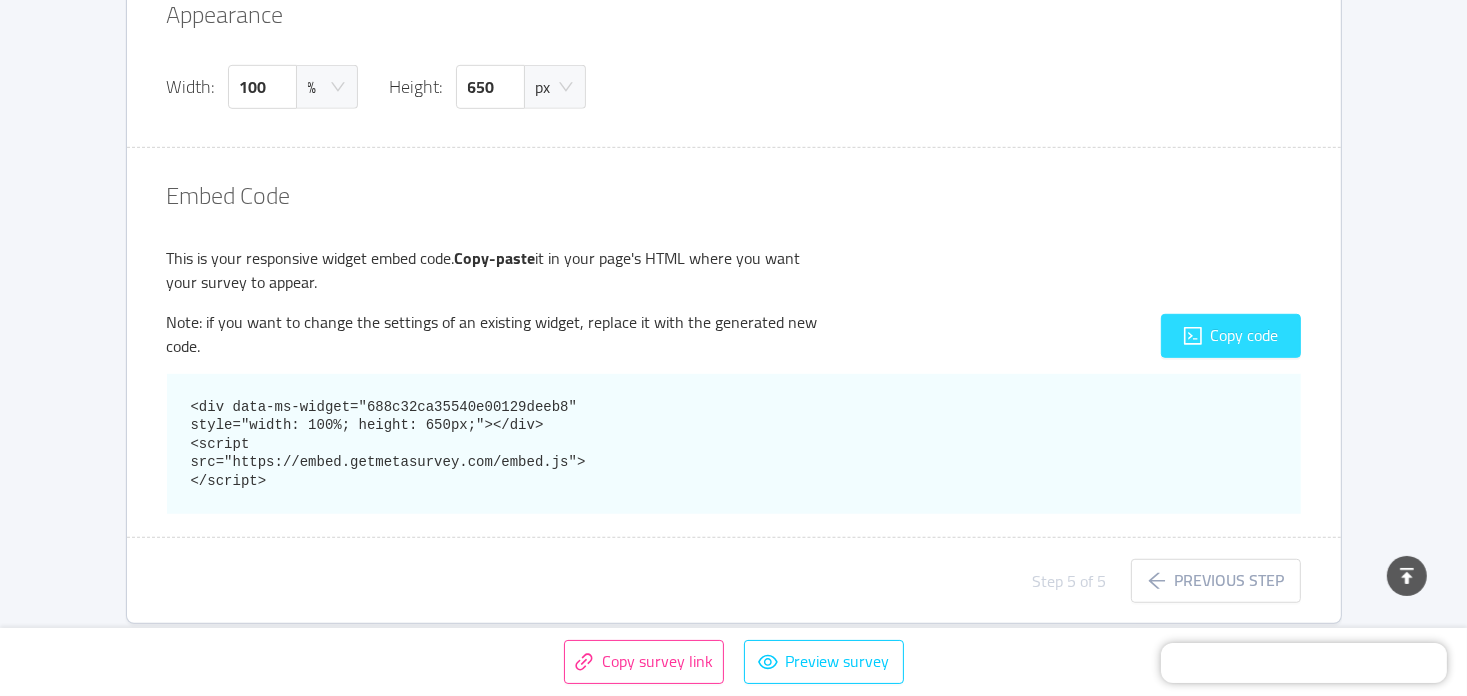 click on "Copy code" at bounding box center (1231, 336) 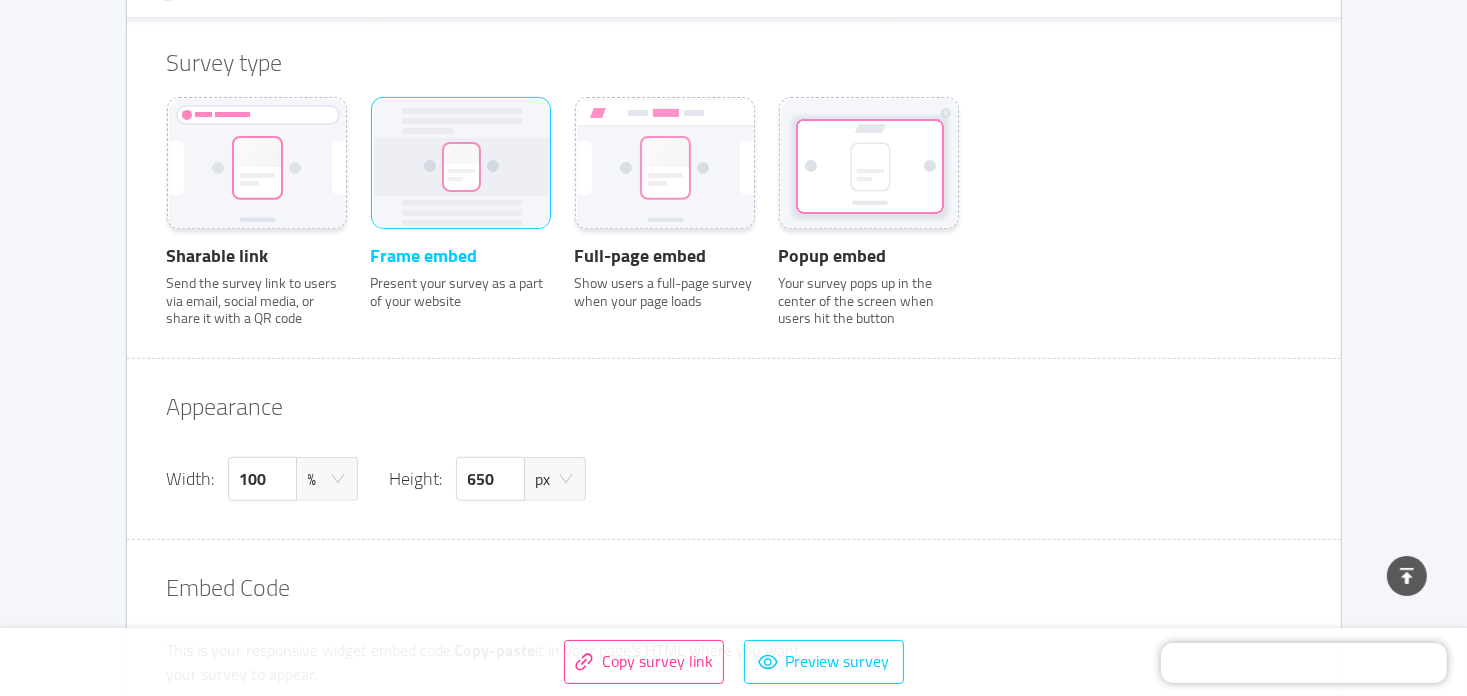 scroll, scrollTop: 812, scrollLeft: 0, axis: vertical 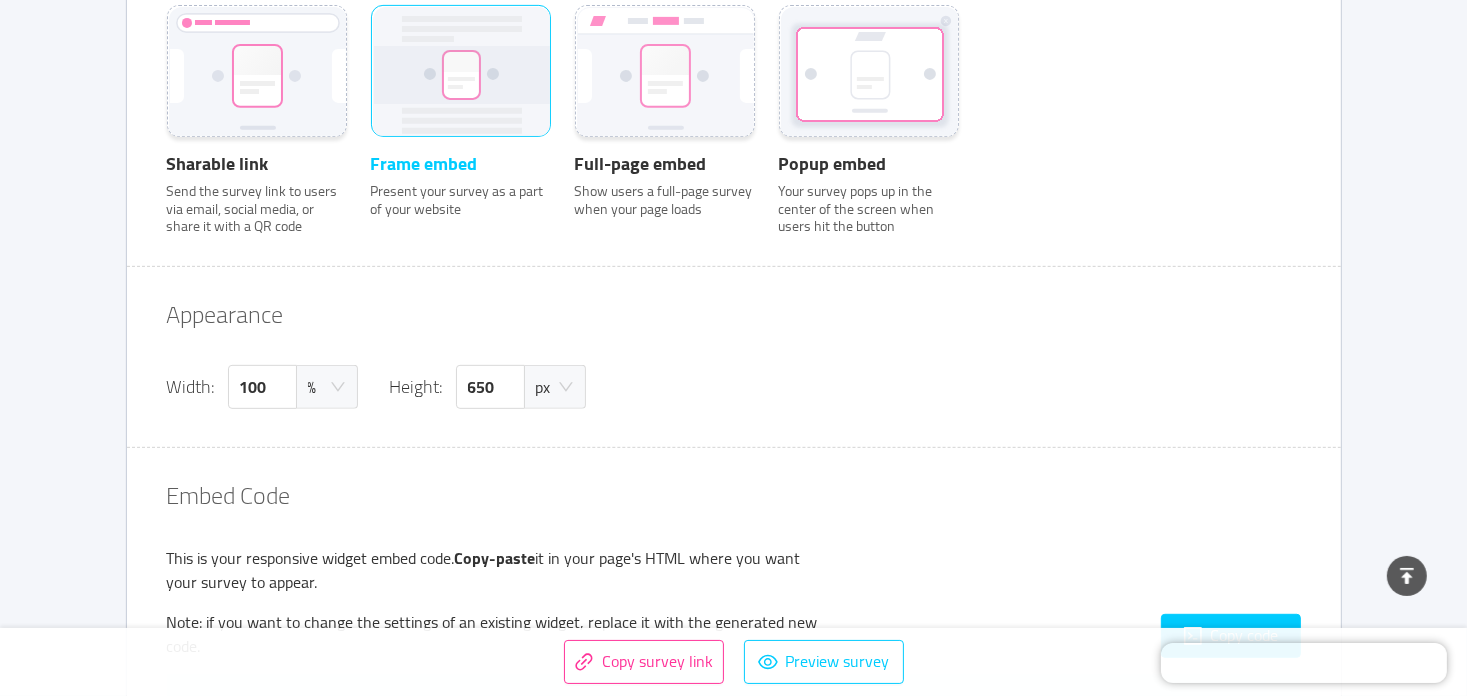 click 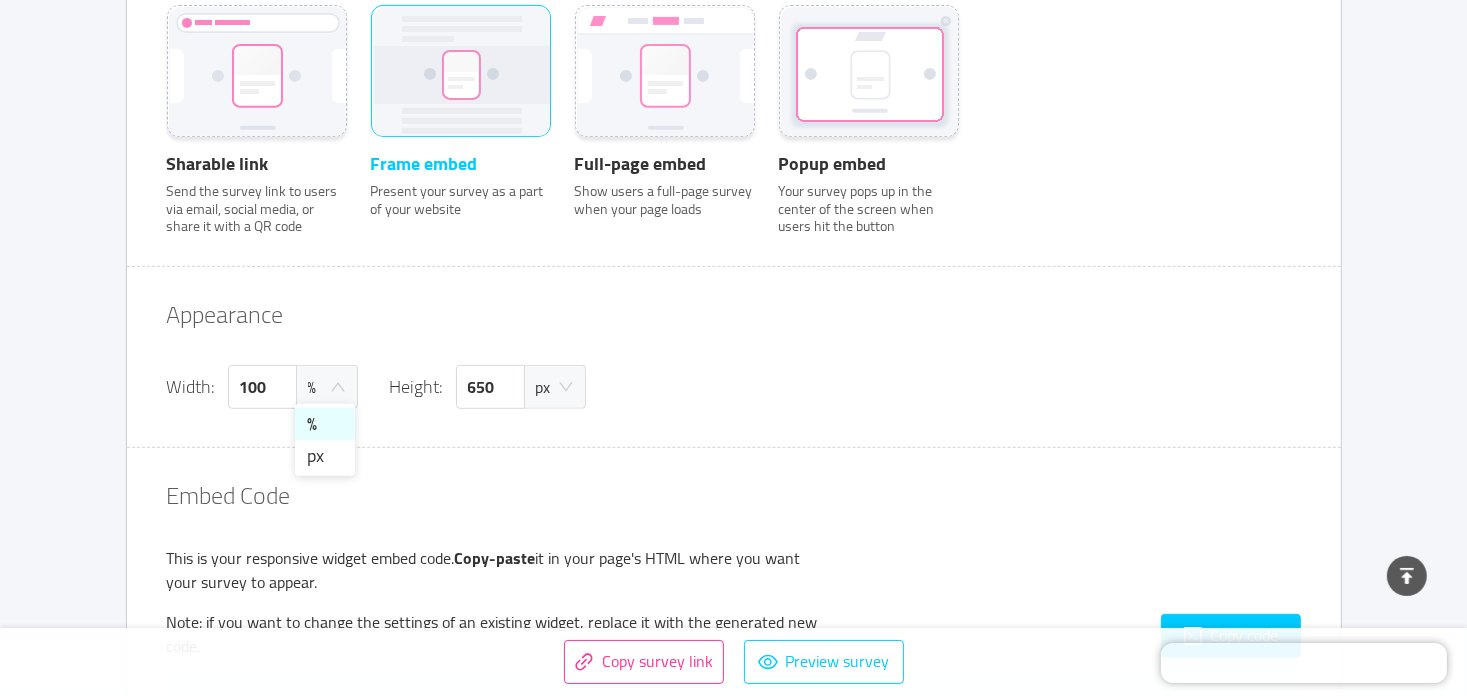 click 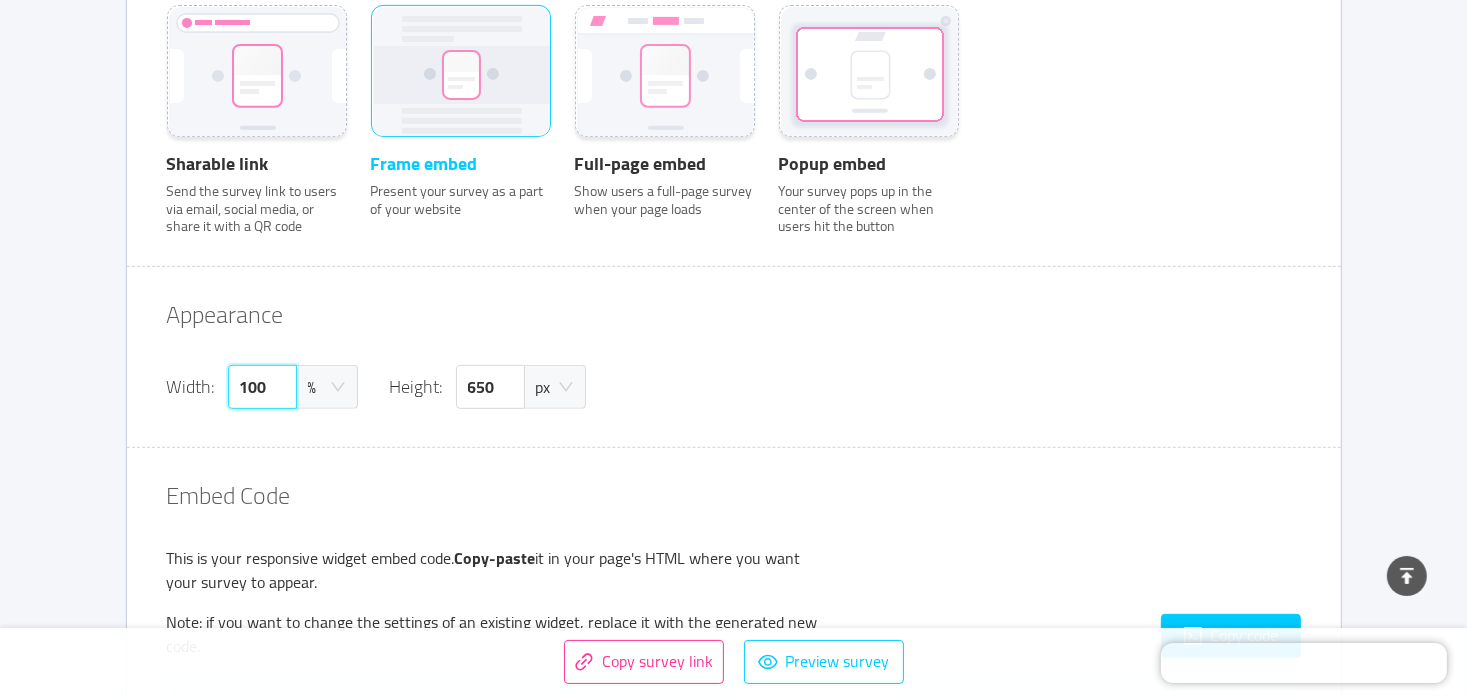 click on "100" at bounding box center [262, 387] 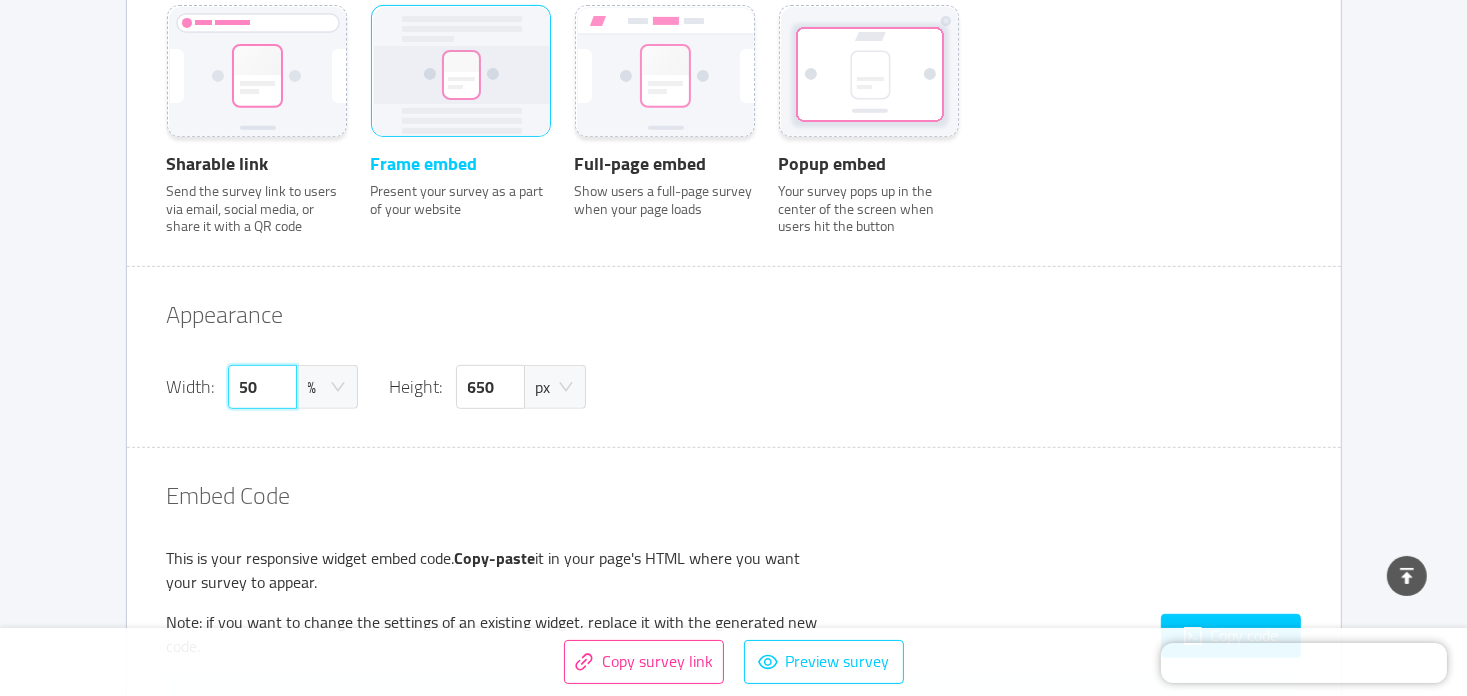 type on "50" 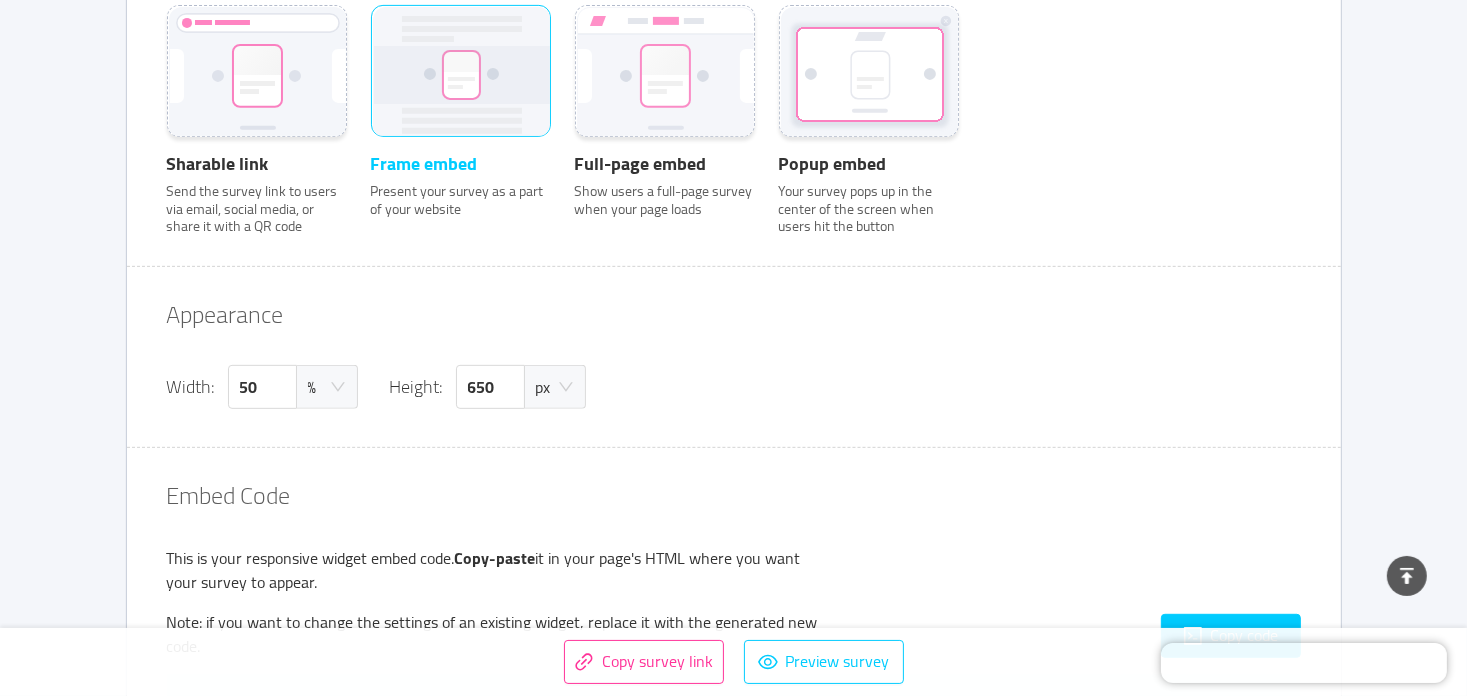 click on "Survey type  Sharable link   Send the survey link to users via email, social media, or share it with a QR code   Frame embed   Present your survey as a part of your website   Full-page embed   Show users a full-page survey when your page loads   Popup embed   Your survey pops up in the center of the screen when users hit the button  Appearance Width: 50  %  Height: 650  px  Embed Code  This is your responsive widget embed code.  Copy-paste  it in your page's HTML where you want your survey to appear.  Note: if you want to change the settings of an existing widget, replace it with the generated new code. Copy code  <div data-ms-widget="688c32ca35540e00129deeb8" style="width: 50%; height: 650px;"></div> <script src="https://embed.getmetasurvey.com/embed.js"></script>" at bounding box center [734, 384] 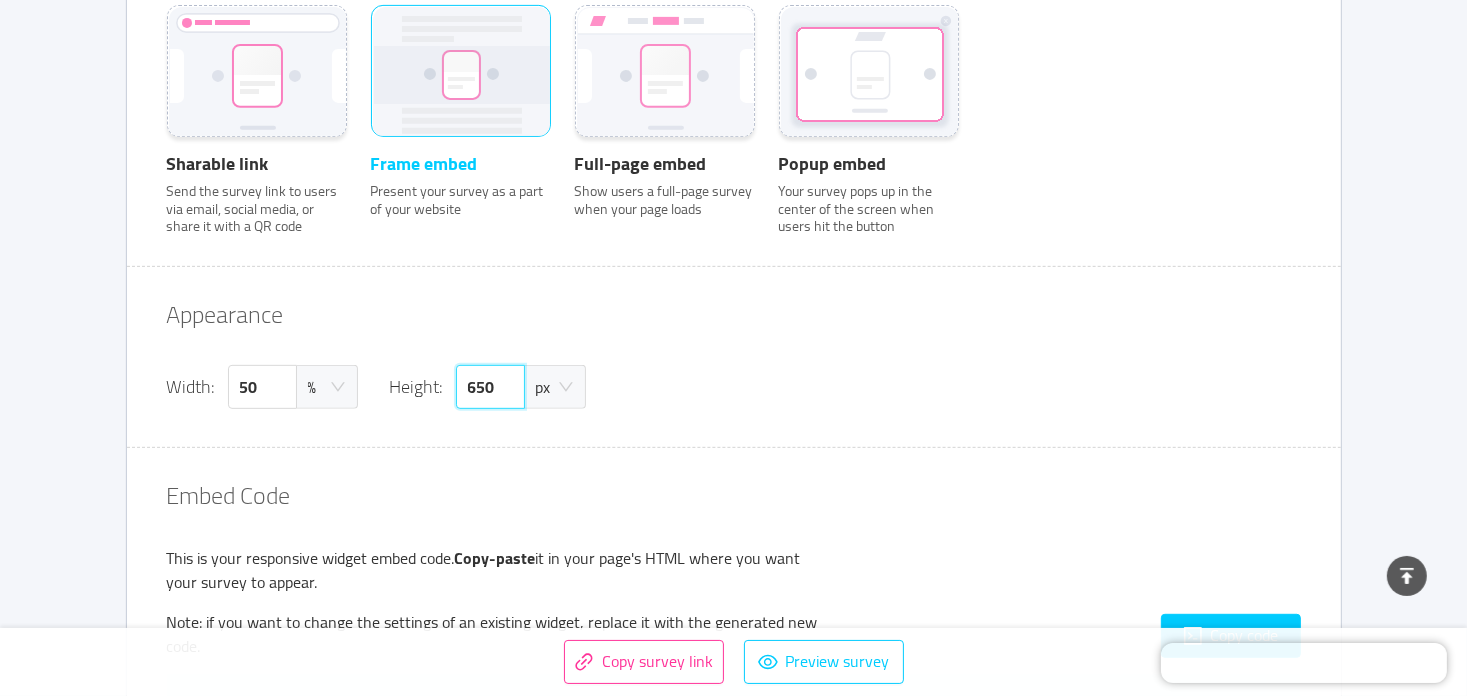 click on "650" at bounding box center [490, 387] 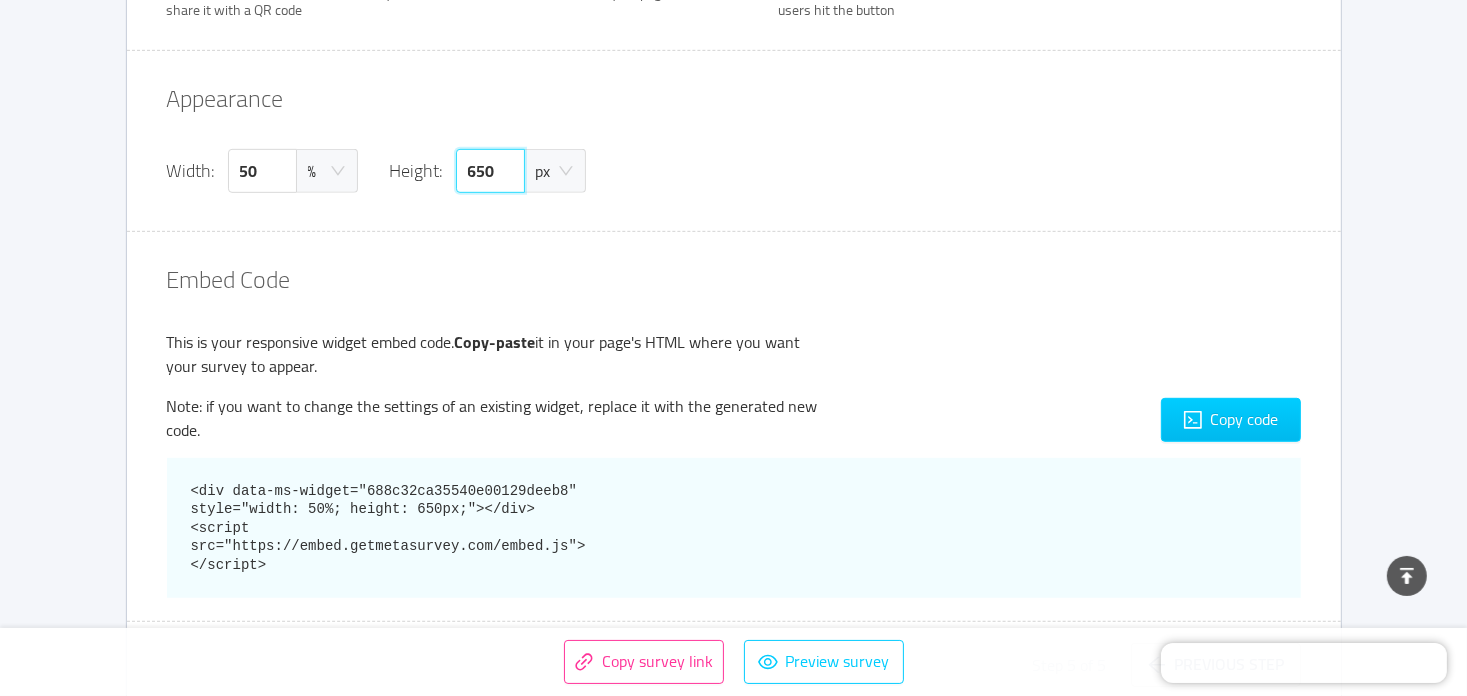 scroll, scrollTop: 1012, scrollLeft: 0, axis: vertical 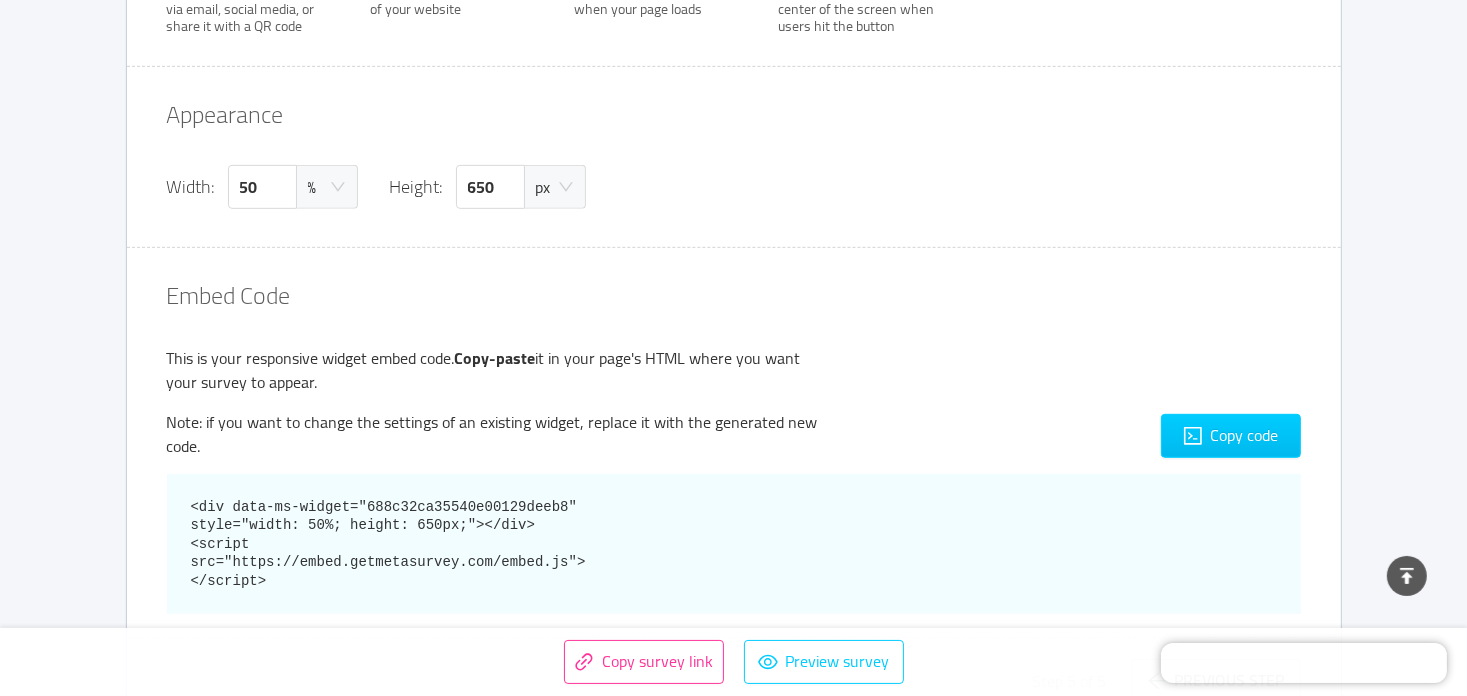 click on "px" at bounding box center [548, 187] 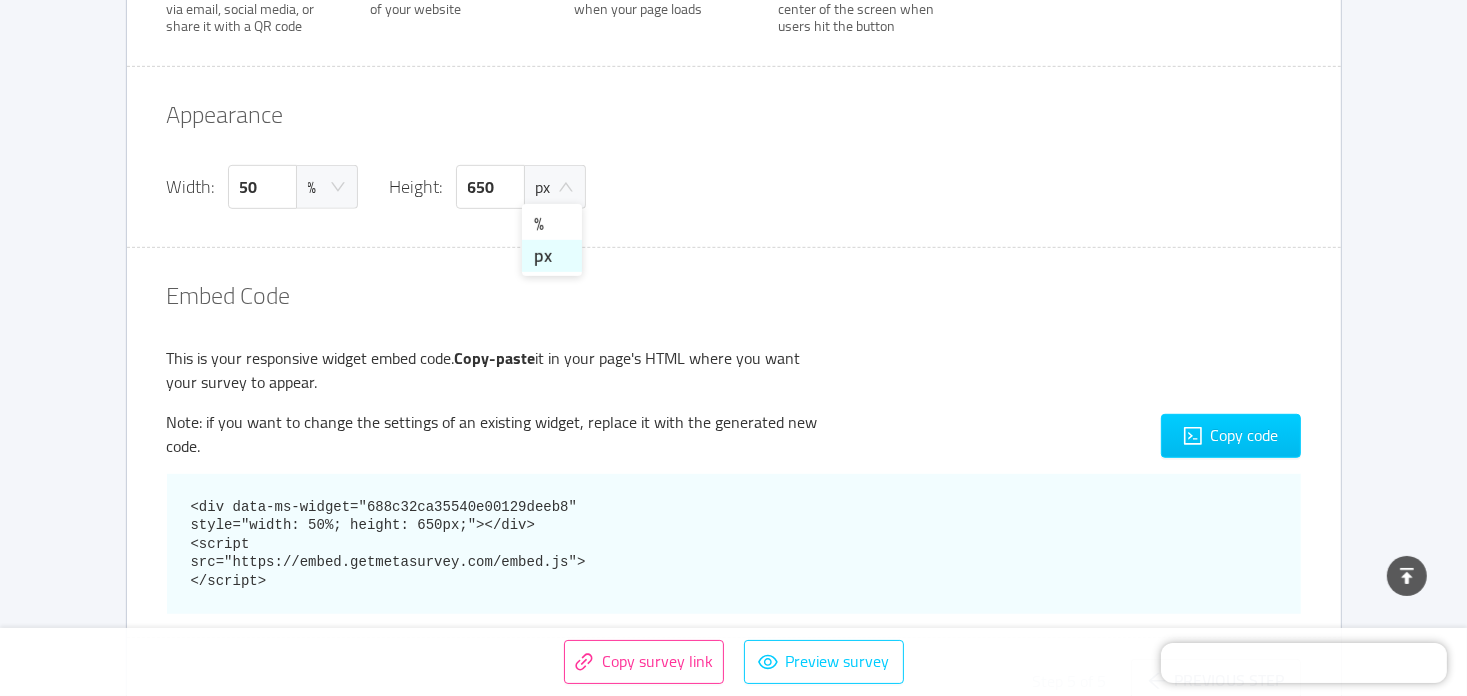 click on "px" at bounding box center (548, 187) 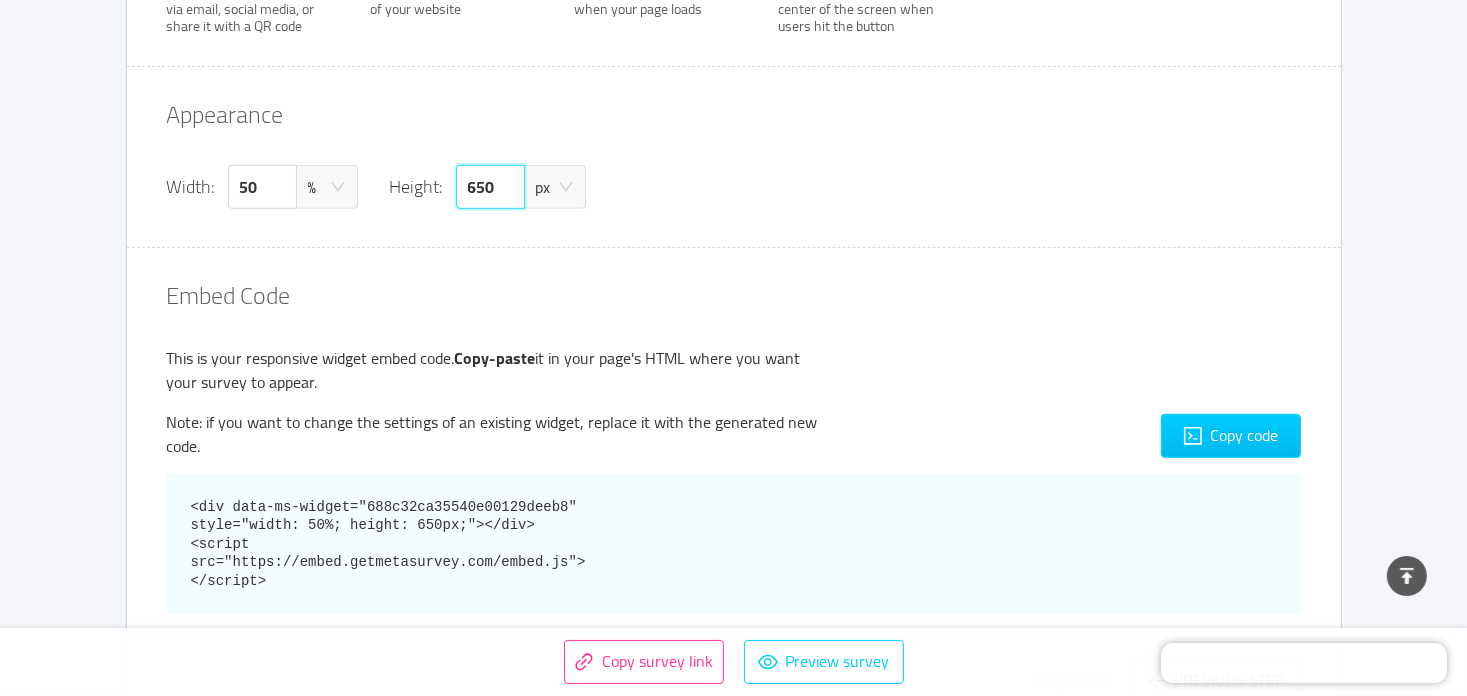 click on "650" at bounding box center (490, 187) 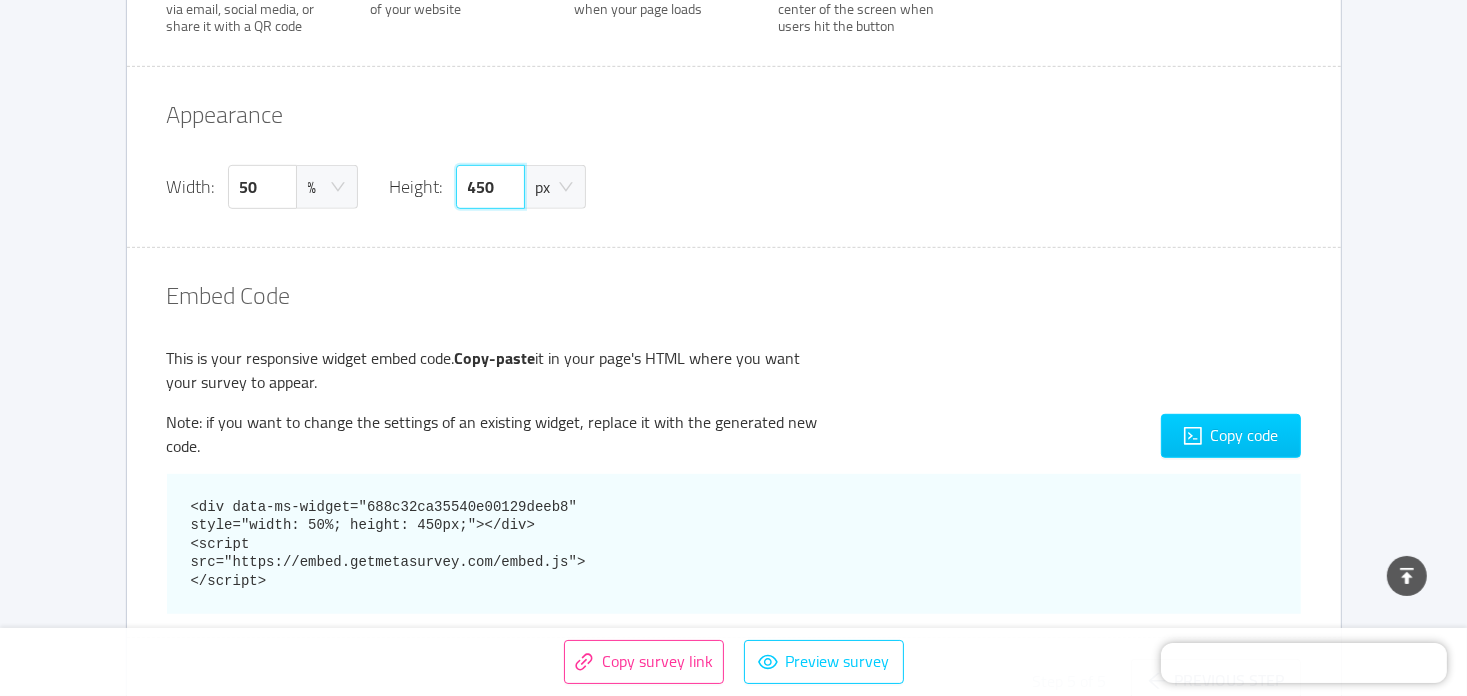 type on "450" 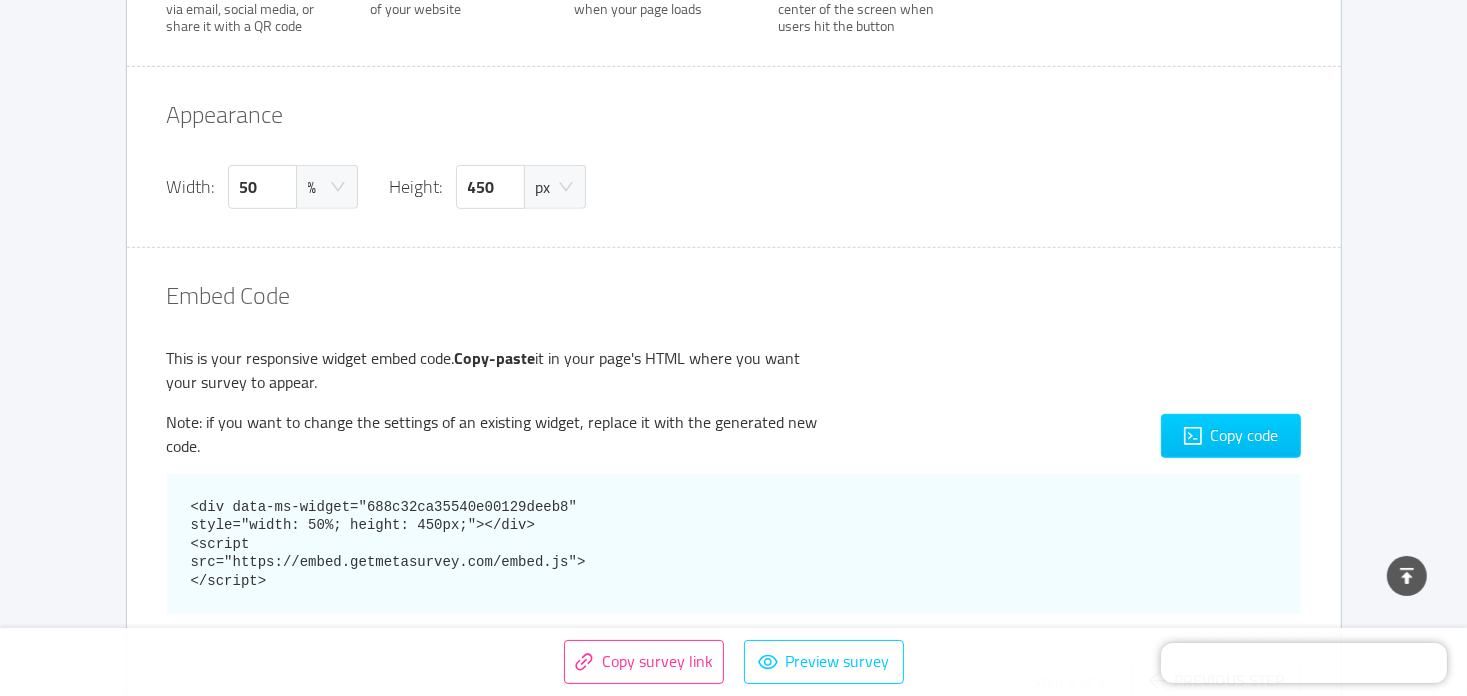 click on "Appearance Width: 50  %  Height: 450  px  Embed Code  This is your responsive widget embed code.  Copy-paste  it in your page's HTML where you want your survey to appear.  Note: if you want to change the settings of an existing widget, replace it with the generated new code. Copy code  <div data-ms-widget="688c32ca35540e00129deeb8" style="width: 50%; height: 450px;"></div> <script src="https://embed.getmetasurvey.com/embed.js"></script>" at bounding box center (734, 356) 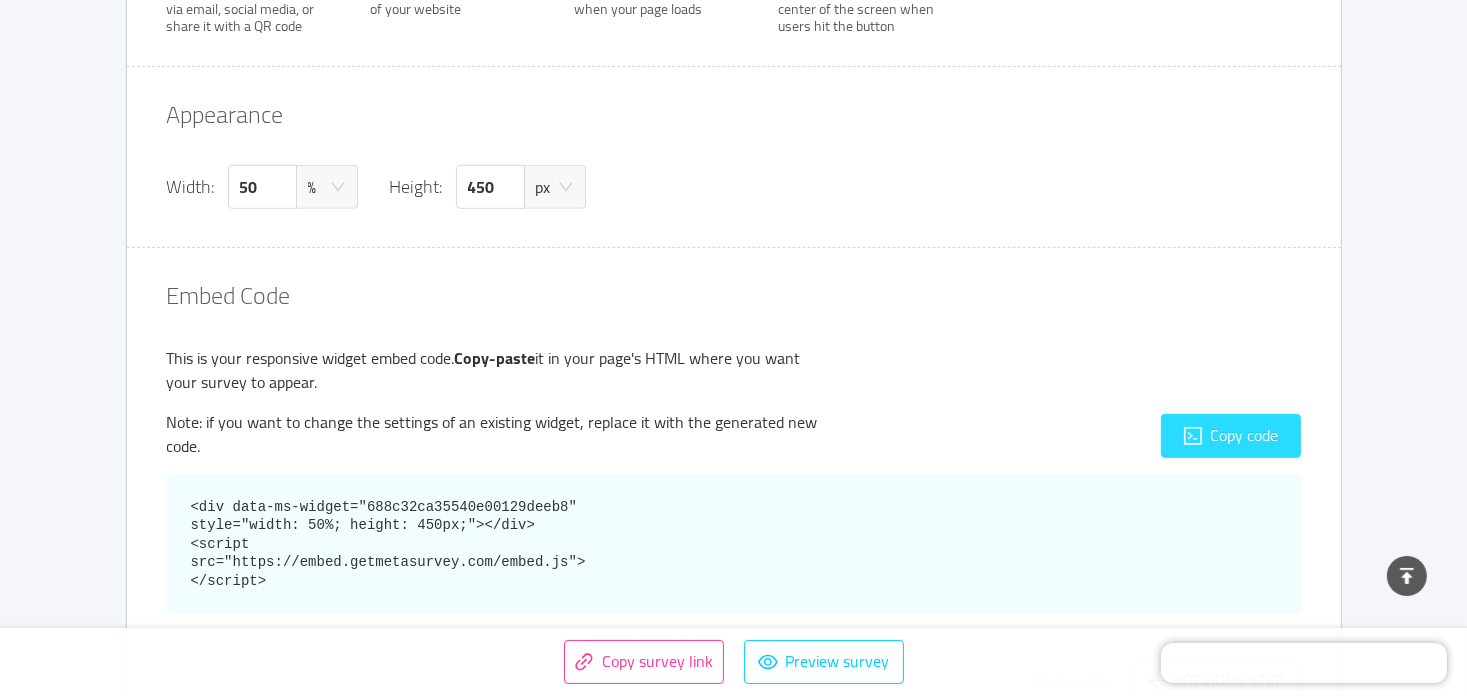 click on "Copy code" at bounding box center (1231, 436) 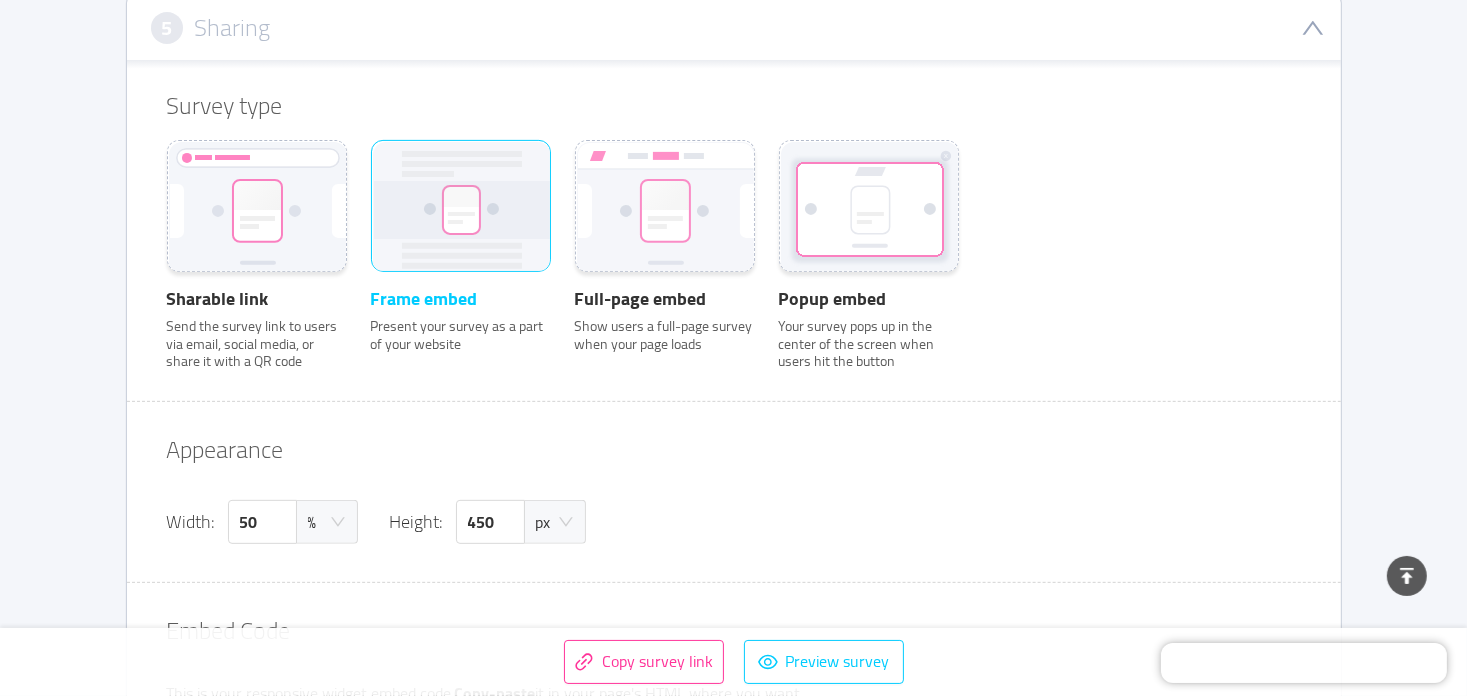 scroll, scrollTop: 812, scrollLeft: 0, axis: vertical 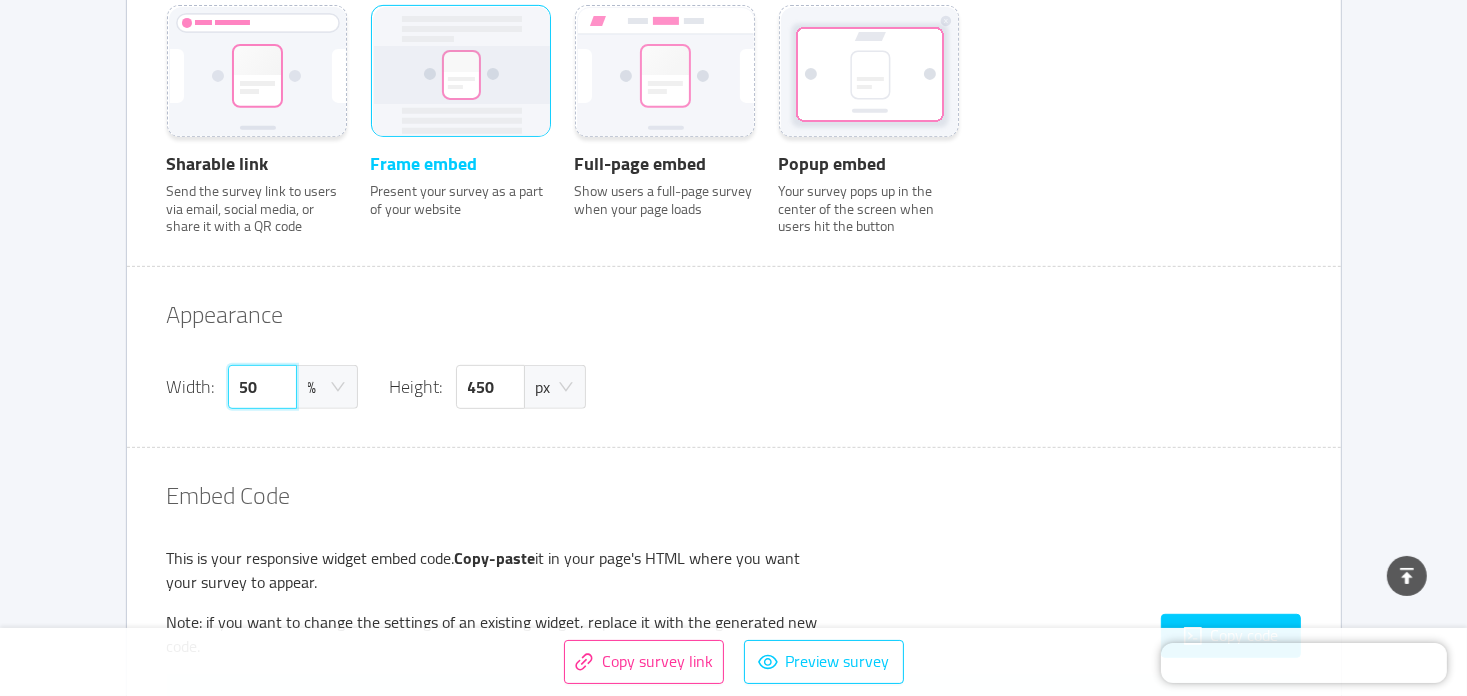 click on "50" at bounding box center (262, 387) 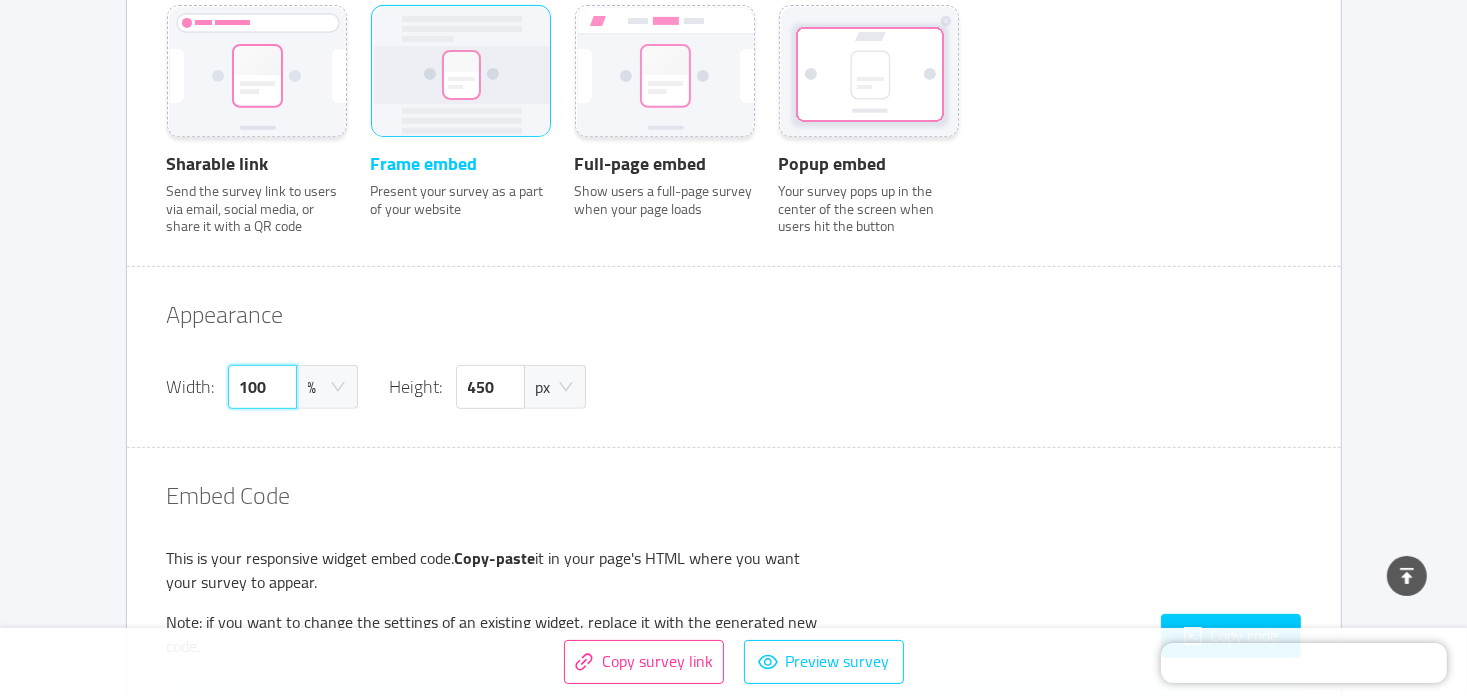 type on "100" 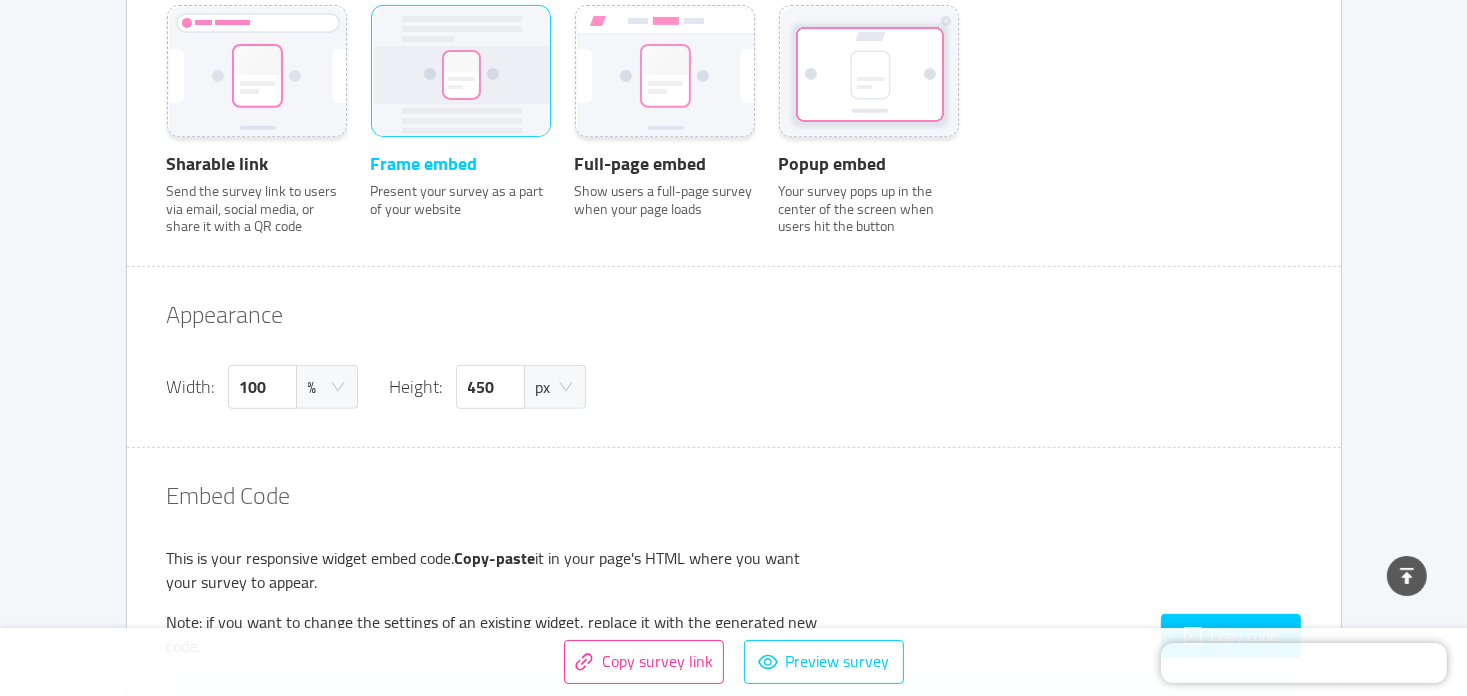 click on "Appearance Width: 100  %  Height: 450  px" at bounding box center (734, 353) 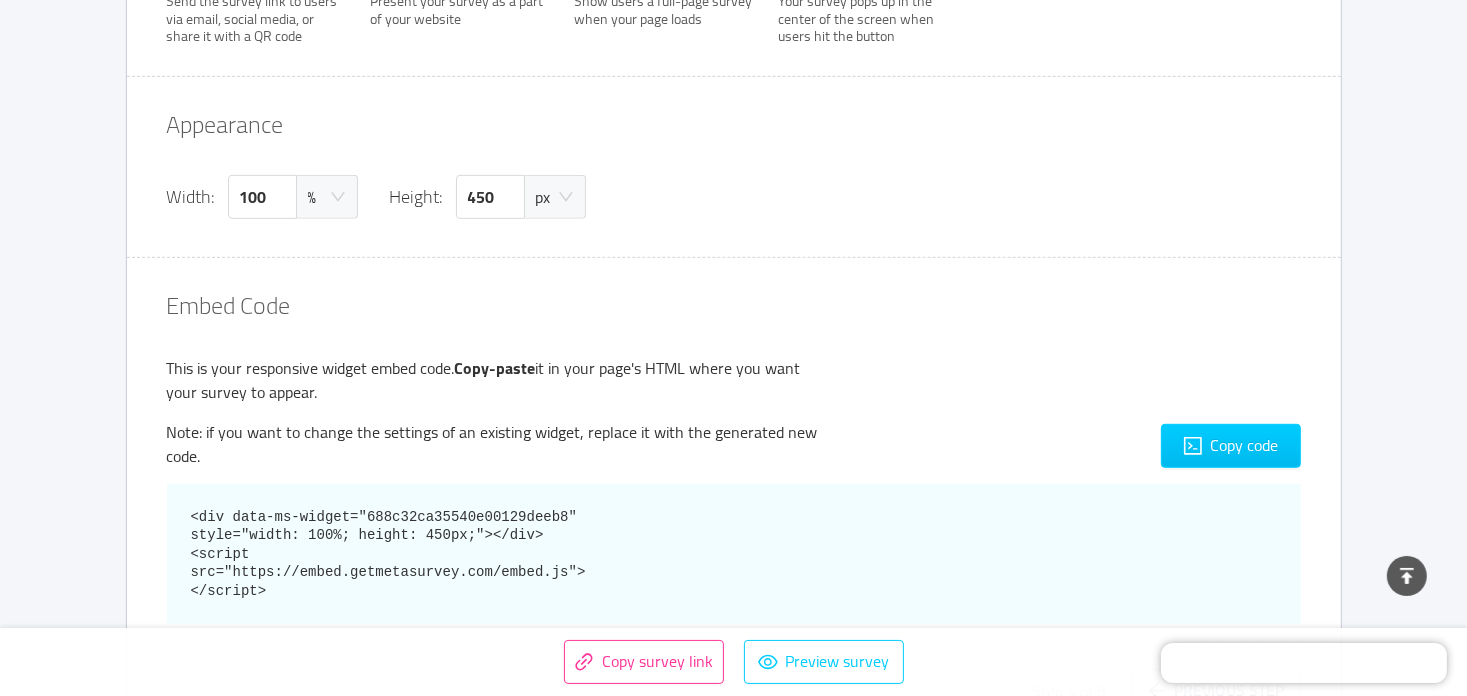 scroll, scrollTop: 1012, scrollLeft: 0, axis: vertical 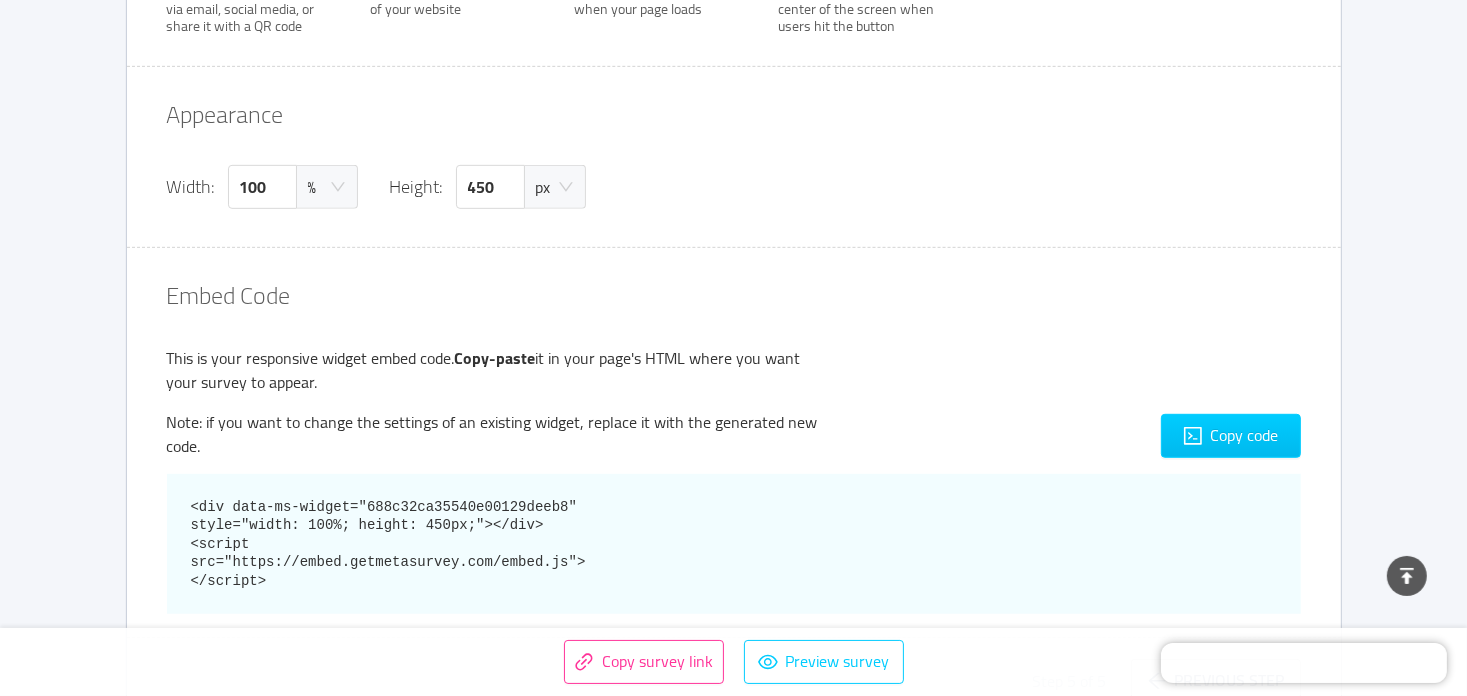 click on "Embed Code" at bounding box center [734, 296] 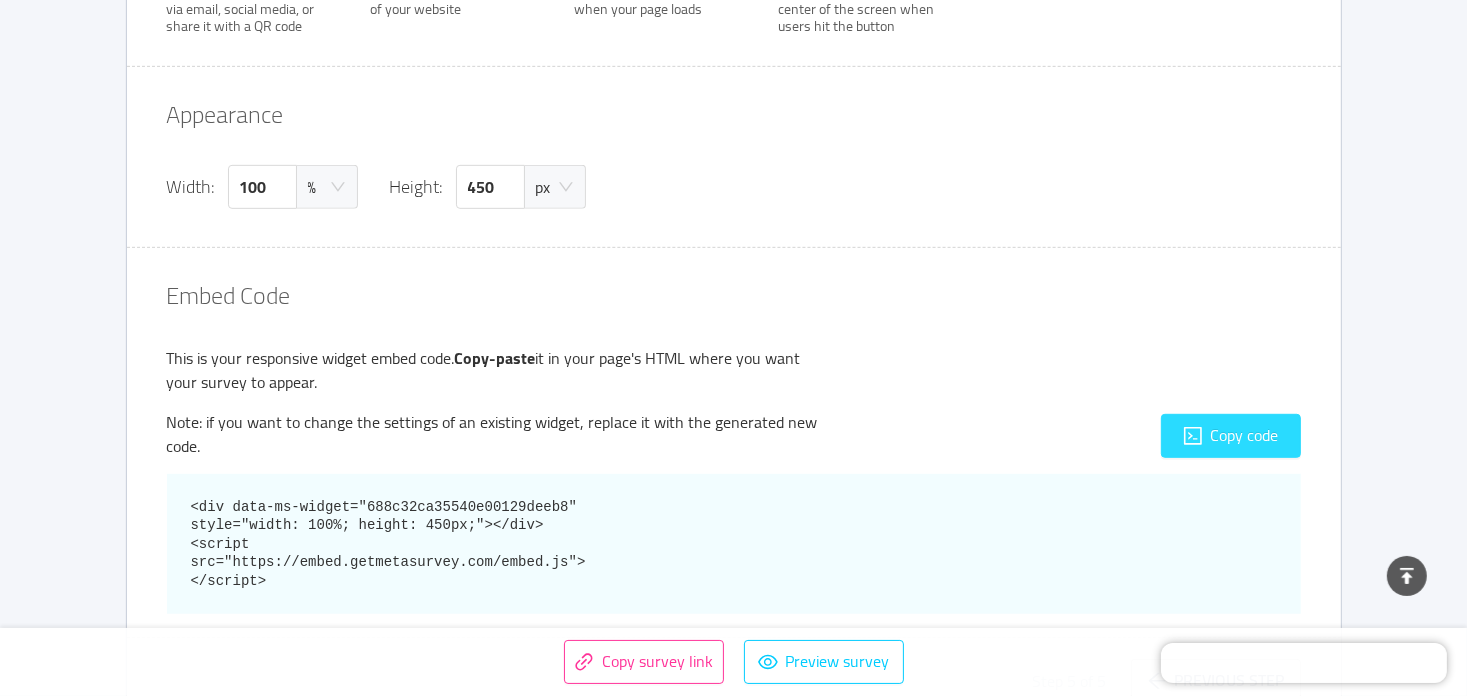 click on "Copy code" at bounding box center (1231, 436) 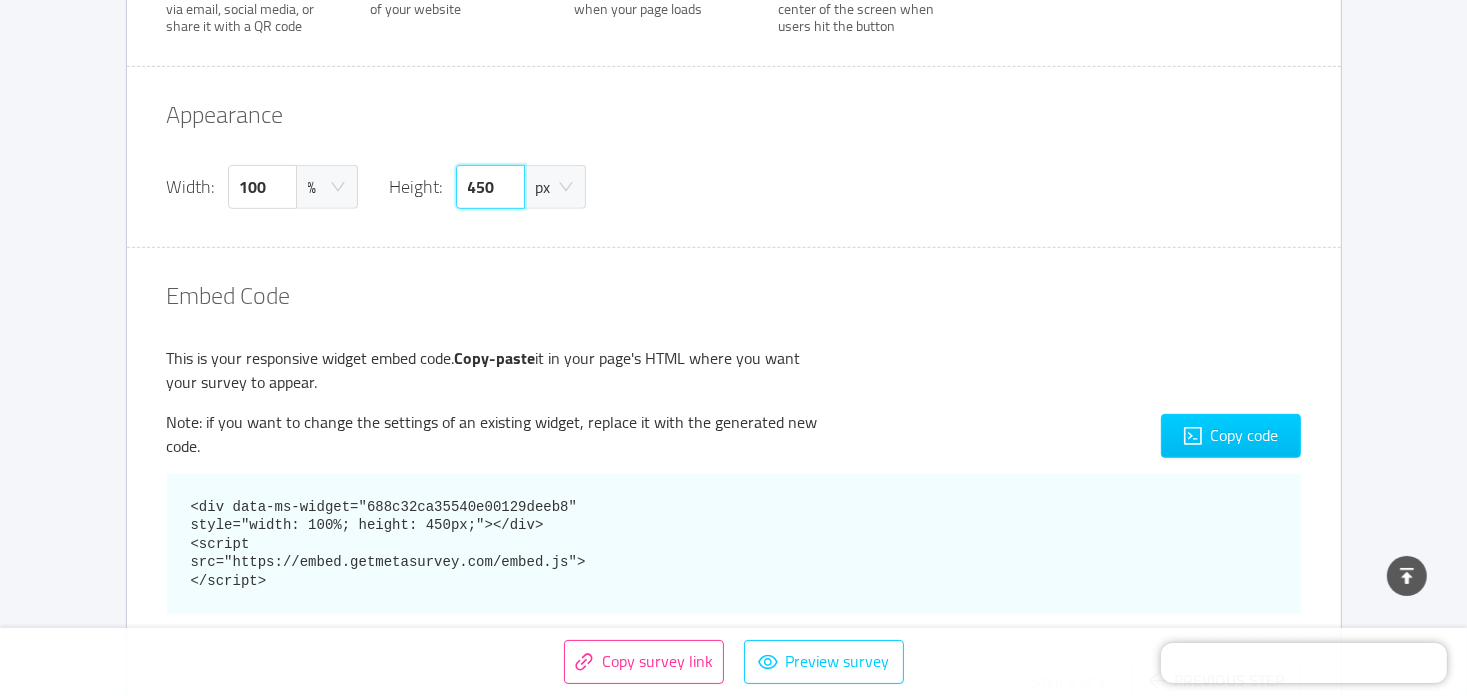 click on "450" at bounding box center (490, 187) 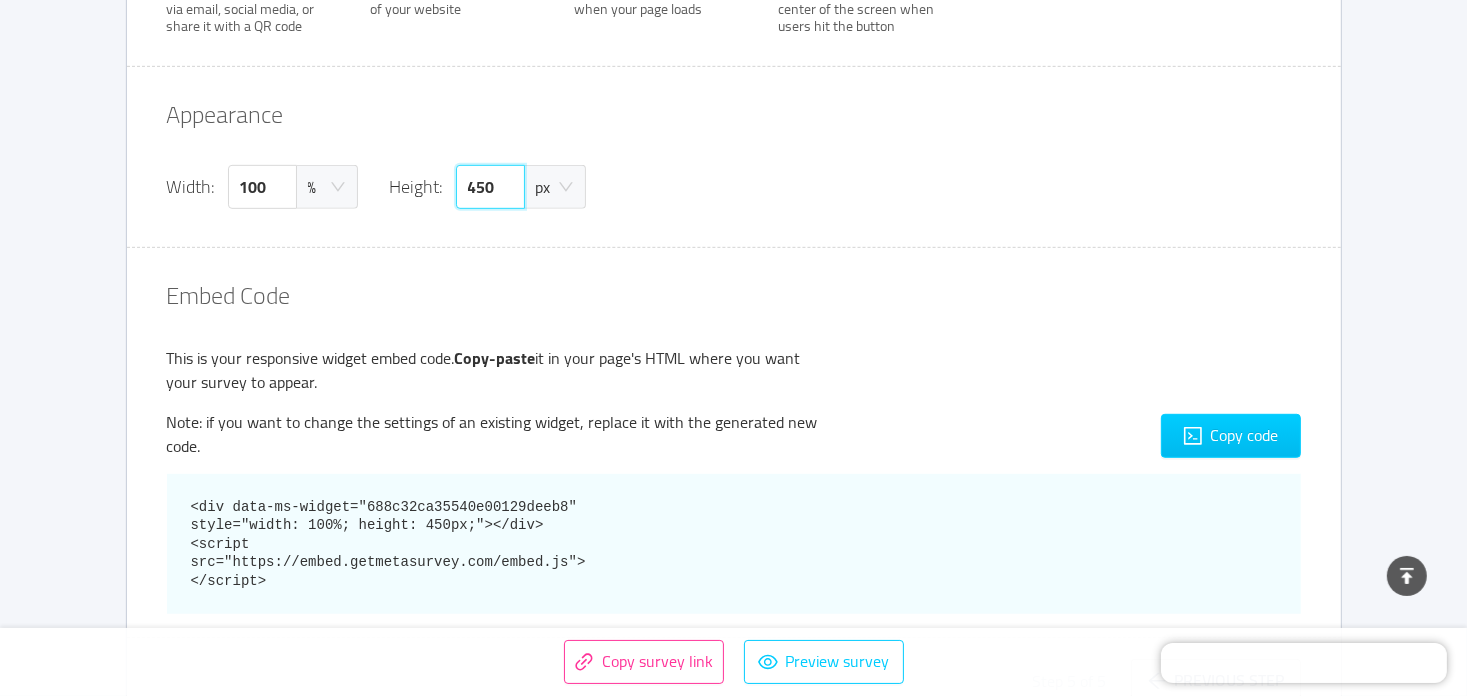 click on "450" at bounding box center [490, 187] 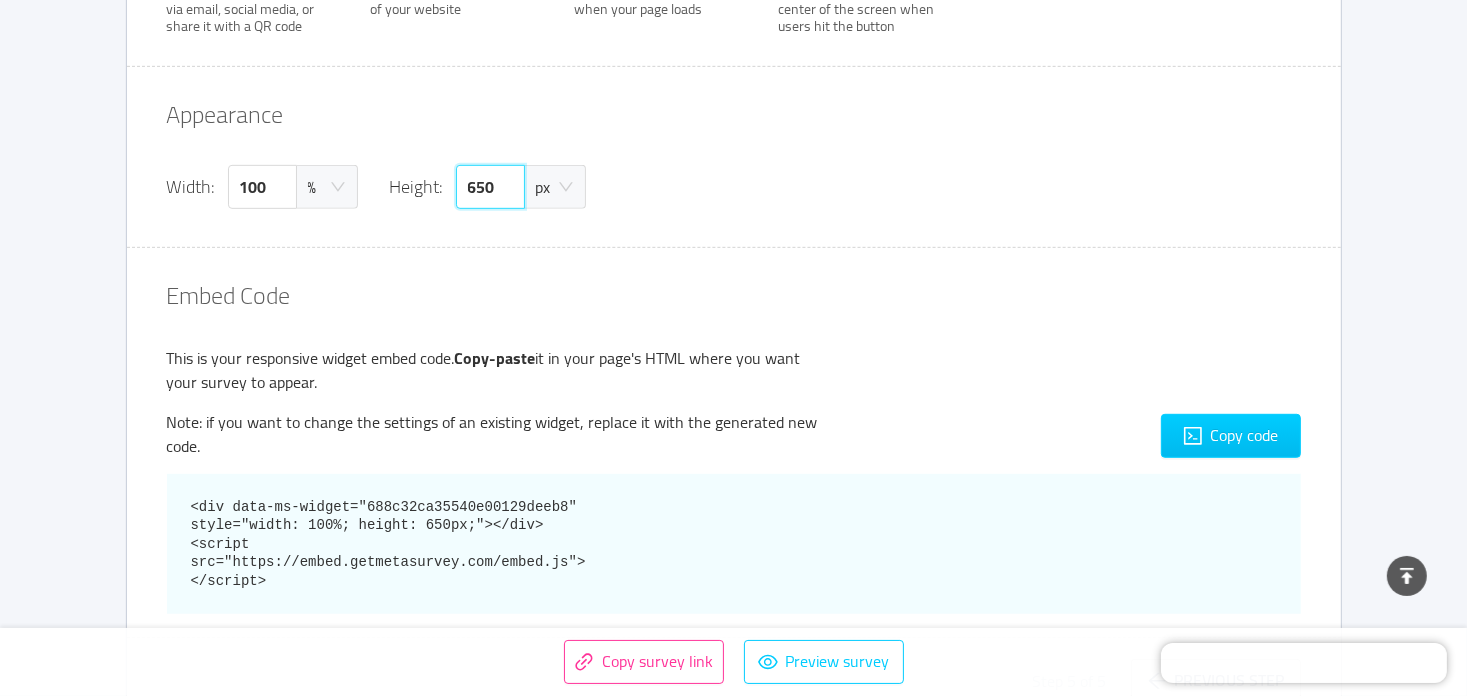 type on "650" 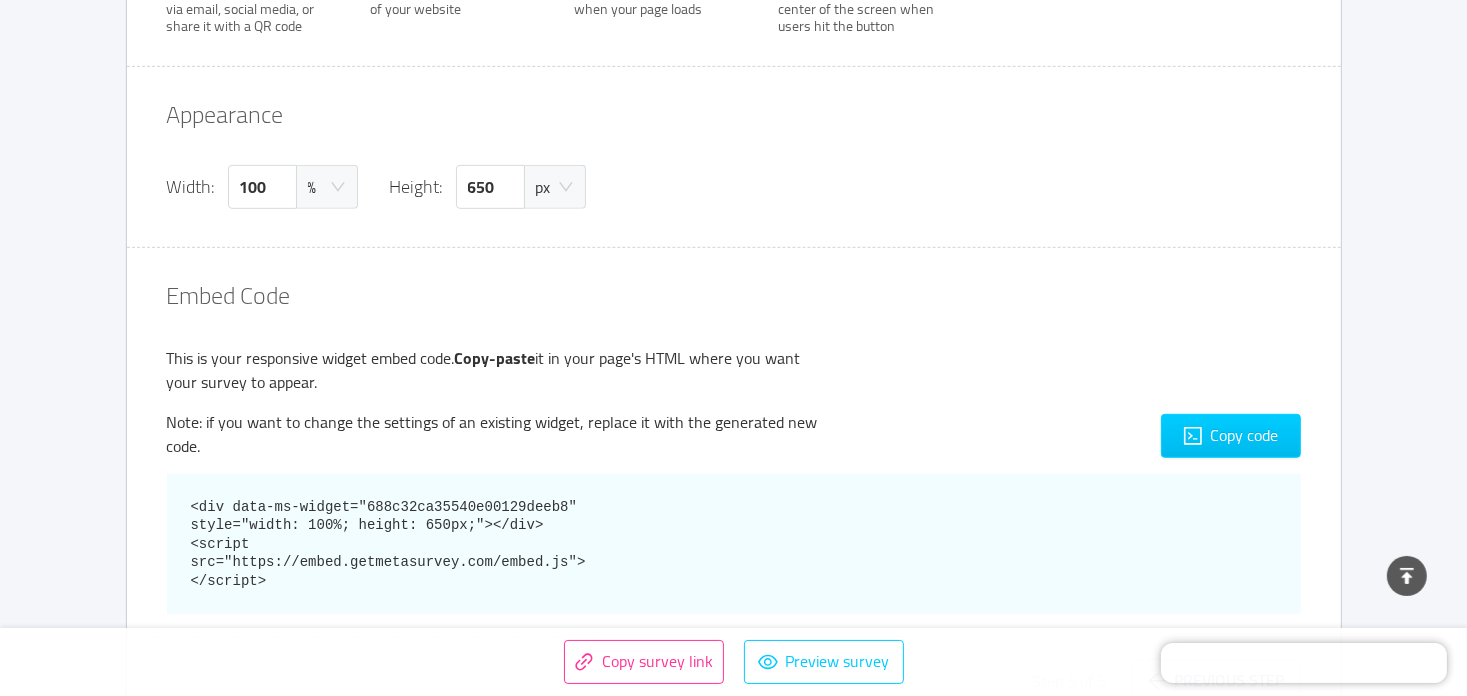 click on "Copy code" at bounding box center (1064, 402) 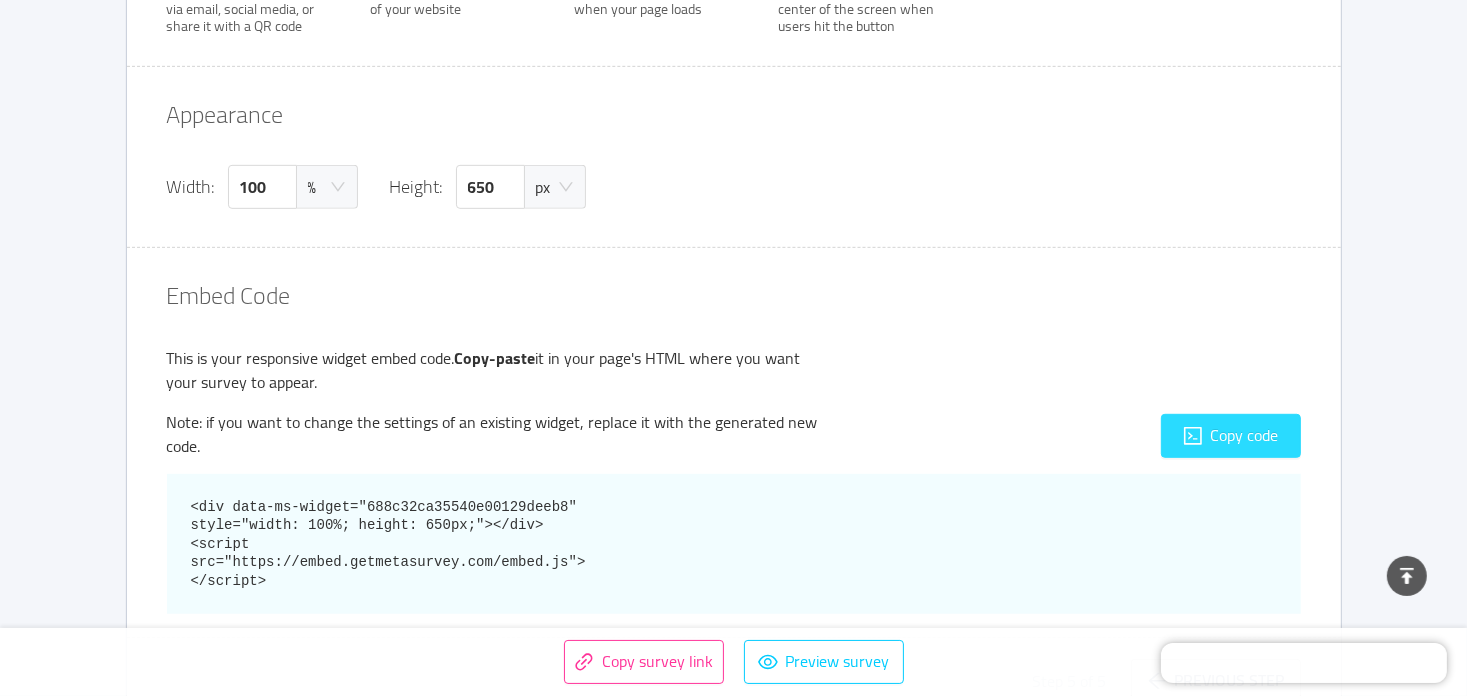 click on "Copy code" at bounding box center (1231, 436) 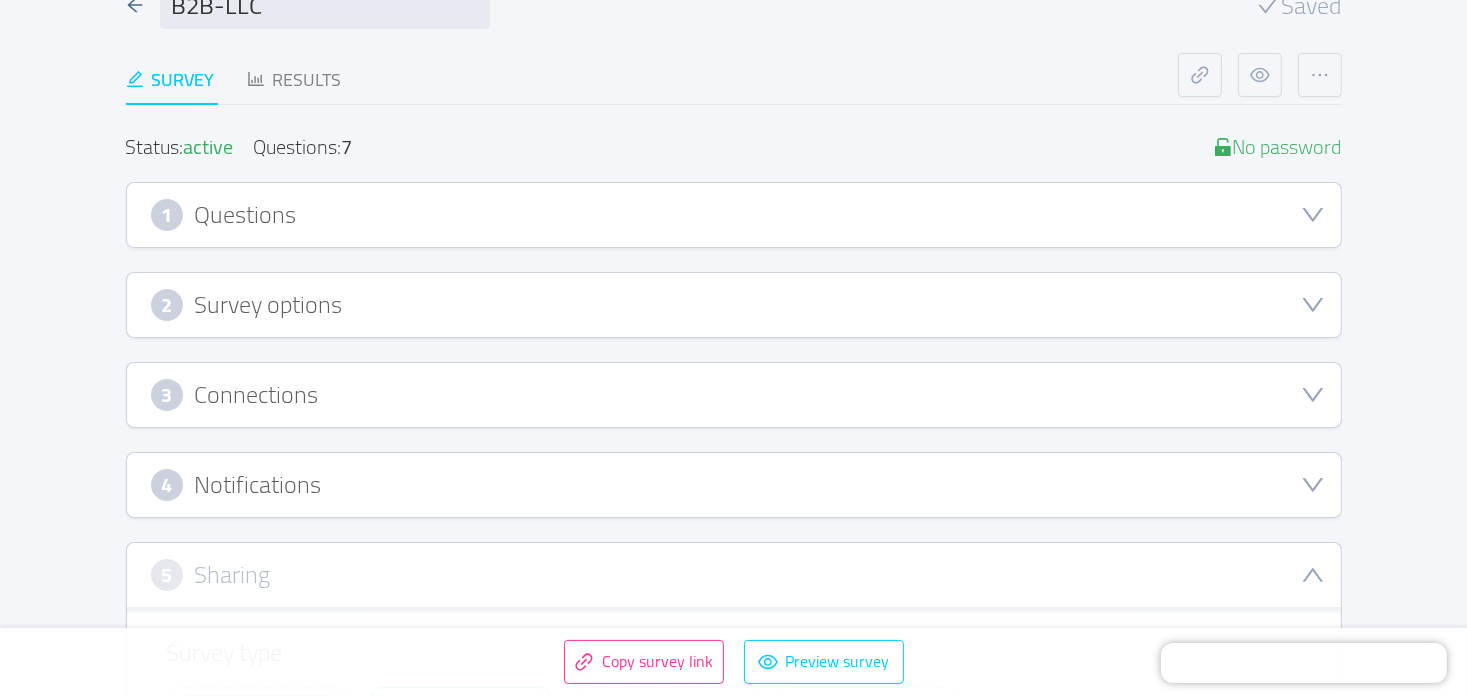 scroll, scrollTop: 100, scrollLeft: 0, axis: vertical 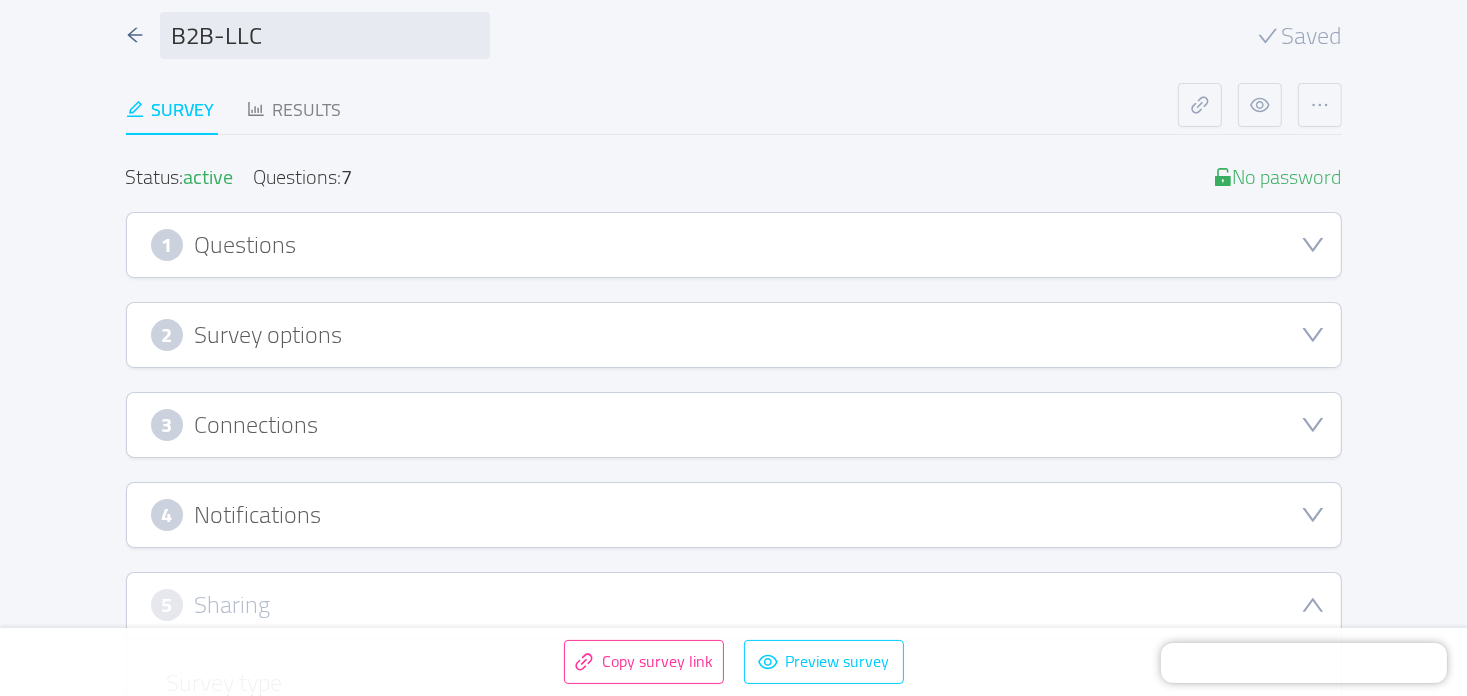 click on "4  Notifications" at bounding box center (734, 515) 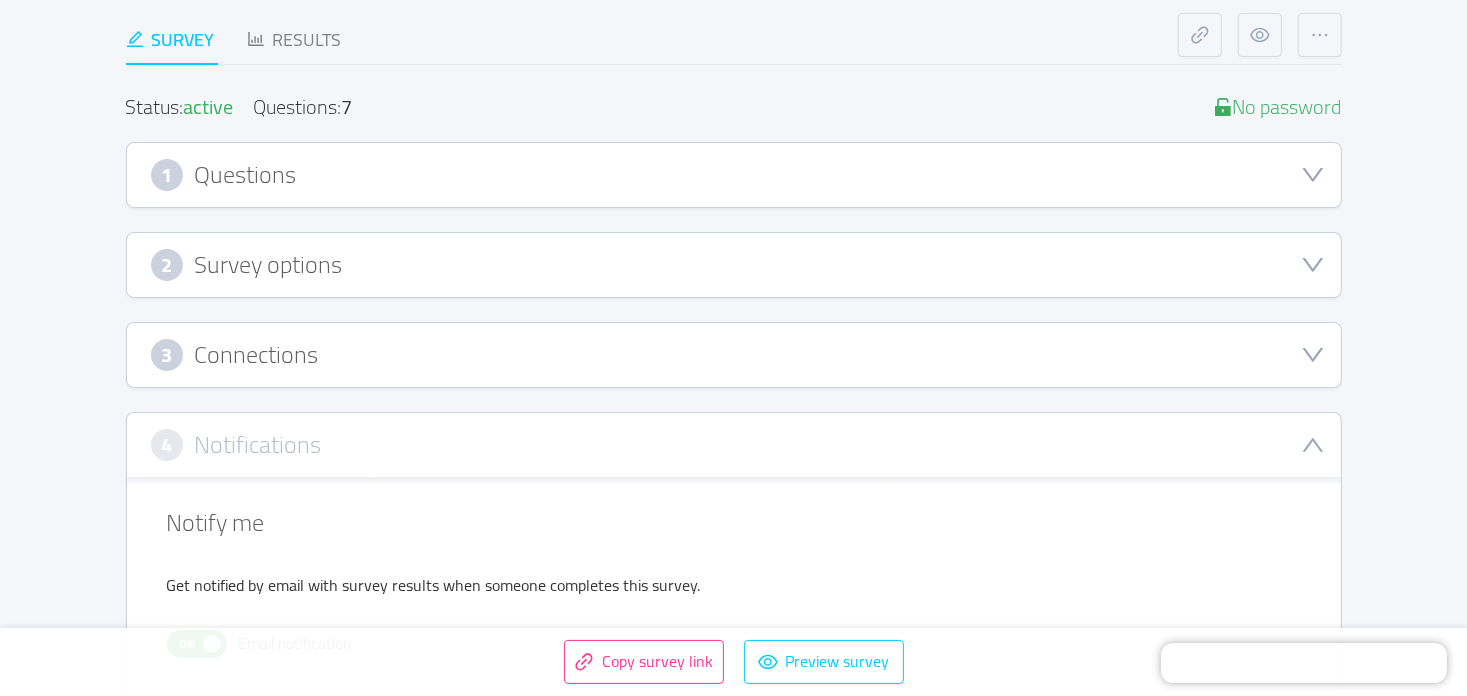 scroll, scrollTop: 0, scrollLeft: 0, axis: both 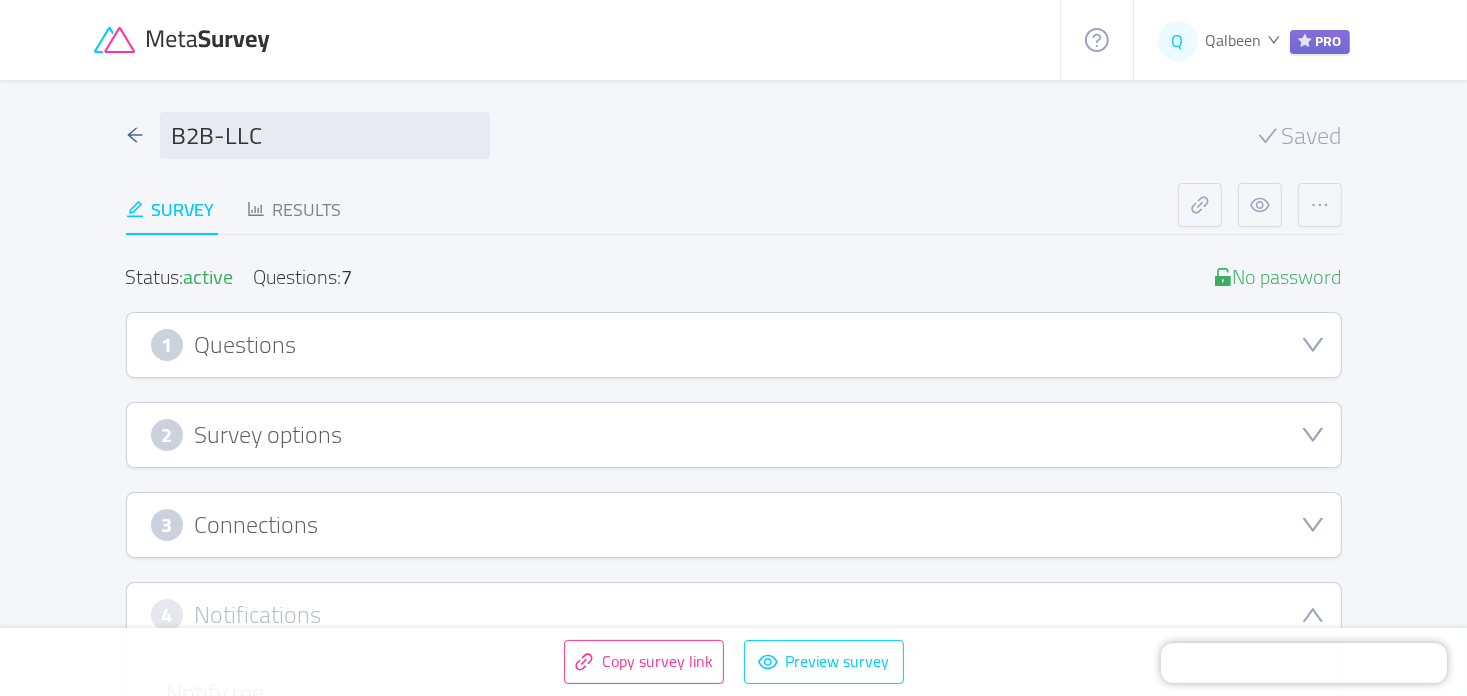 click on "Q Qalbeen  PRO" at bounding box center (1254, 40) 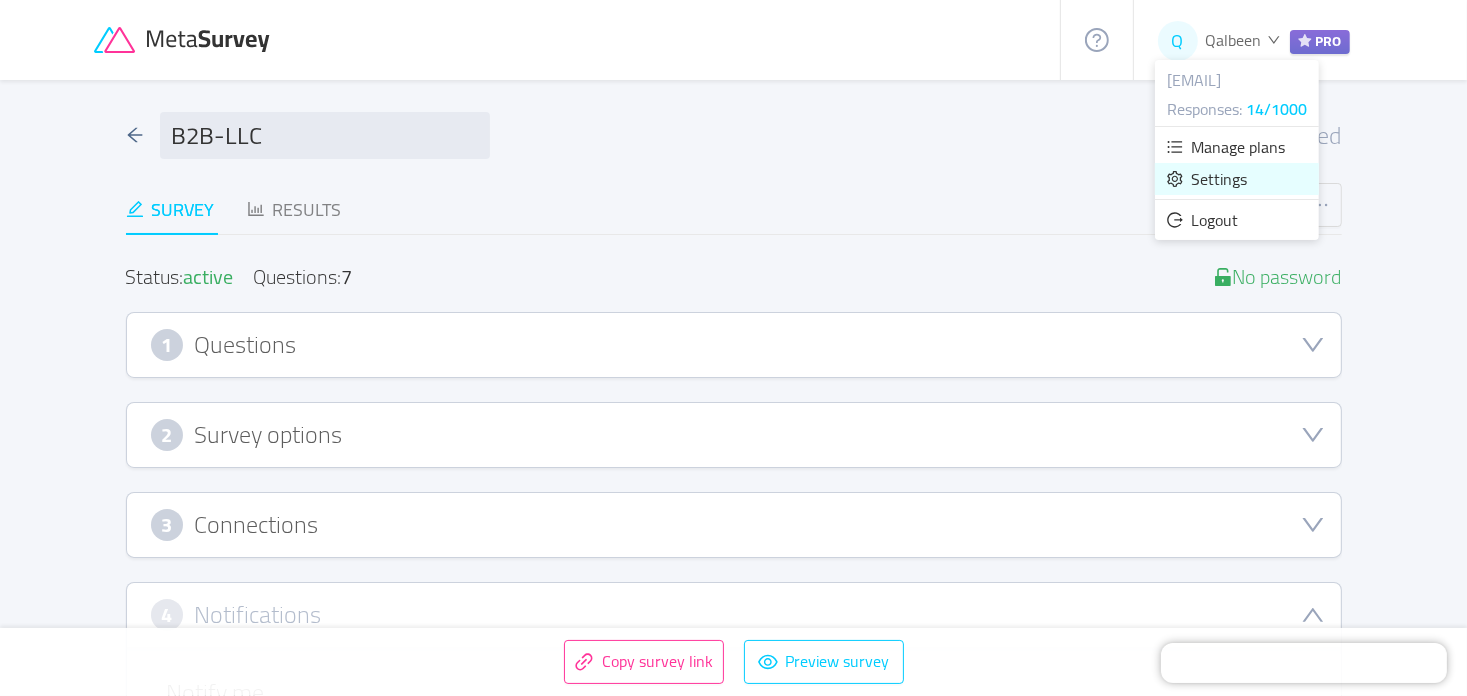 click on "Settings" at bounding box center [1219, 179] 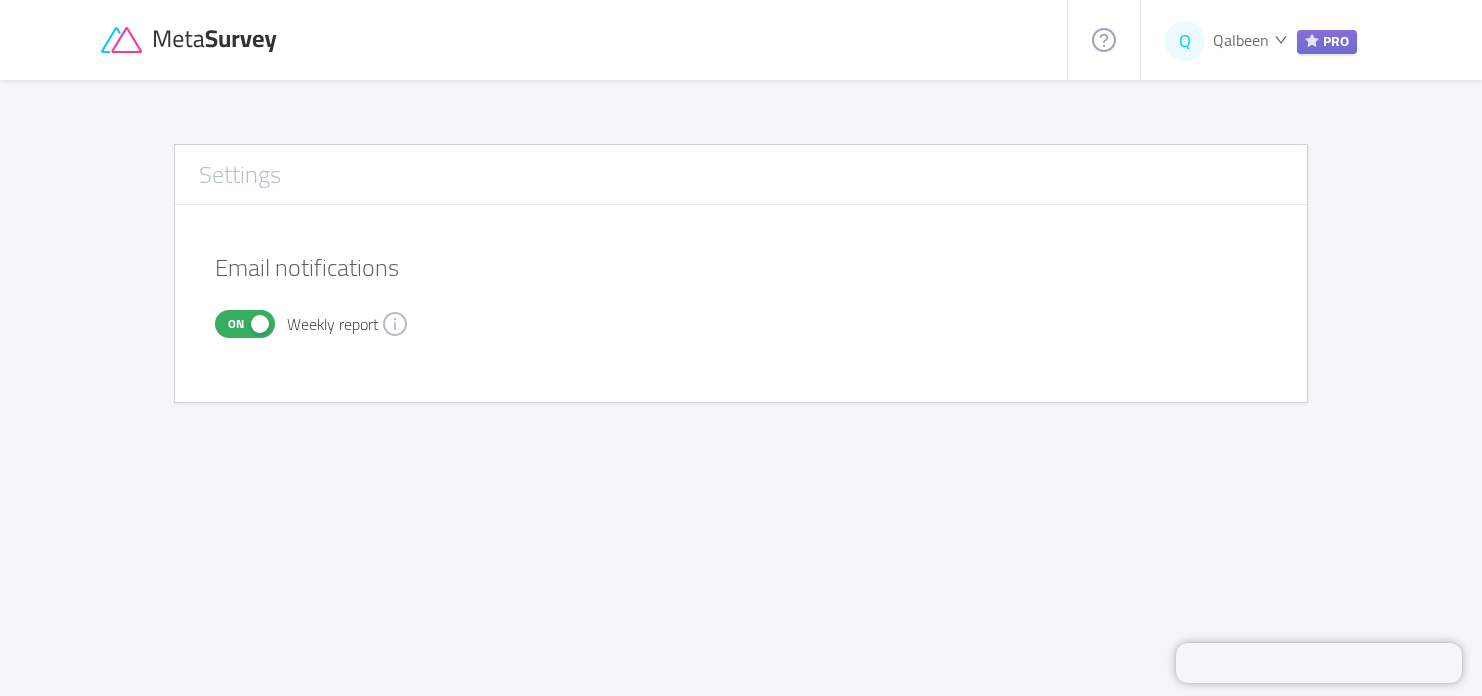 click on "Qalbeen" at bounding box center (1241, 40) 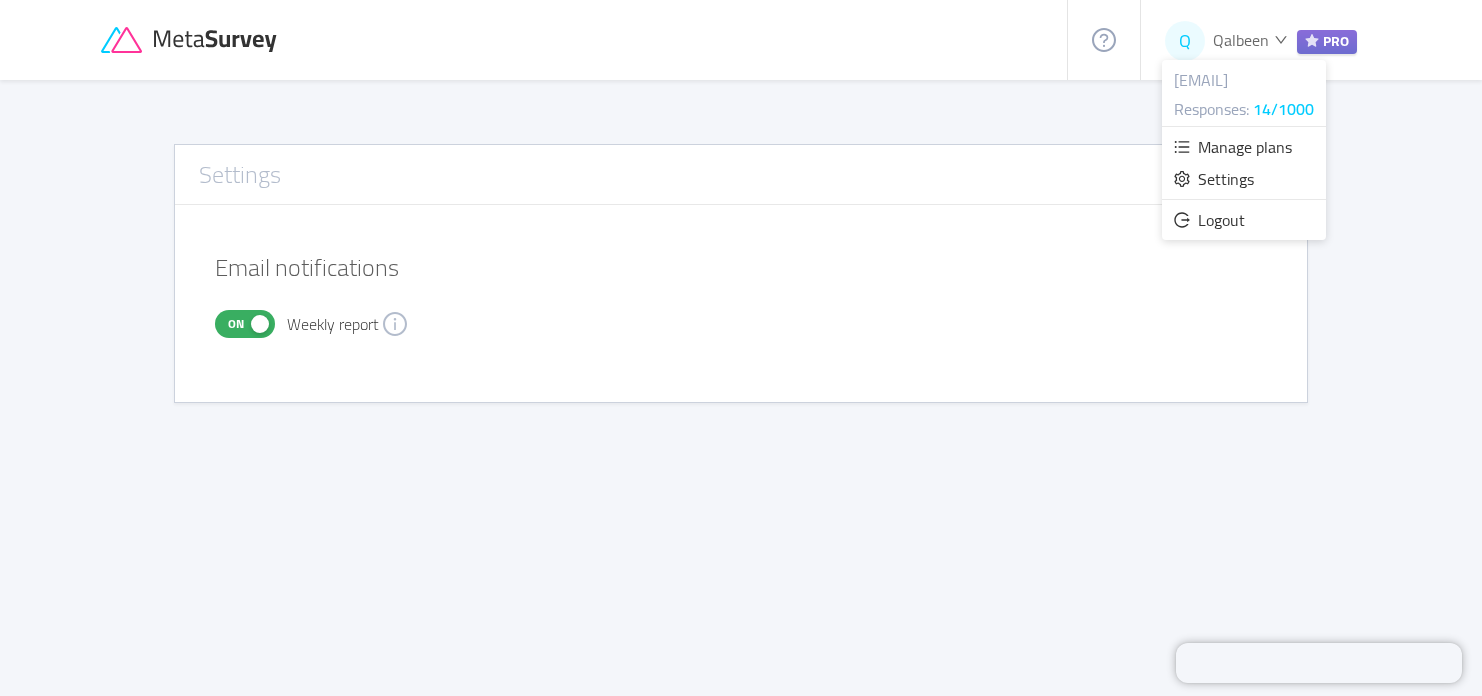 click on "Qalbeen" at bounding box center [1241, 40] 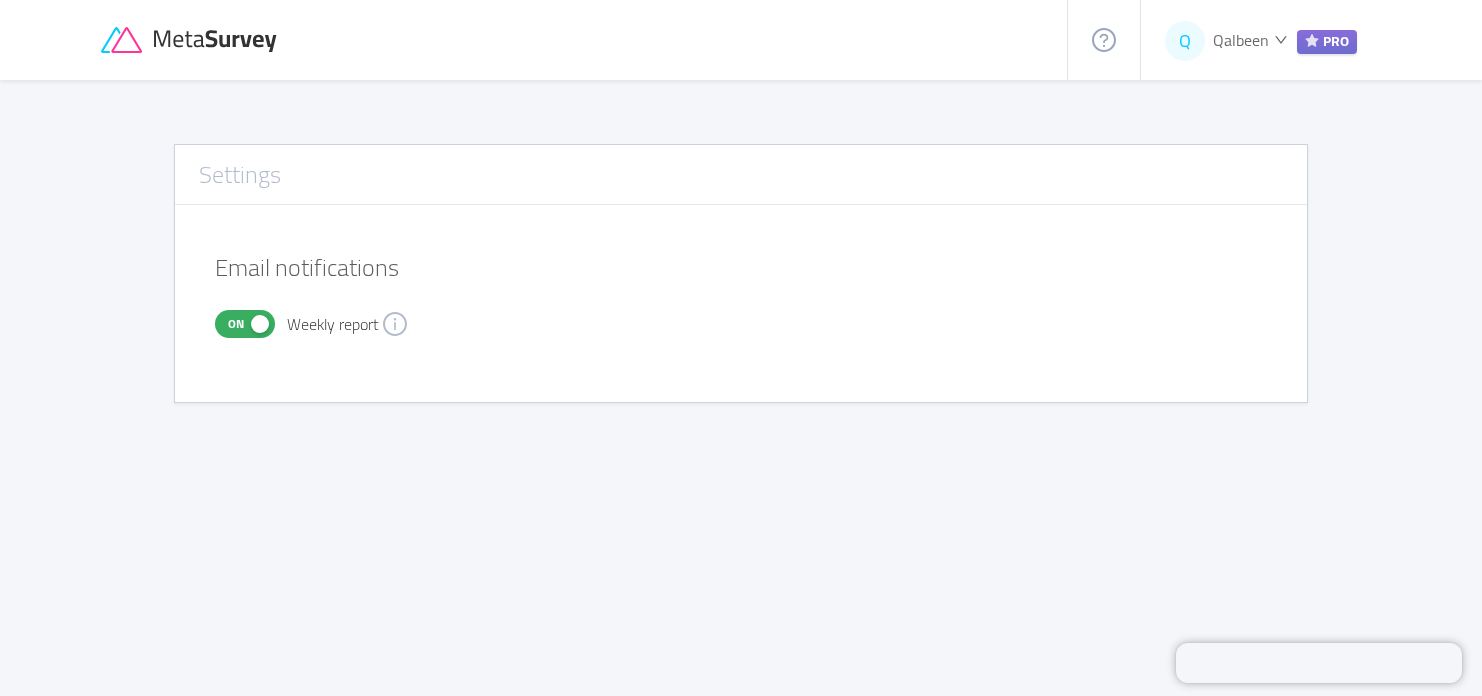 click 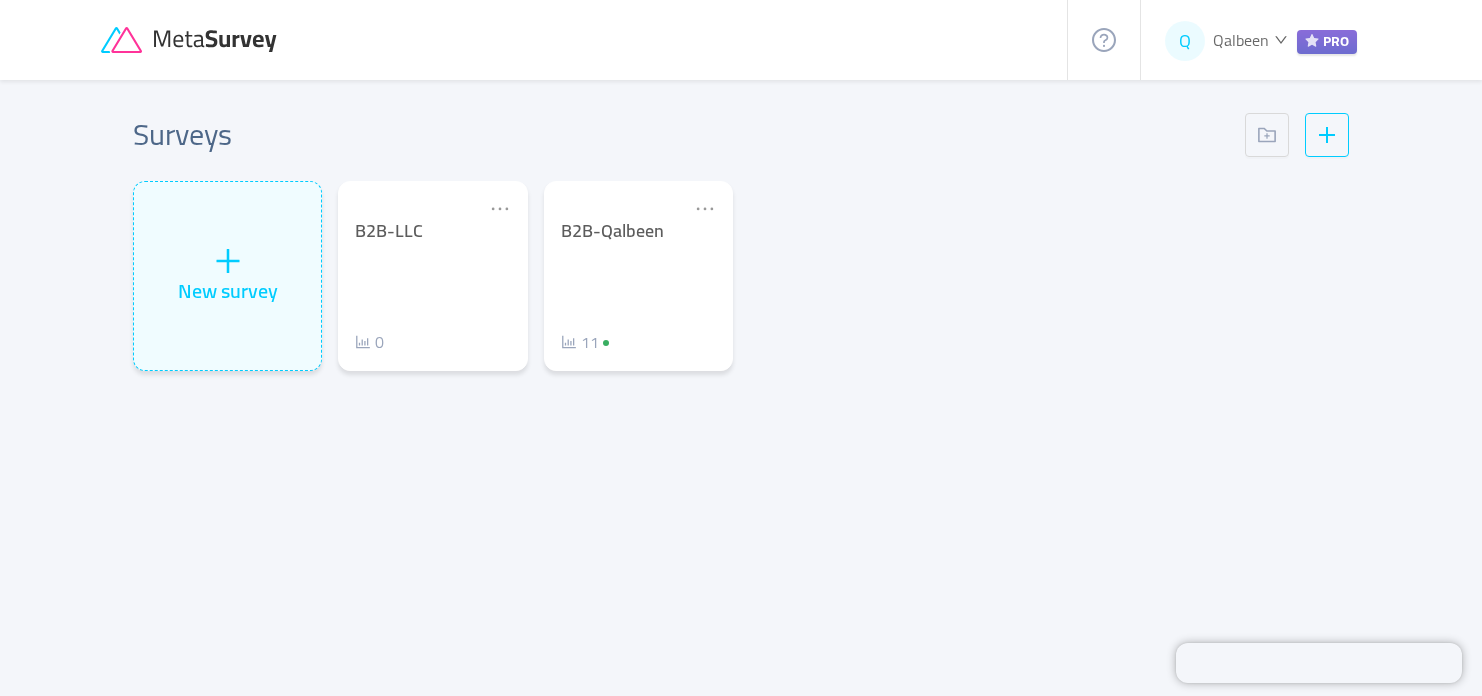 click on "Qalbeen" at bounding box center [1241, 40] 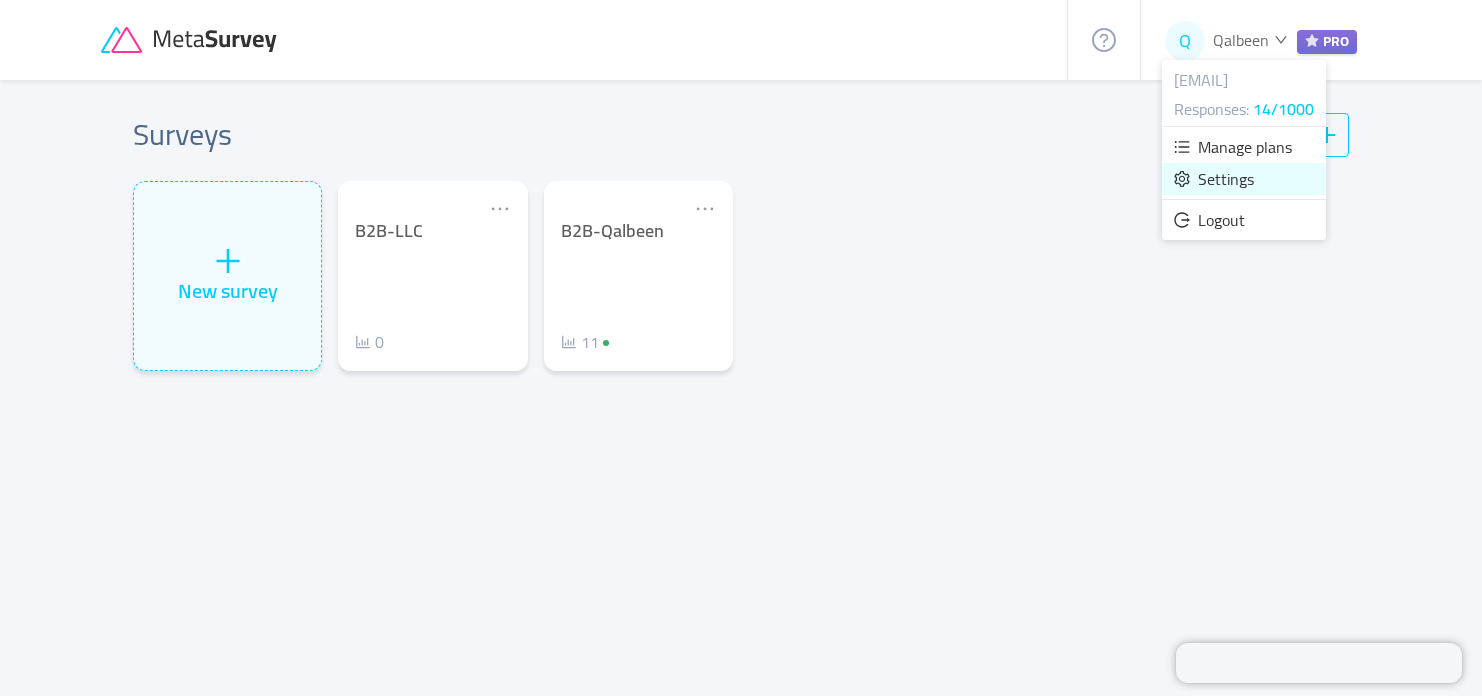 click on "Settings" at bounding box center (1226, 179) 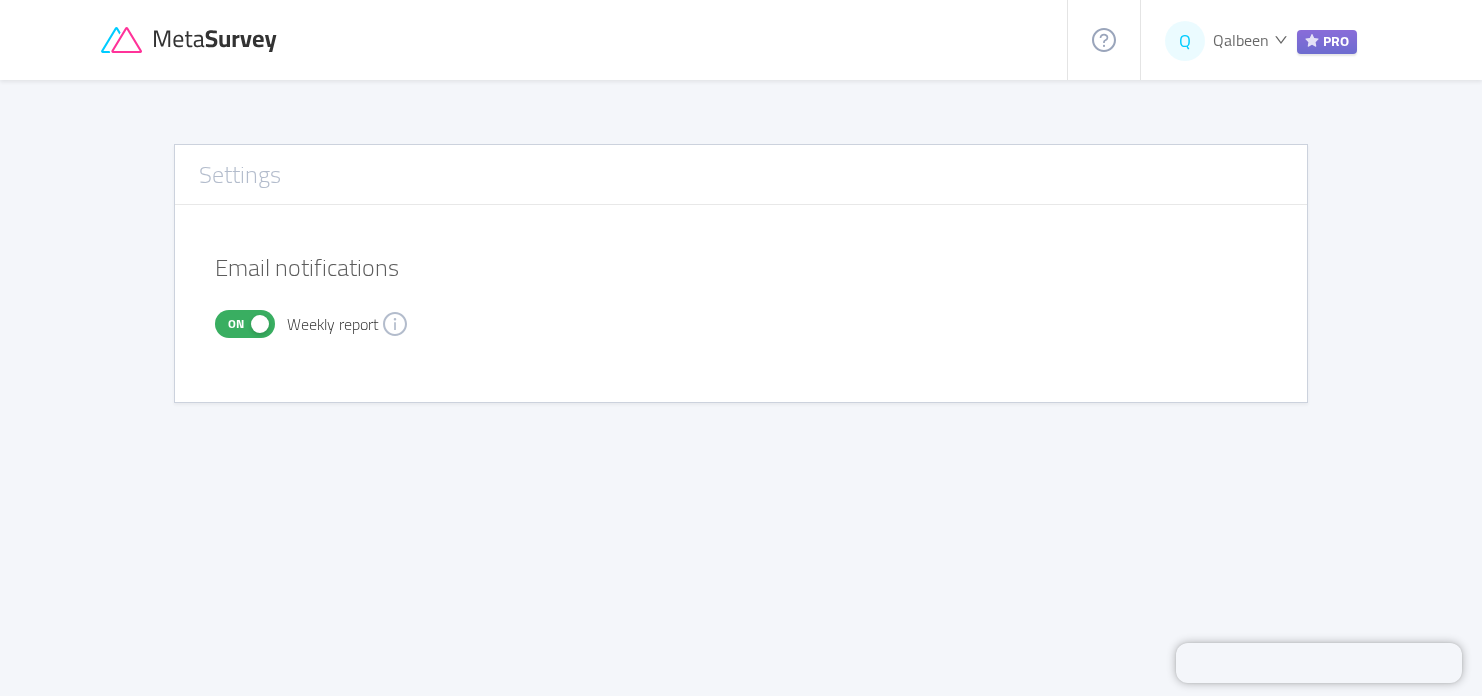 click on "On" at bounding box center (245, 324) 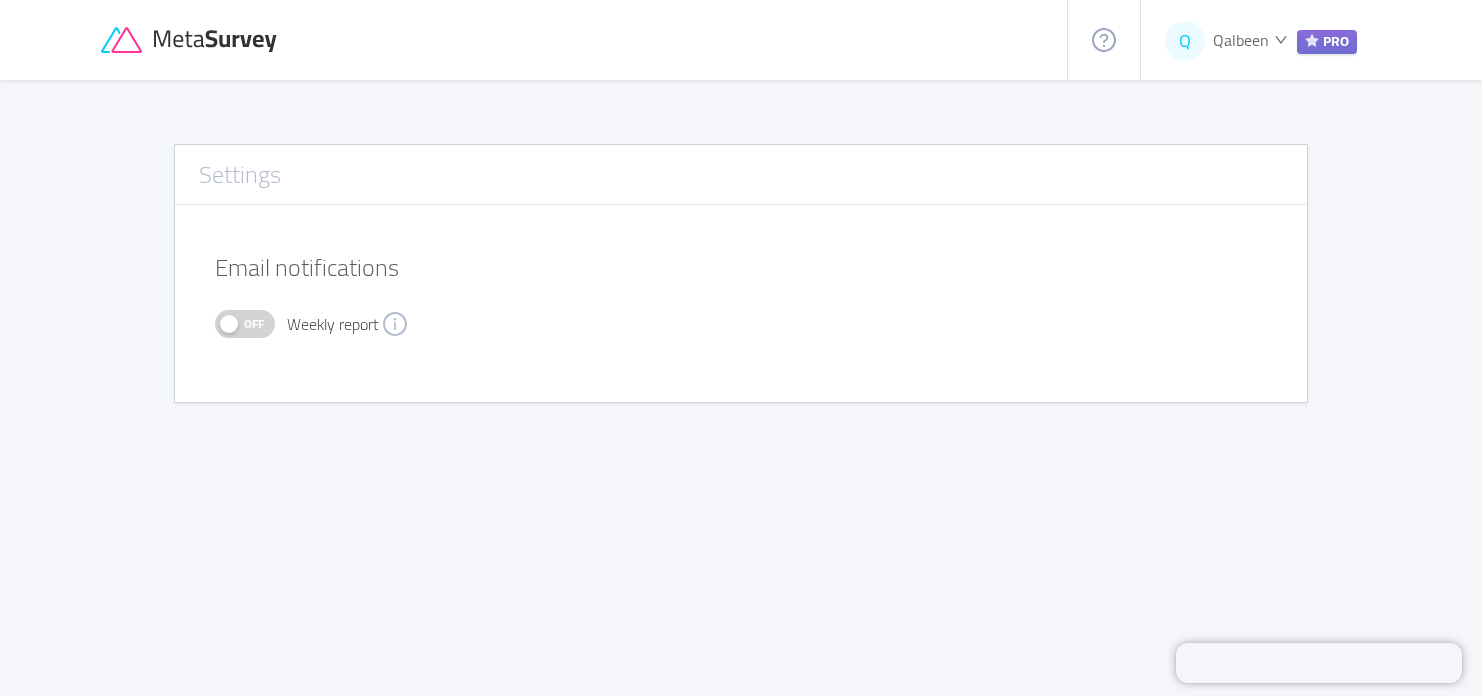 click on "Q Qalbeen  PRO" at bounding box center [741, 40] 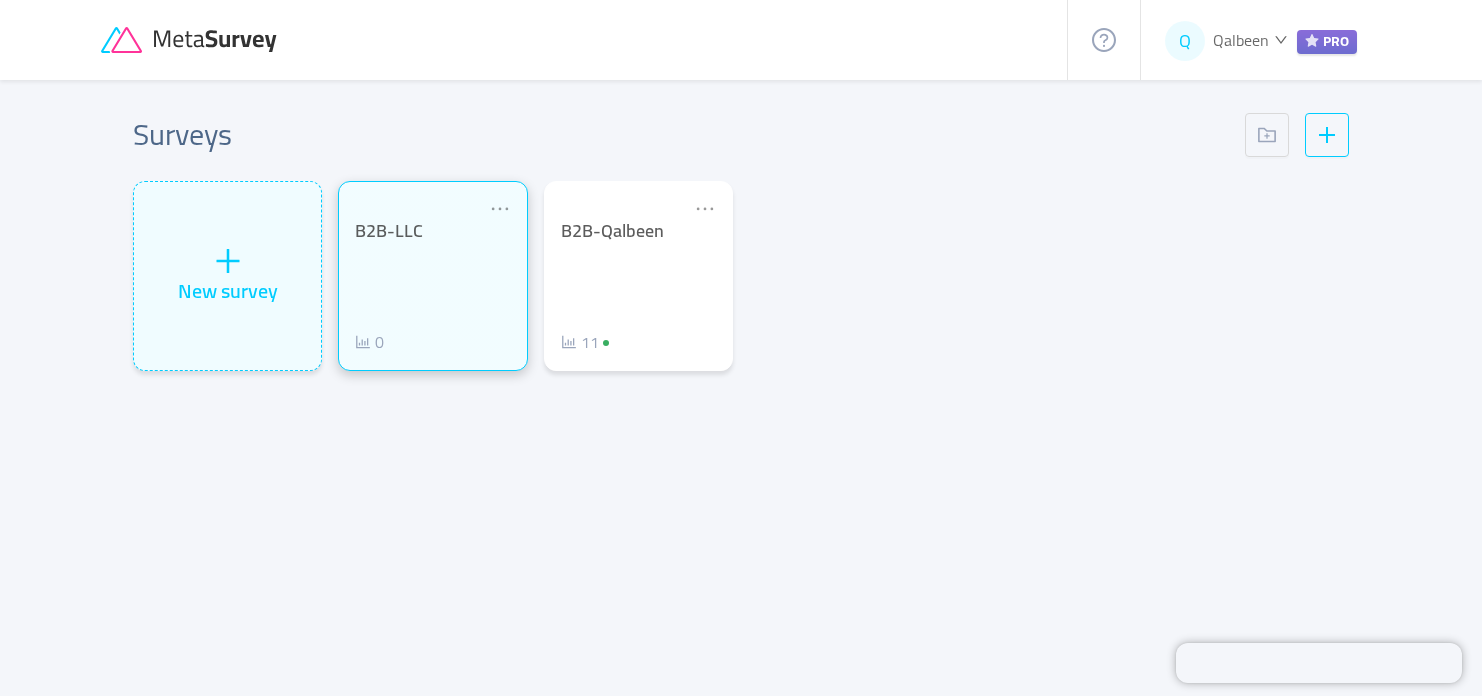 click on "B2B-LLC" at bounding box center (432, 231) 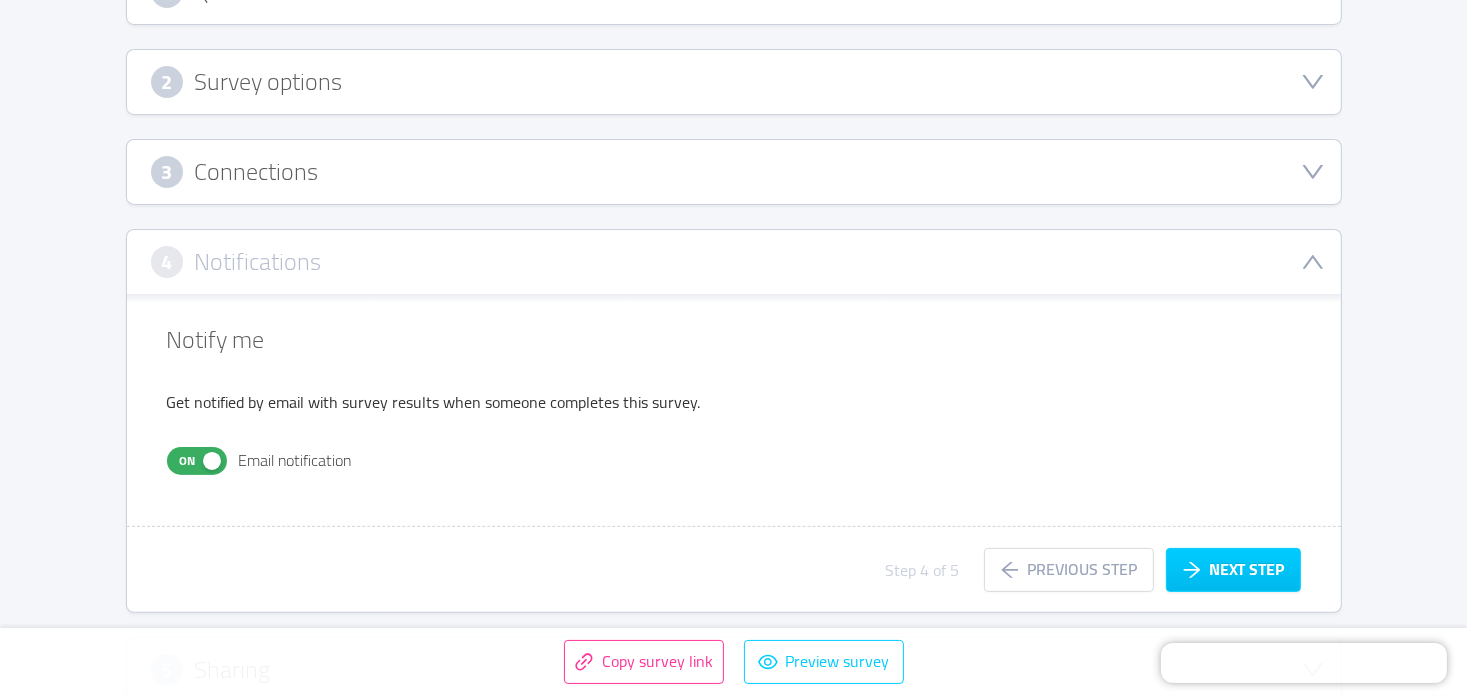 scroll, scrollTop: 453, scrollLeft: 0, axis: vertical 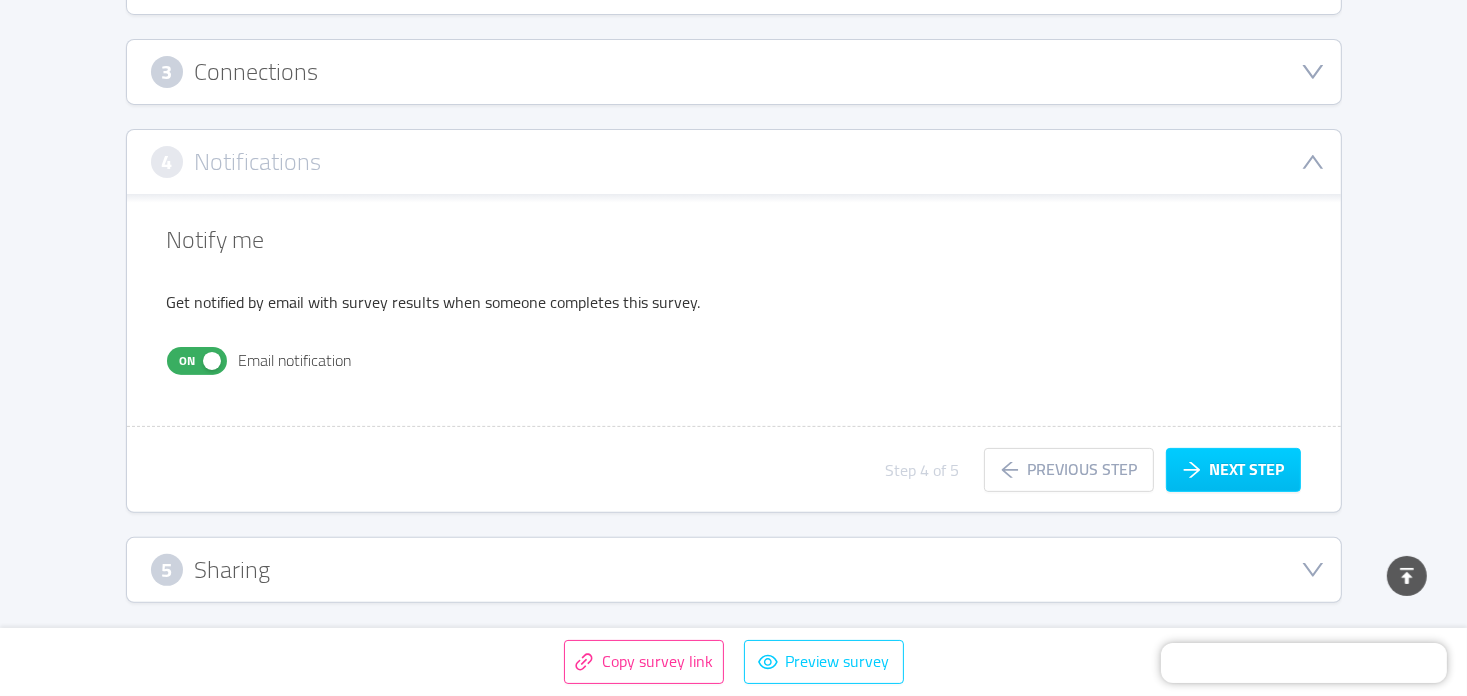 click on "On" at bounding box center [188, 361] 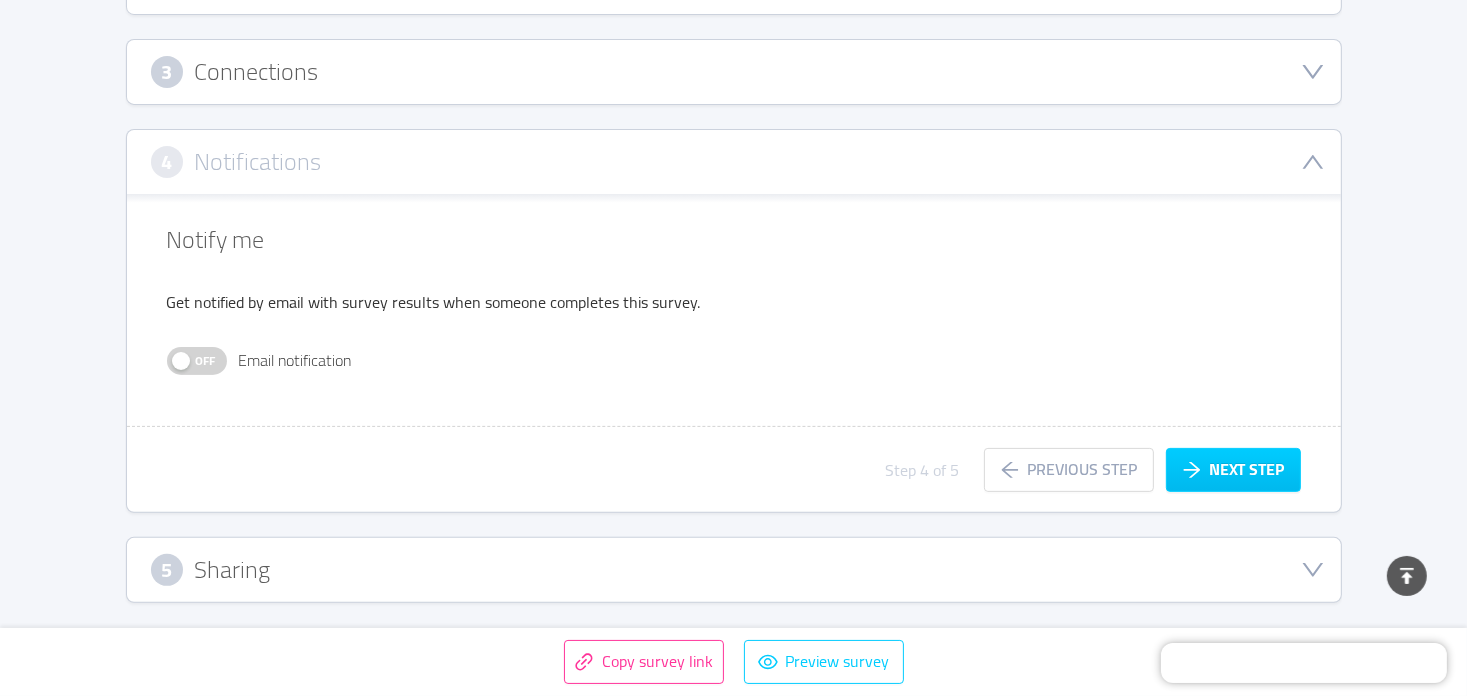 click on "3  Connections" at bounding box center (734, 72) 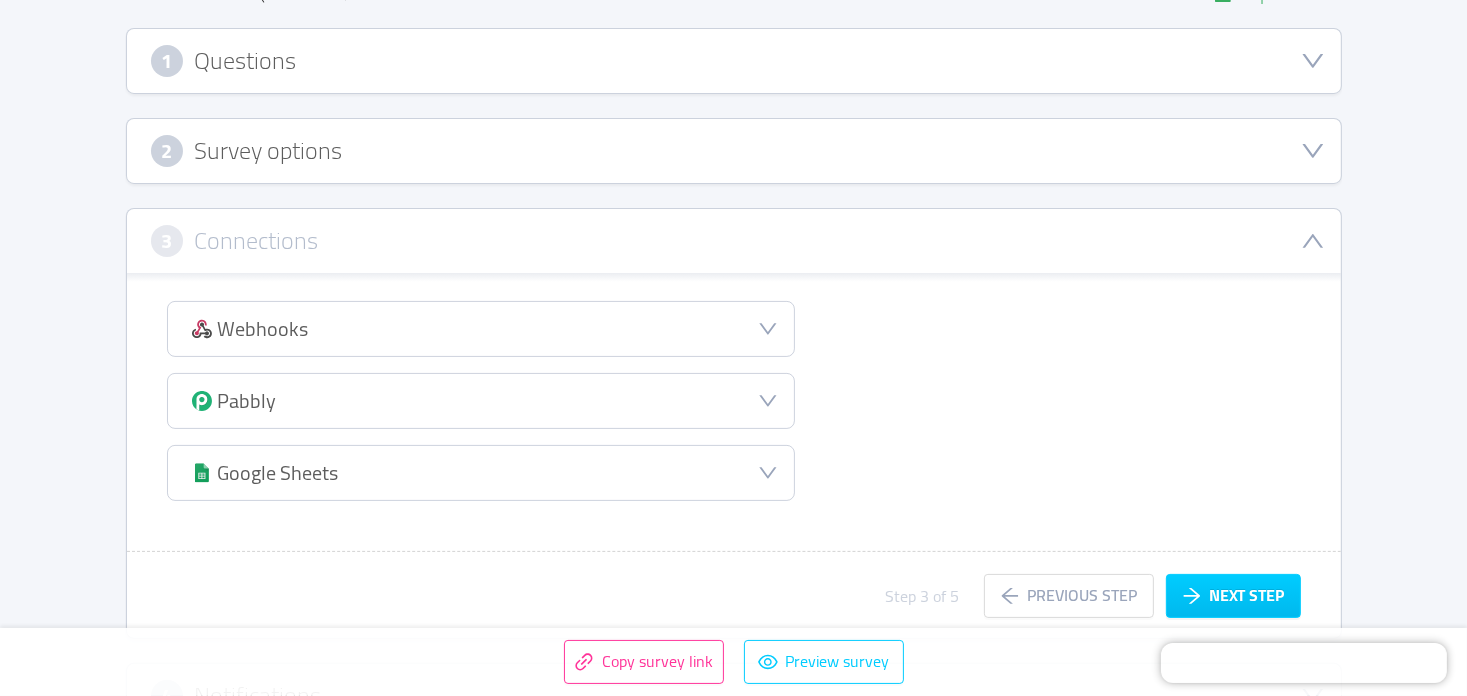 scroll, scrollTop: 253, scrollLeft: 0, axis: vertical 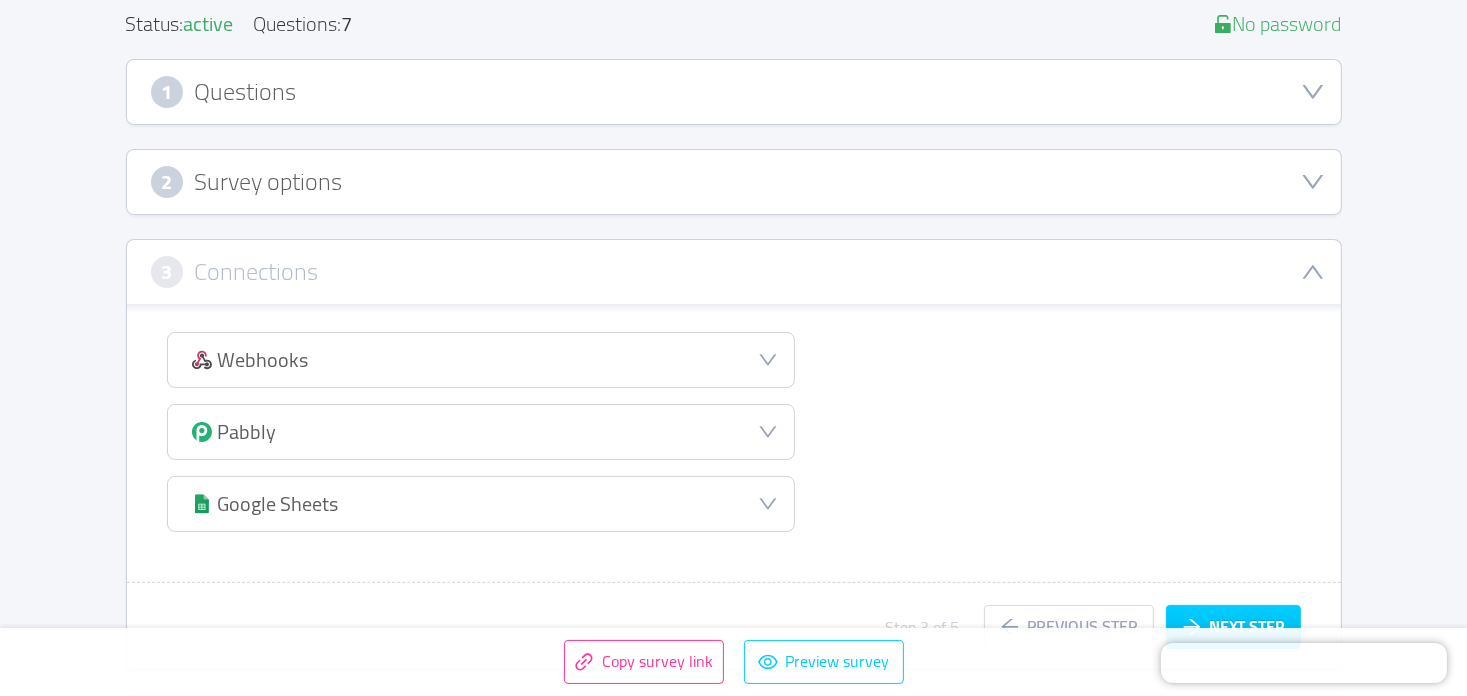 click on "2  Survey options" at bounding box center (734, 182) 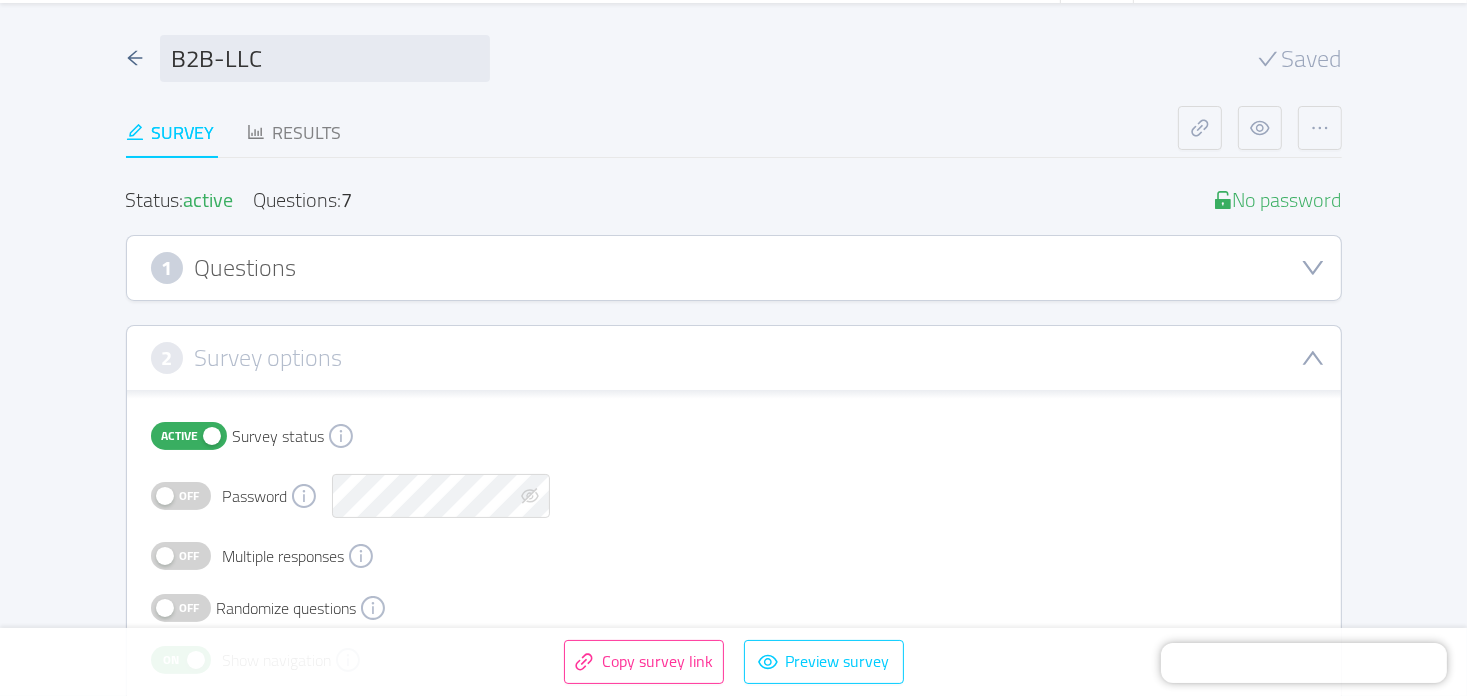 scroll, scrollTop: 53, scrollLeft: 0, axis: vertical 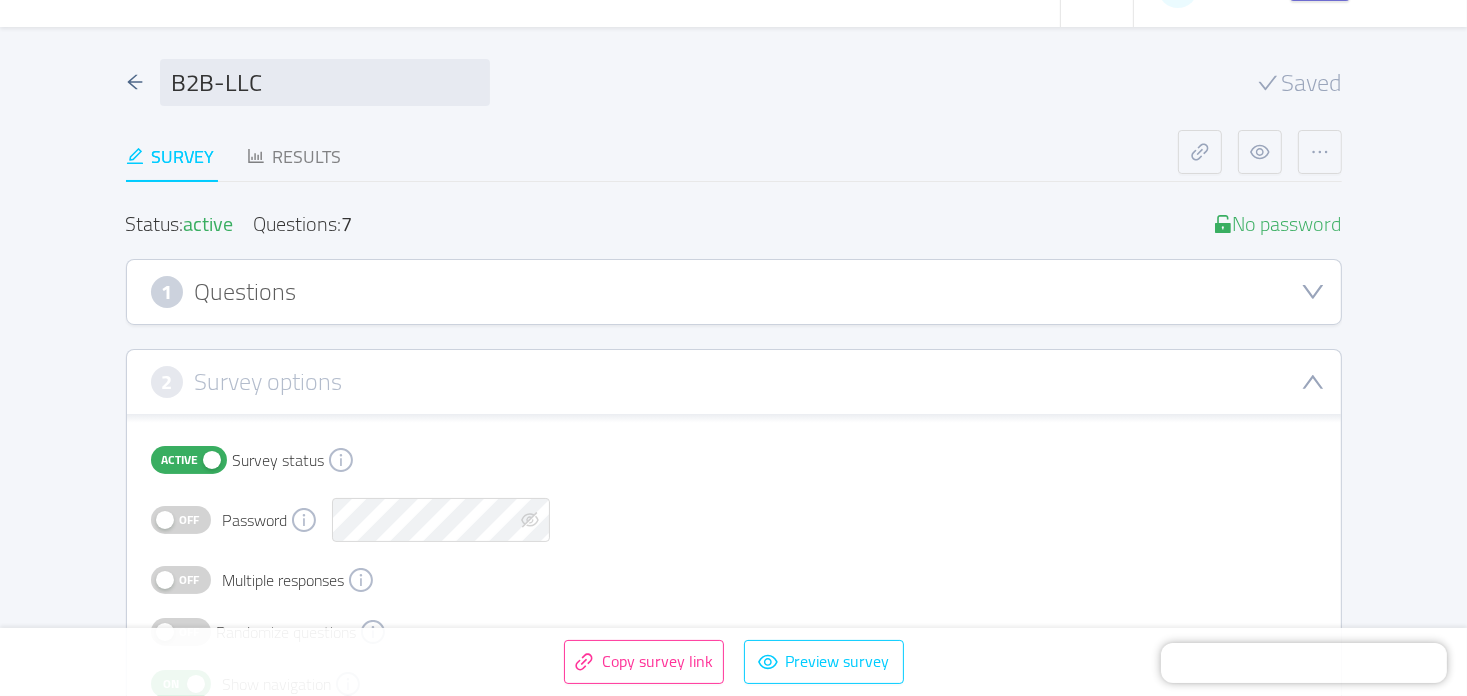 click on "1  Questions" at bounding box center [734, 292] 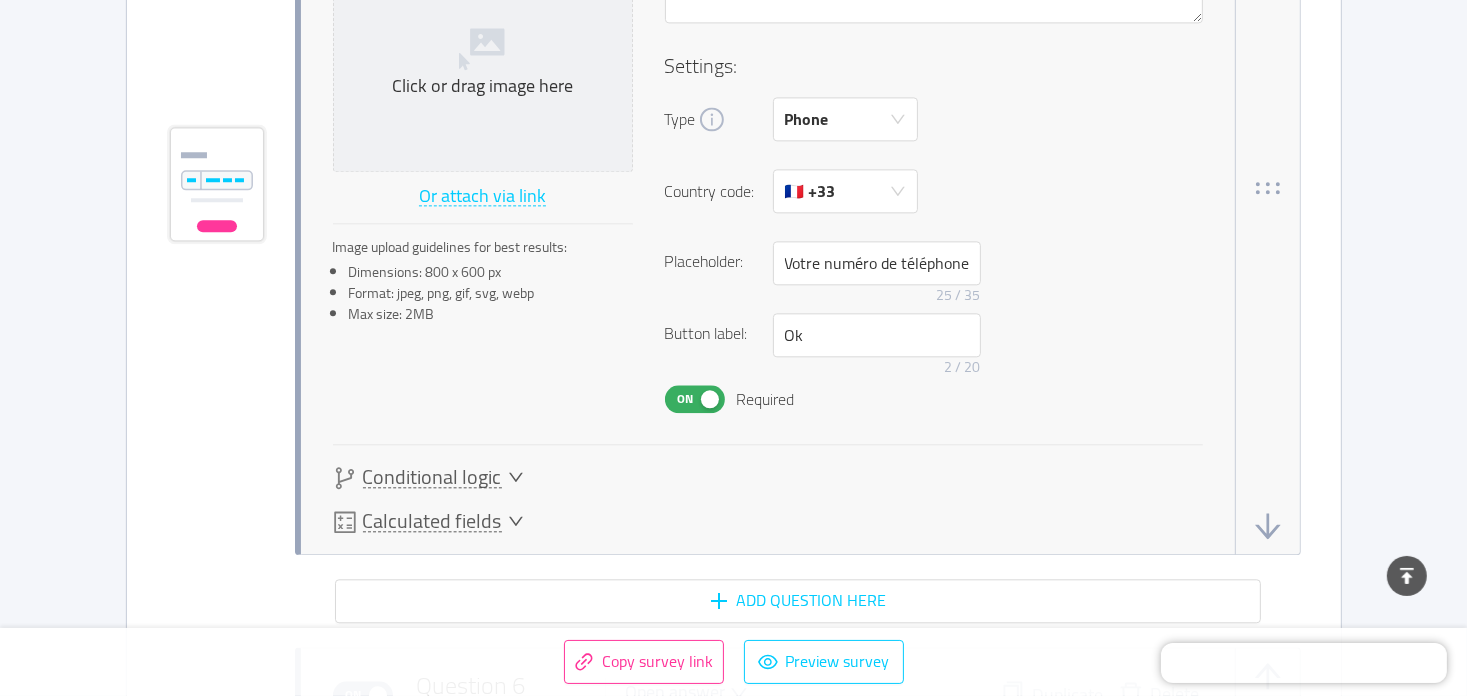 scroll, scrollTop: 4453, scrollLeft: 0, axis: vertical 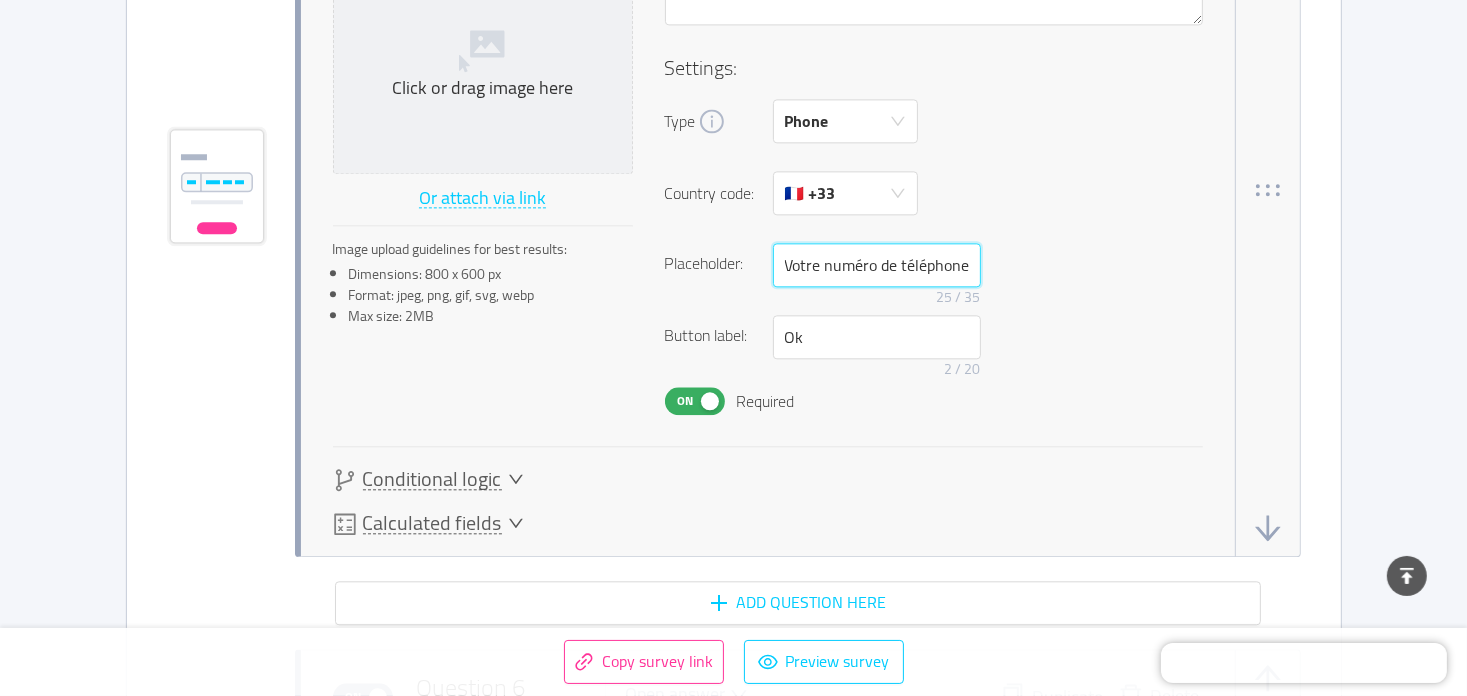 drag, startPoint x: 906, startPoint y: 255, endPoint x: 1015, endPoint y: 256, distance: 109.004585 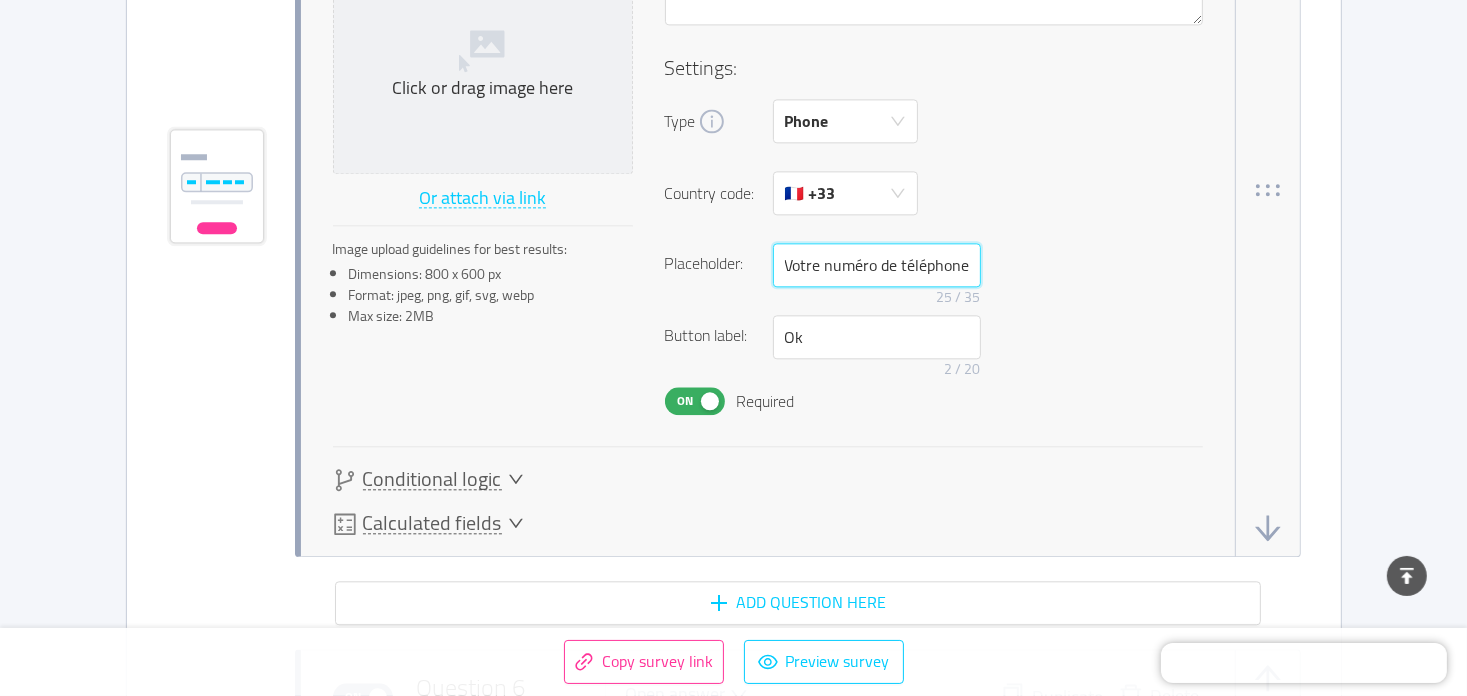 click on "Placeholder: Votre numéro de téléphone  25 / 35" at bounding box center [934, 279] 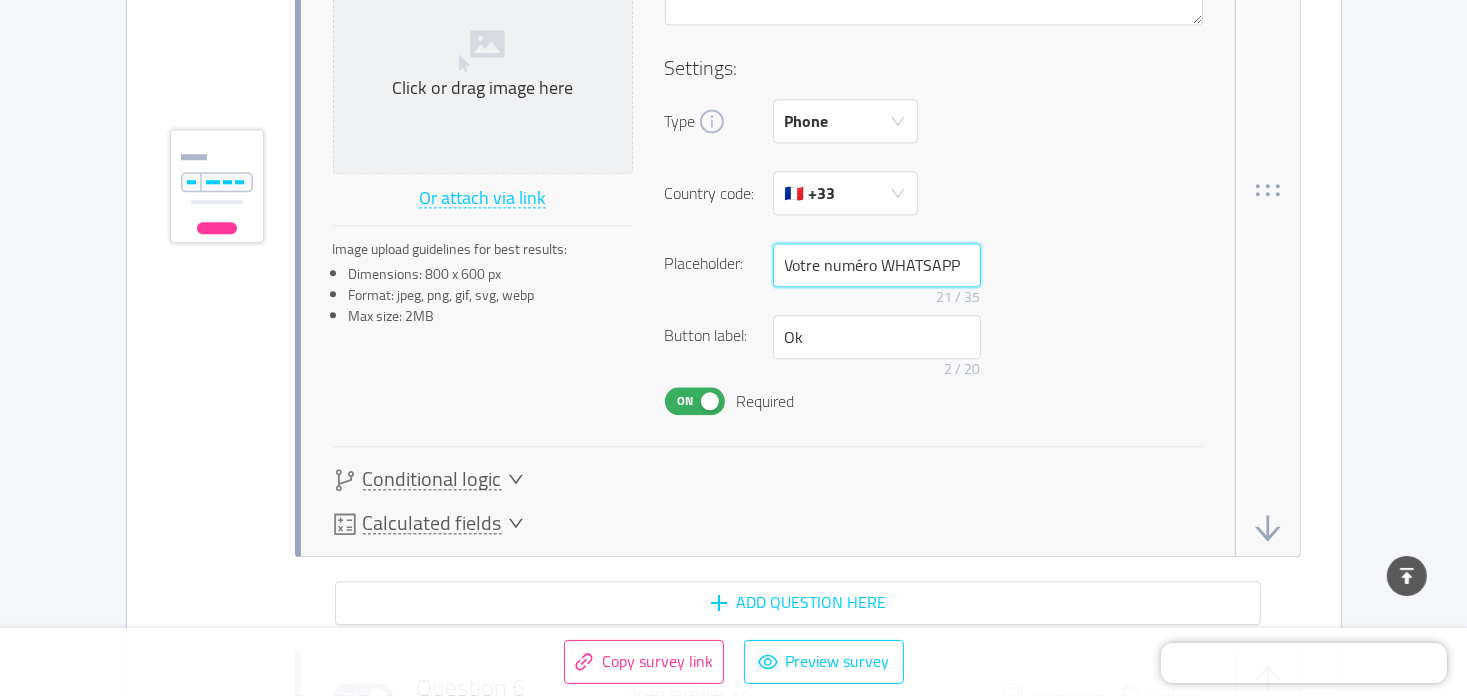 type on "Votre numéro WHATSAPP" 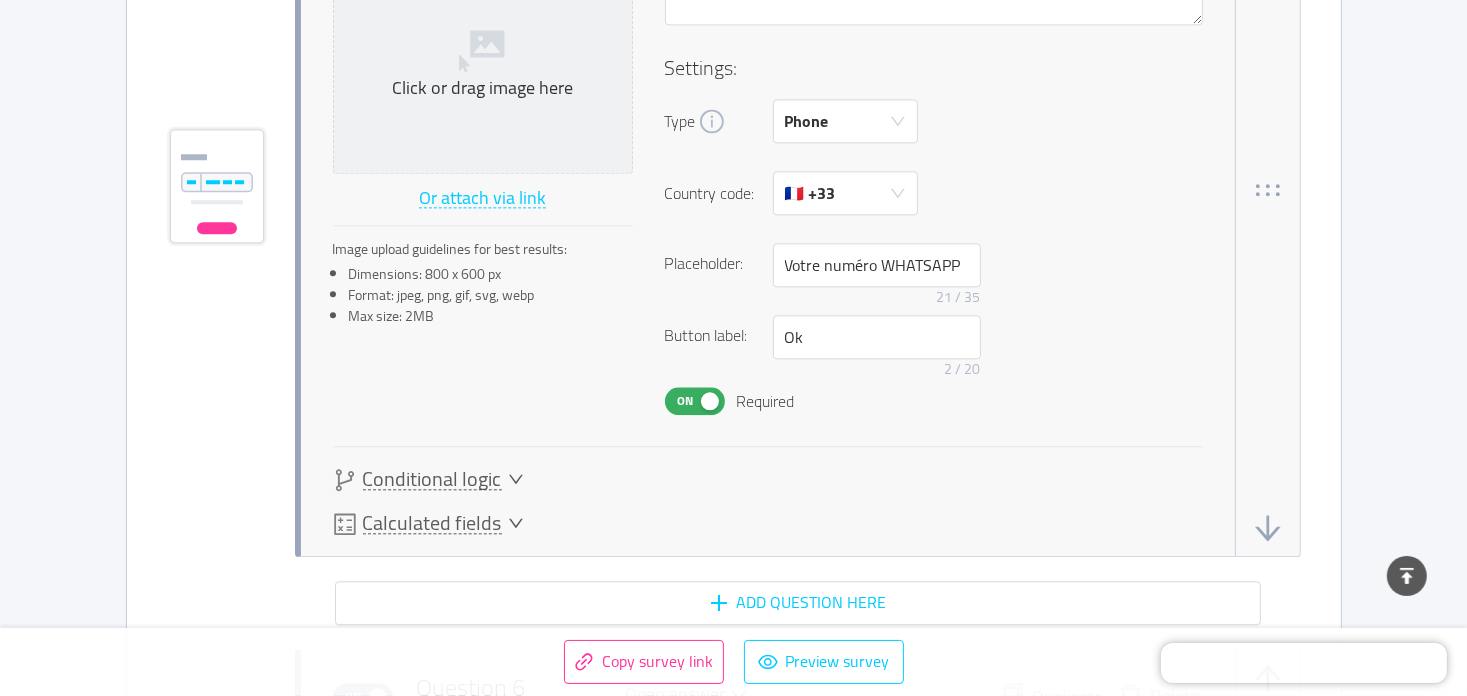 click on "Image:    Click or drag image here  Or attach via link Image upload guidelines for best results: Dimensions: 800 x 600 px Format: jpeg, png, gif, svg, webp Max size: 2MB Question: 📞 Comment pouvons nous vous joindre? Settings: Type  Phone  Country code: 🇫🇷 +33   Placeholder: Votre numéro WHATSAPP  21 / 35  Button label: Ok  2 / 20  On Required" at bounding box center [768, 178] 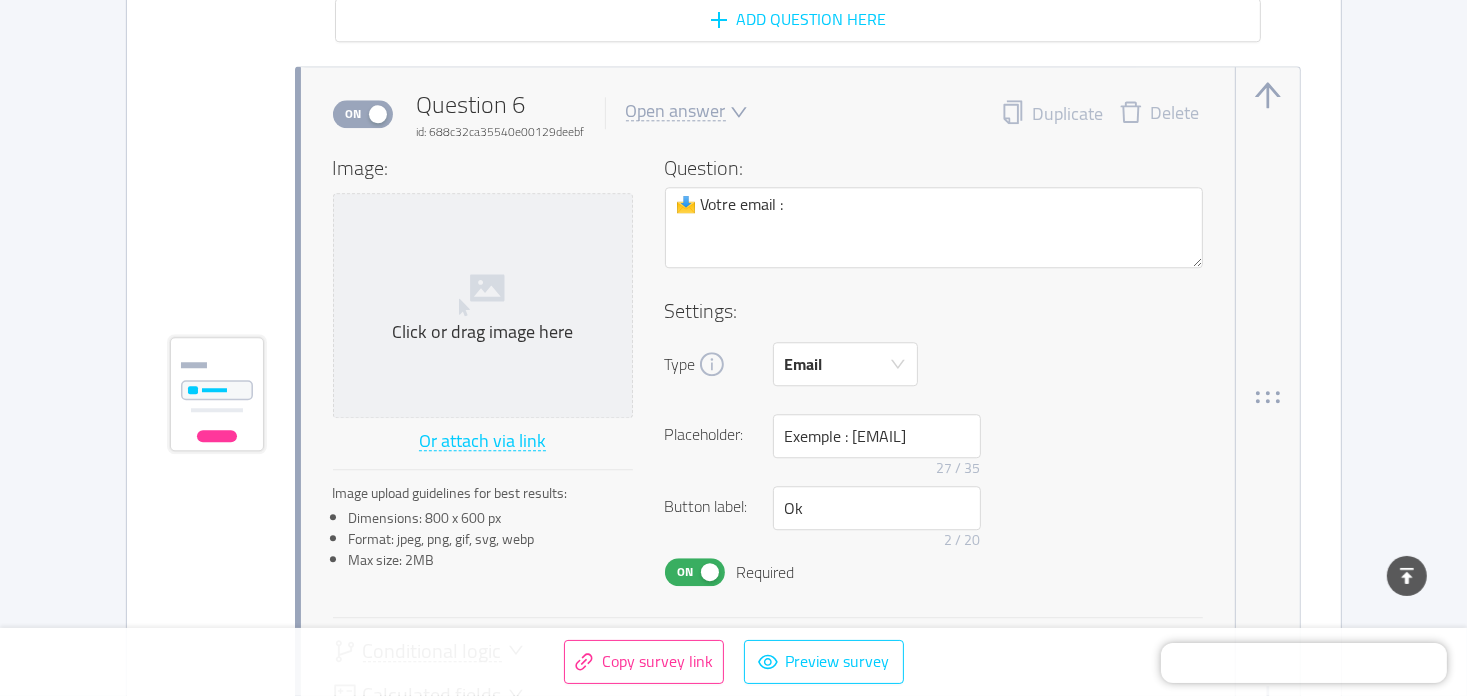 scroll, scrollTop: 5053, scrollLeft: 0, axis: vertical 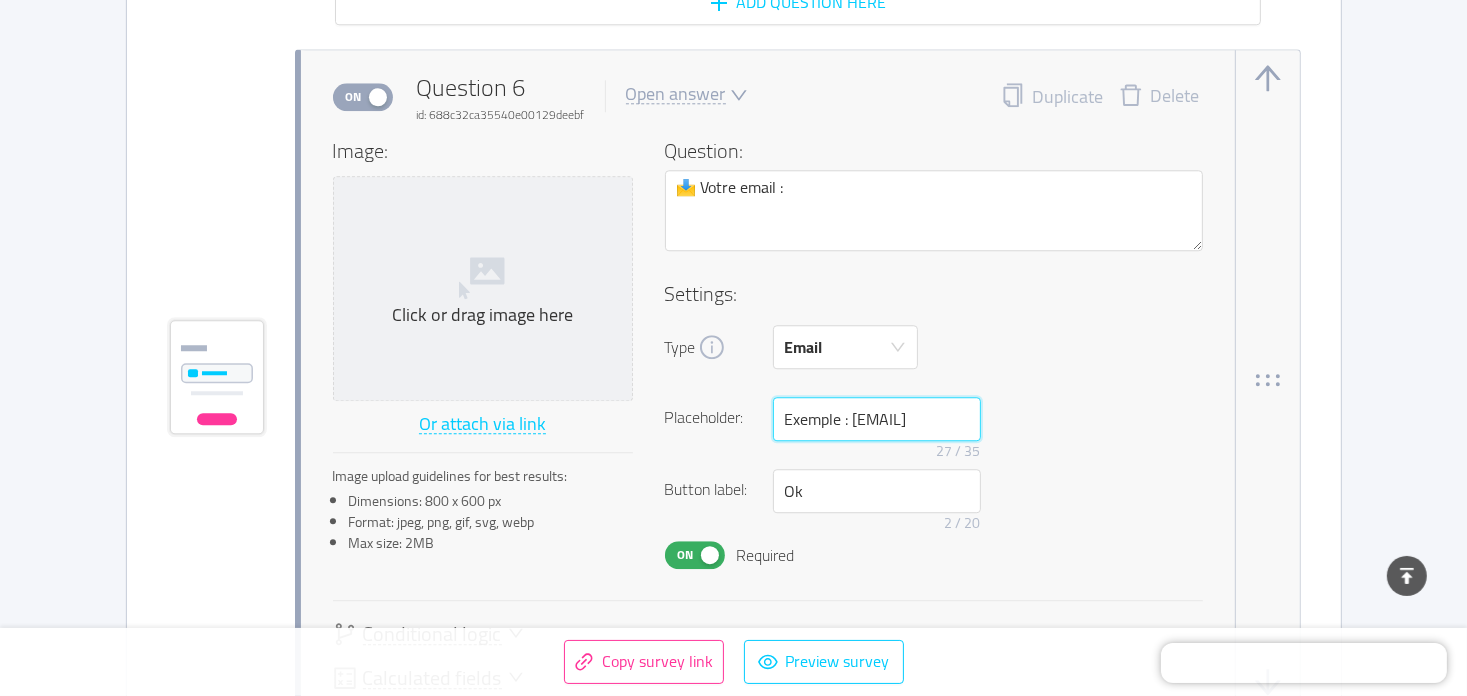 click on "Exemple : [EMAIL]" at bounding box center [877, 419] 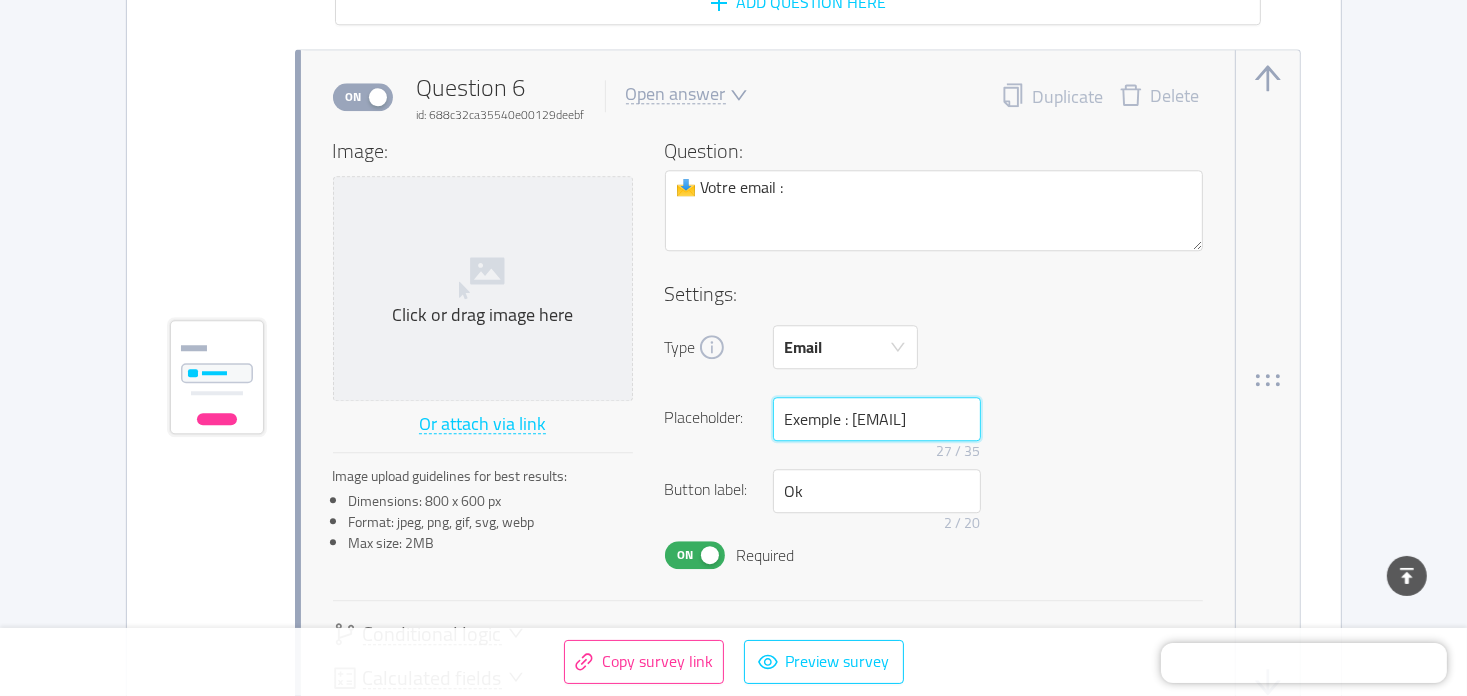scroll, scrollTop: 0, scrollLeft: 36, axis: horizontal 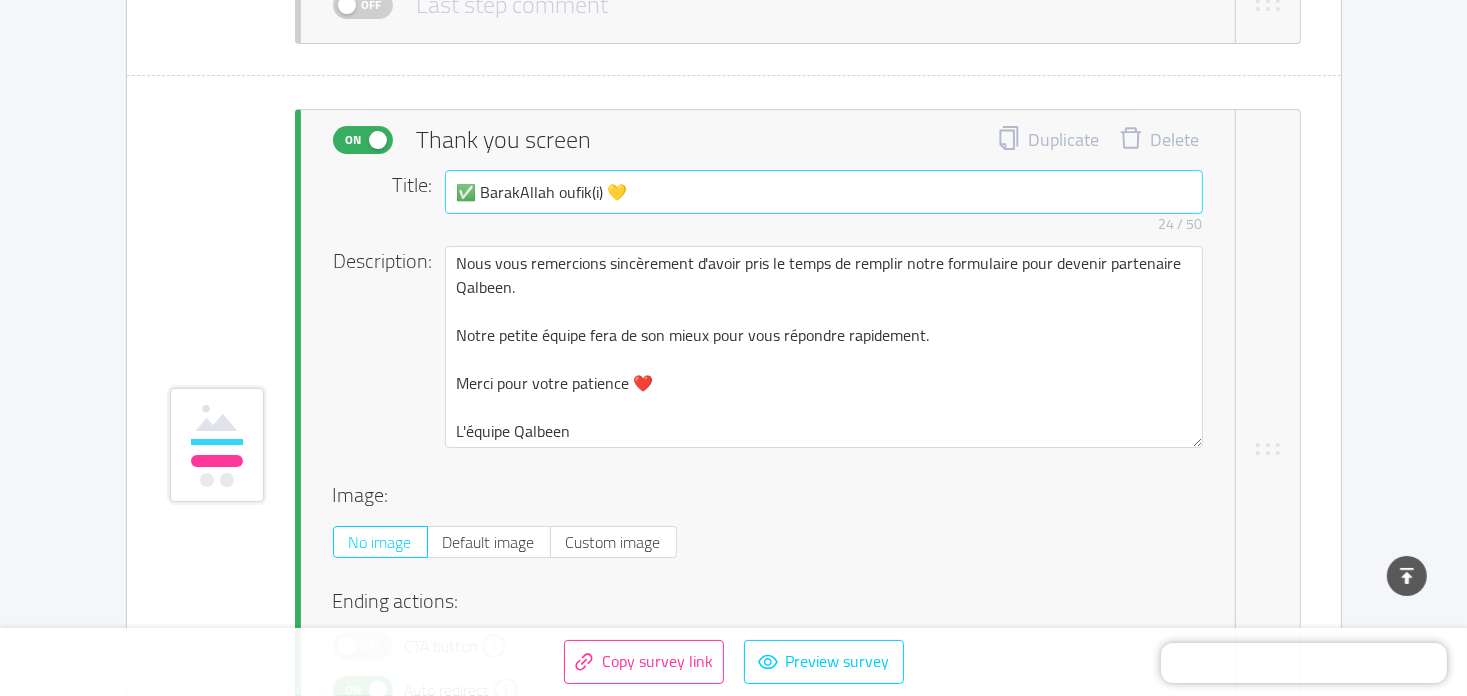 type on "Exemple : Hello@gmail.com" 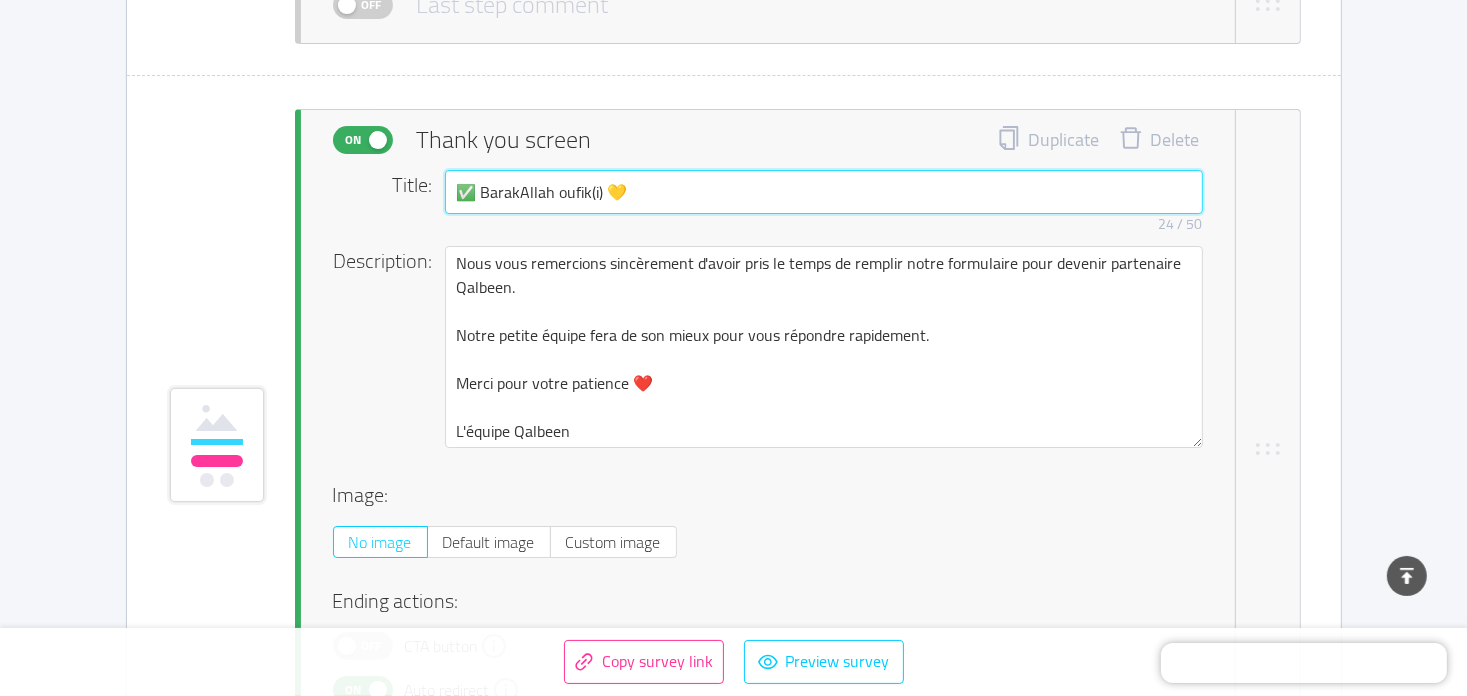 click on "✅ BarakAllah oufik(i) 💛" at bounding box center [824, 192] 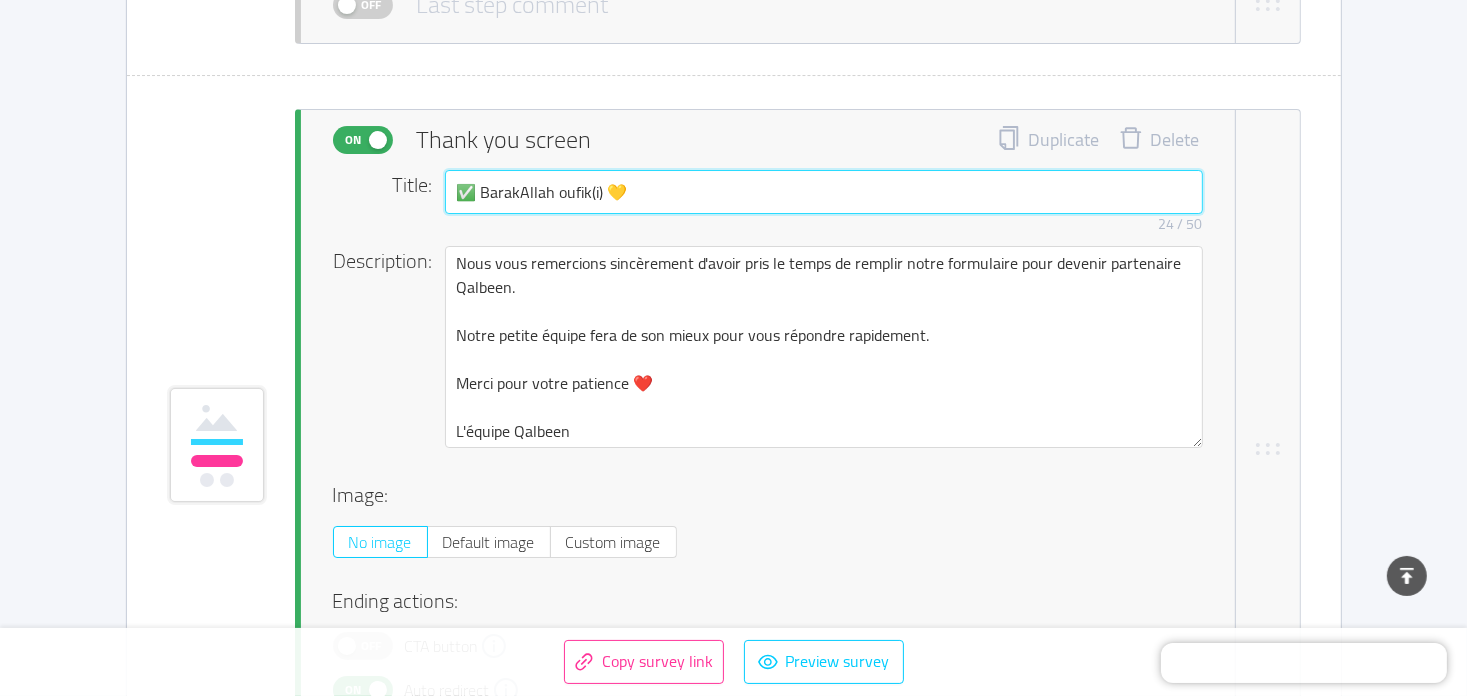 drag, startPoint x: 493, startPoint y: 192, endPoint x: 641, endPoint y: 190, distance: 148.01352 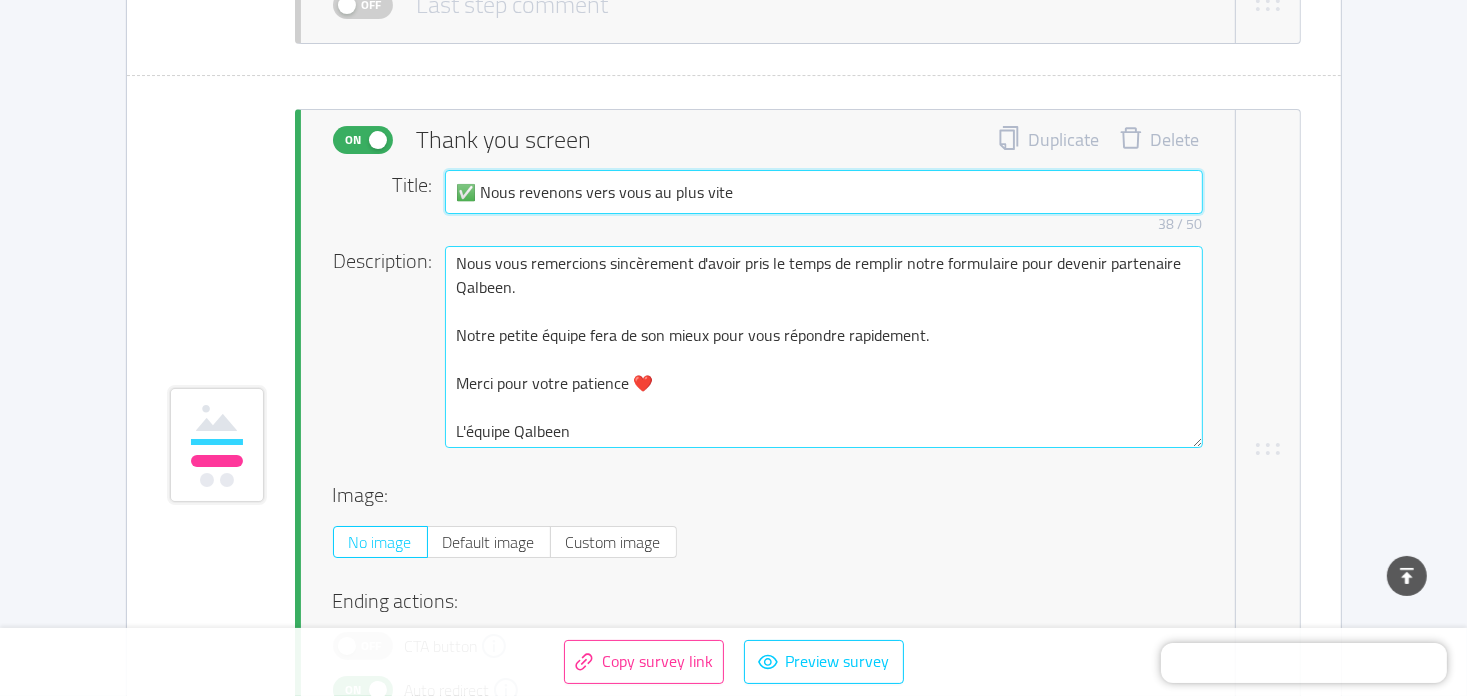 type on "✅ Nous revenons vers vous au plus vite" 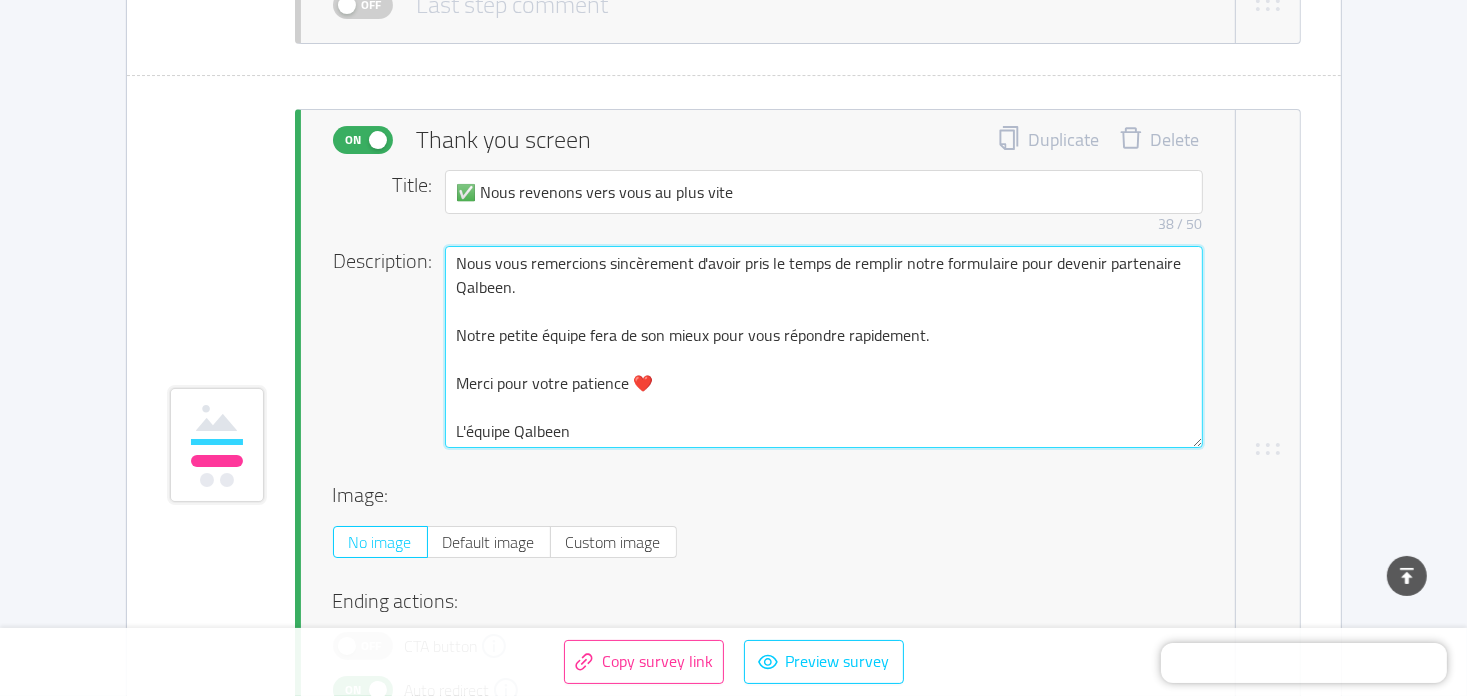 click on "Nous vous remercions sincèrement d'avoir pris le temps de remplir notre formulaire pour devenir partenaire Qalbeen.
Notre petite équipe fera de son mieux pour vous répondre rapidement.
Merci pour votre patience ❤️
L'équipe Qalbeen" at bounding box center [824, 347] 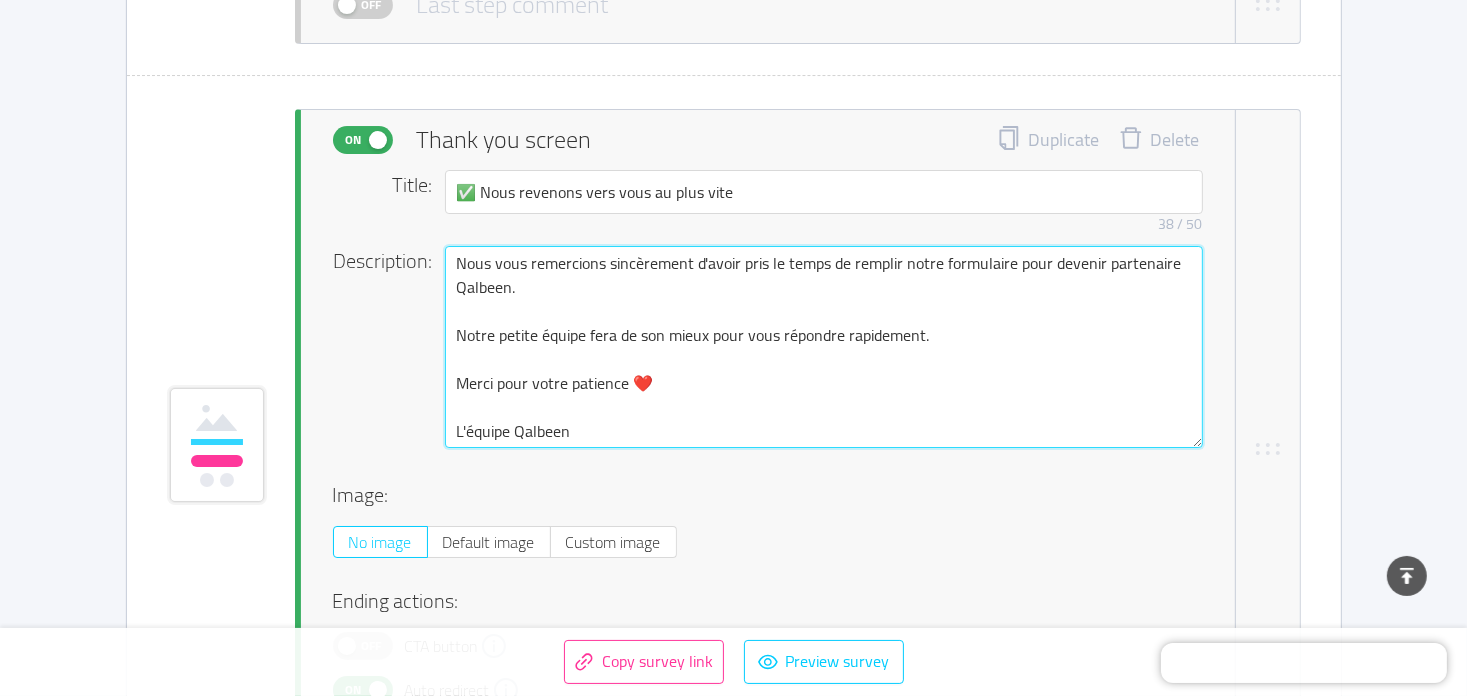 type 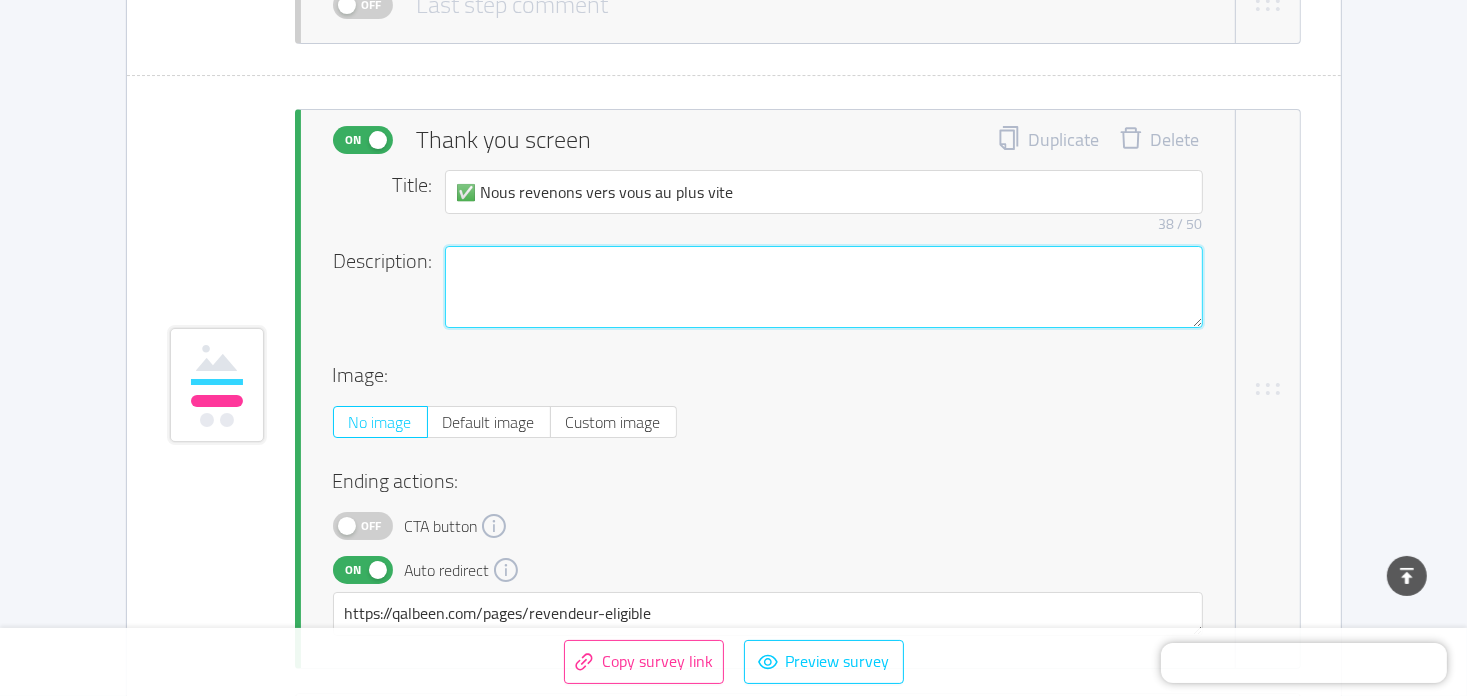 type 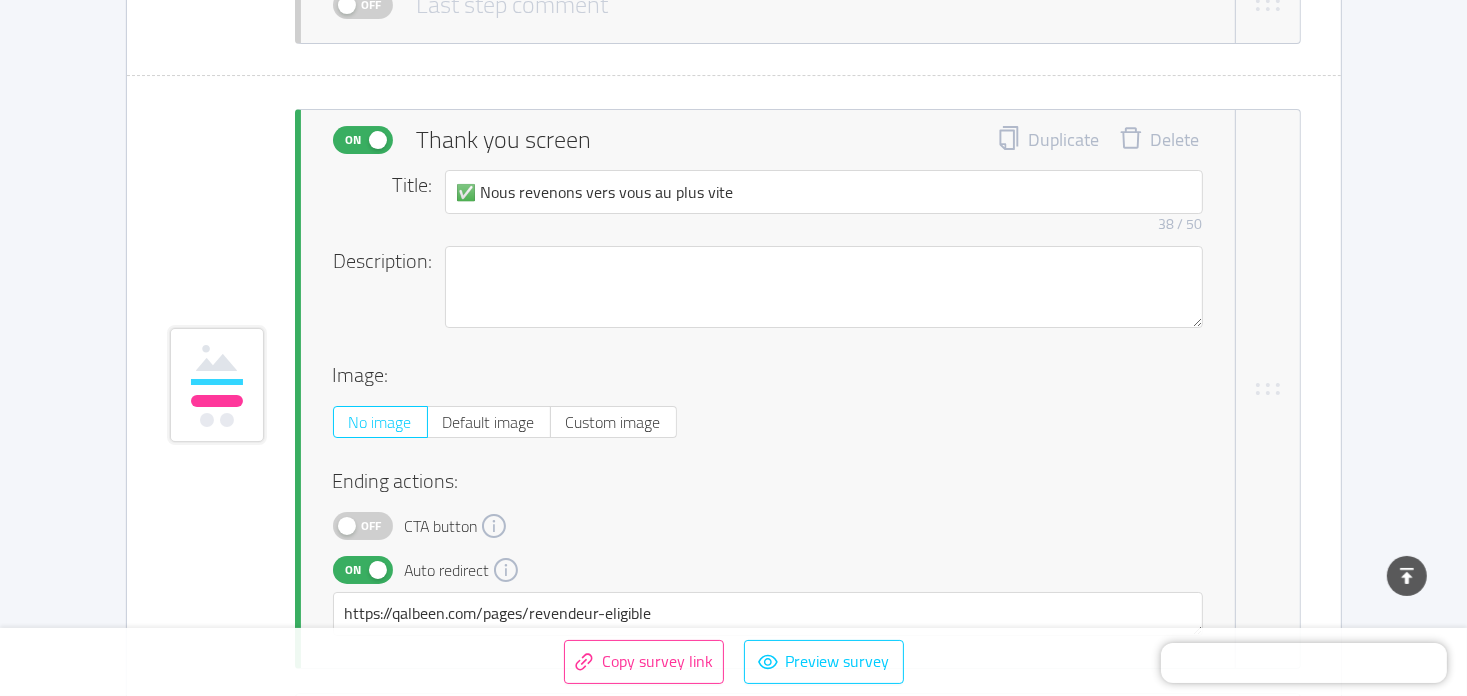 click on "Description:" at bounding box center [389, 301] 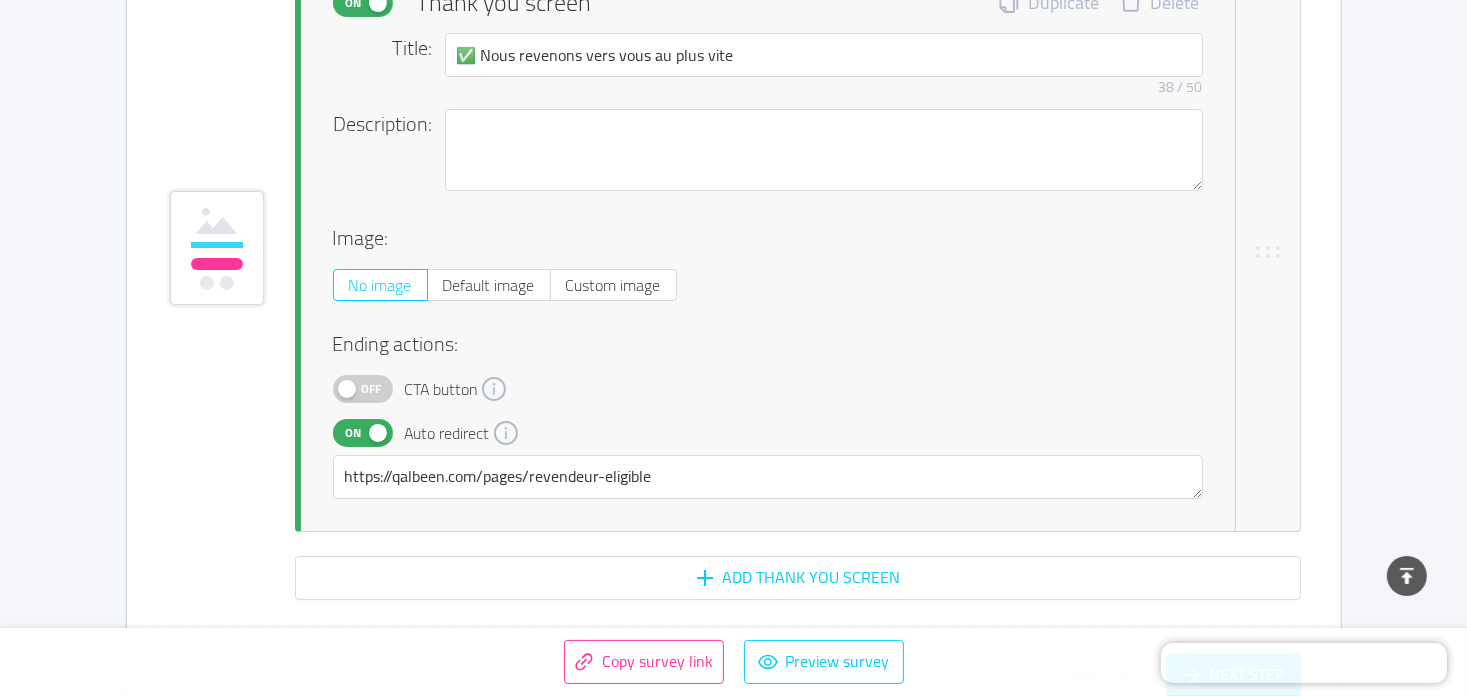 scroll, scrollTop: 7153, scrollLeft: 0, axis: vertical 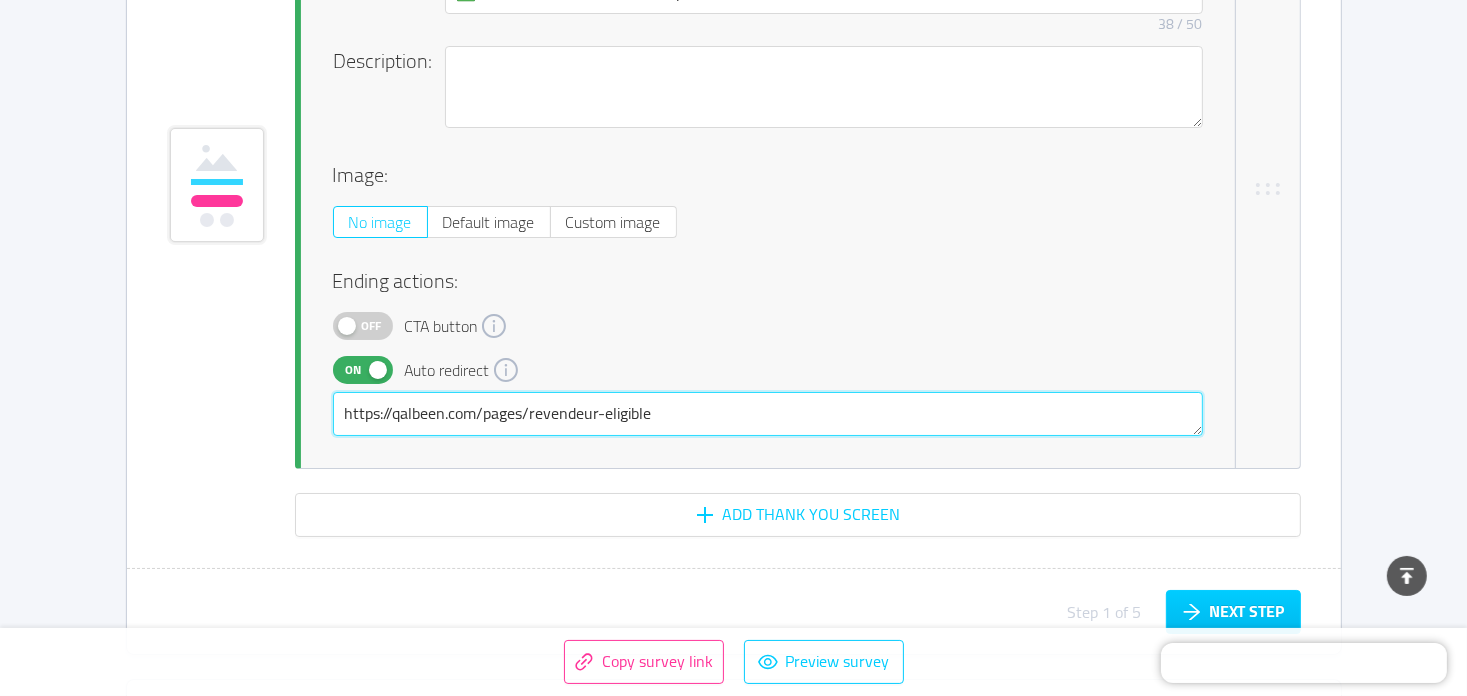 click on "https://qalbeen.com/pages/revendeur-eligible" at bounding box center [768, 414] 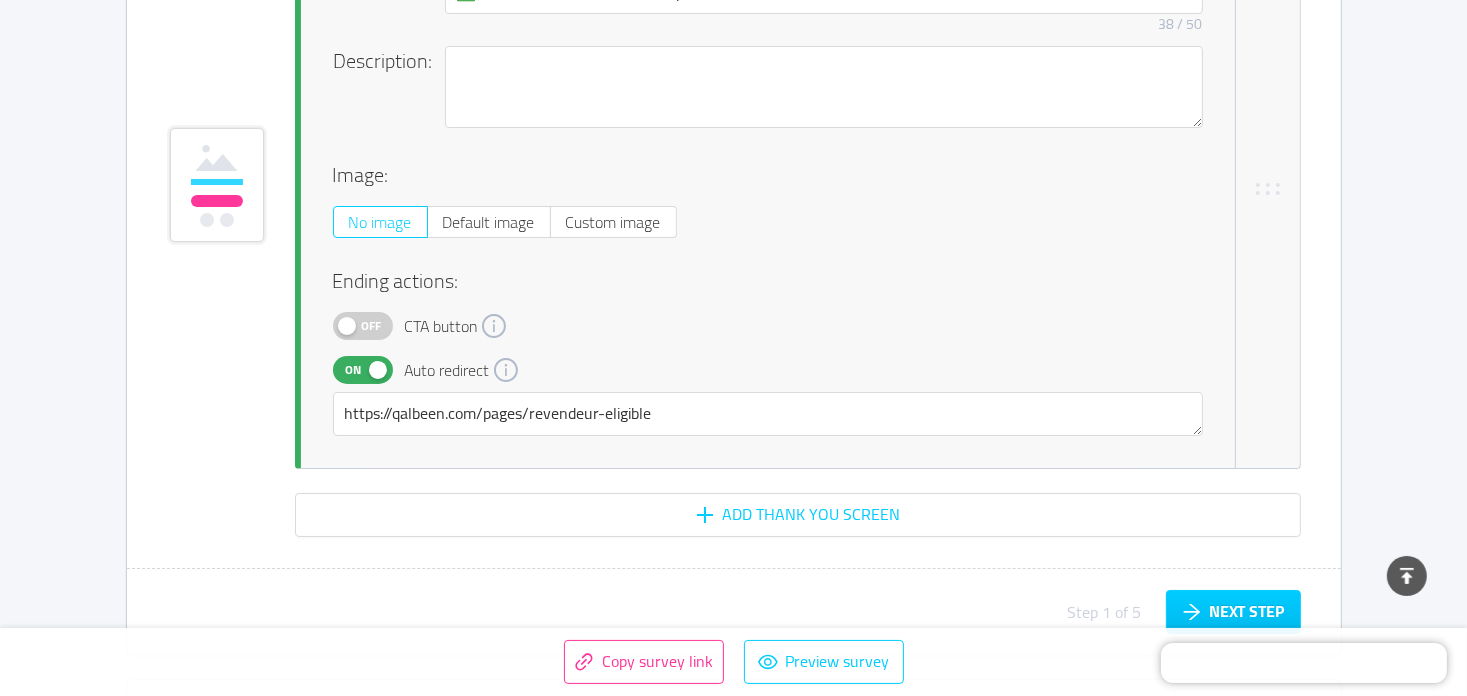 click on "On" at bounding box center (354, 370) 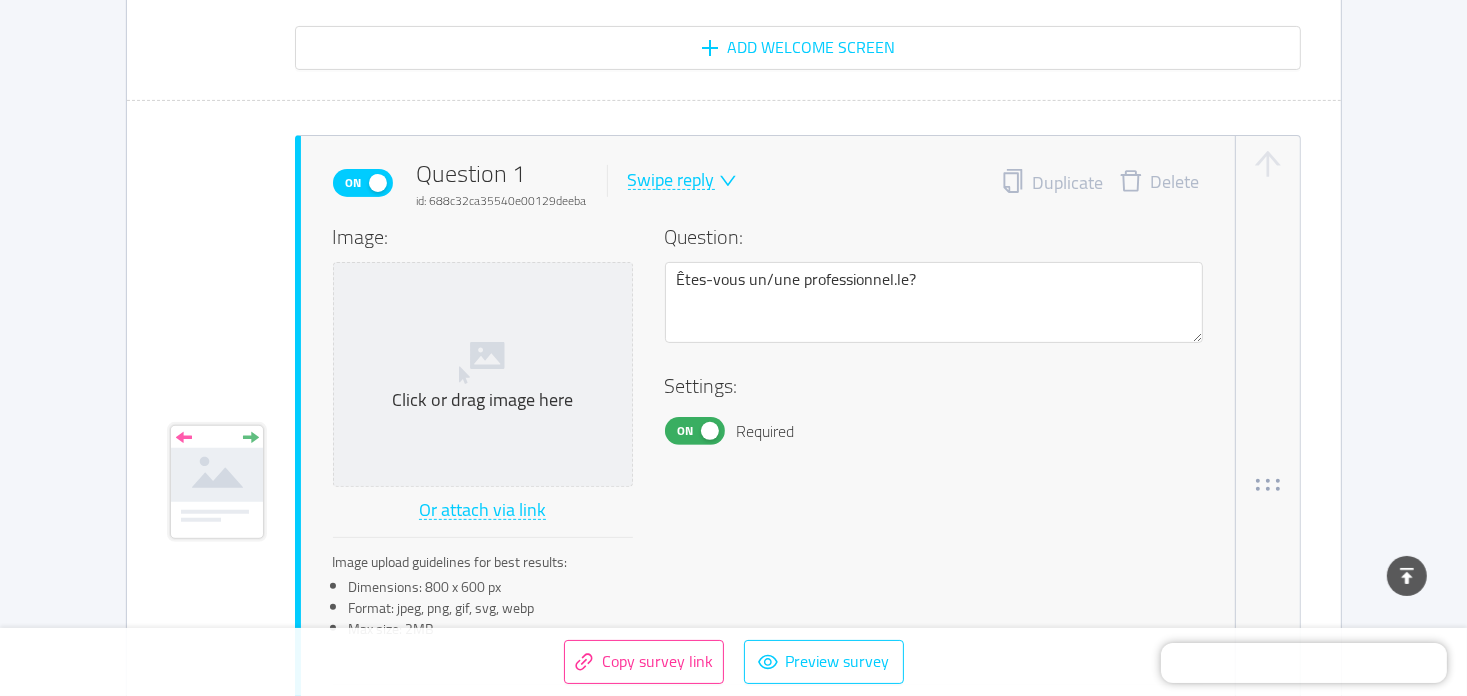 scroll, scrollTop: 627, scrollLeft: 0, axis: vertical 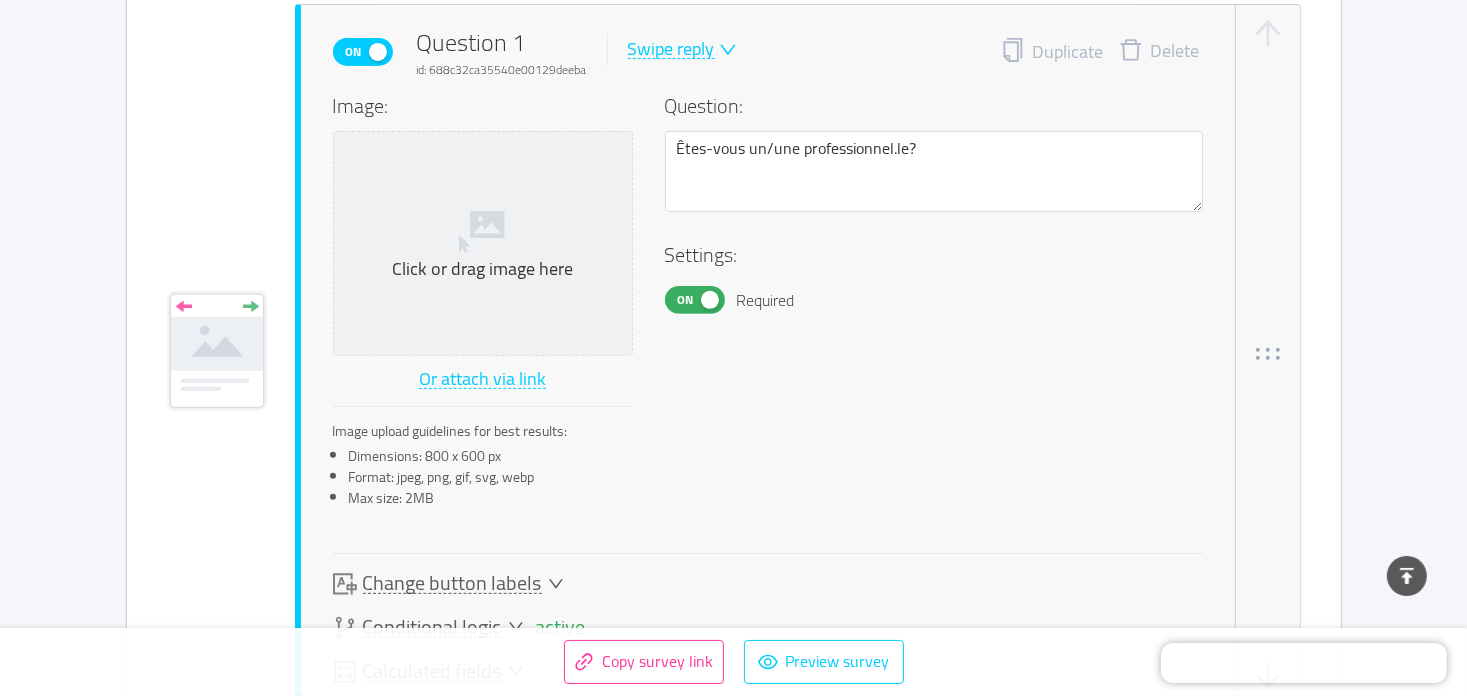 click on "Swipe reply" at bounding box center (671, 49) 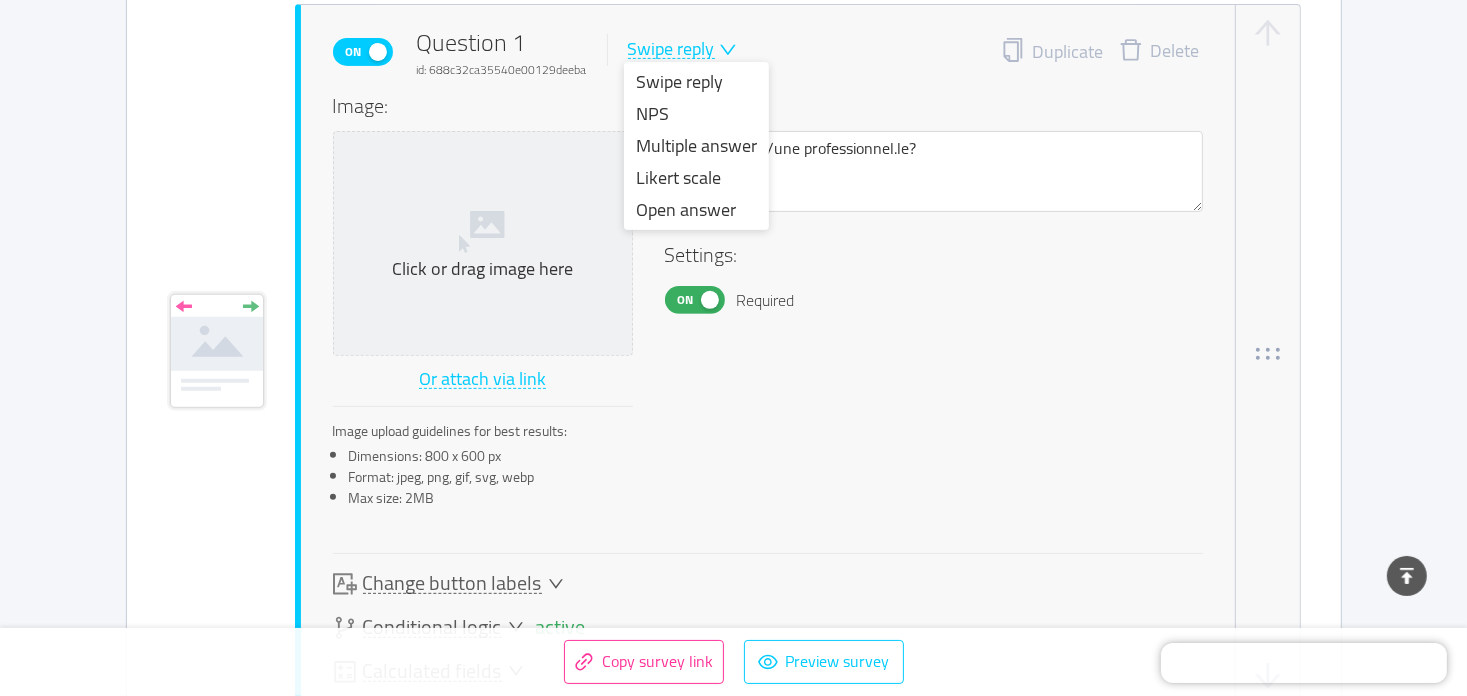click on "Swipe reply" at bounding box center [671, 49] 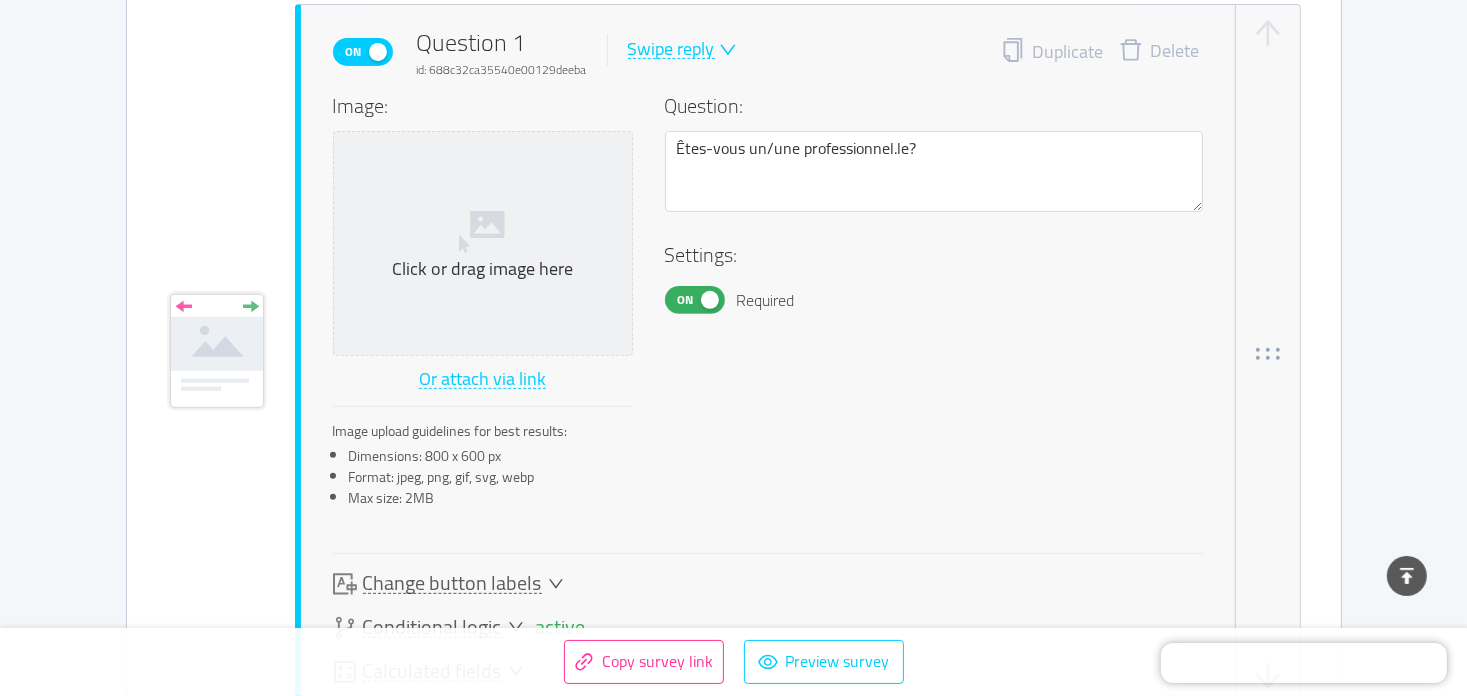 click on "On Required" at bounding box center (934, 300) 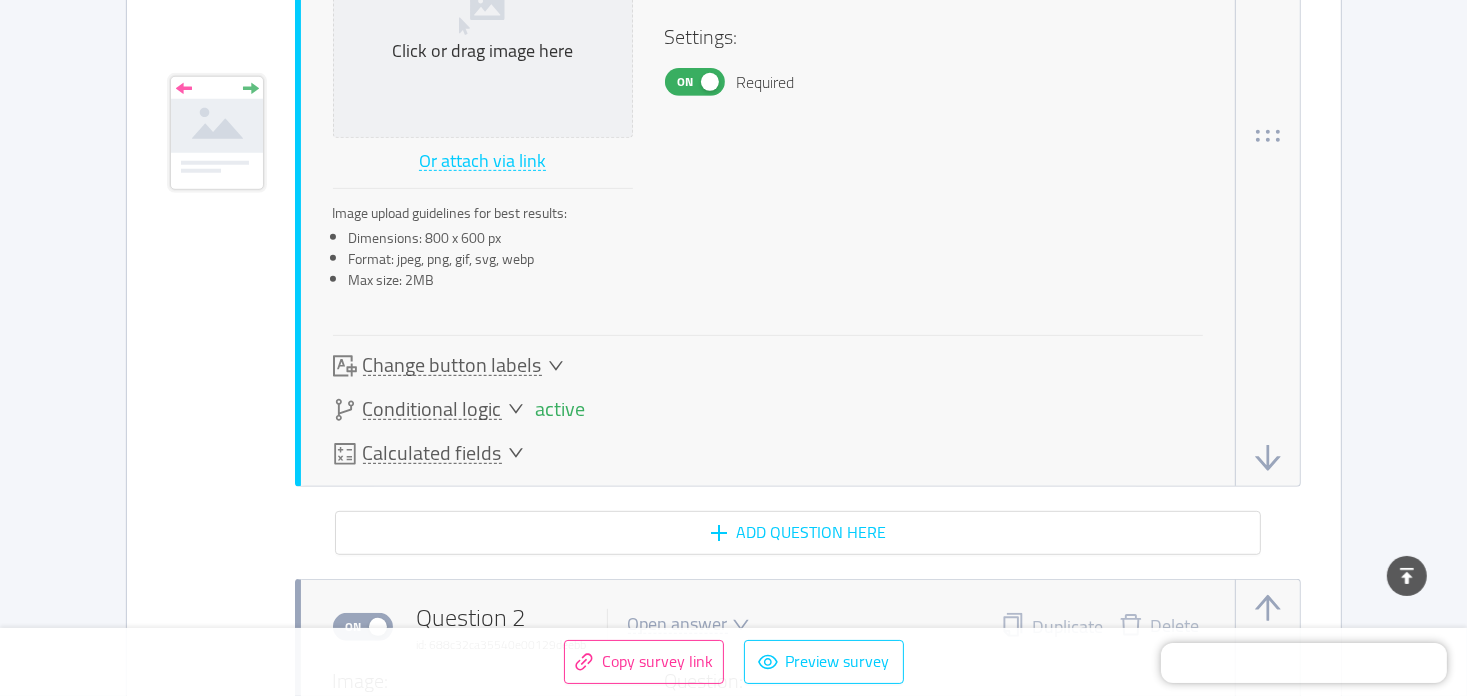 scroll, scrollTop: 927, scrollLeft: 0, axis: vertical 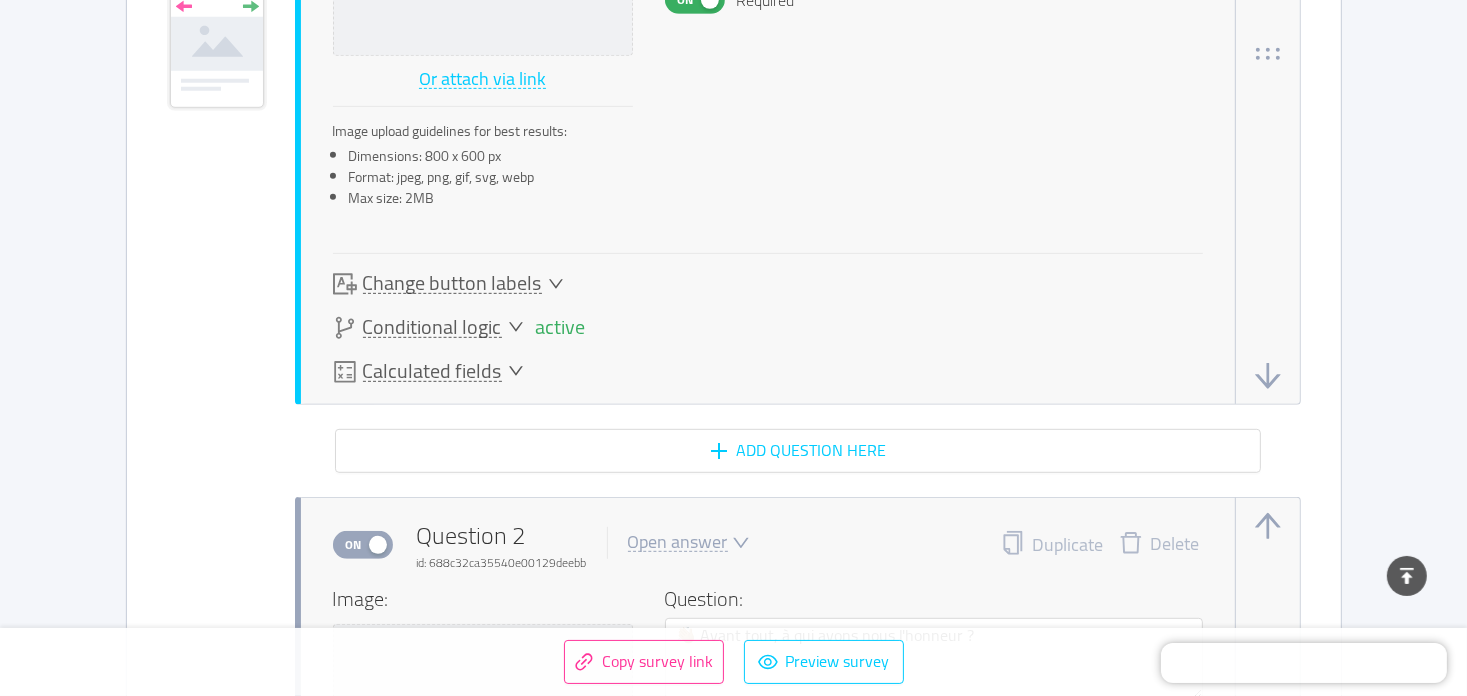 click on "Change button labels" at bounding box center [452, 283] 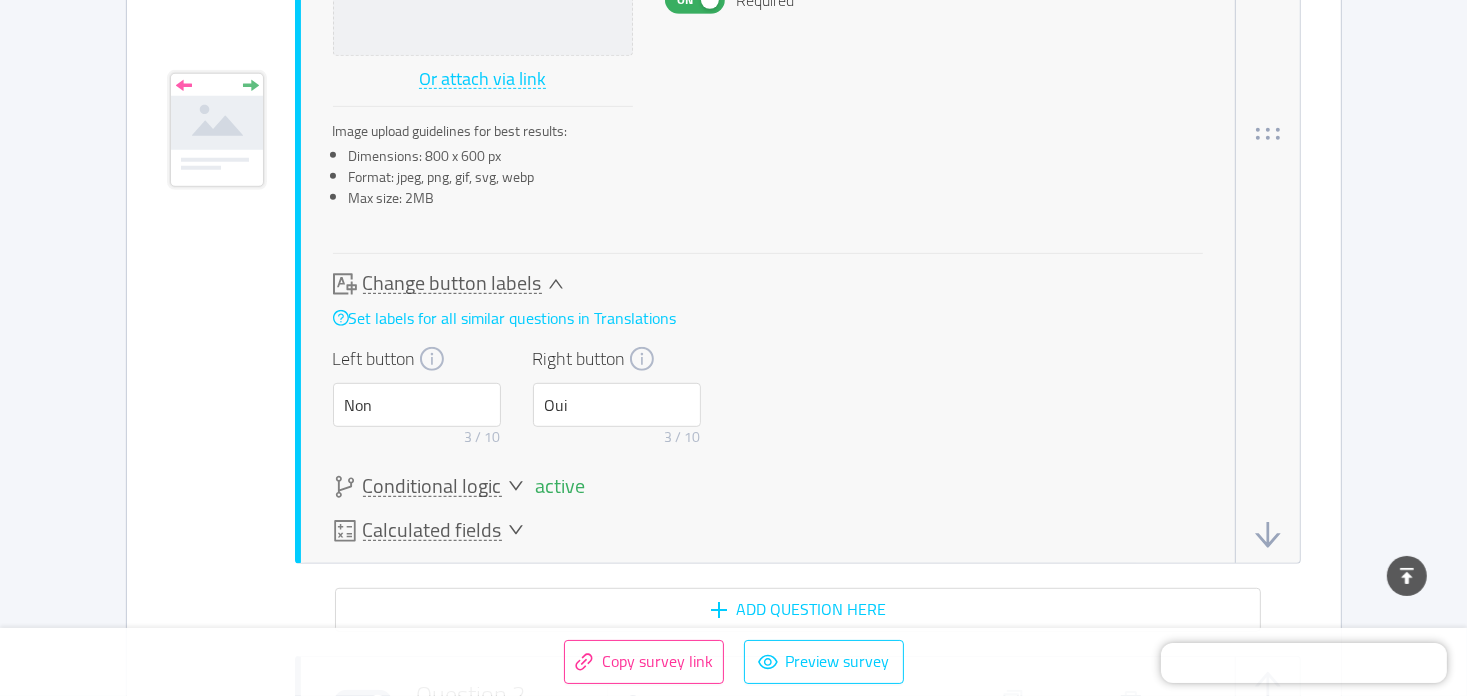 scroll, scrollTop: 1006, scrollLeft: 0, axis: vertical 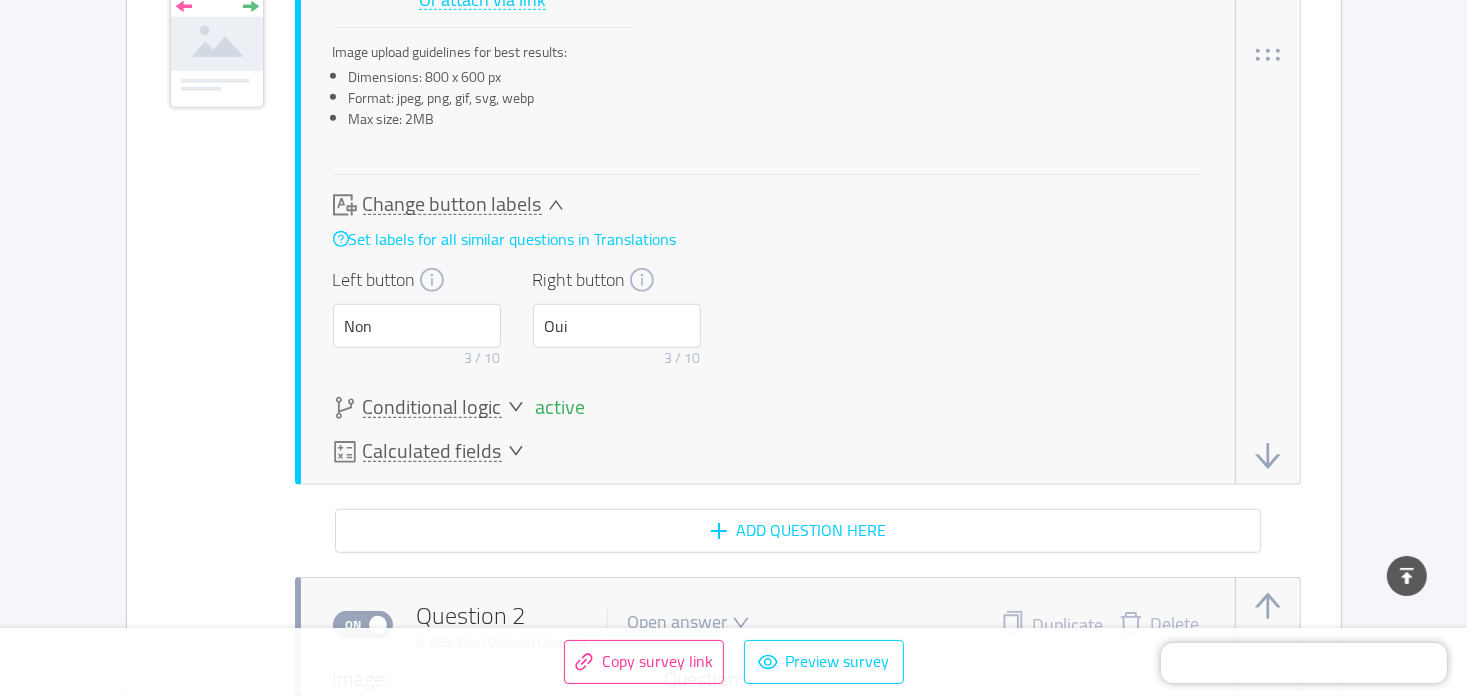 click on "Conditional logic" at bounding box center (432, 407) 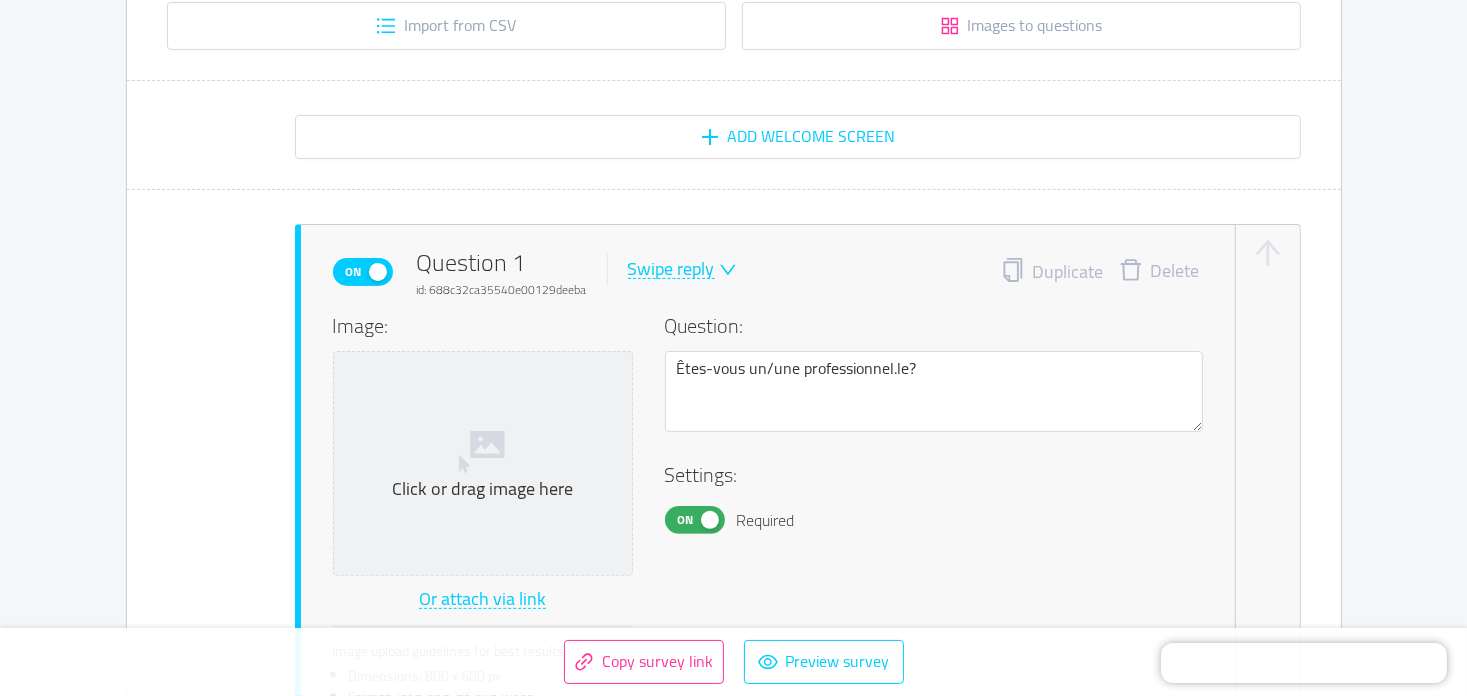 scroll, scrollTop: 388, scrollLeft: 0, axis: vertical 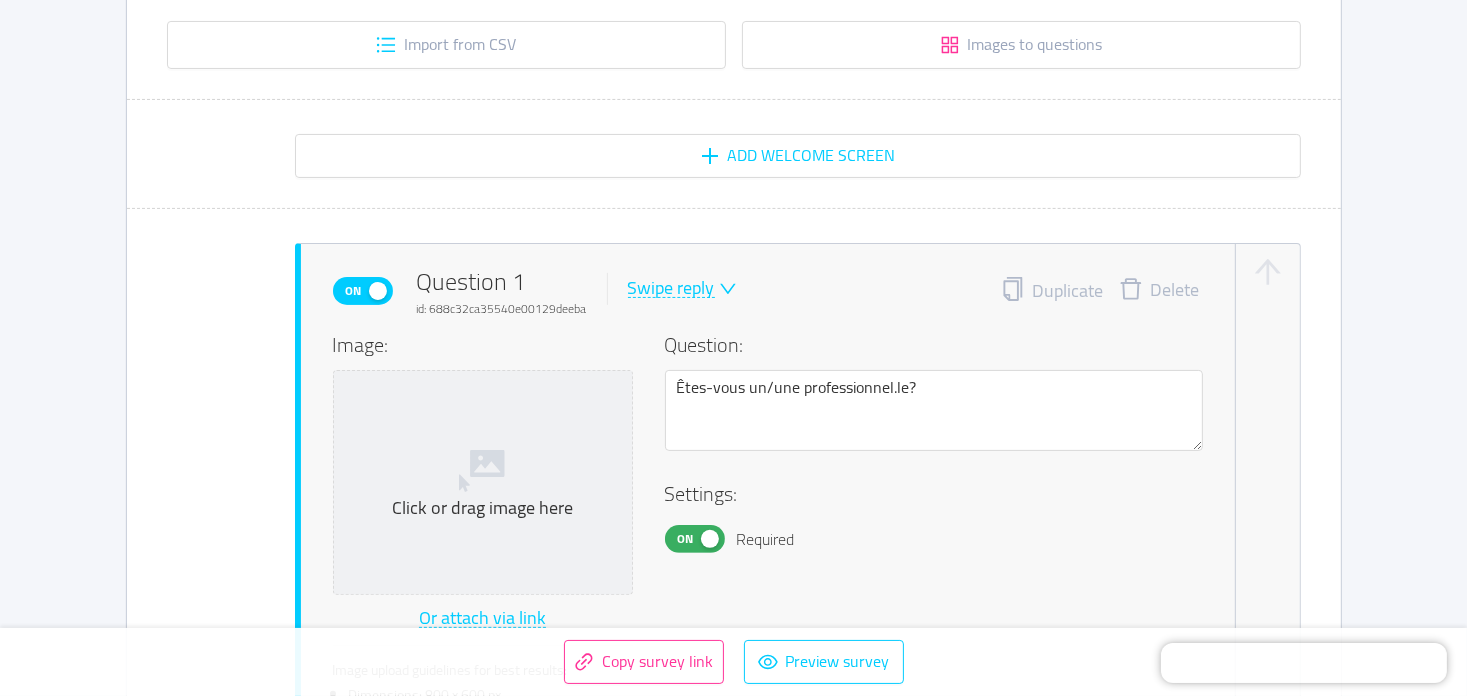 click on "Delete" at bounding box center (1159, 291) 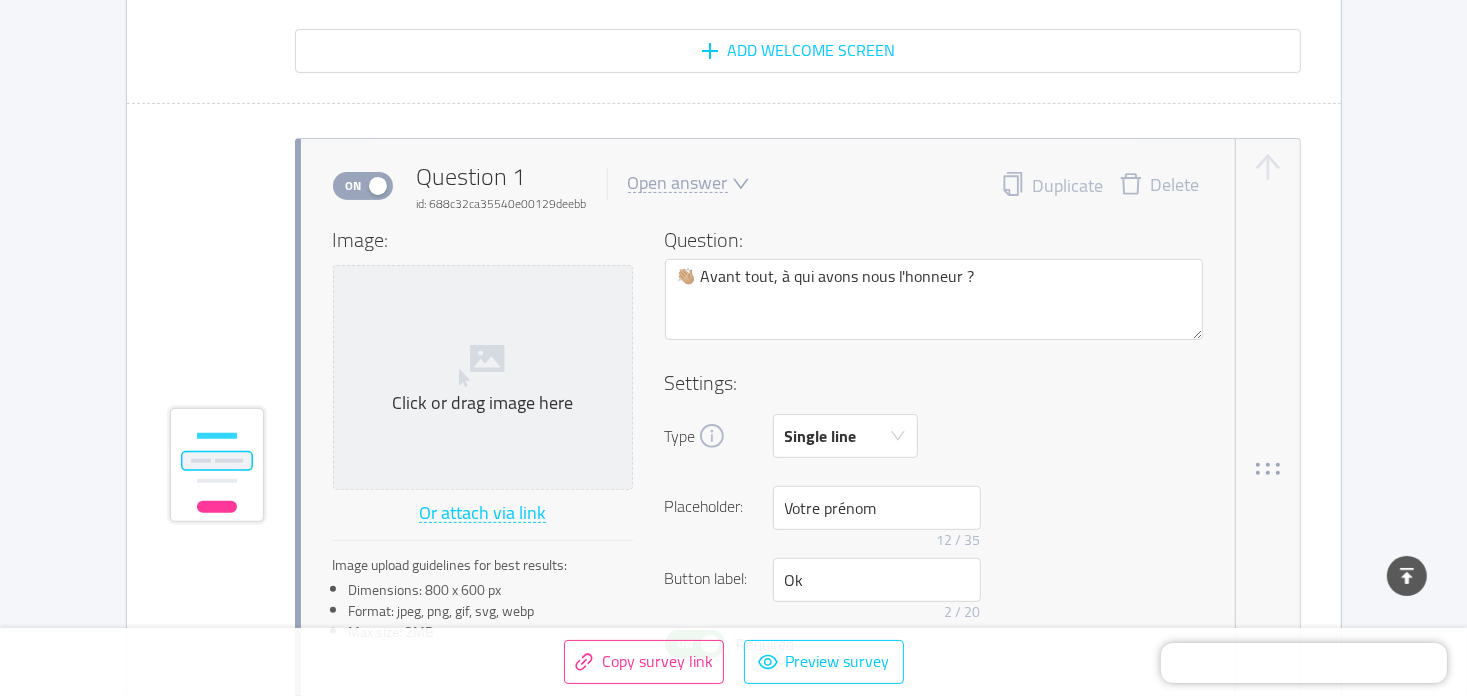 scroll, scrollTop: 488, scrollLeft: 0, axis: vertical 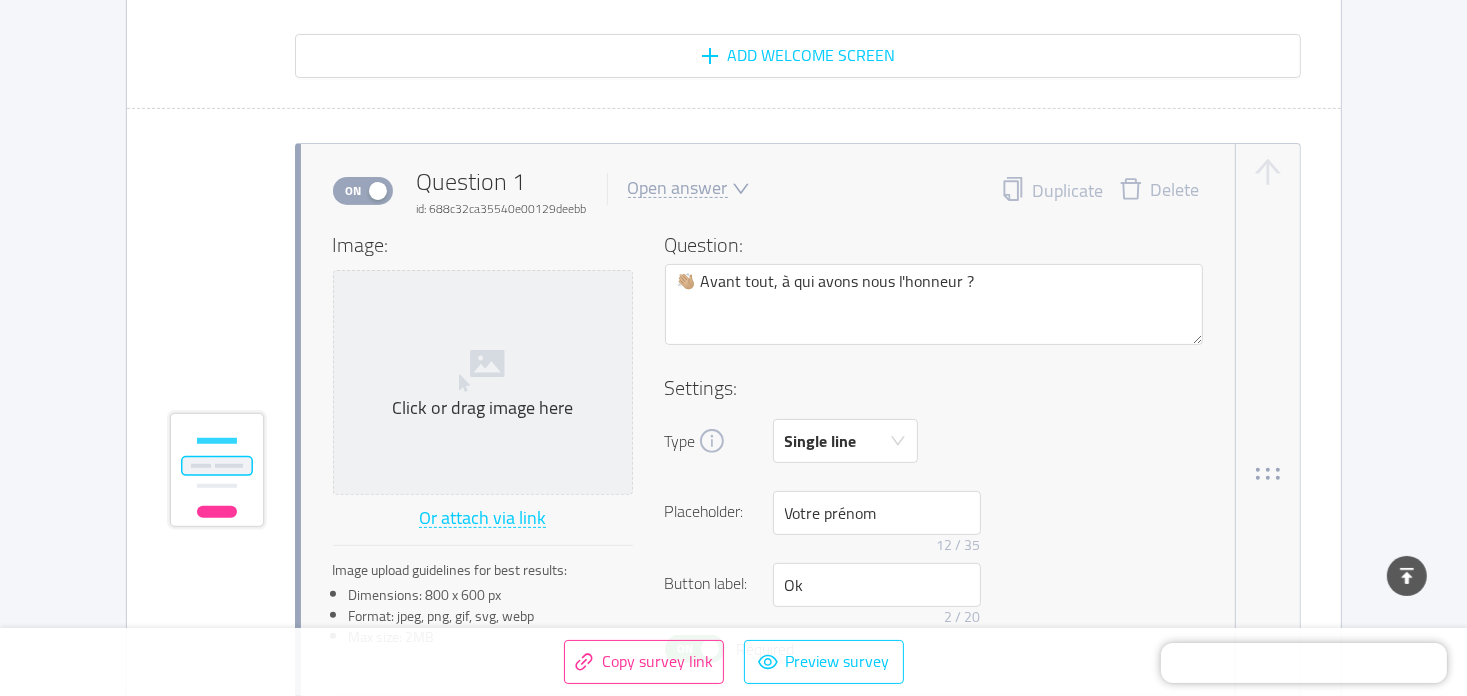 click on "On" at bounding box center (354, 191) 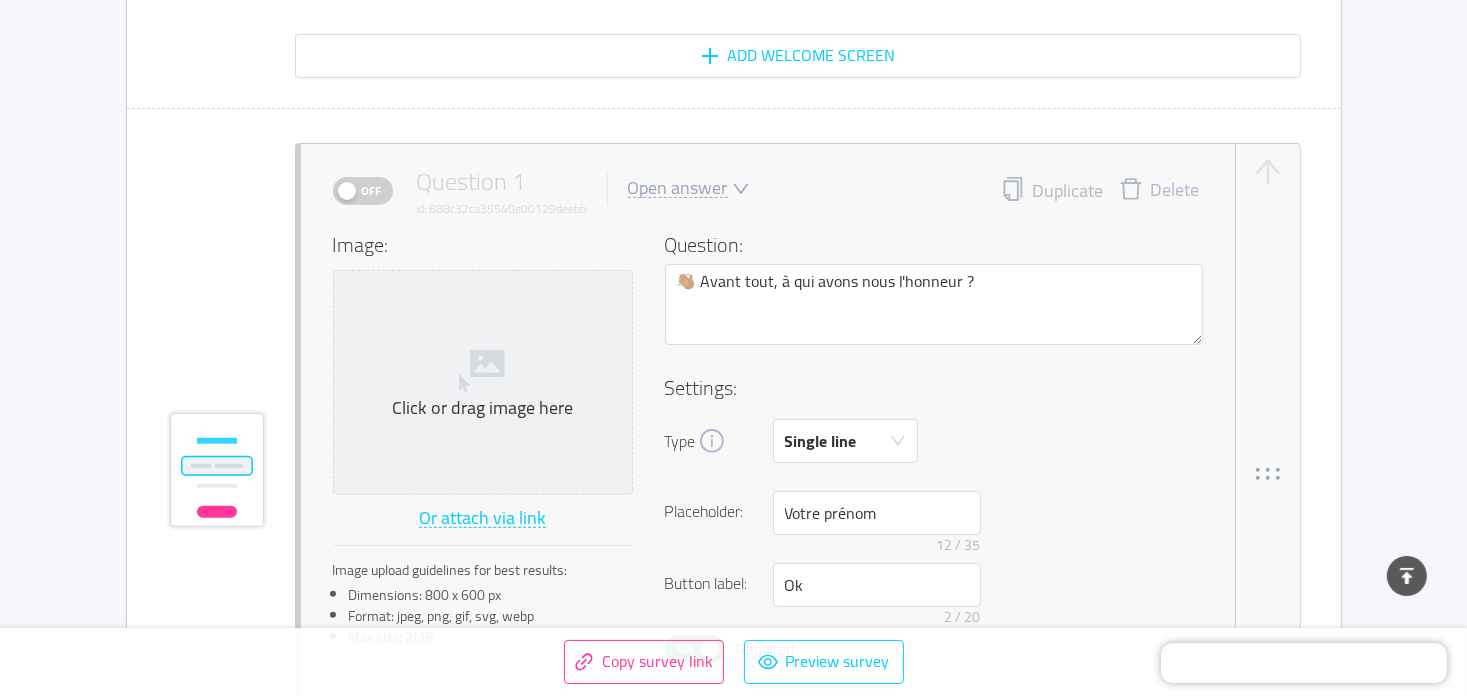 click on "Off" at bounding box center (372, 191) 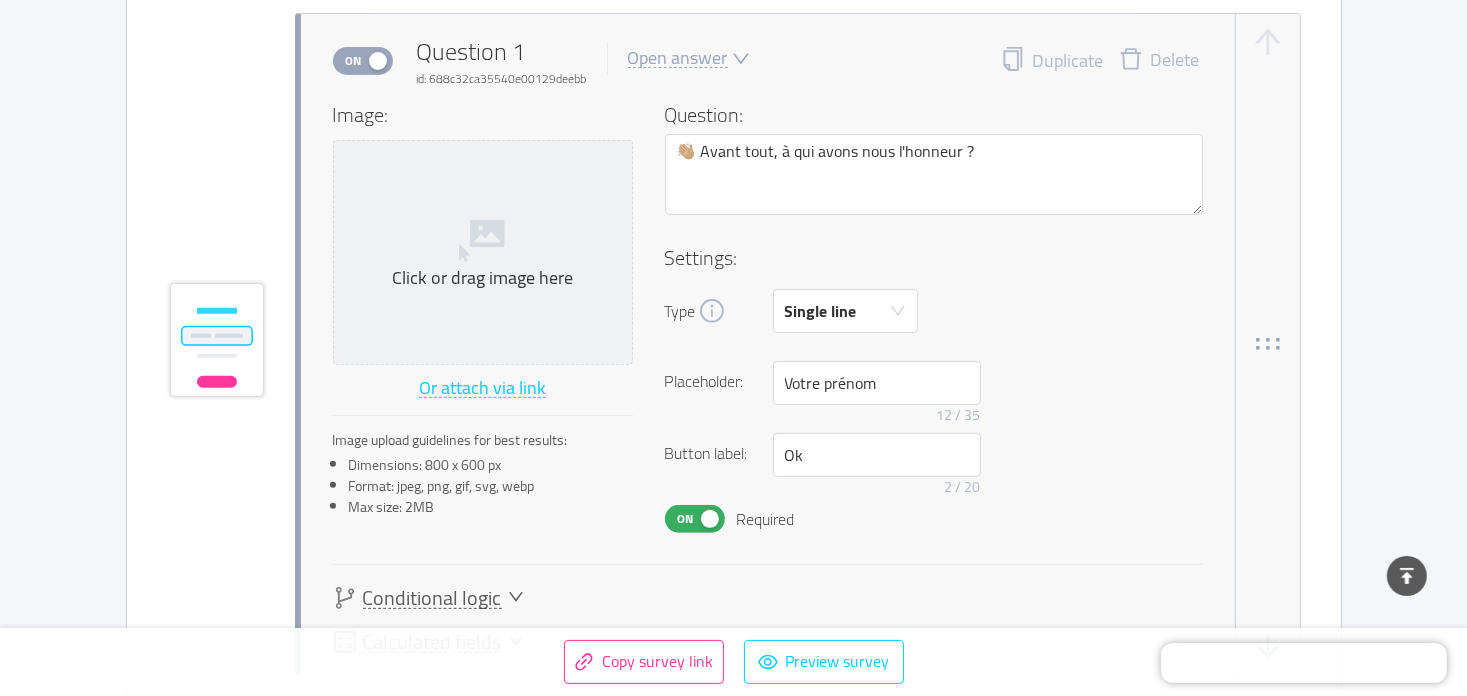 scroll, scrollTop: 588, scrollLeft: 0, axis: vertical 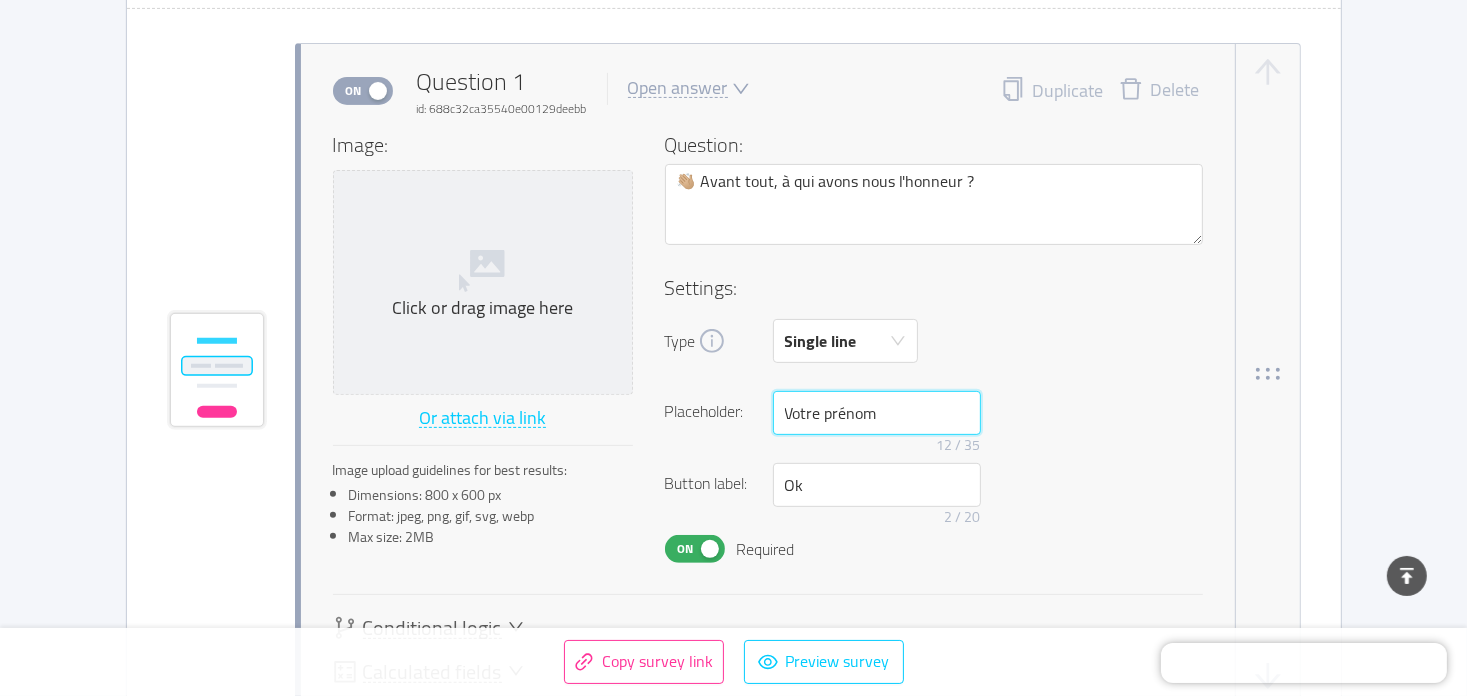 click on "Votre prénom" at bounding box center [877, 413] 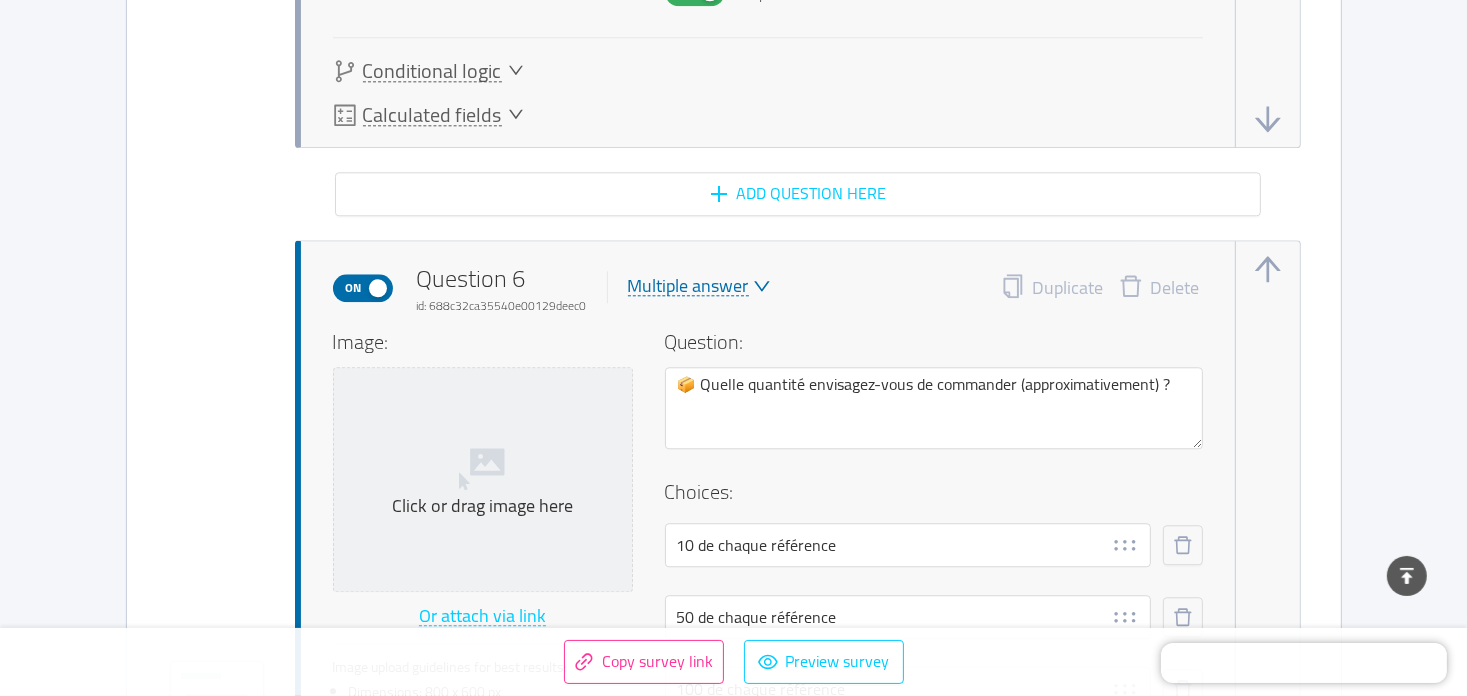 scroll, scrollTop: 4888, scrollLeft: 0, axis: vertical 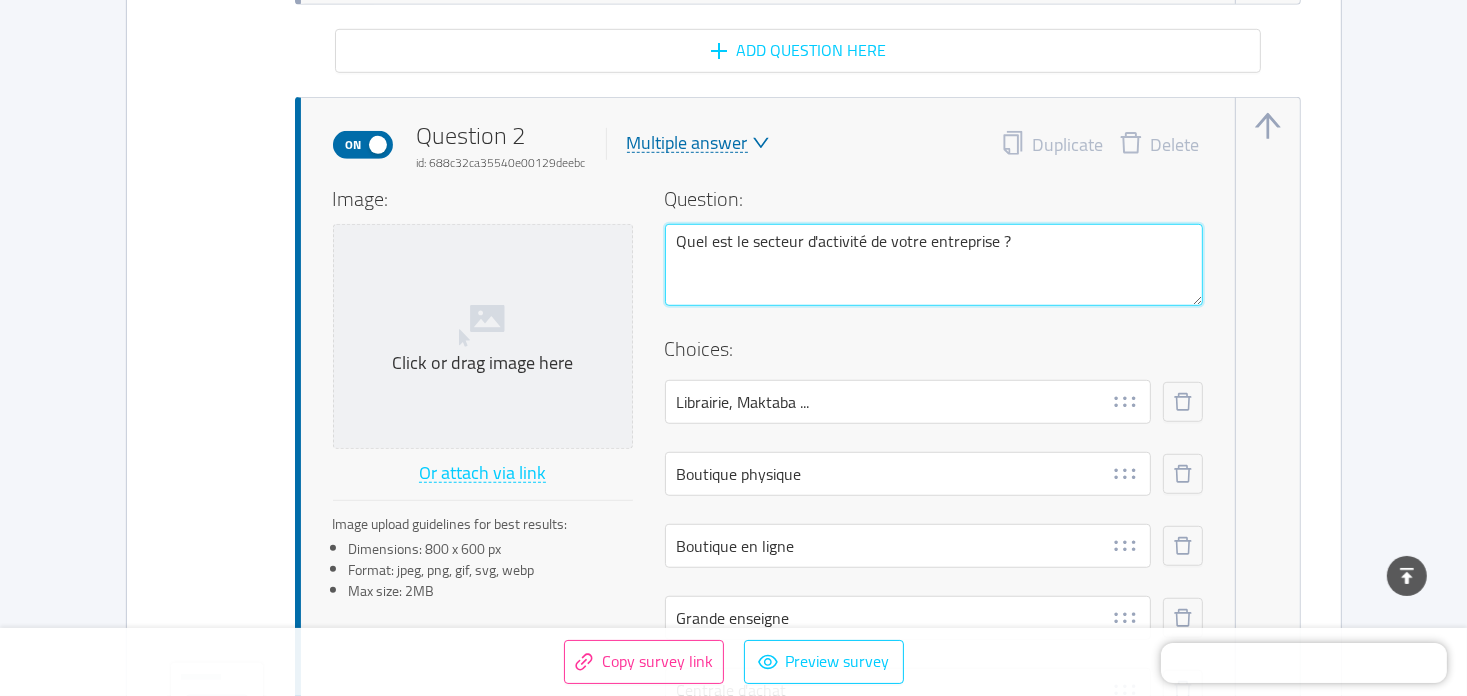 click on "Quel est le secteur d'activité de votre entreprise ?" at bounding box center (934, 265) 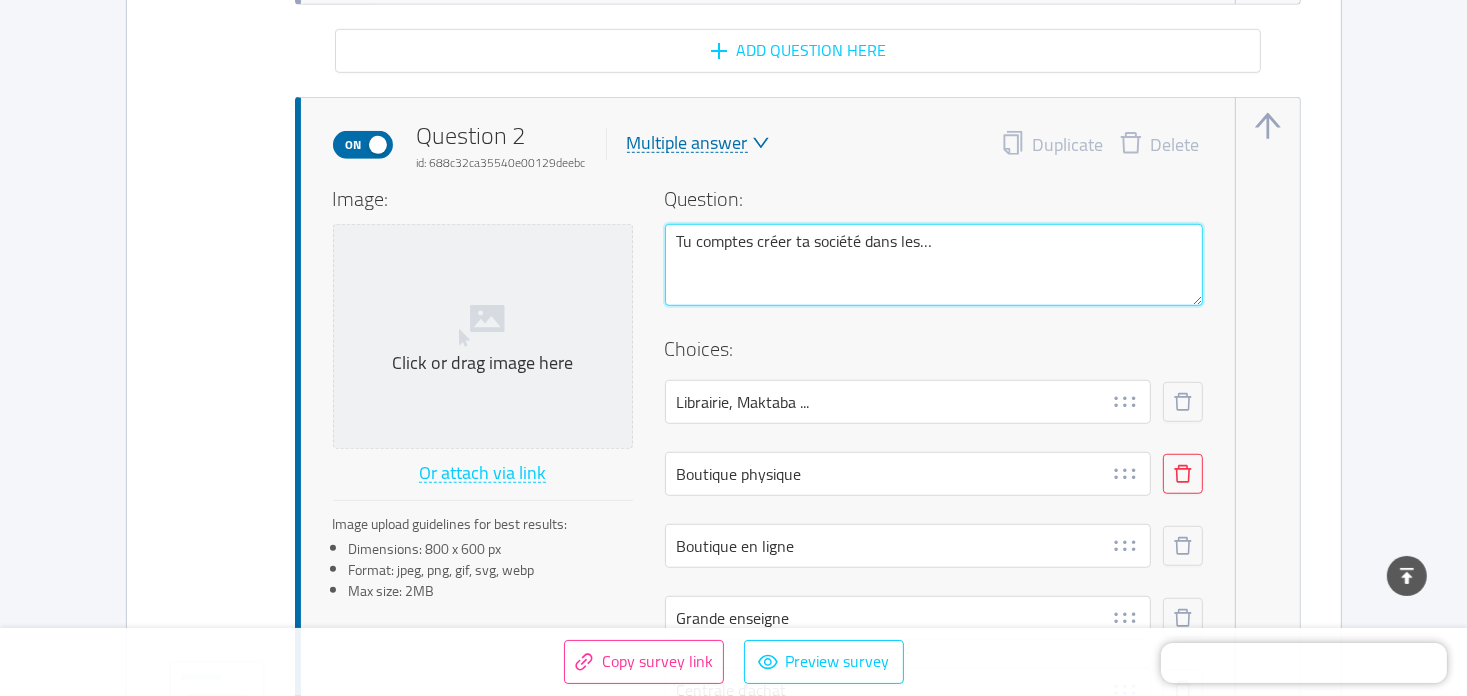type on "Tu comptes créer ta société dans les…" 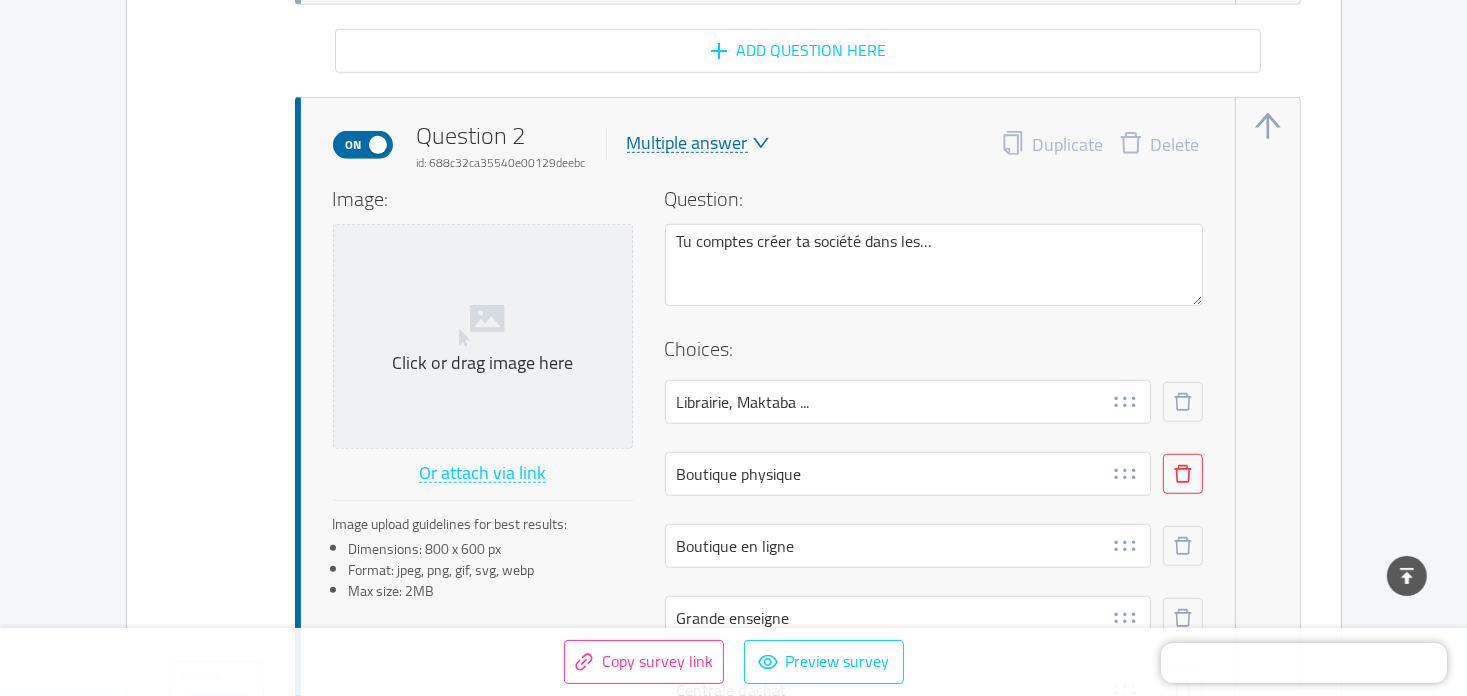 click at bounding box center (1183, 474) 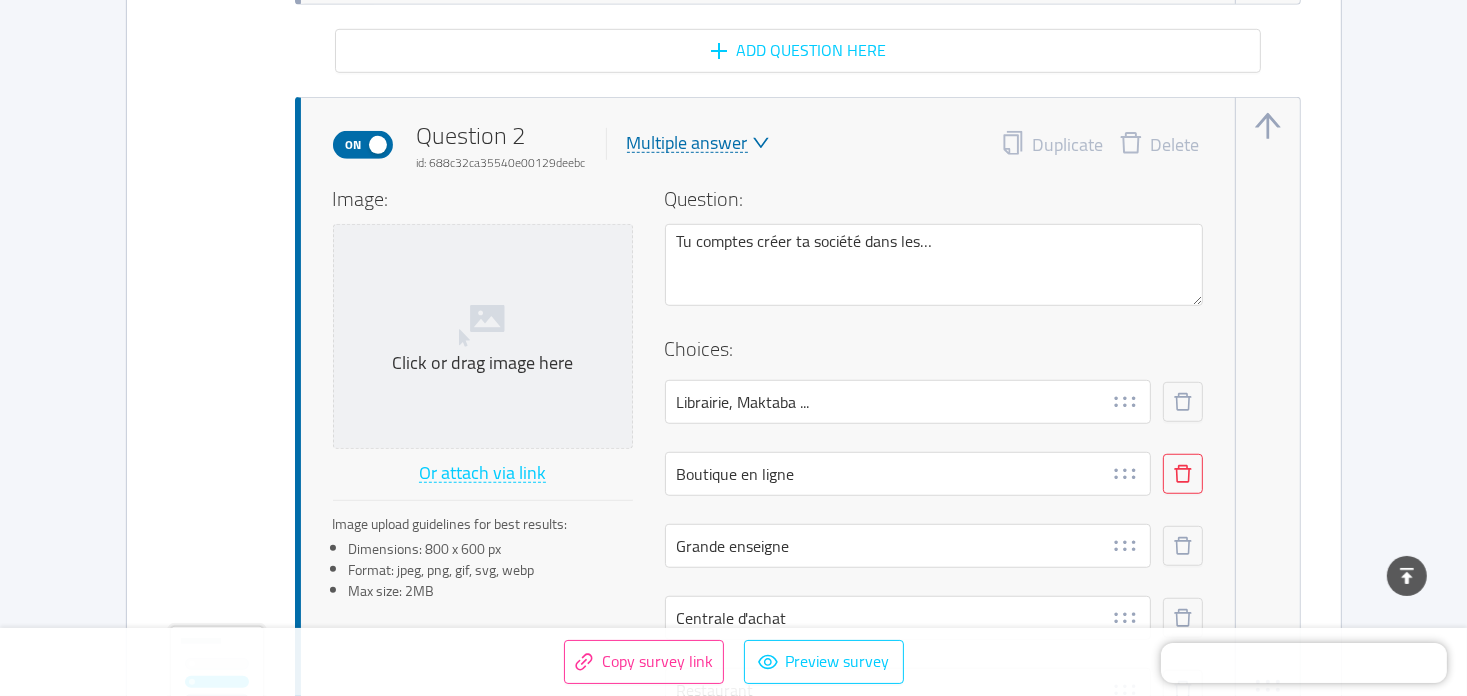 click at bounding box center (1183, 474) 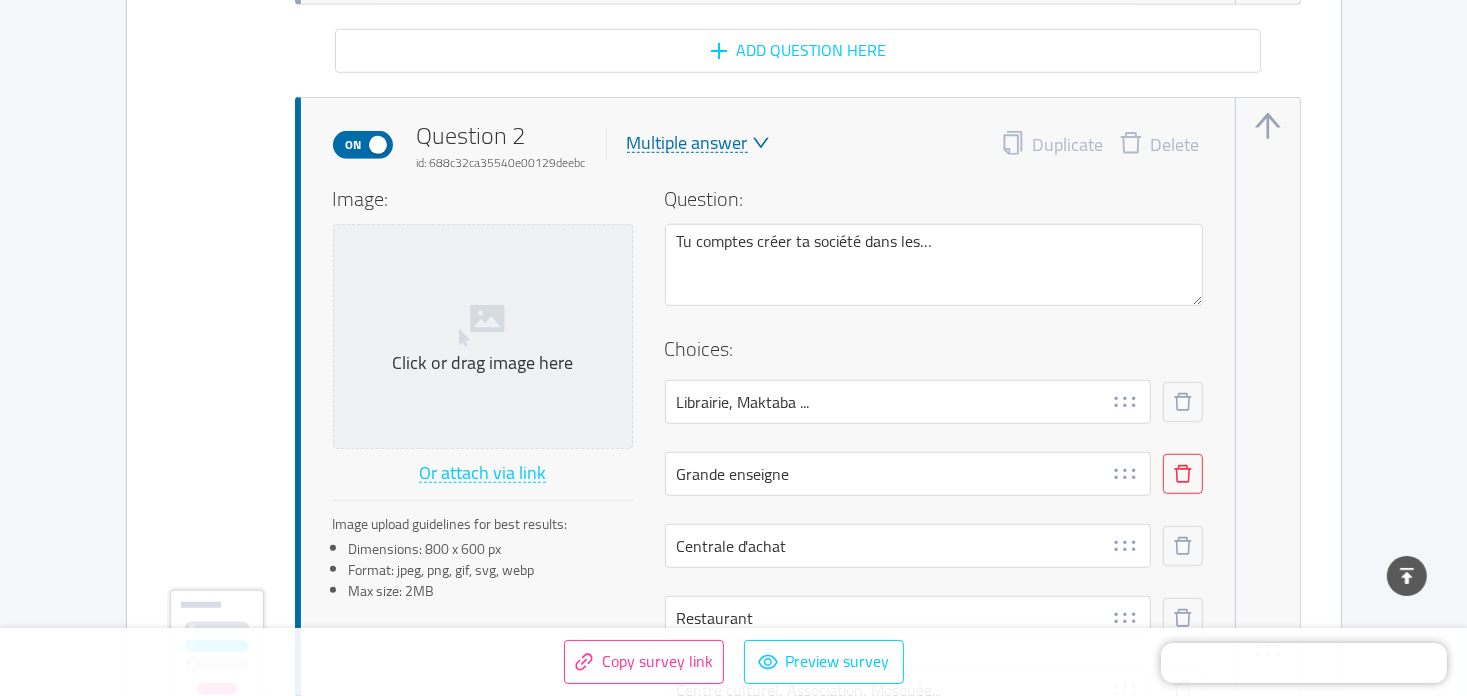 click at bounding box center (1183, 474) 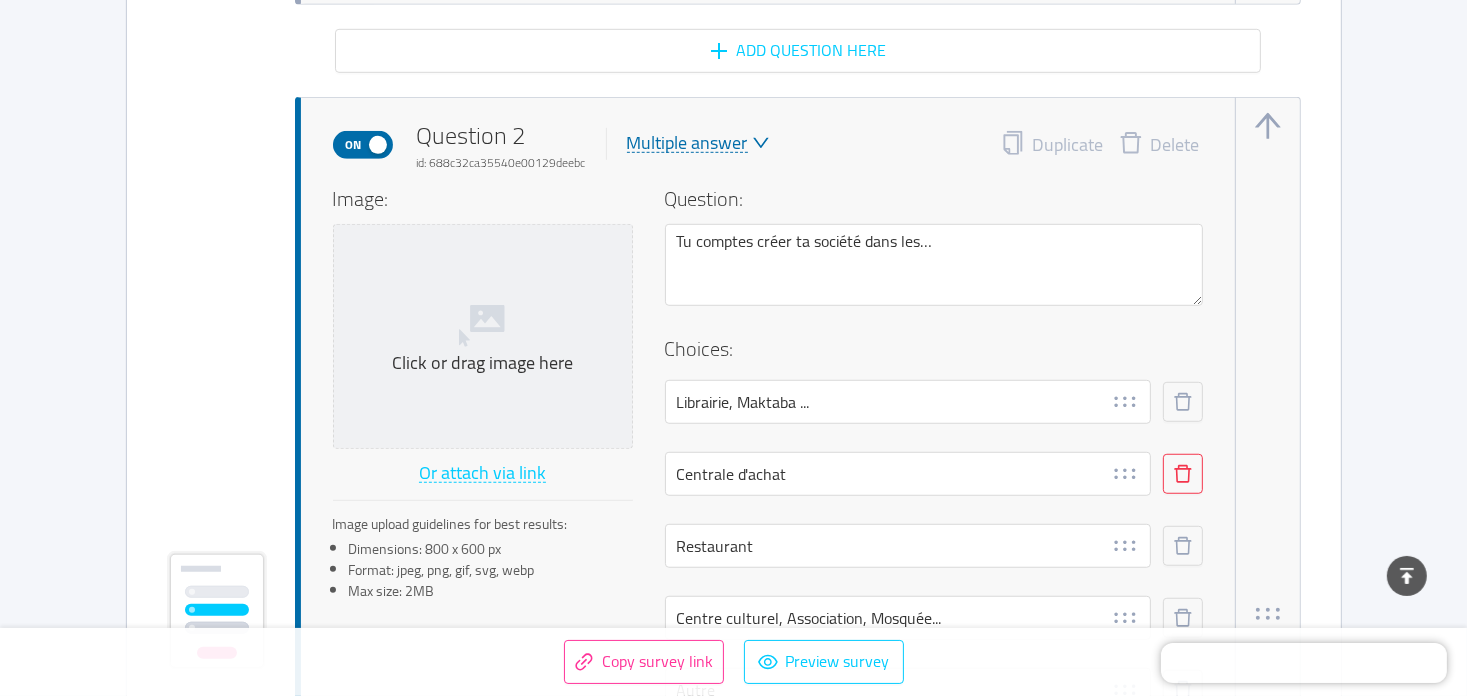 click on "Centrale d'achat" at bounding box center [934, 488] 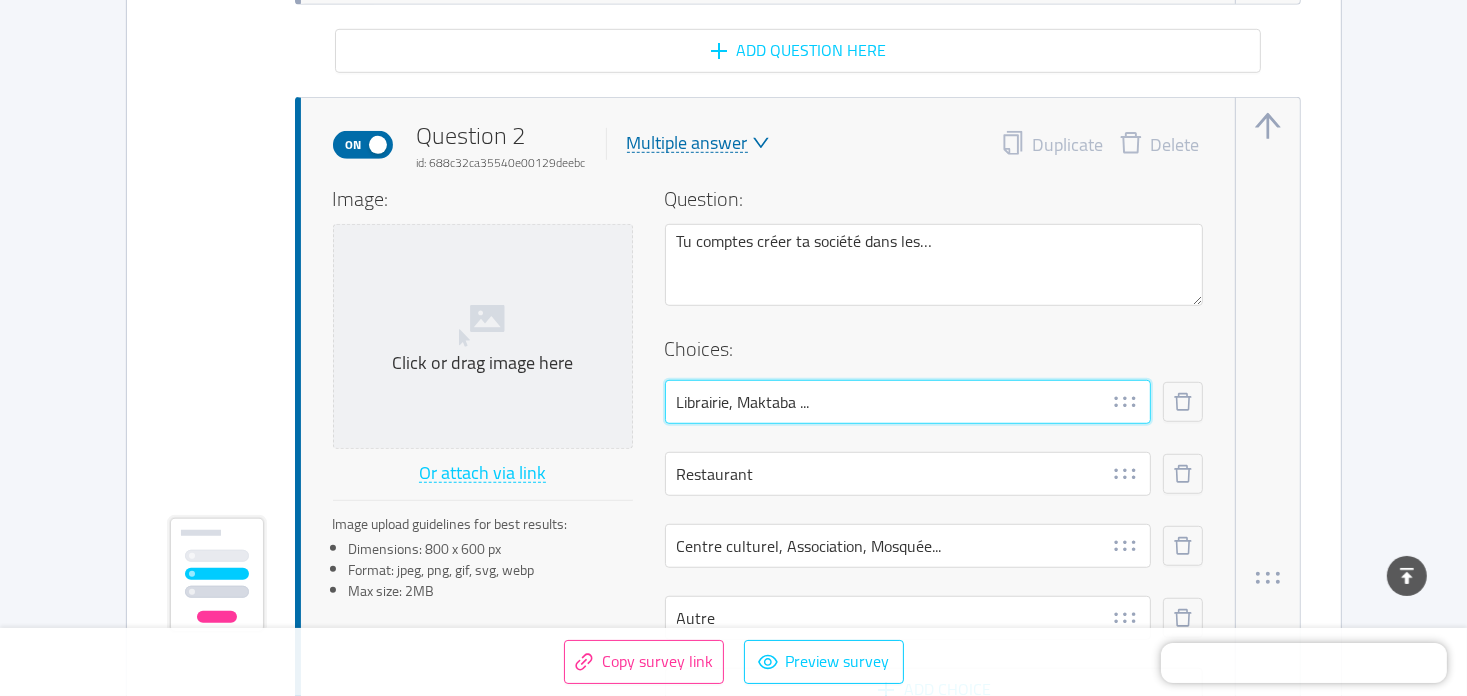 click on "Librairie, Maktaba ..." at bounding box center [908, 402] 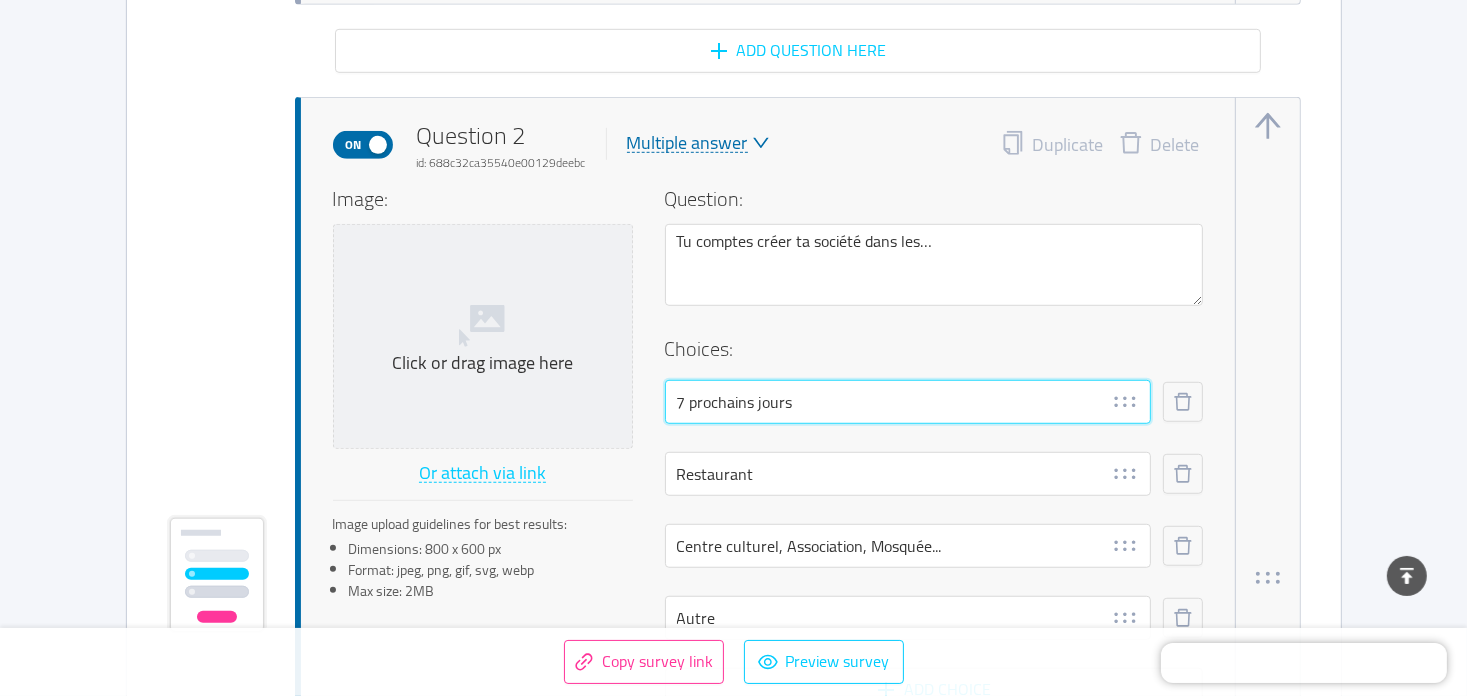 type on "7 prochains jours" 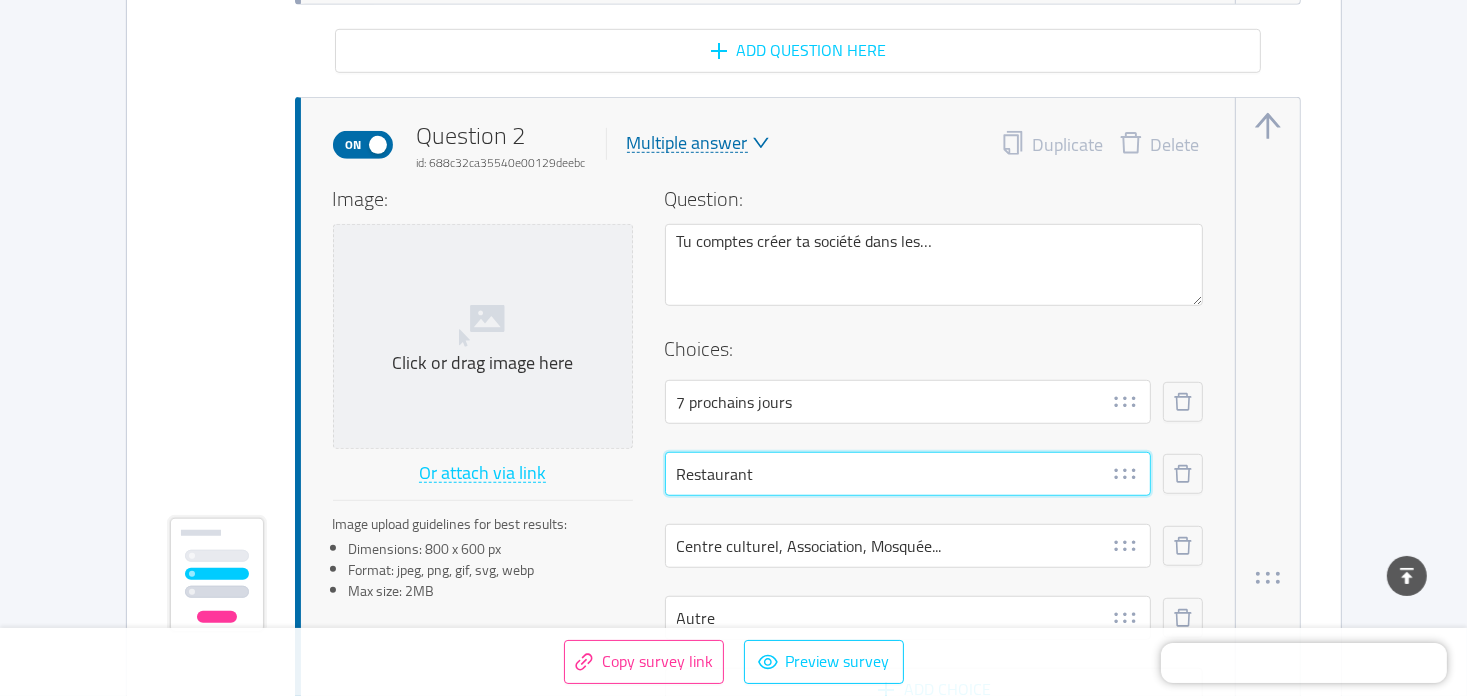 click on "Restaurant" at bounding box center [908, 474] 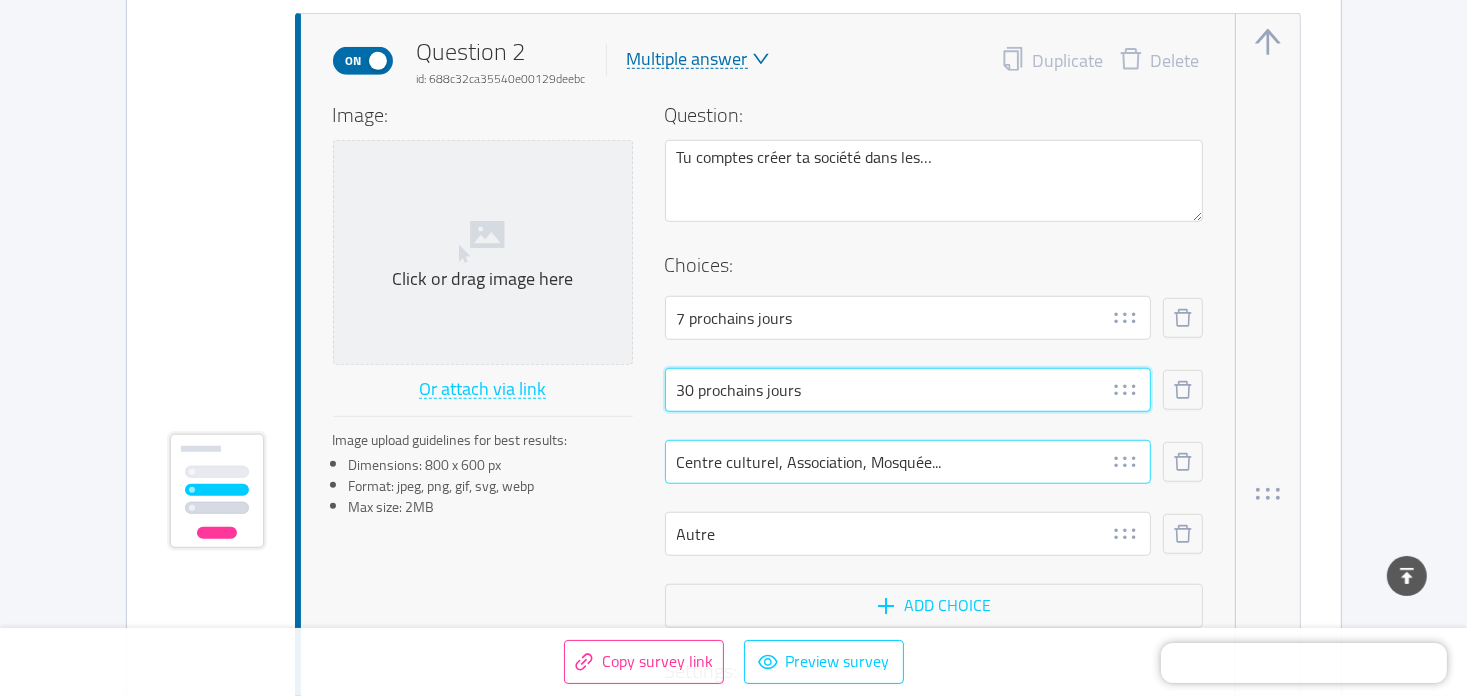 scroll, scrollTop: 1488, scrollLeft: 0, axis: vertical 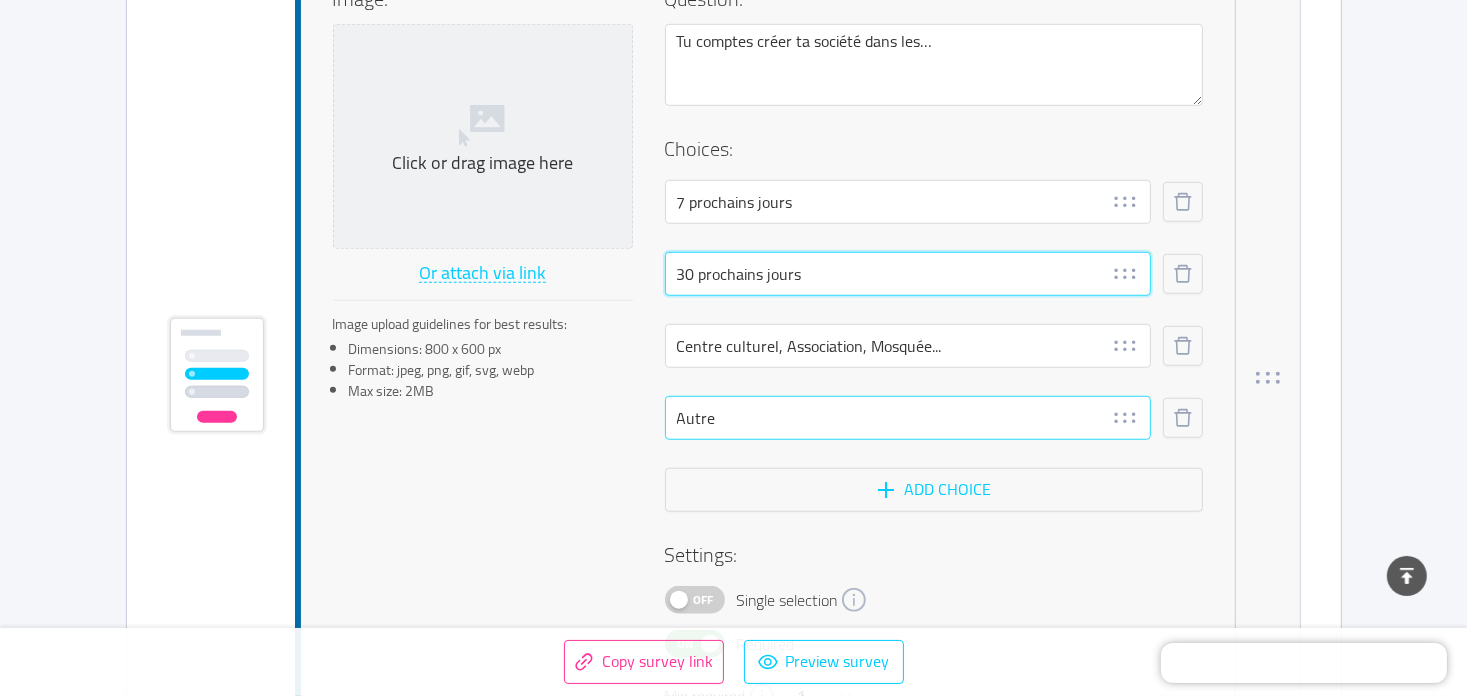 type on "30 prochains jours" 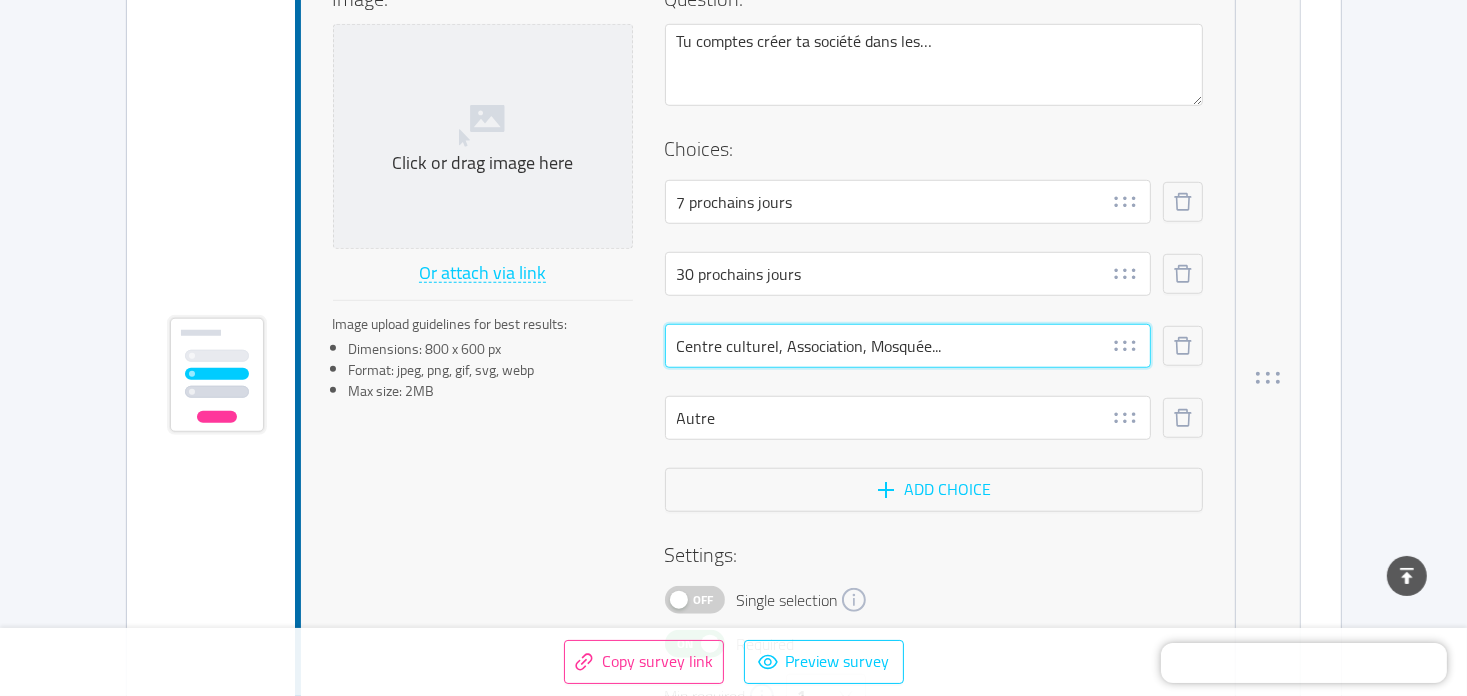 click on "Centre culturel, Association, Mosquée..." at bounding box center [908, 346] 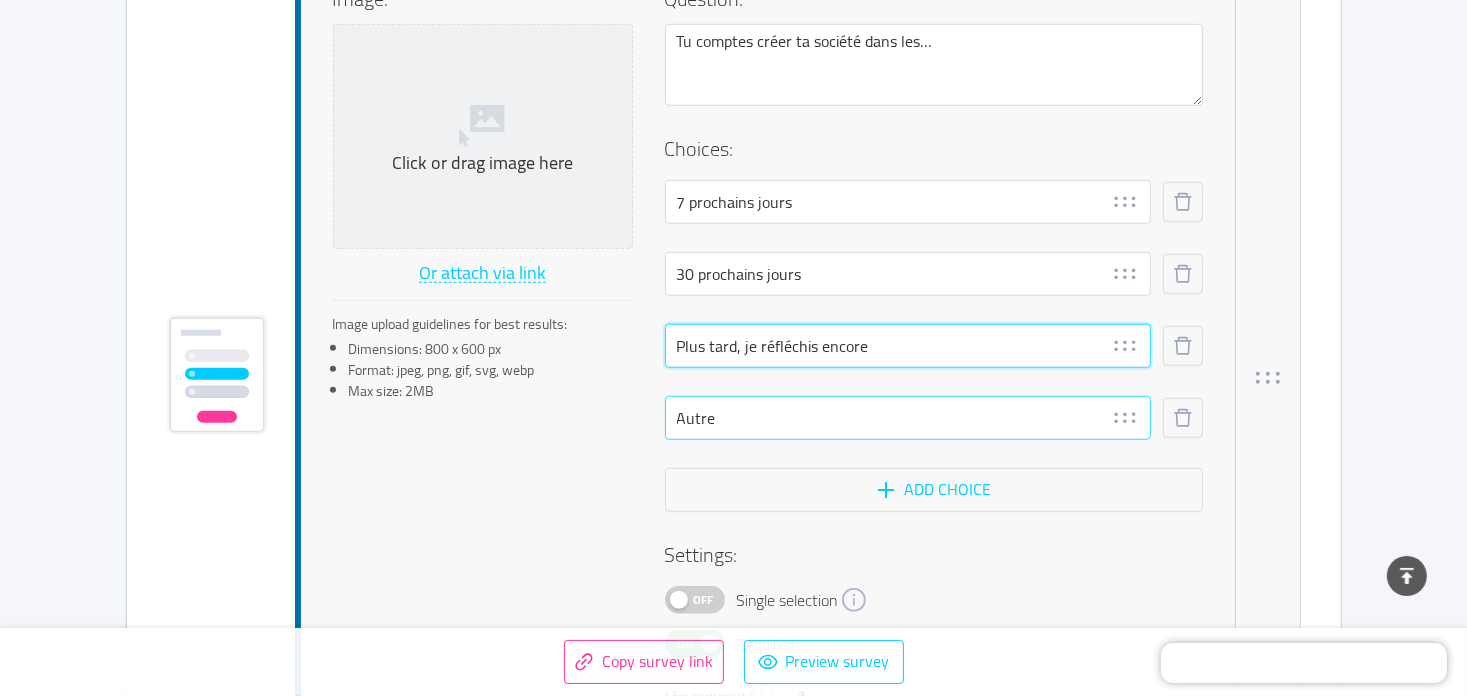 type on "Plus tard, je réfléchis encore" 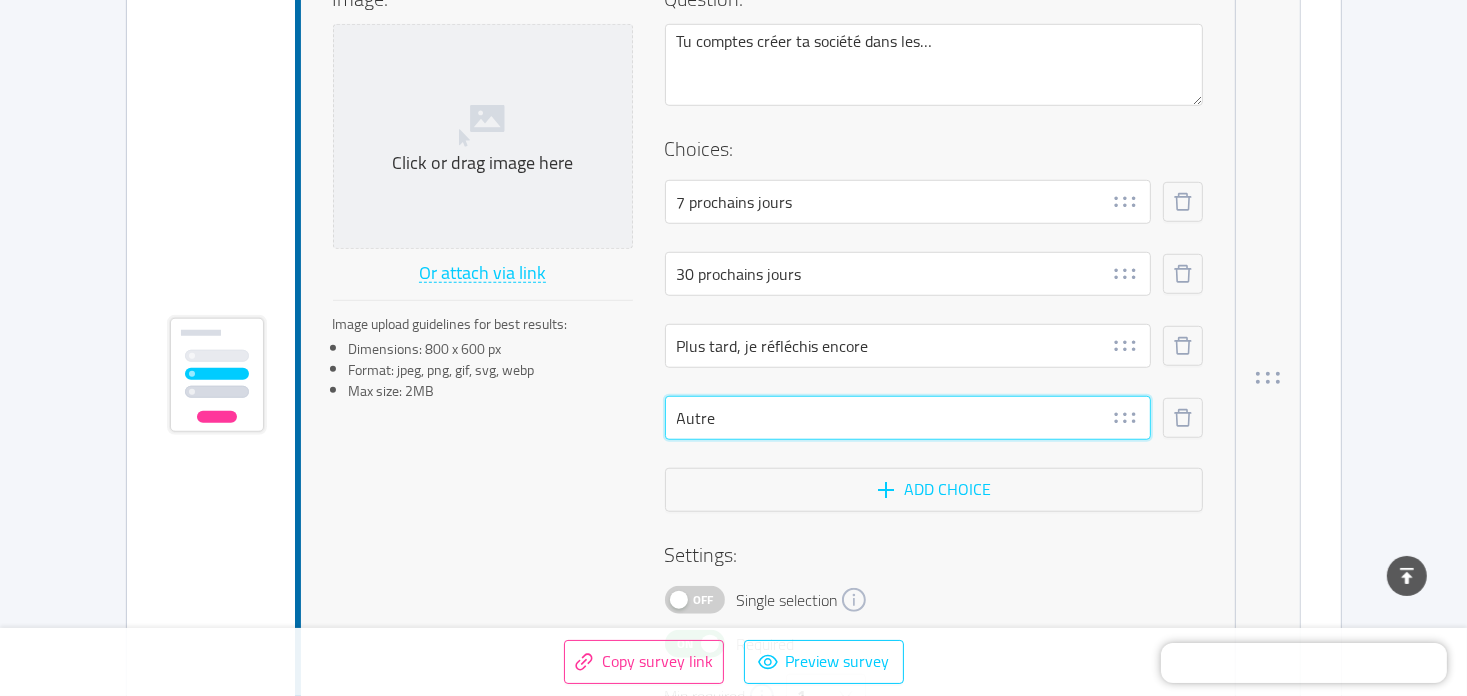 click on "Autre" at bounding box center (908, 418) 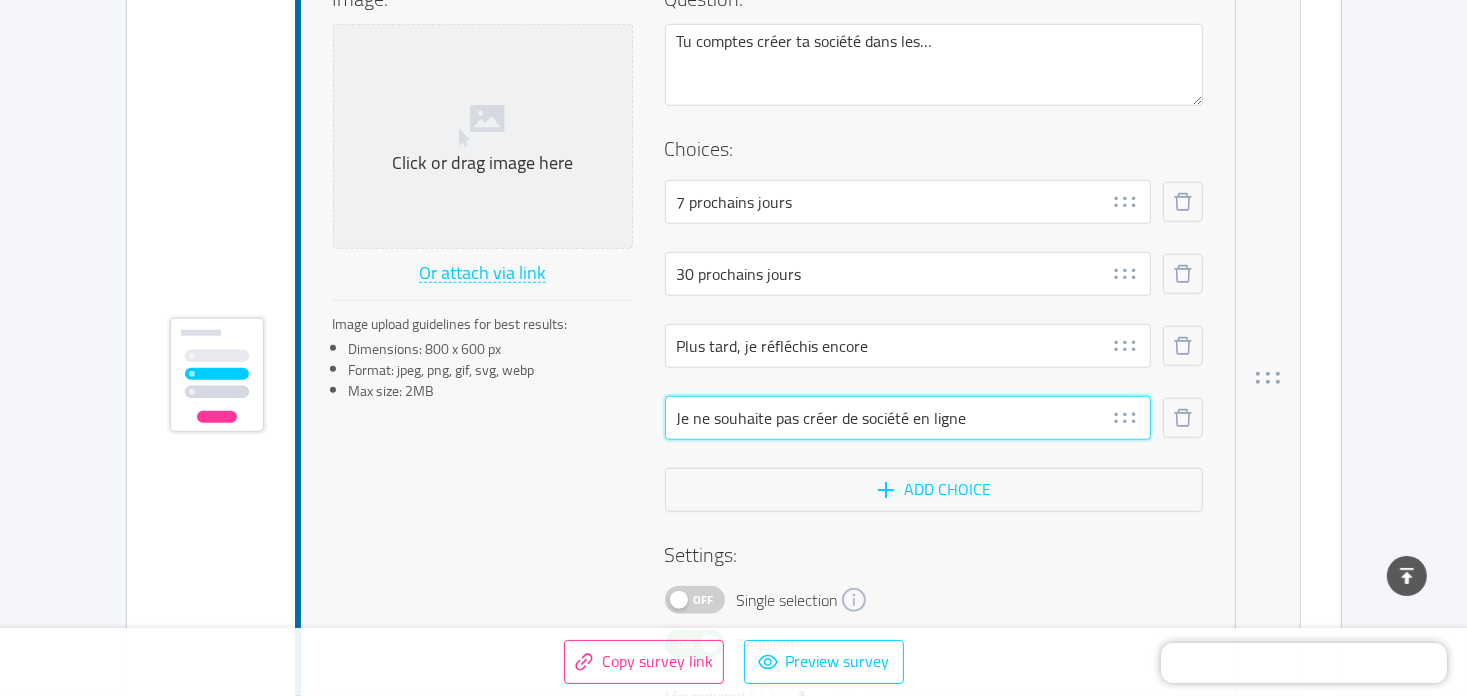 type on "Je ne souhaite pas créer de société en ligne" 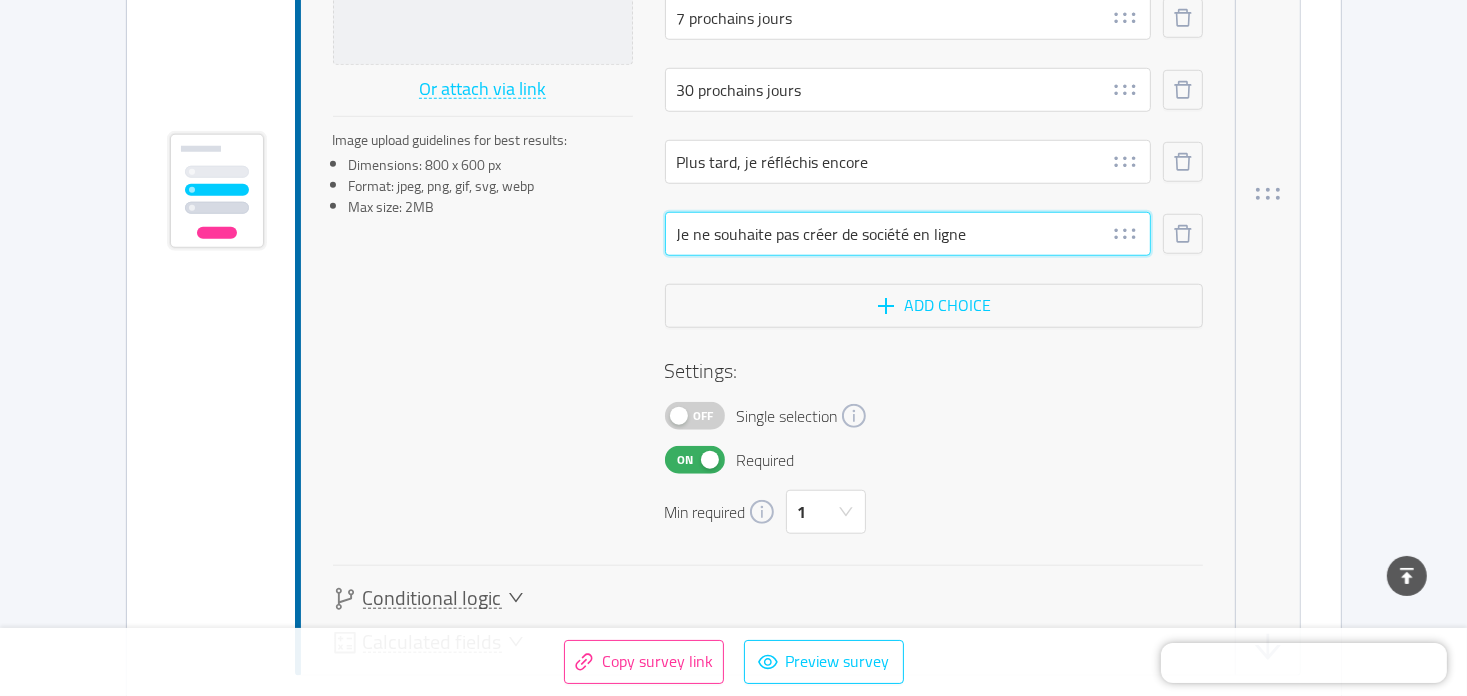 scroll, scrollTop: 1688, scrollLeft: 0, axis: vertical 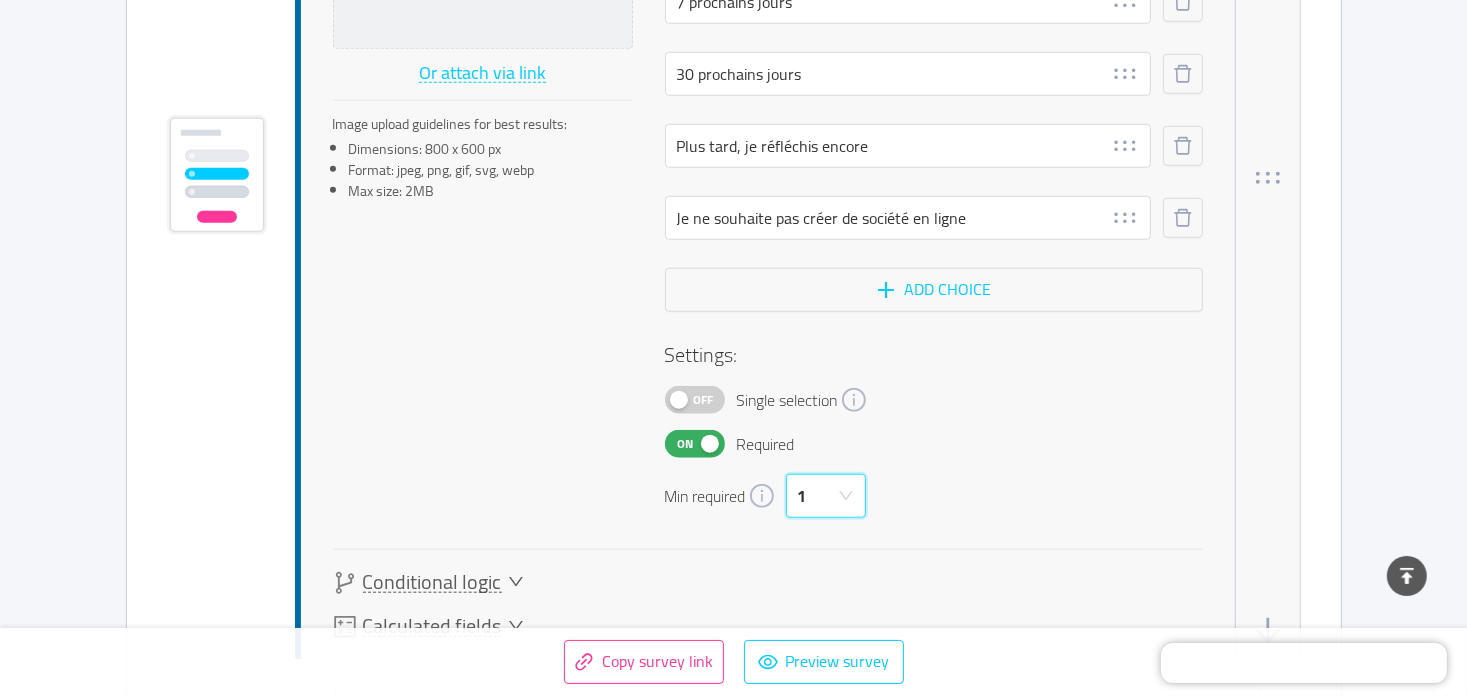 click on "1" at bounding box center (819, 496) 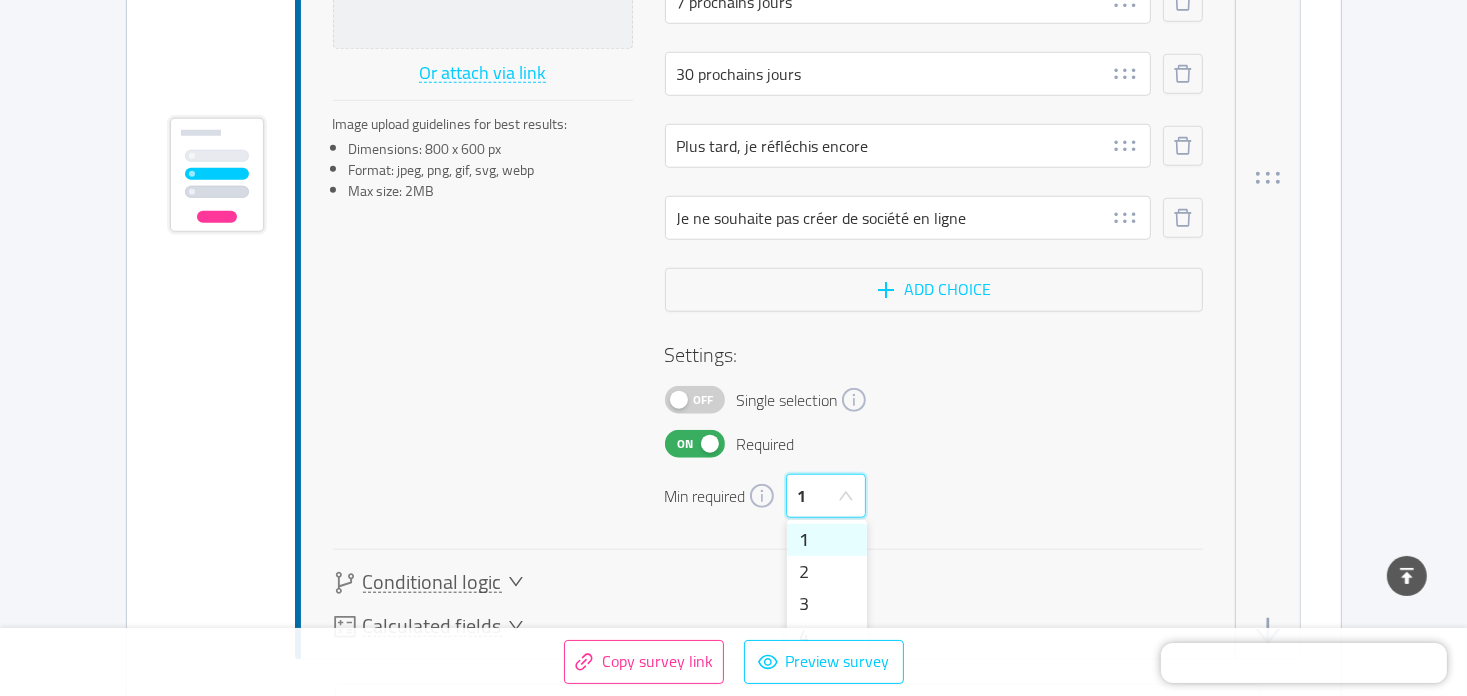 click 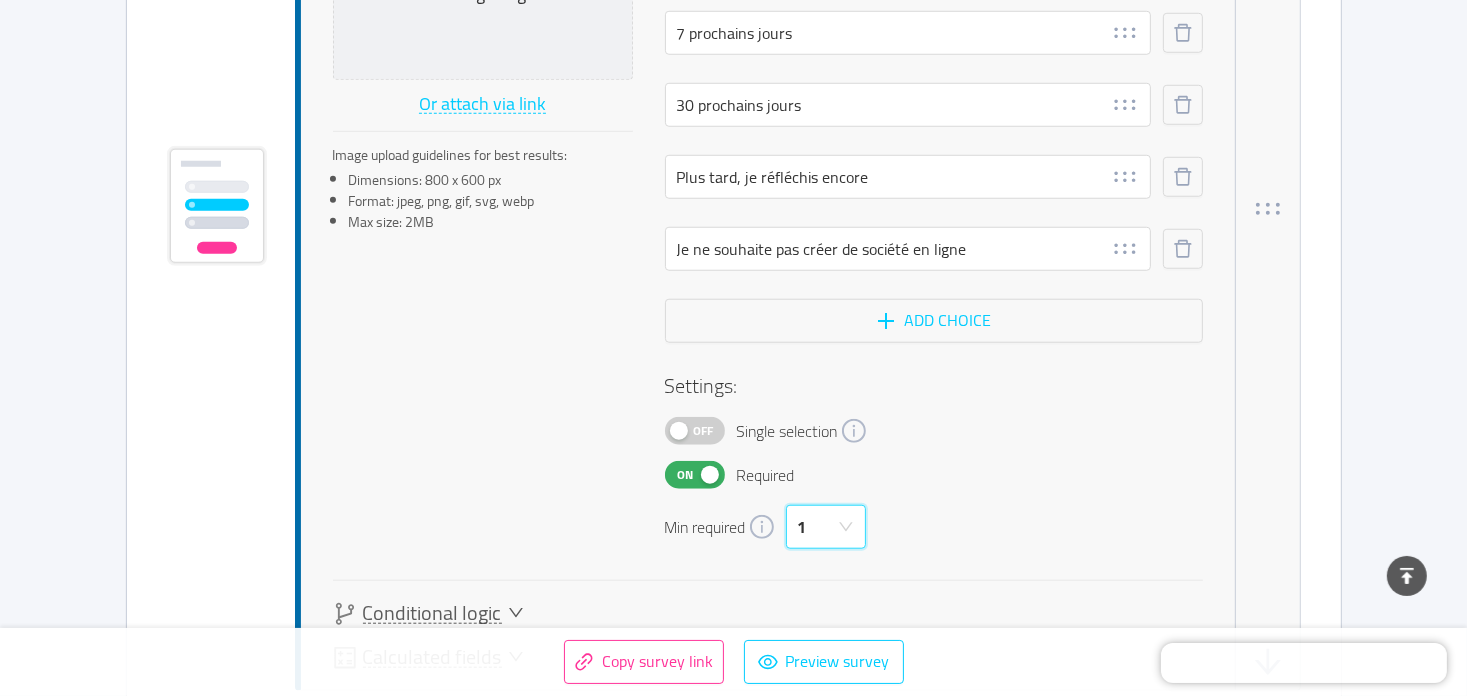 scroll, scrollTop: 1688, scrollLeft: 0, axis: vertical 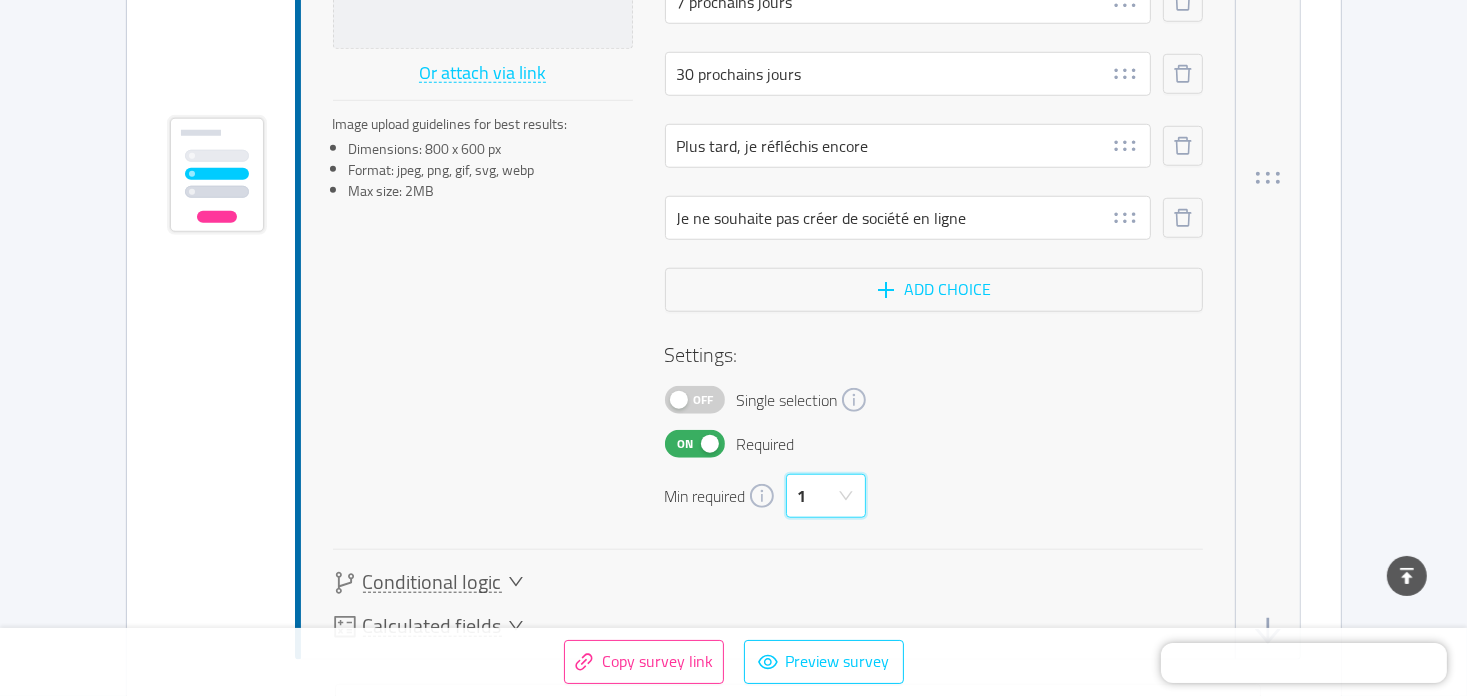click on "Off" at bounding box center (704, 400) 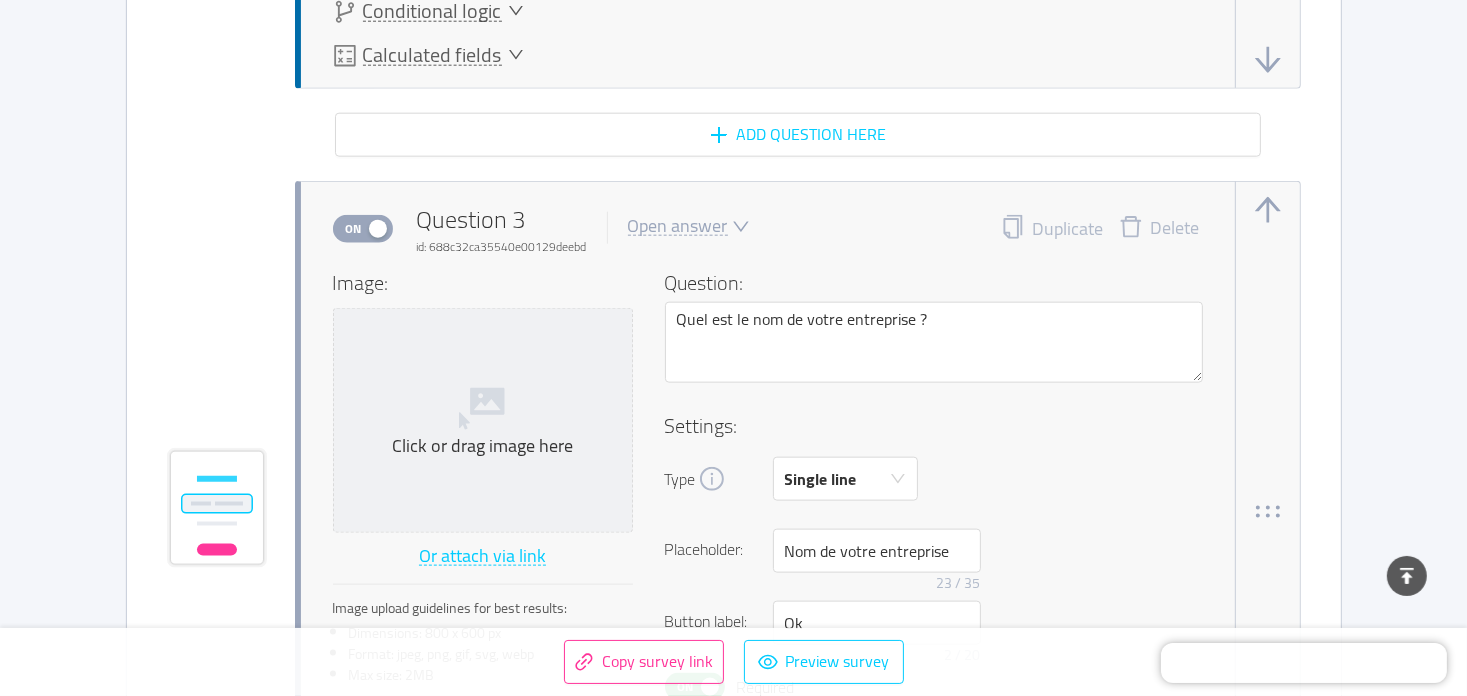 scroll, scrollTop: 2288, scrollLeft: 0, axis: vertical 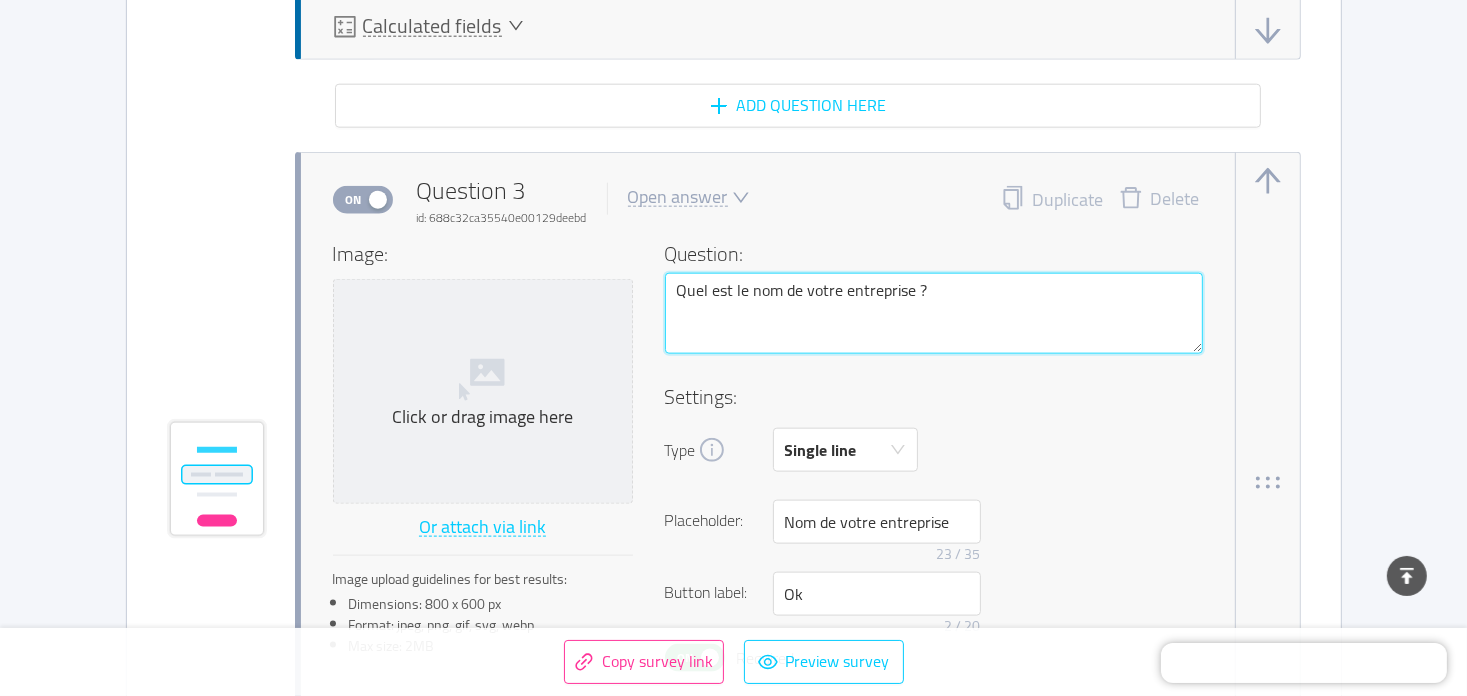 click on "Quel est le nom de votre entreprise ?" at bounding box center [934, 314] 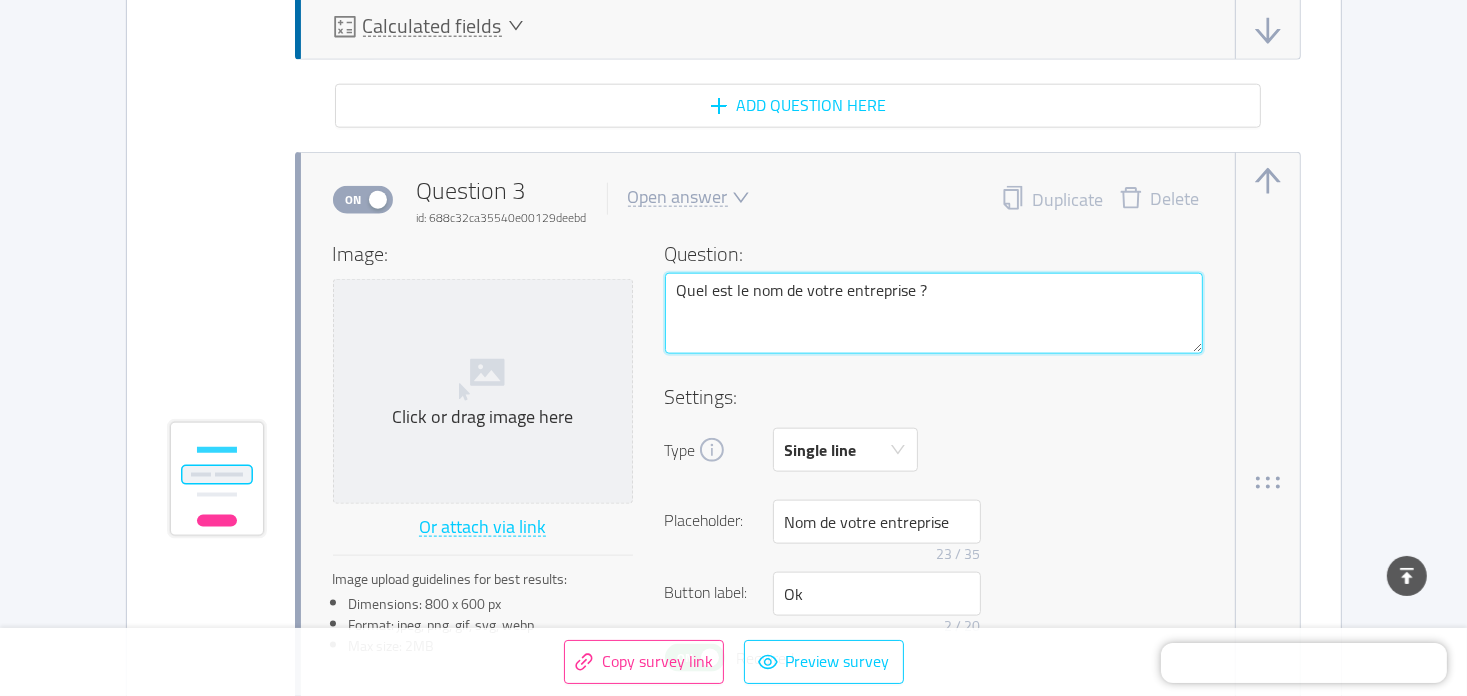 click on "Quel est le nom de votre entreprise ?" at bounding box center [934, 314] 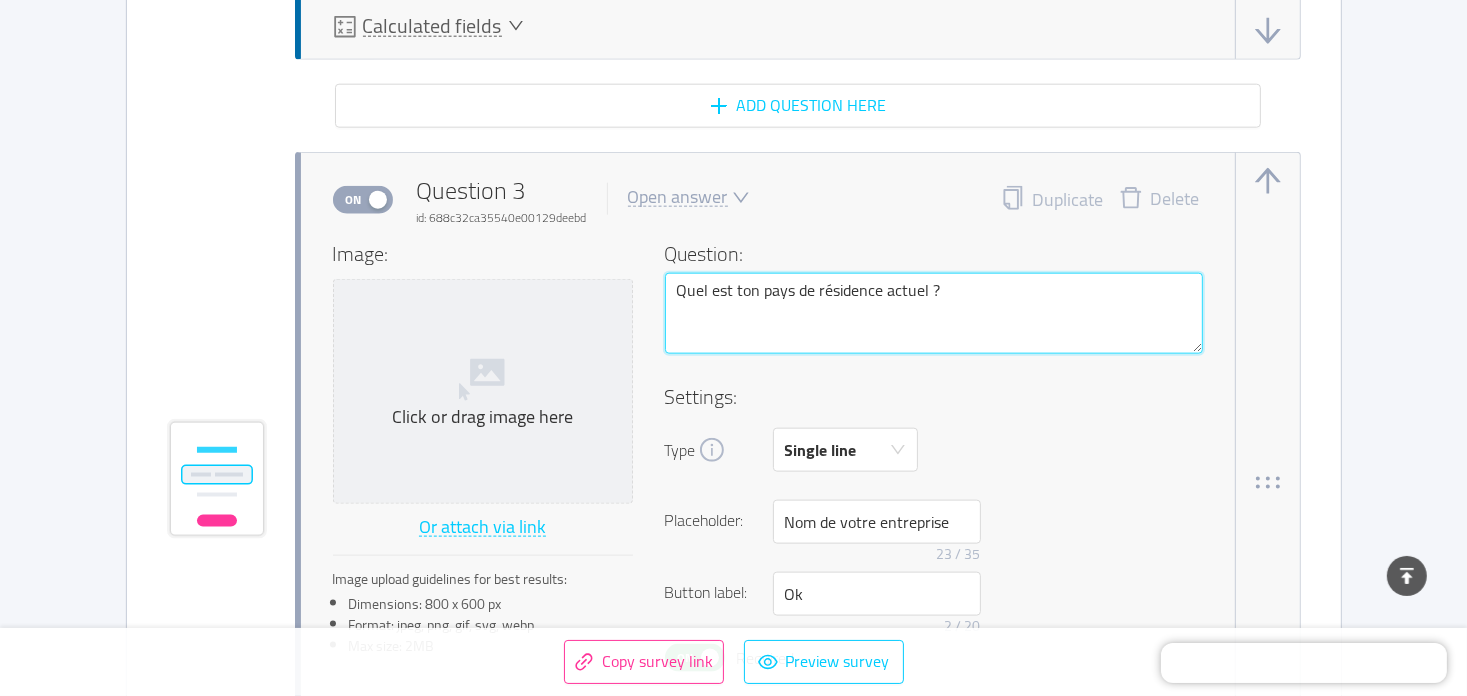 type on "Quel est ton pays de résidence actuel ?" 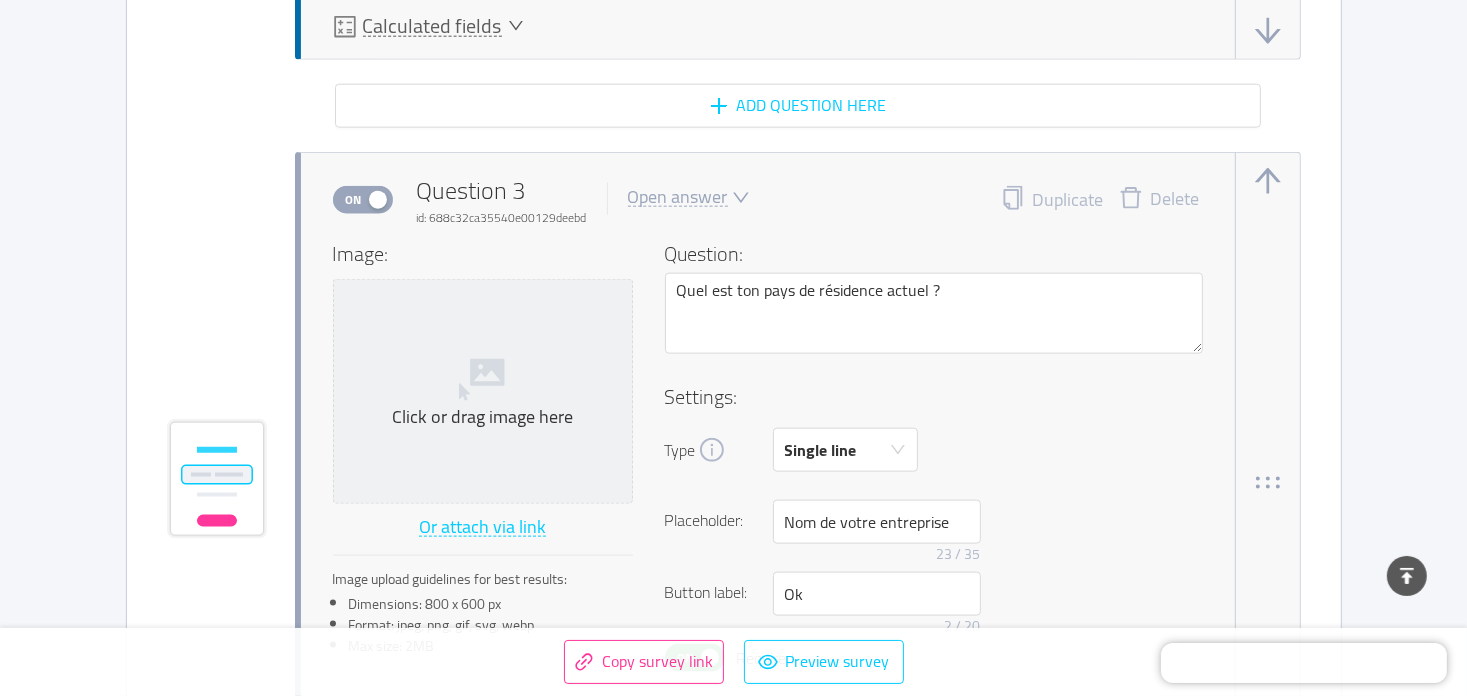 click on "Open answer" at bounding box center (678, 197) 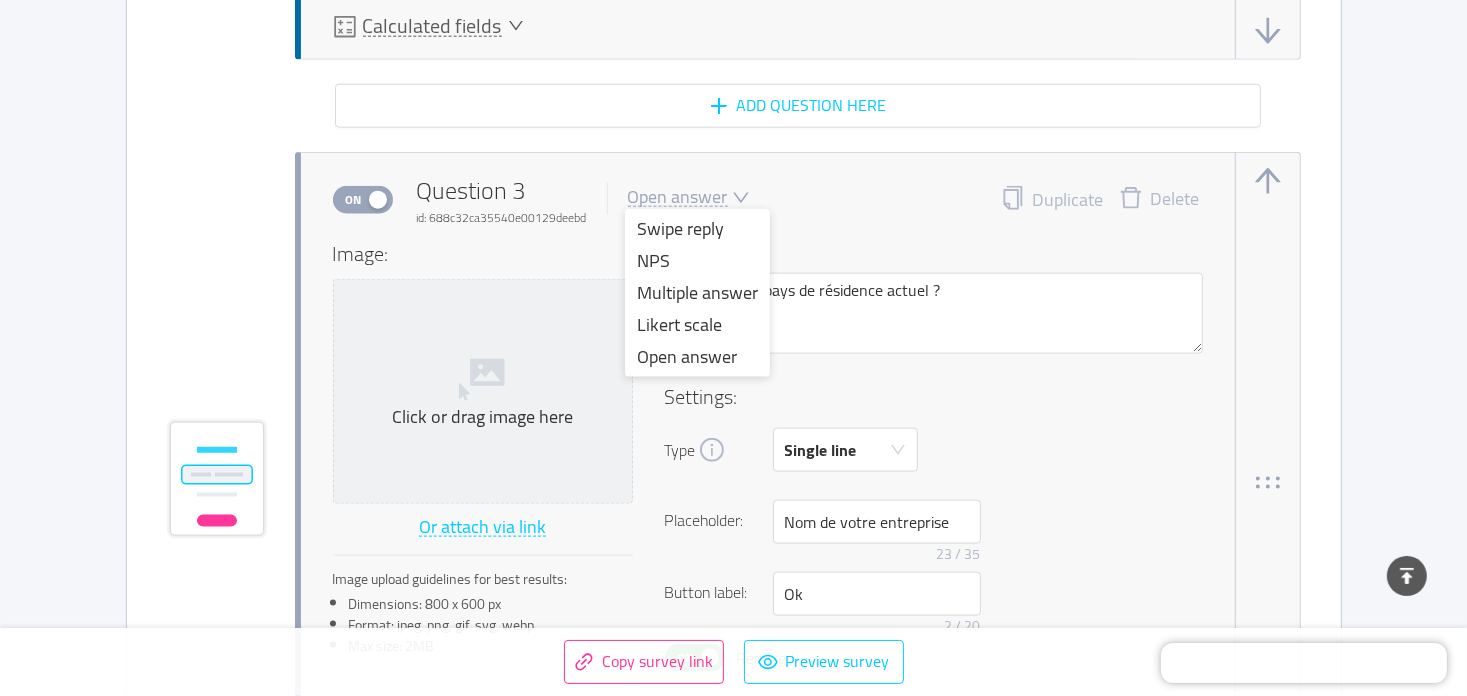 click on "Open answer" at bounding box center (678, 197) 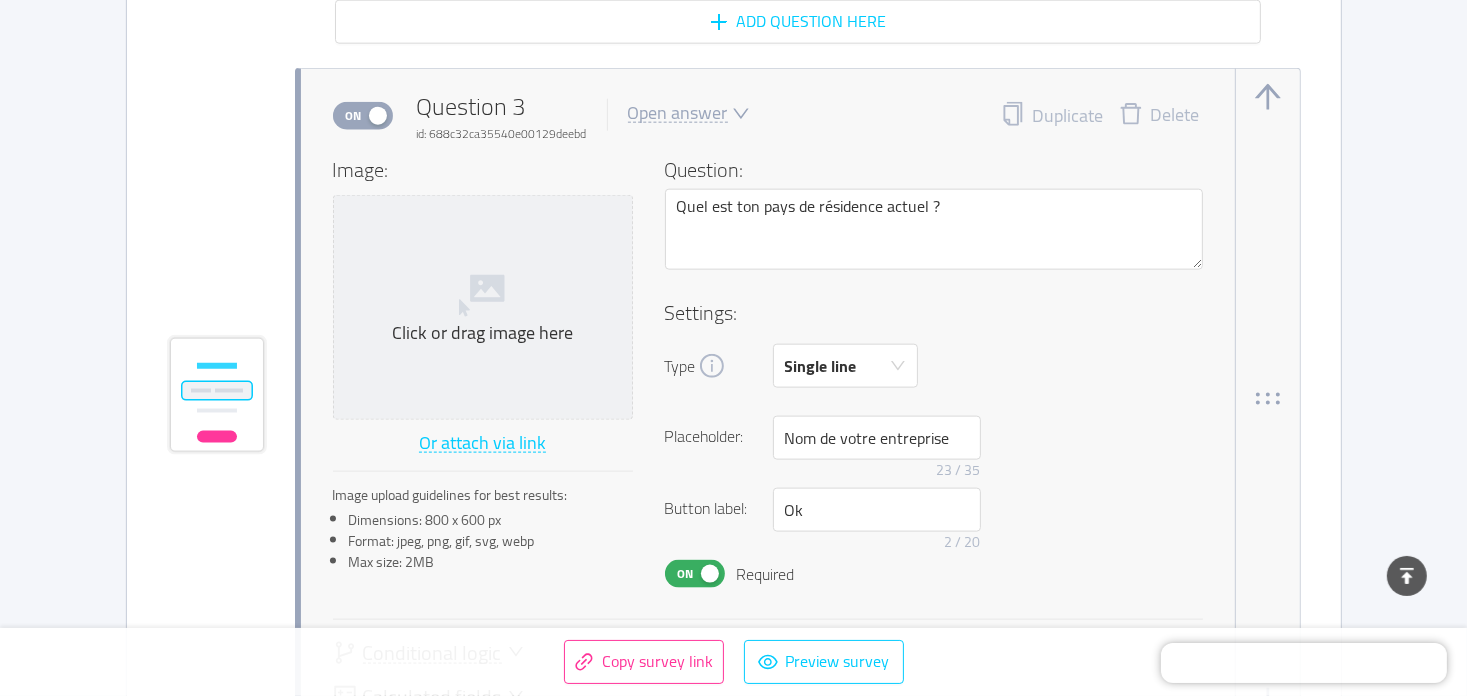 scroll, scrollTop: 2388, scrollLeft: 0, axis: vertical 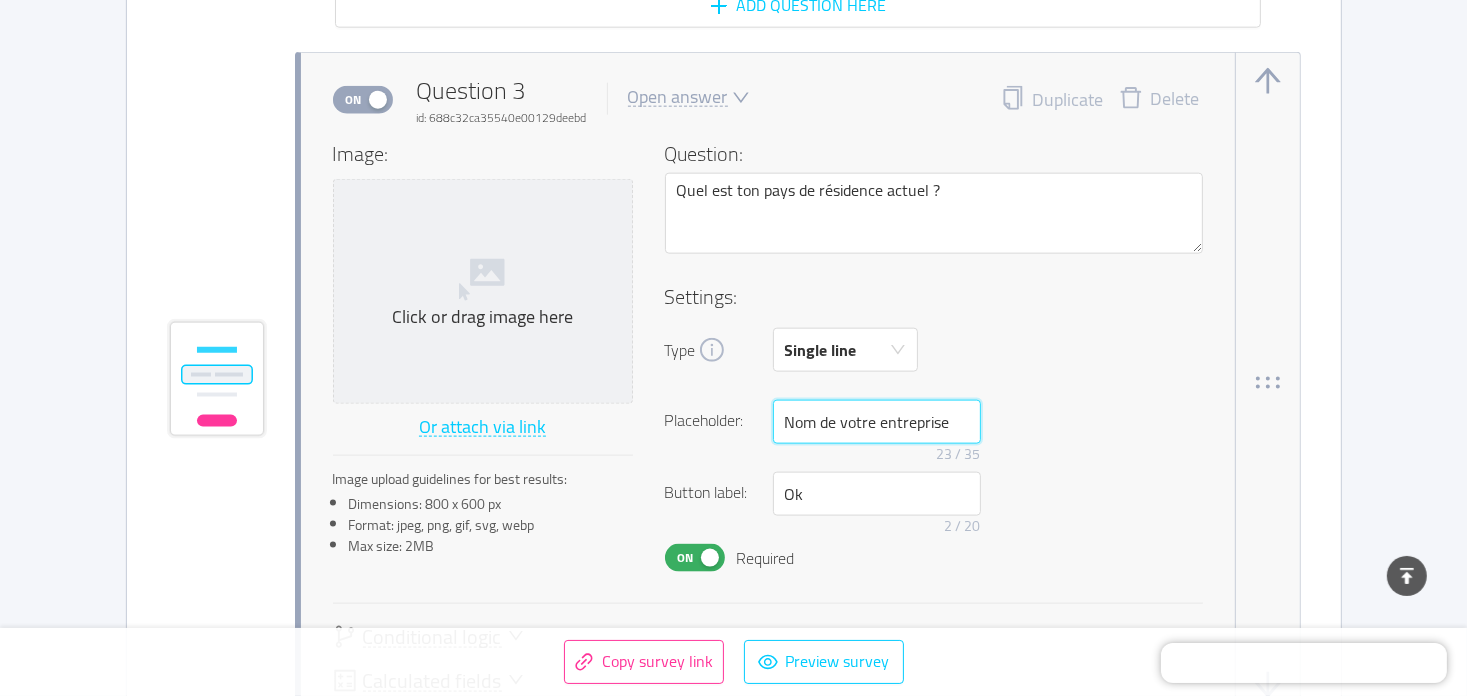 click on "Nom de votre entreprise" at bounding box center [877, 422] 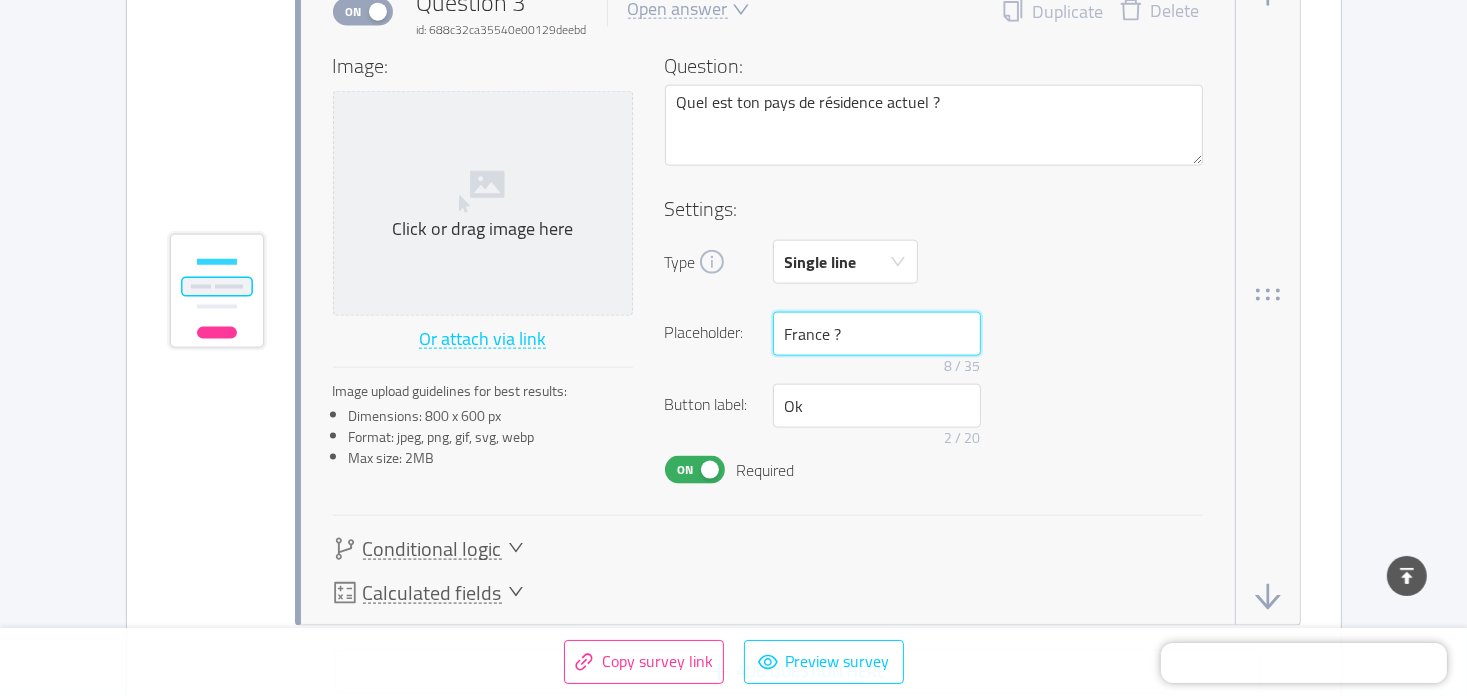 scroll, scrollTop: 2588, scrollLeft: 0, axis: vertical 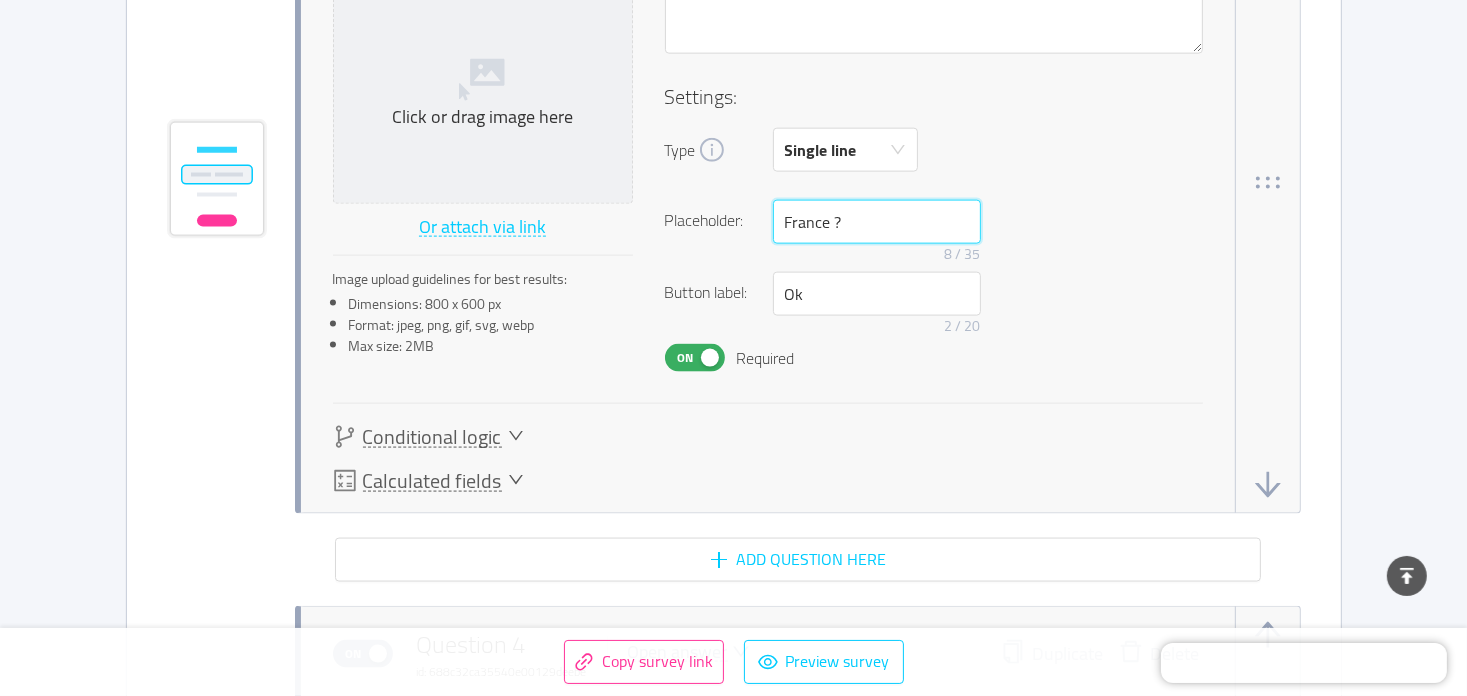 type on "France ?" 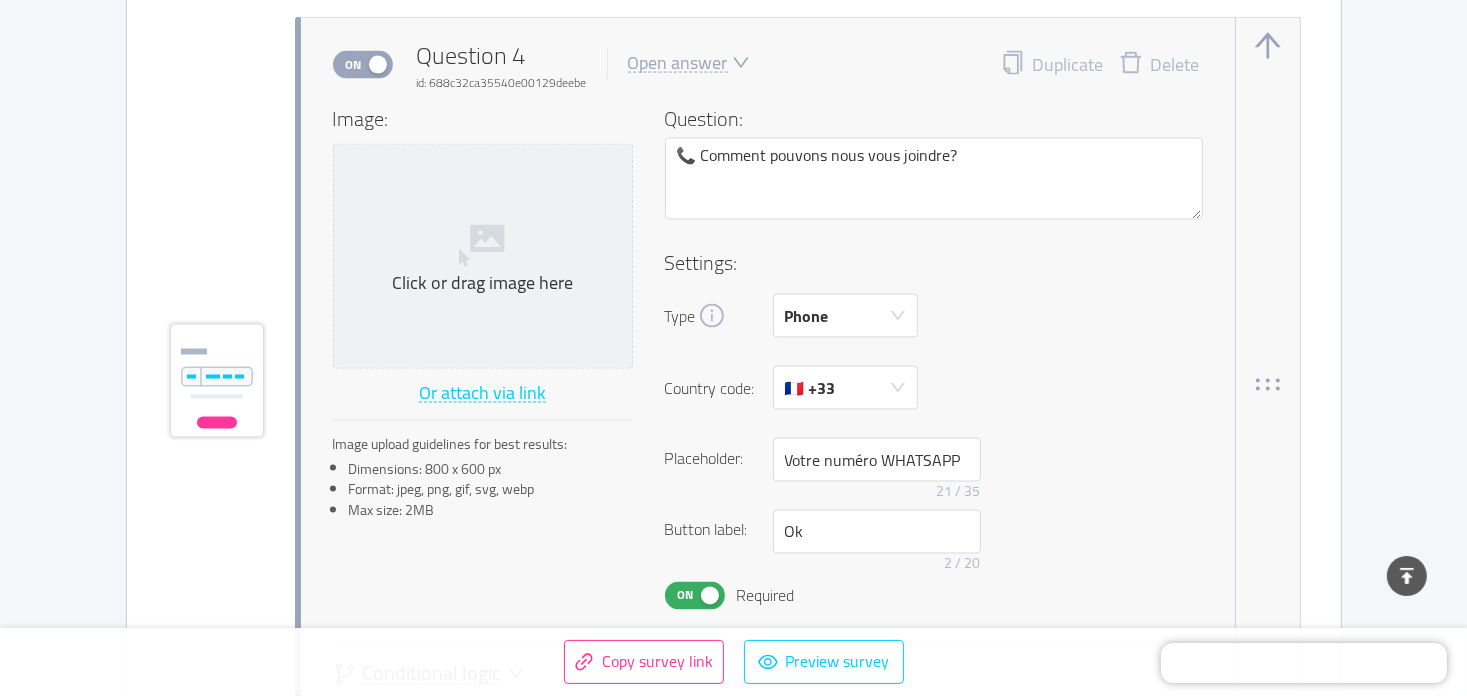 scroll, scrollTop: 3188, scrollLeft: 0, axis: vertical 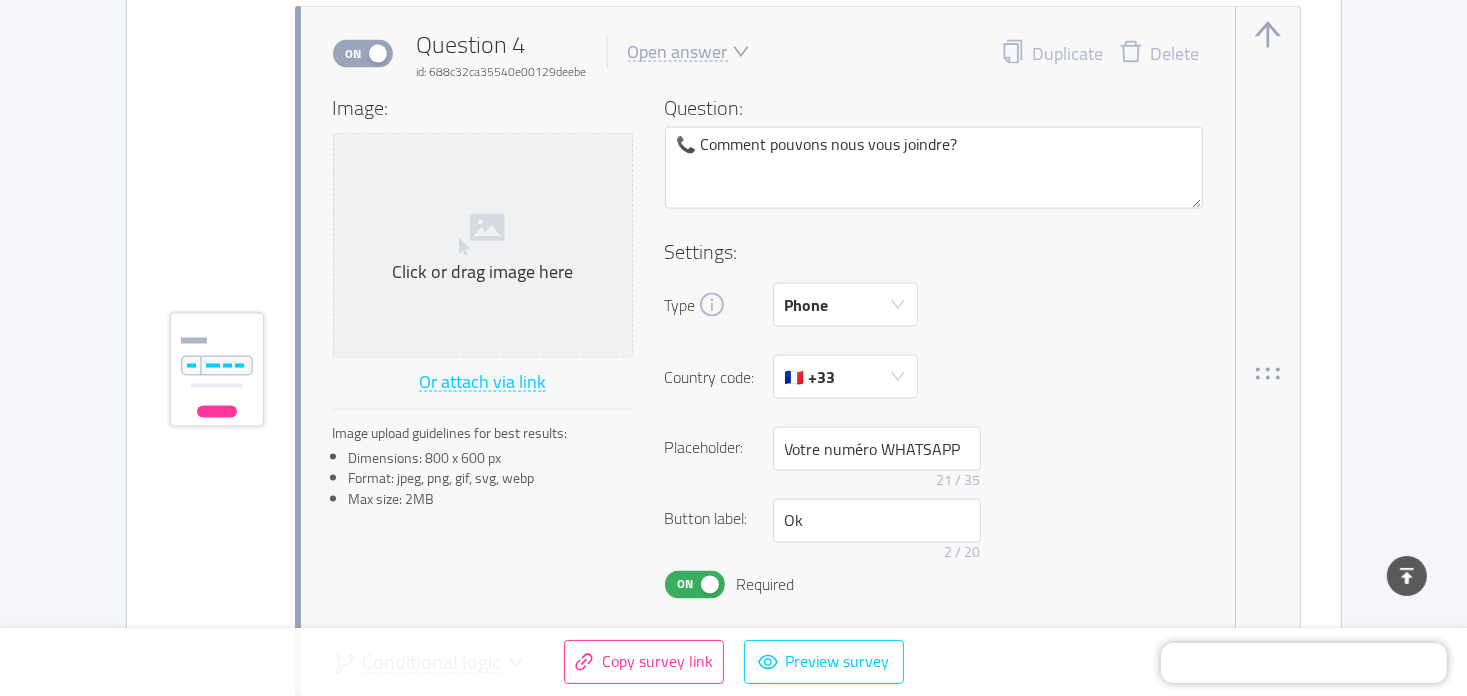 click on "Question: 📞 Comment pouvons nous vous joindre?" at bounding box center (934, 165) 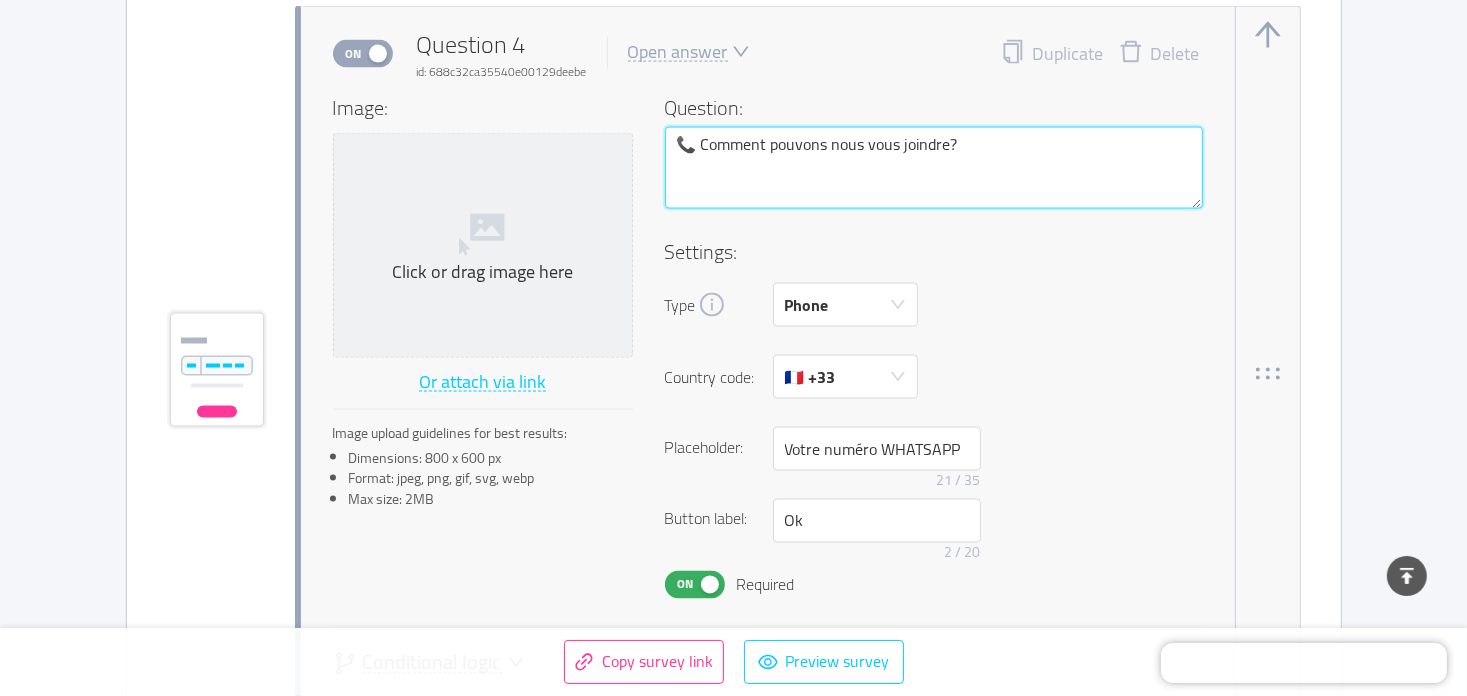 click on "📞 Comment pouvons nous vous joindre?" at bounding box center (934, 168) 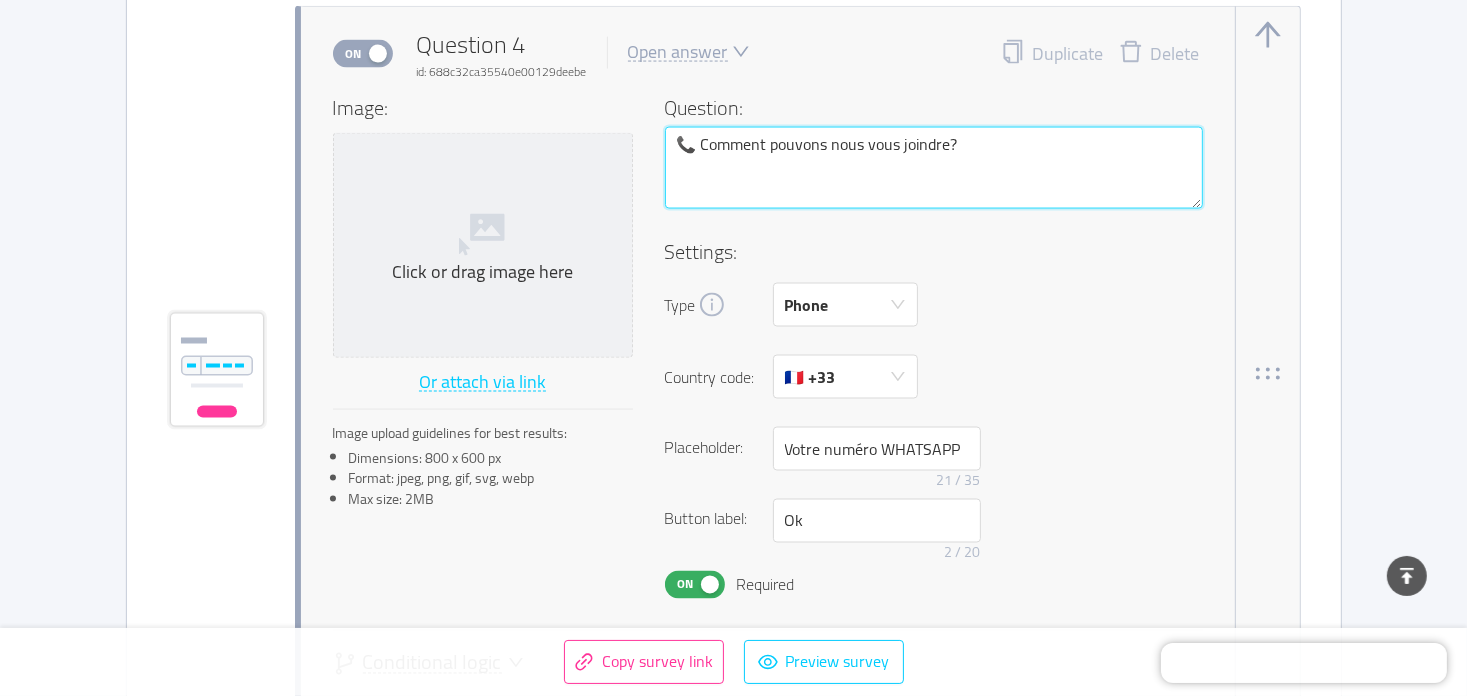 type 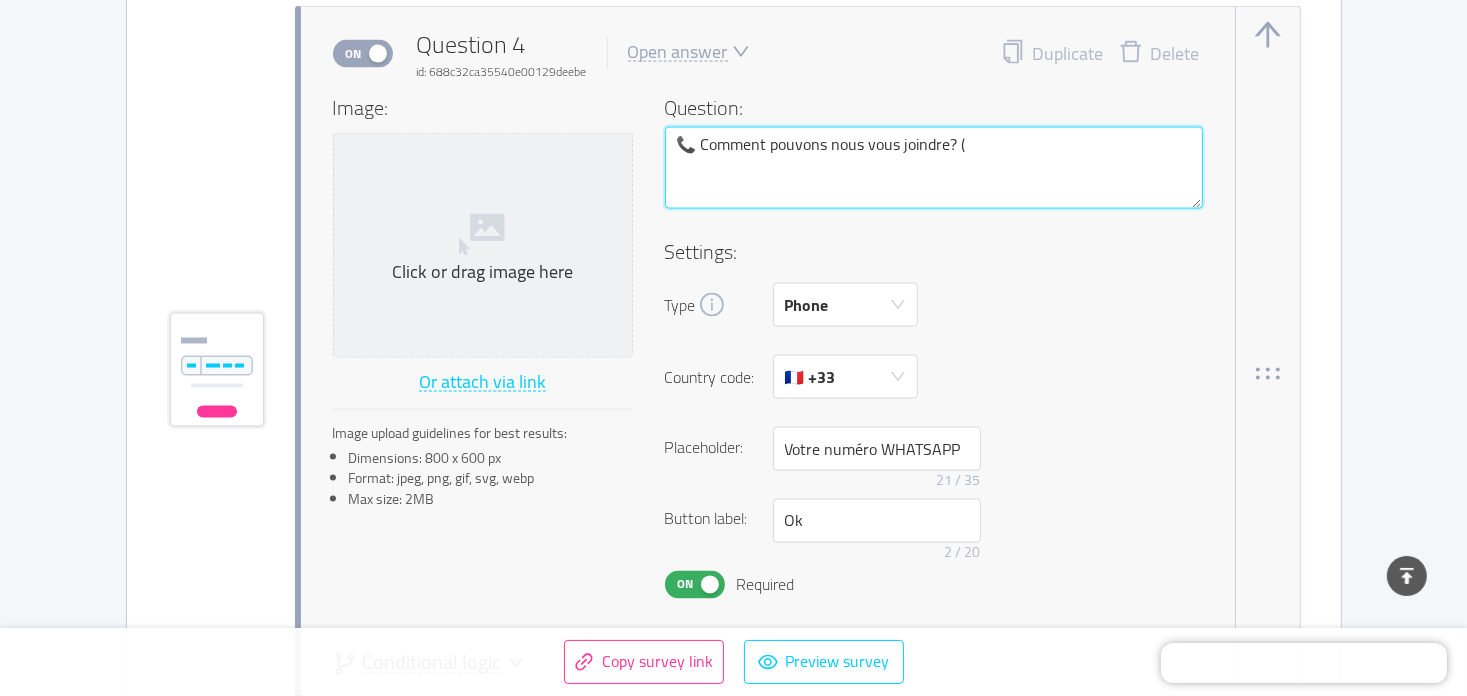 type 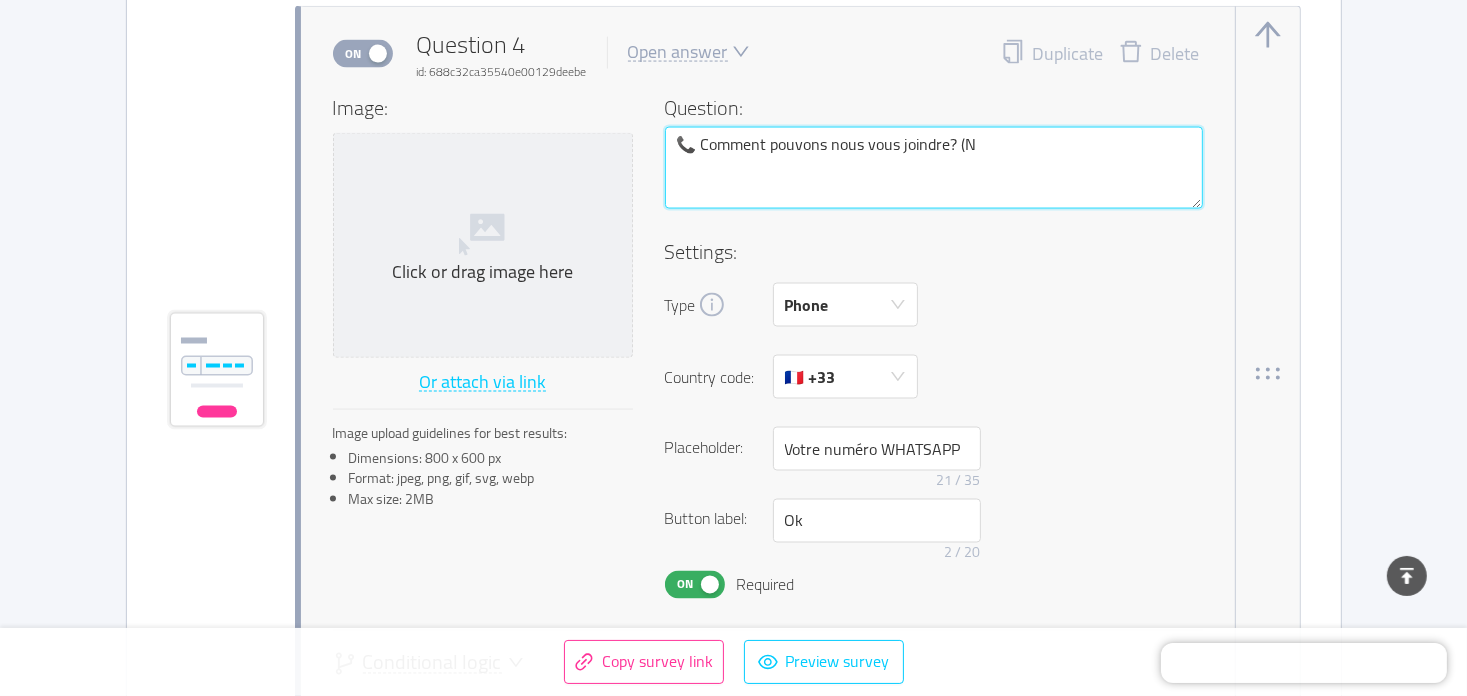 type 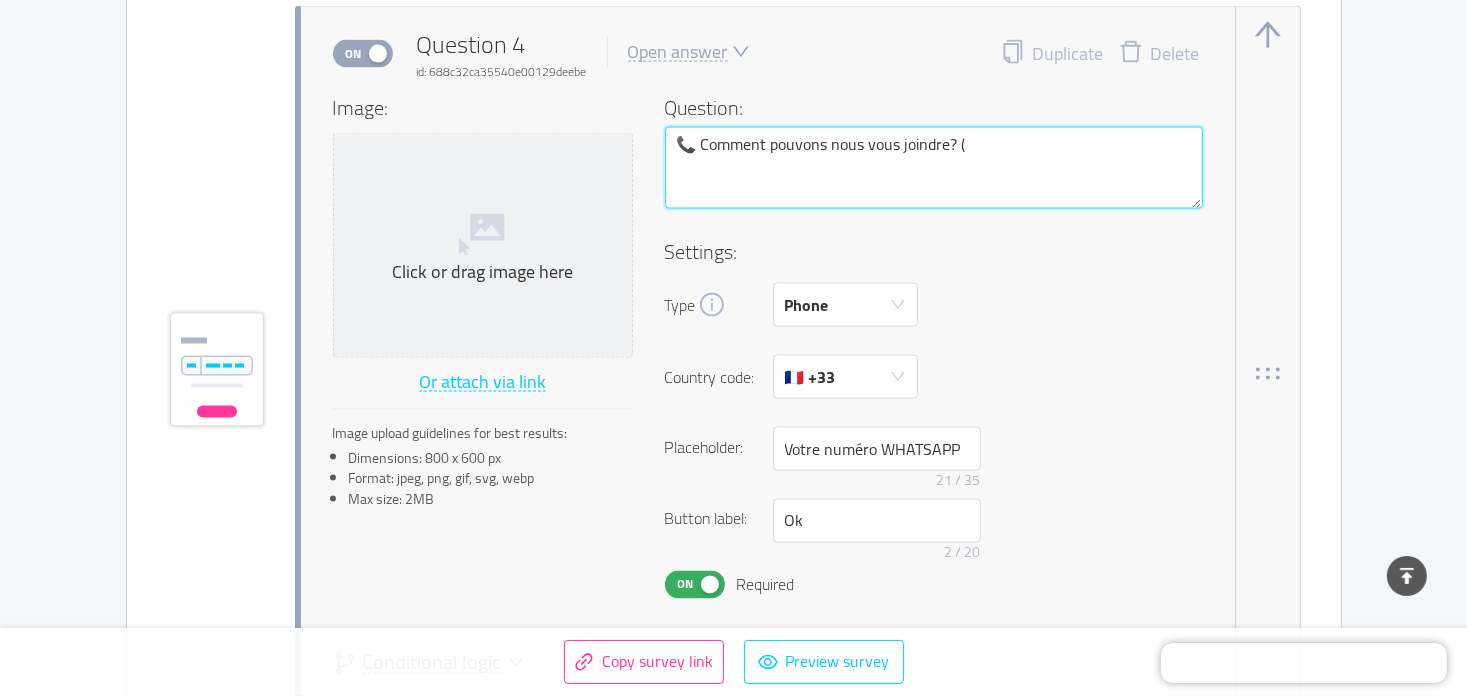 type 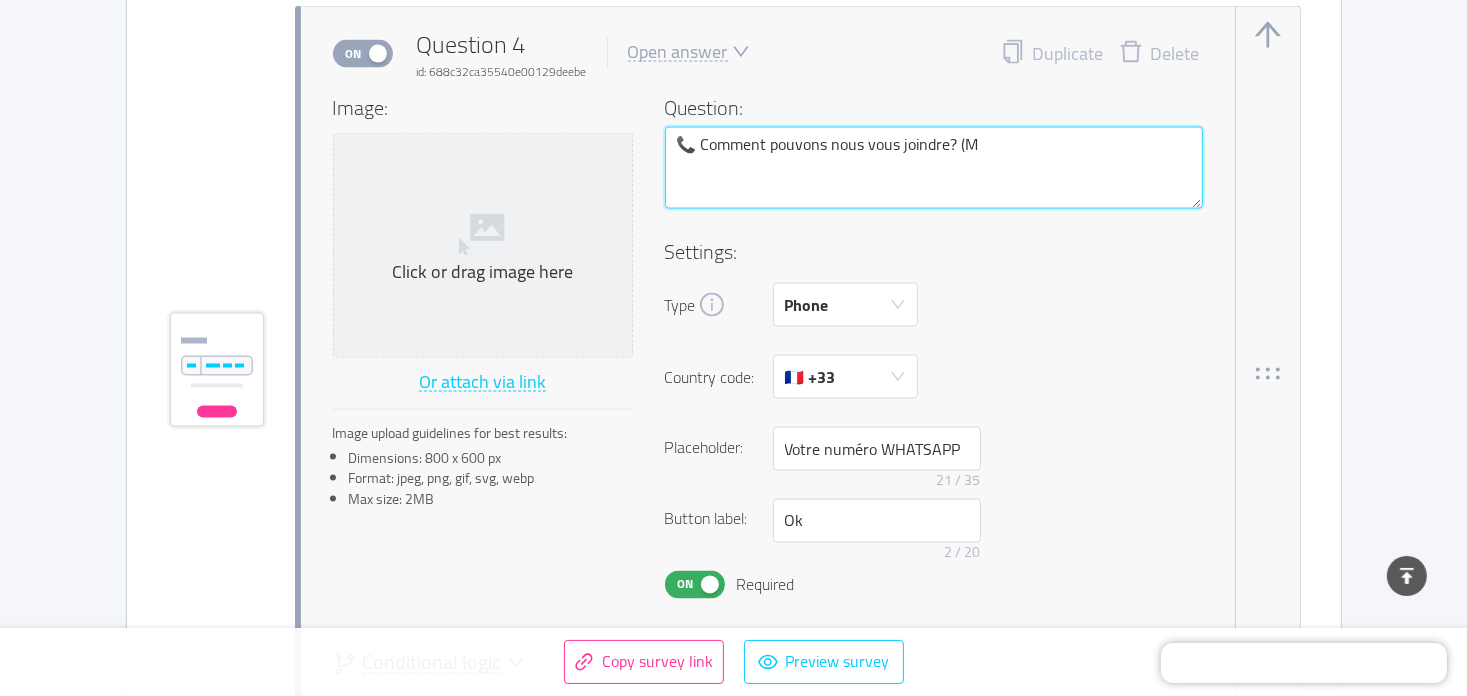 type 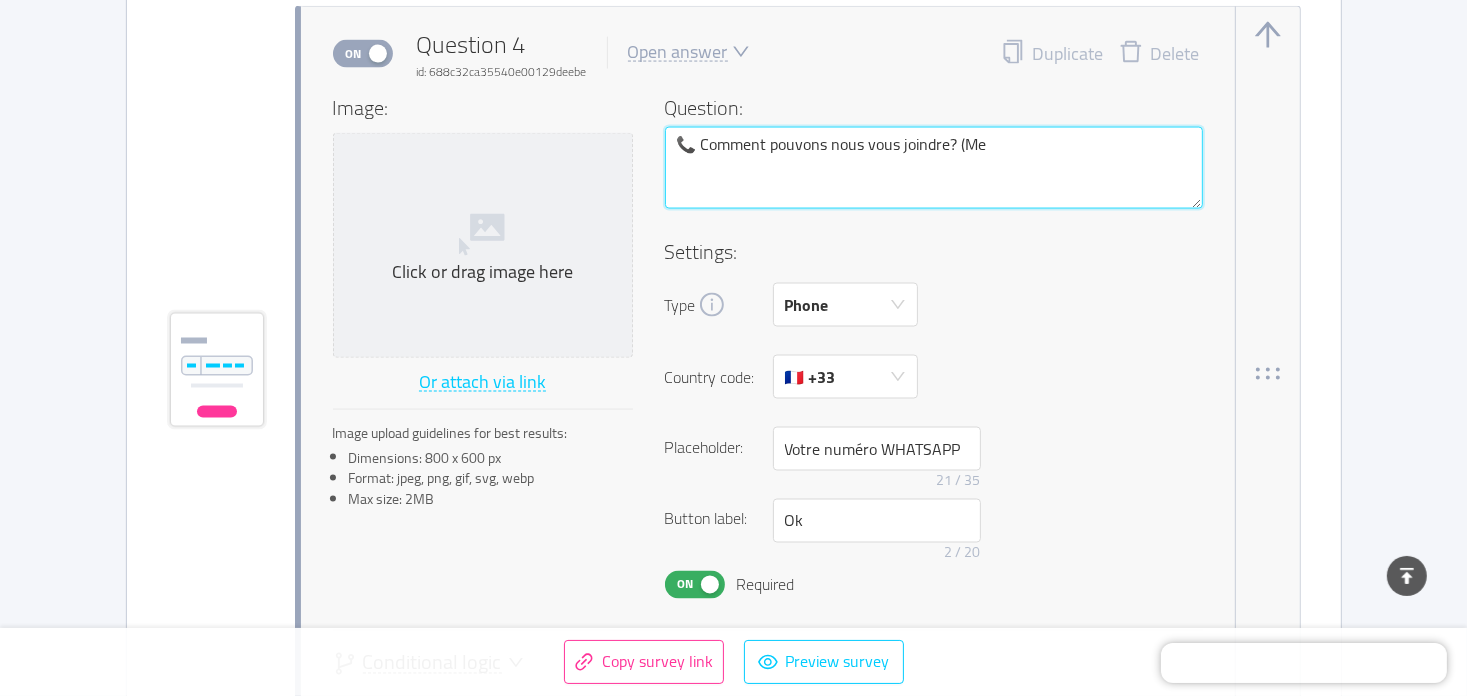 type 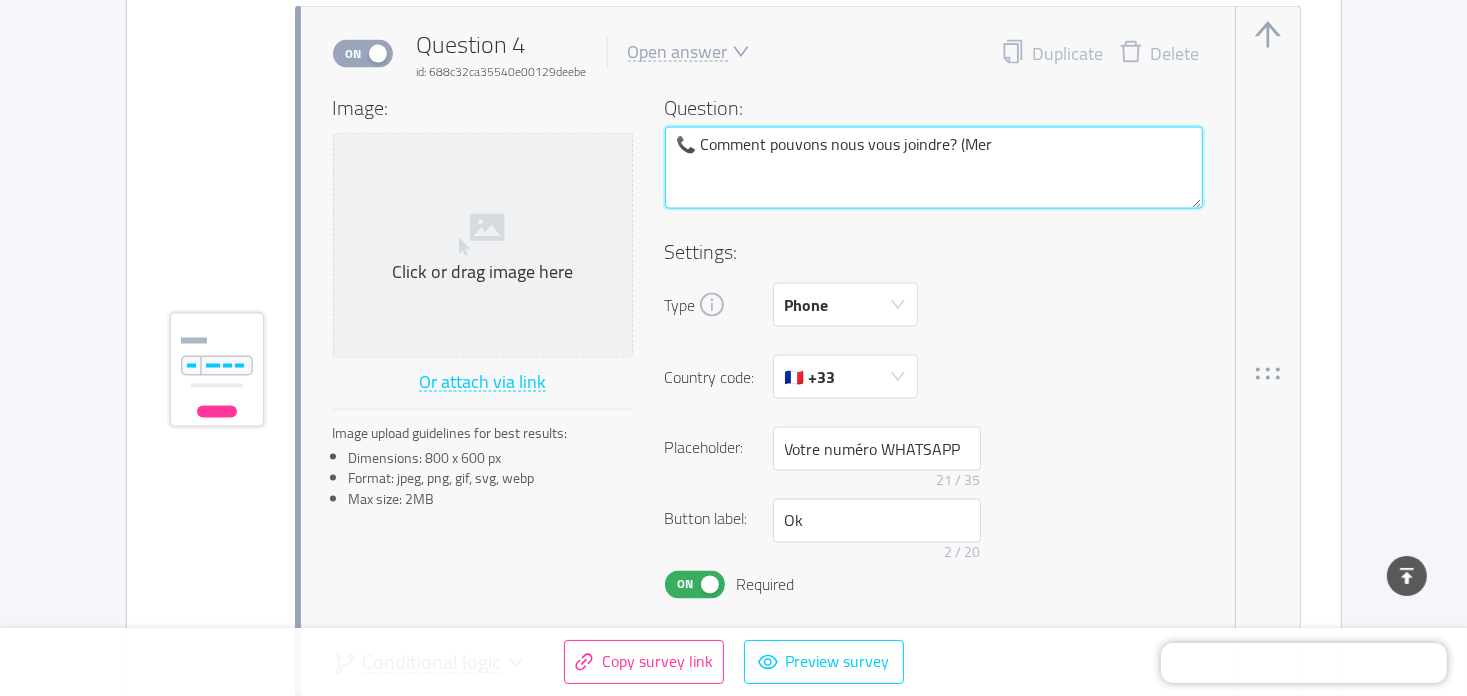 type 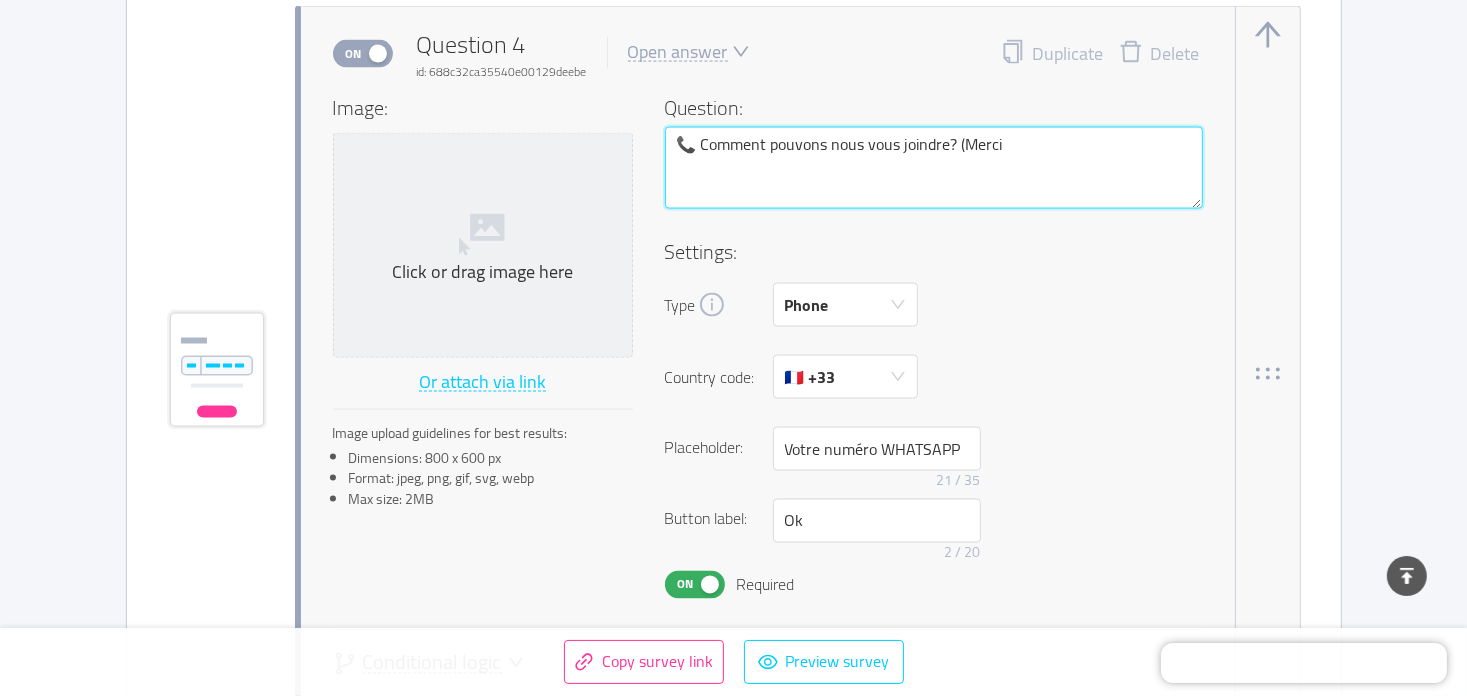 type 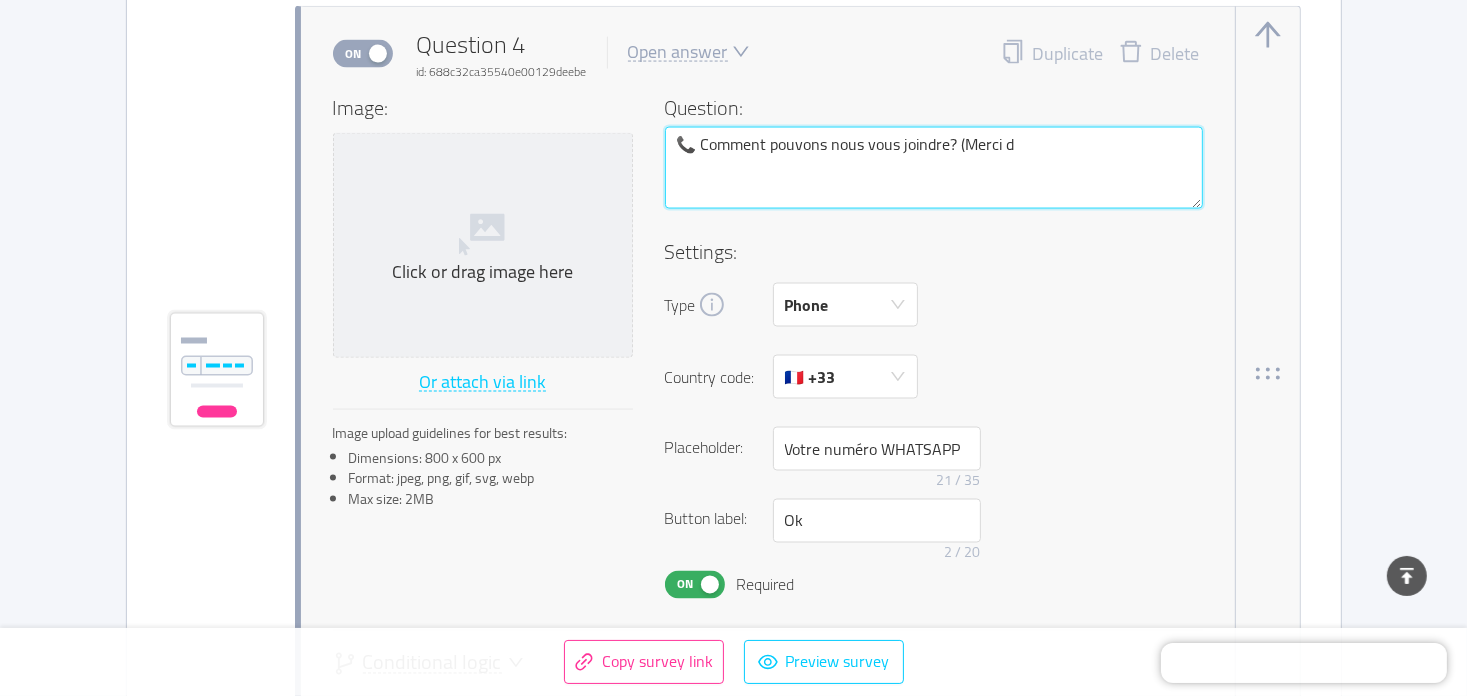 type 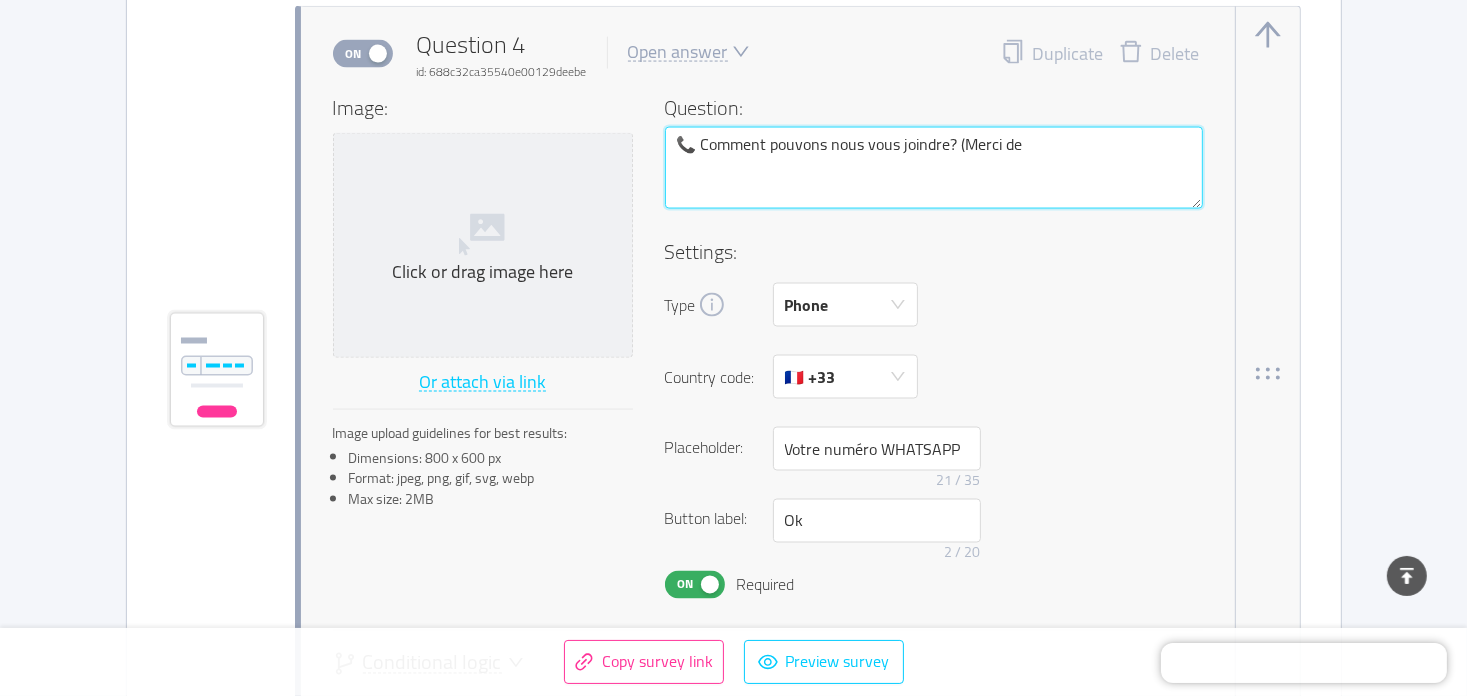 type 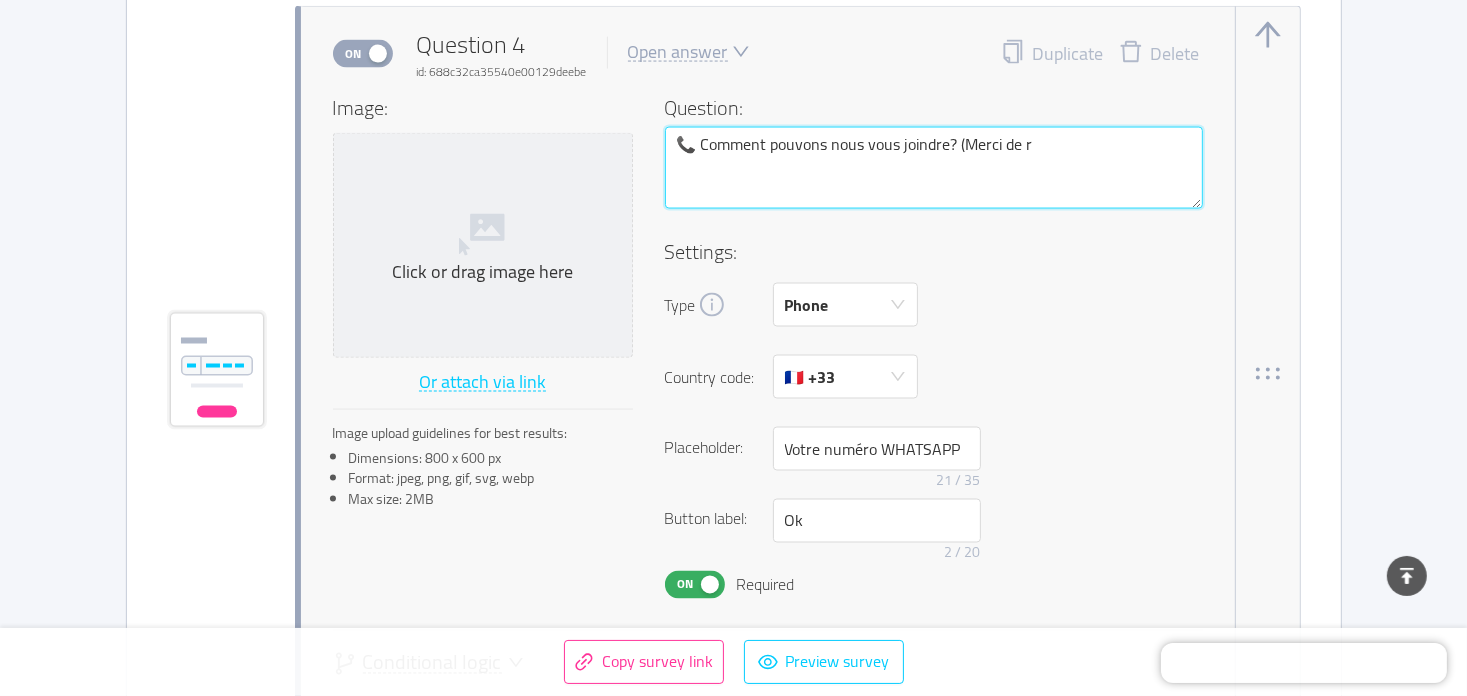 type 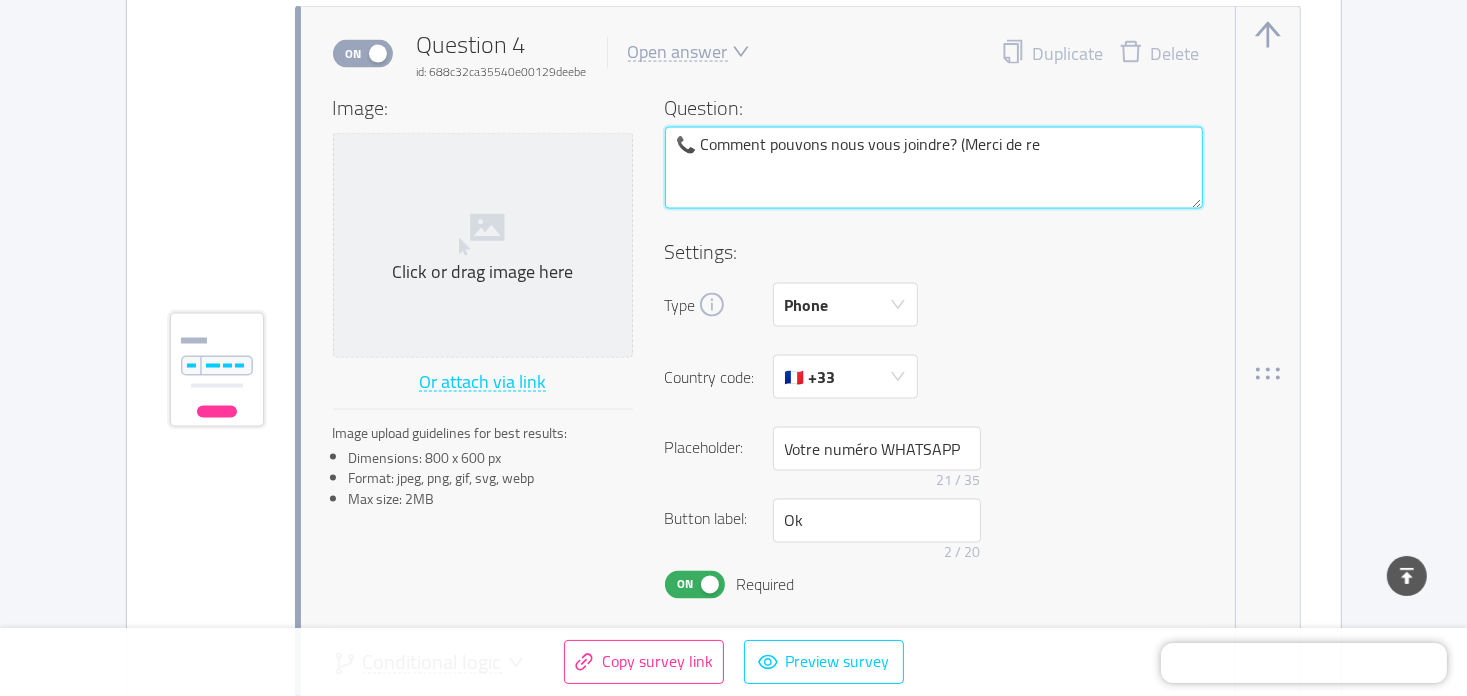 type 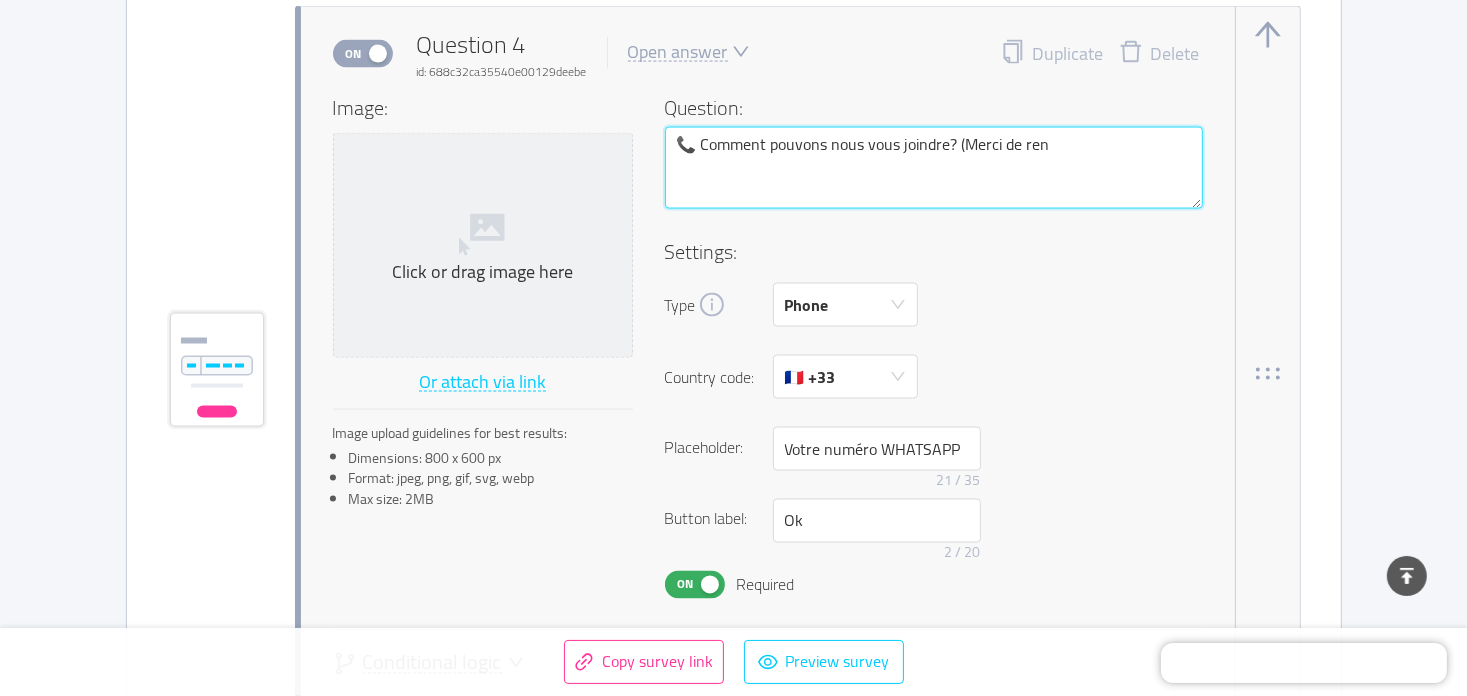 type 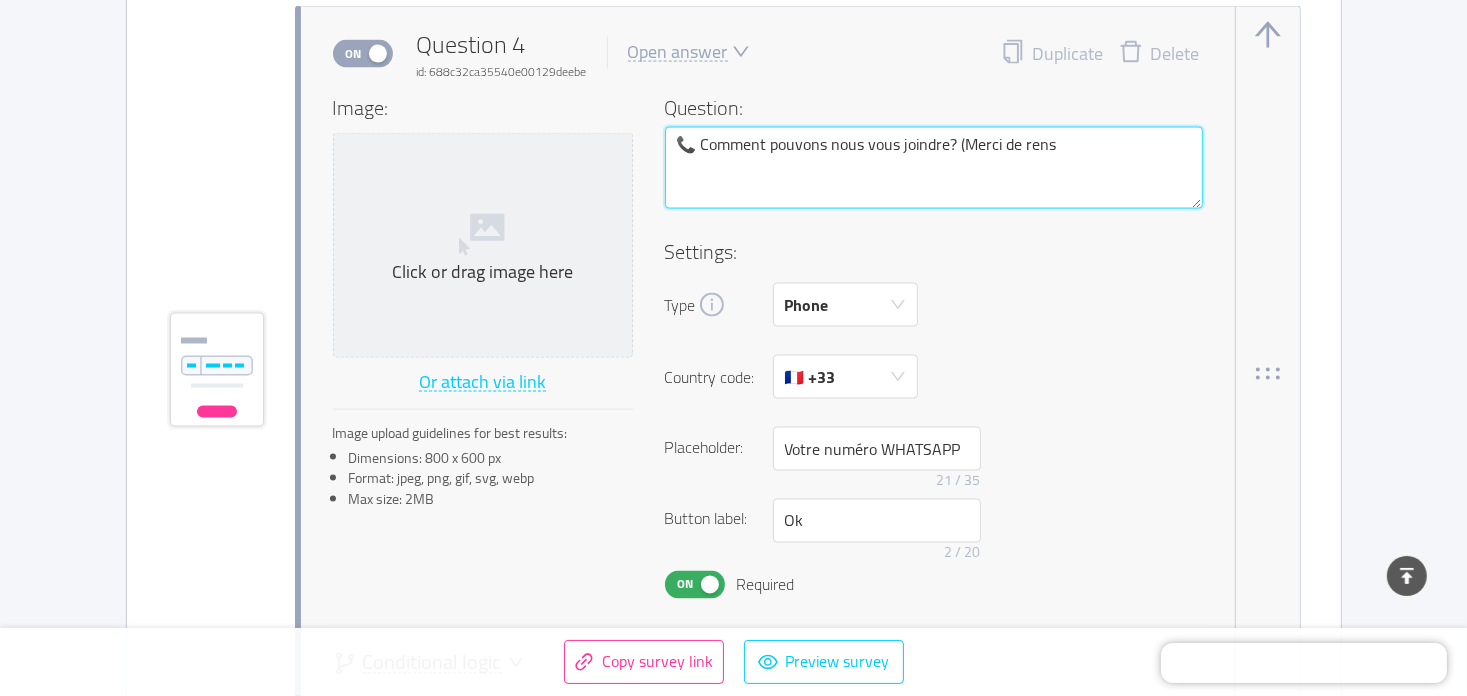 type 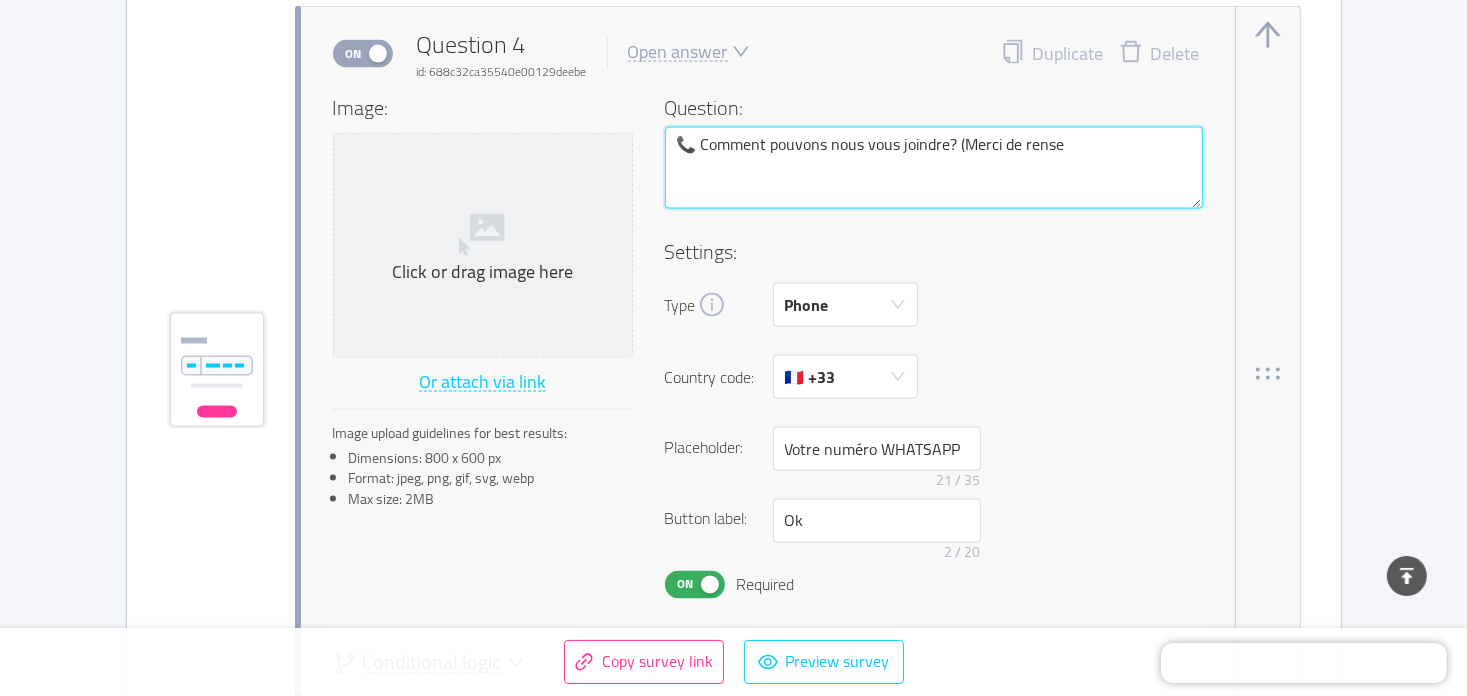 type 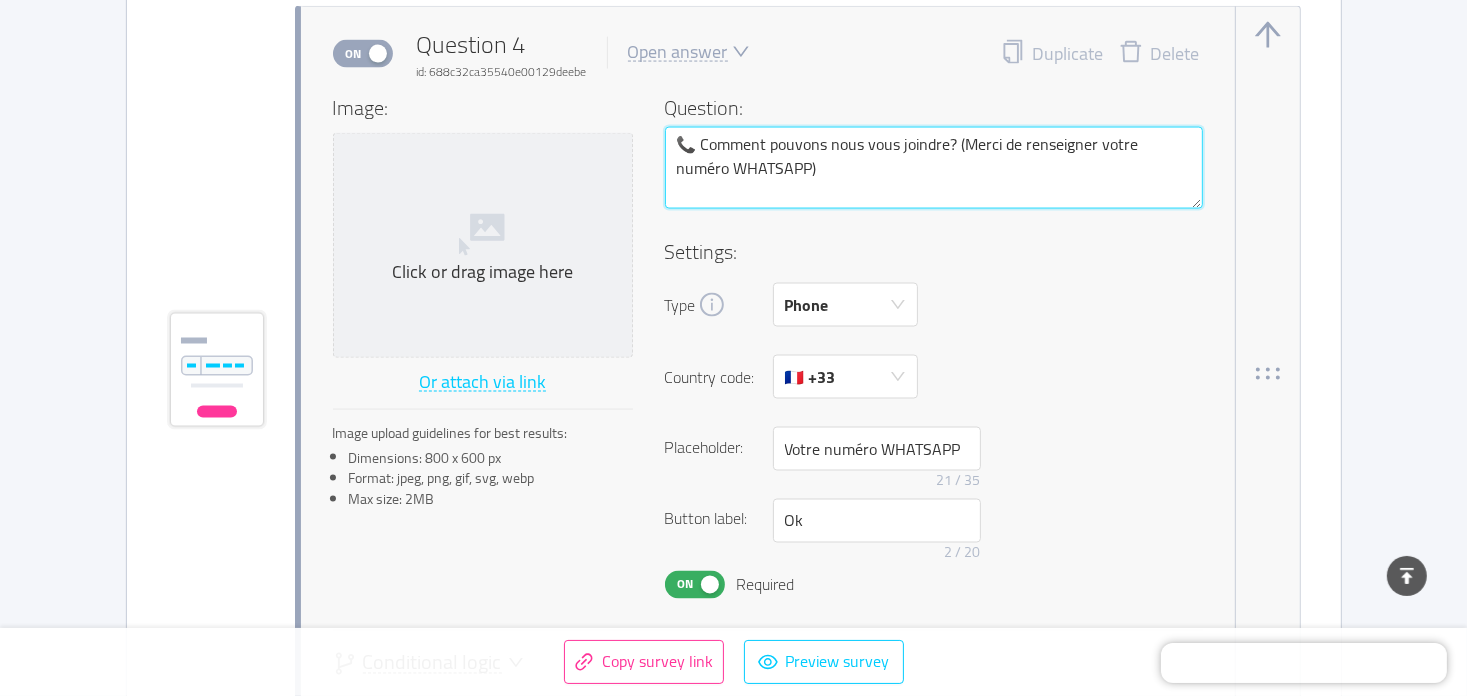 type 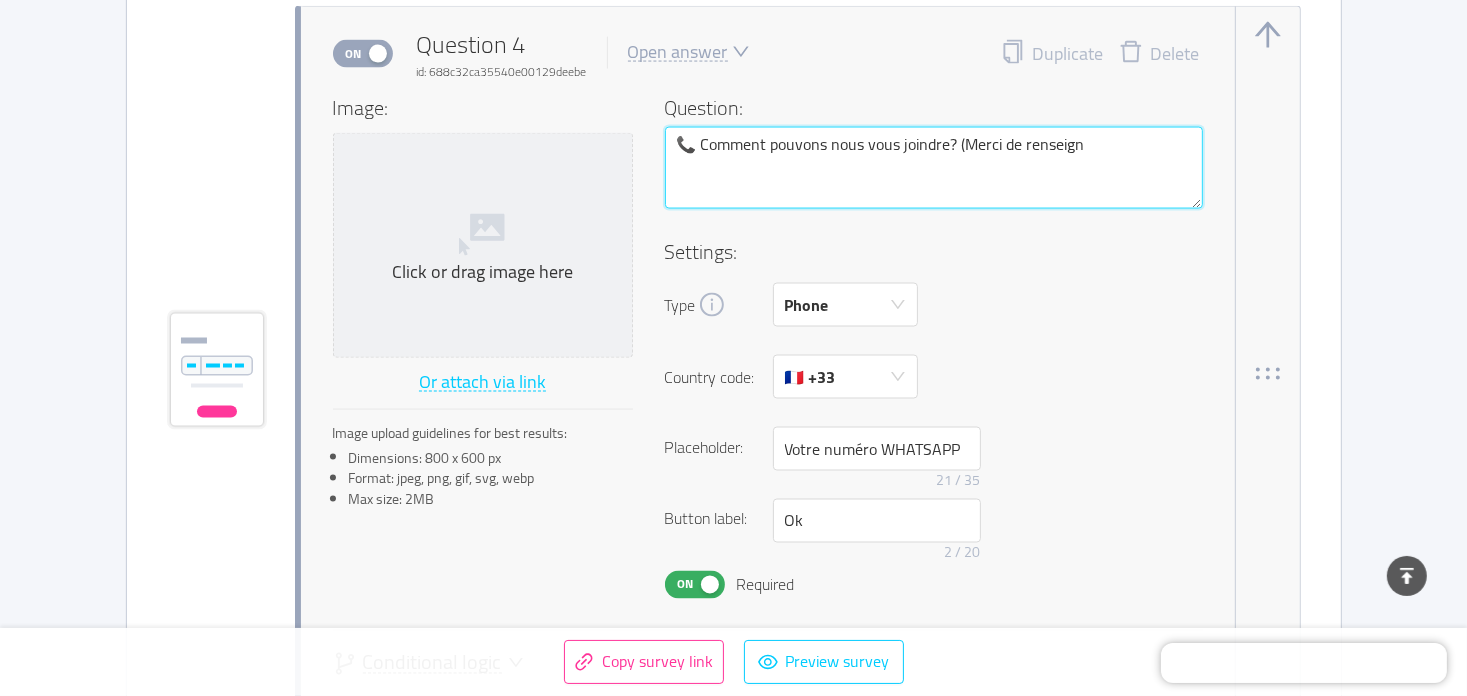 type 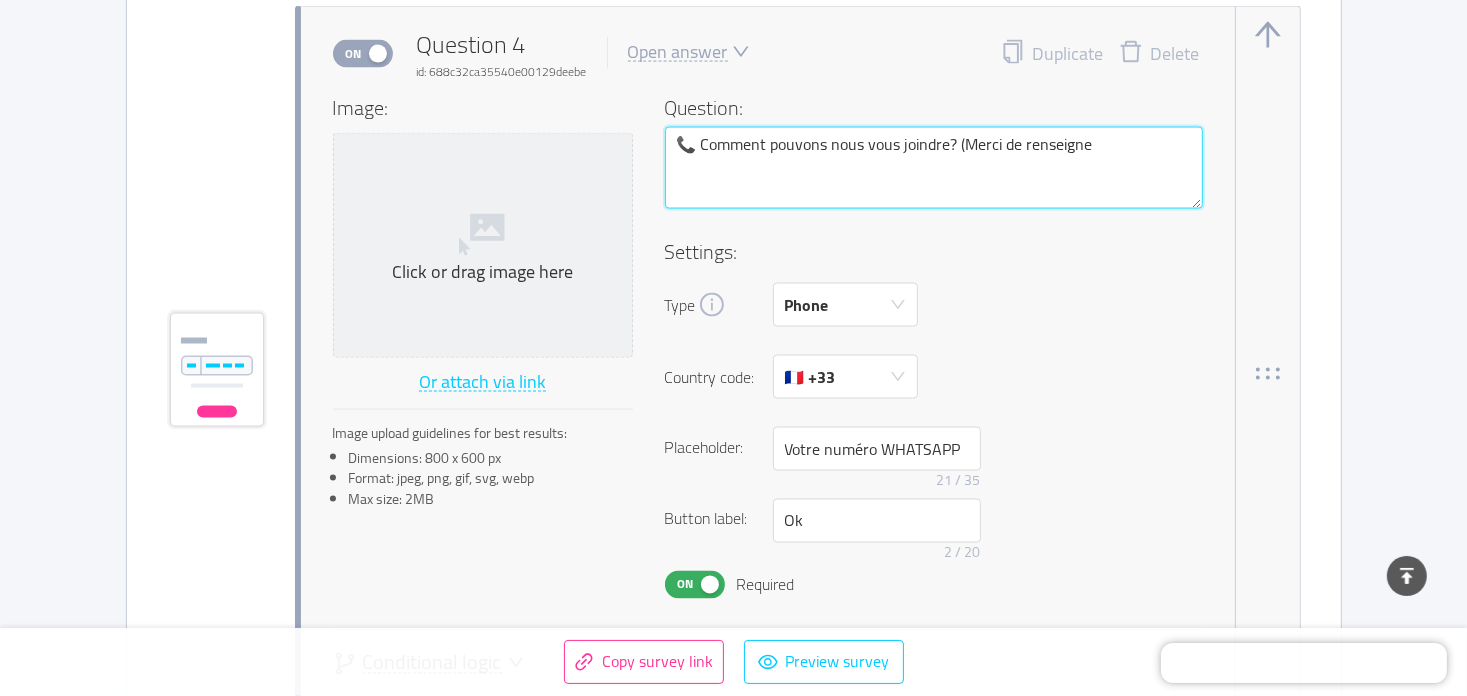 type 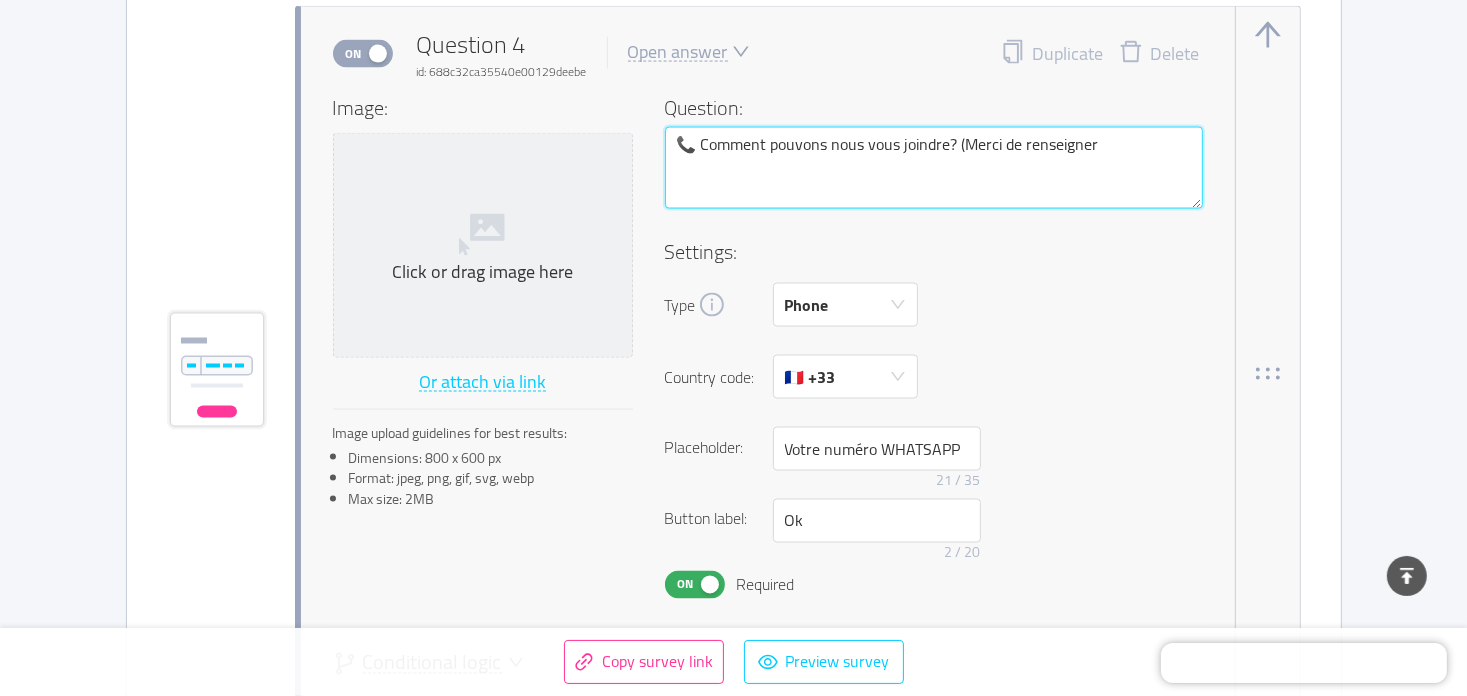 type 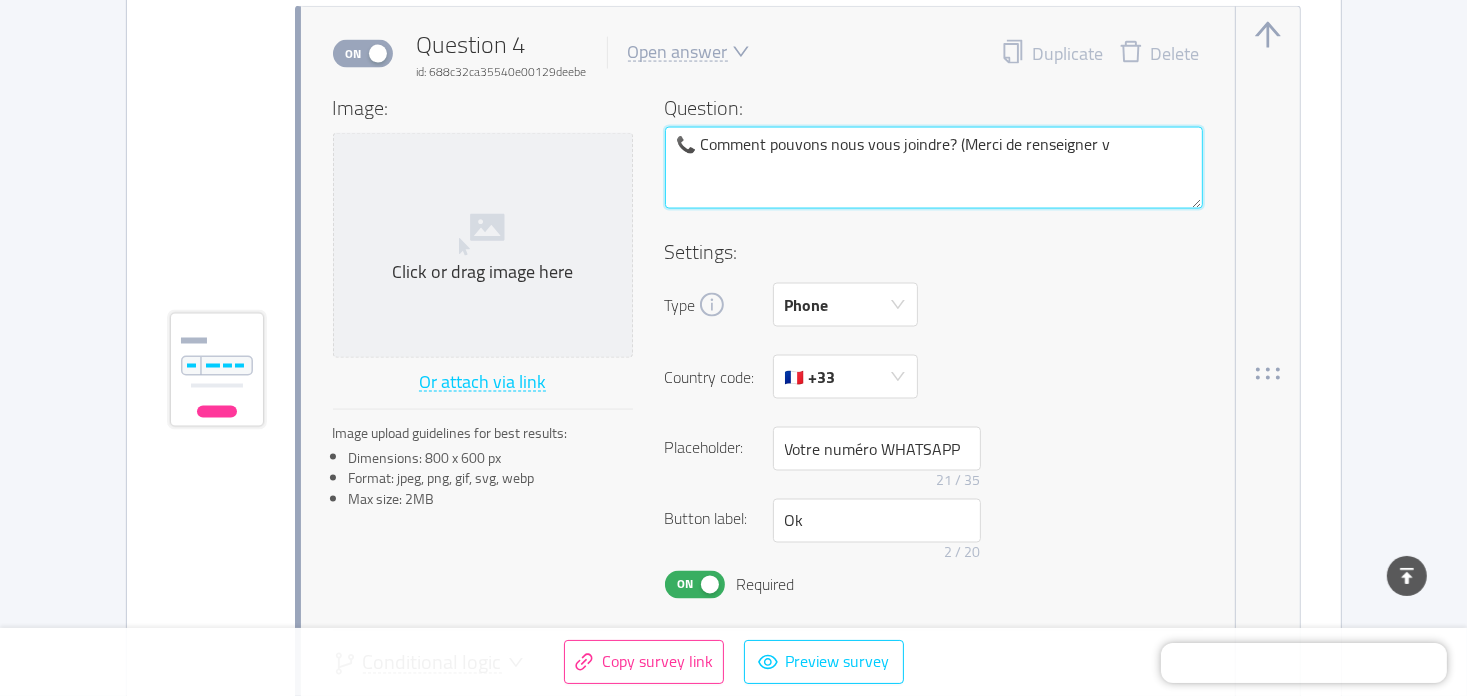 type 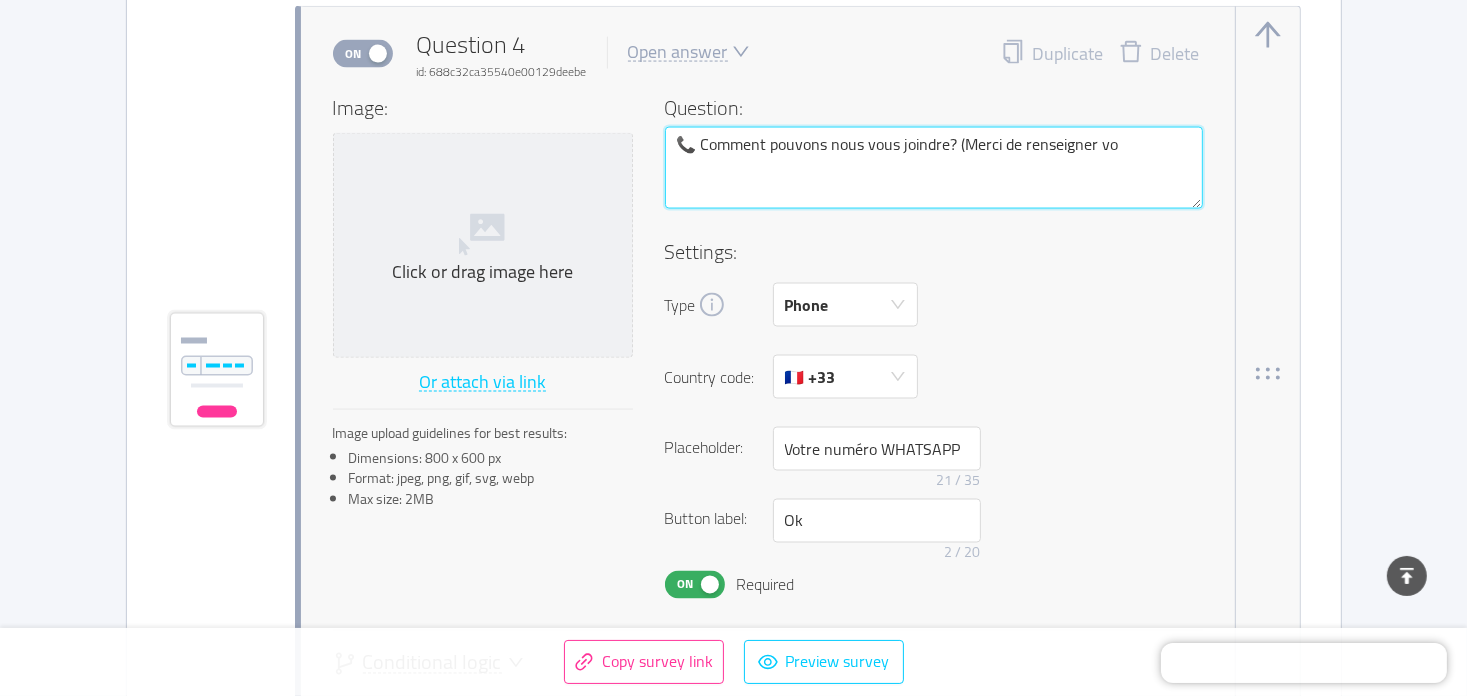 type 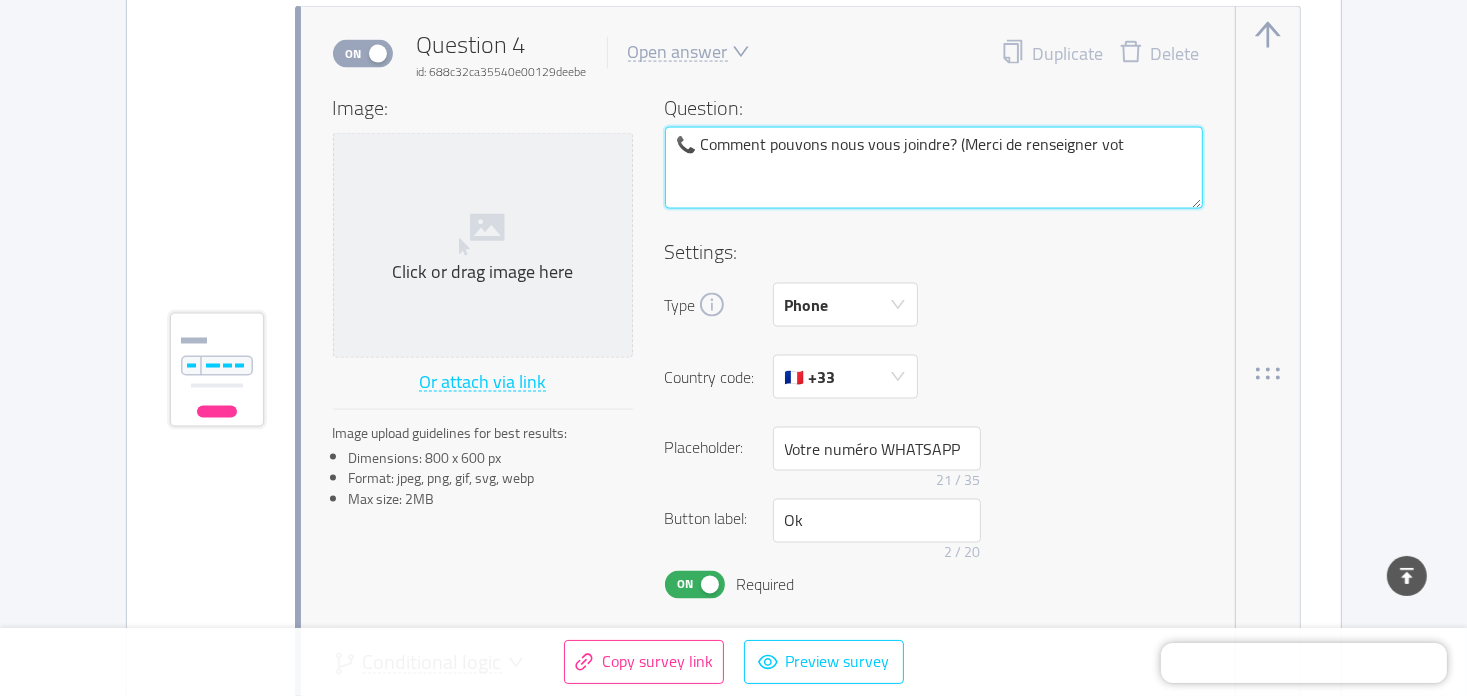 type 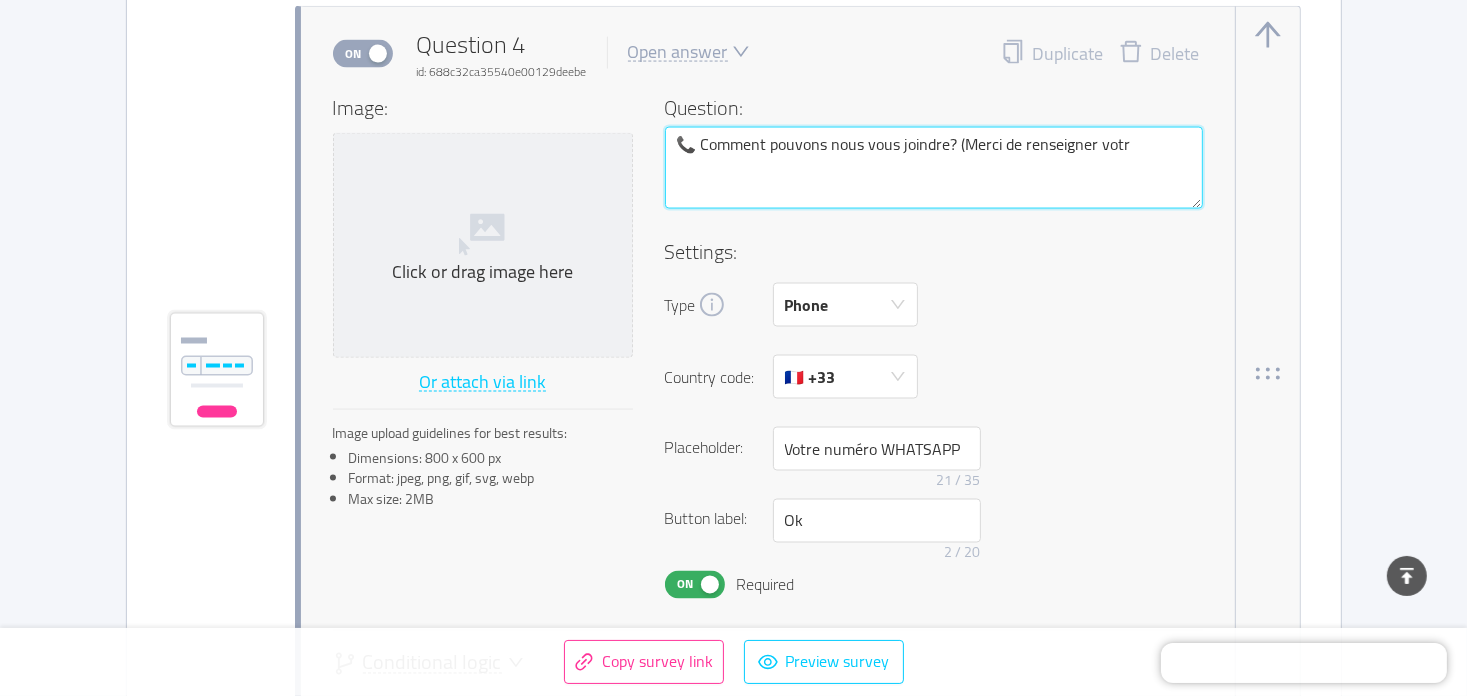 type 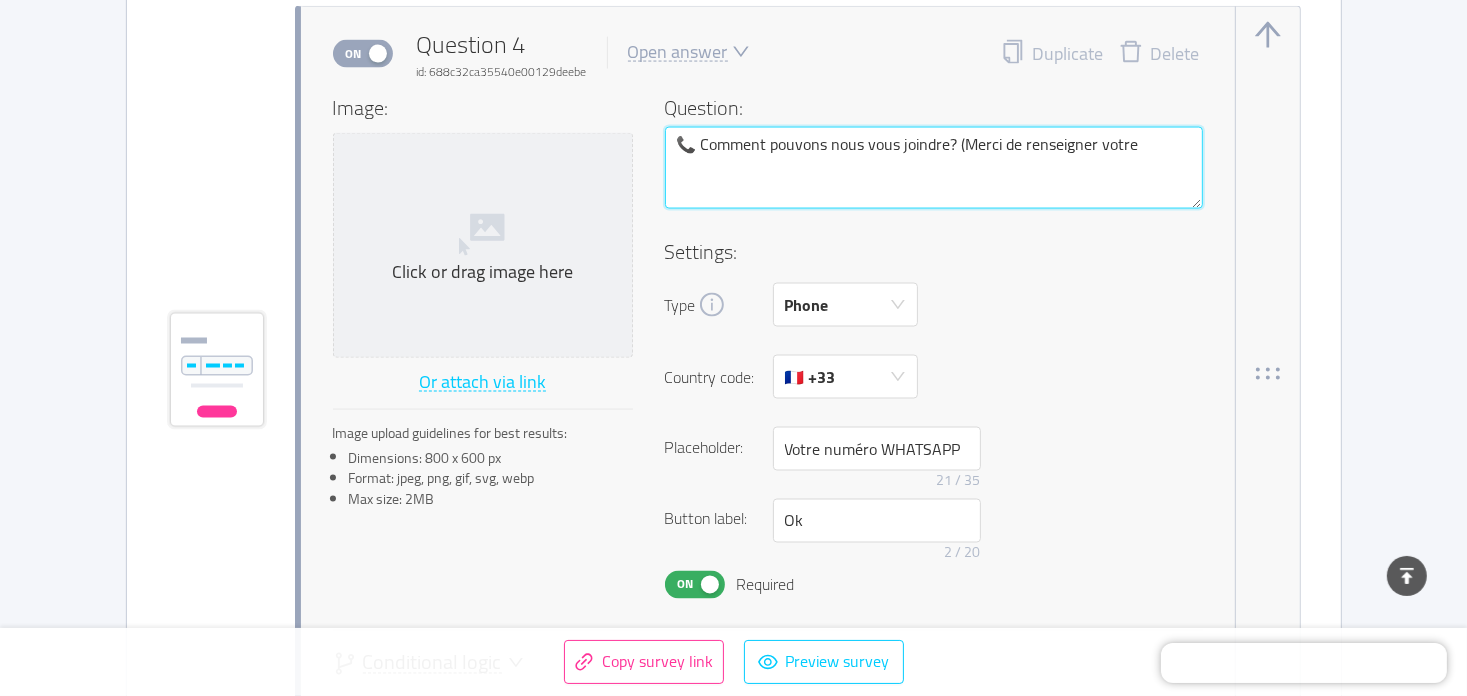 type 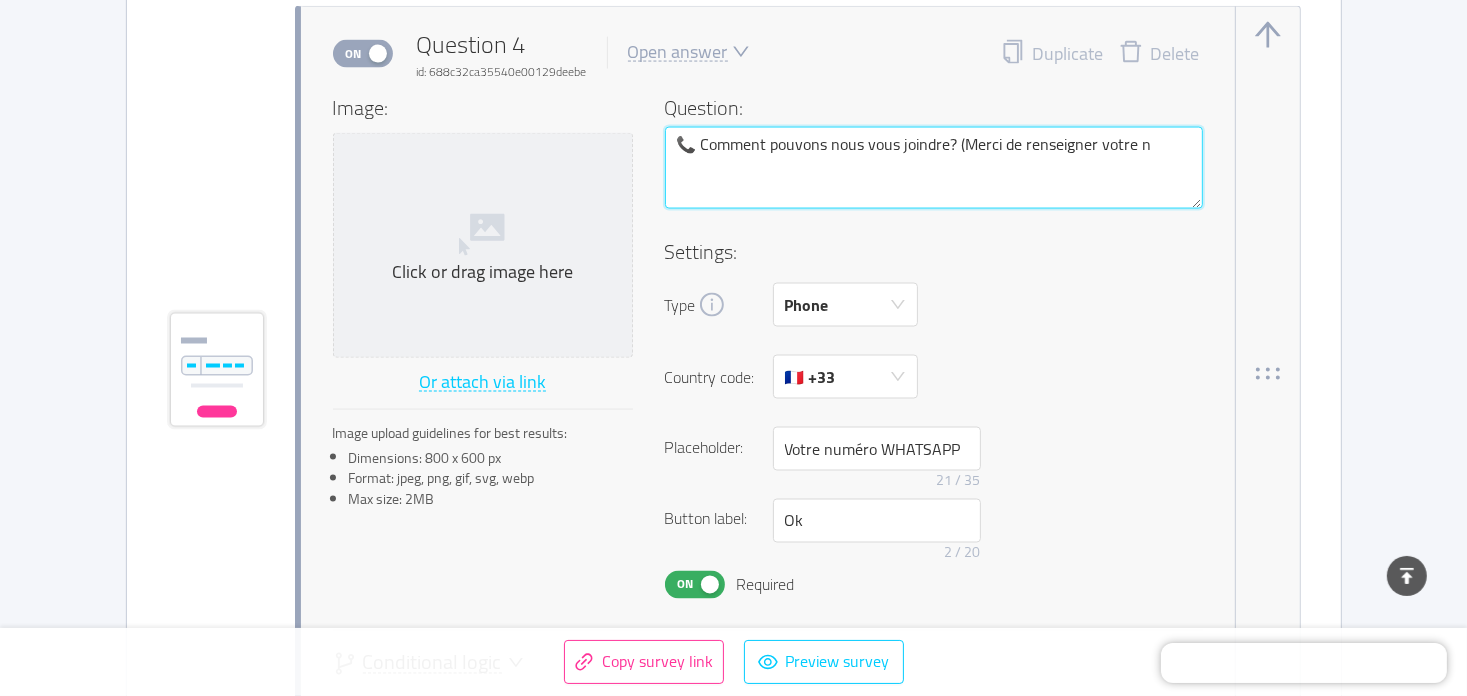 type 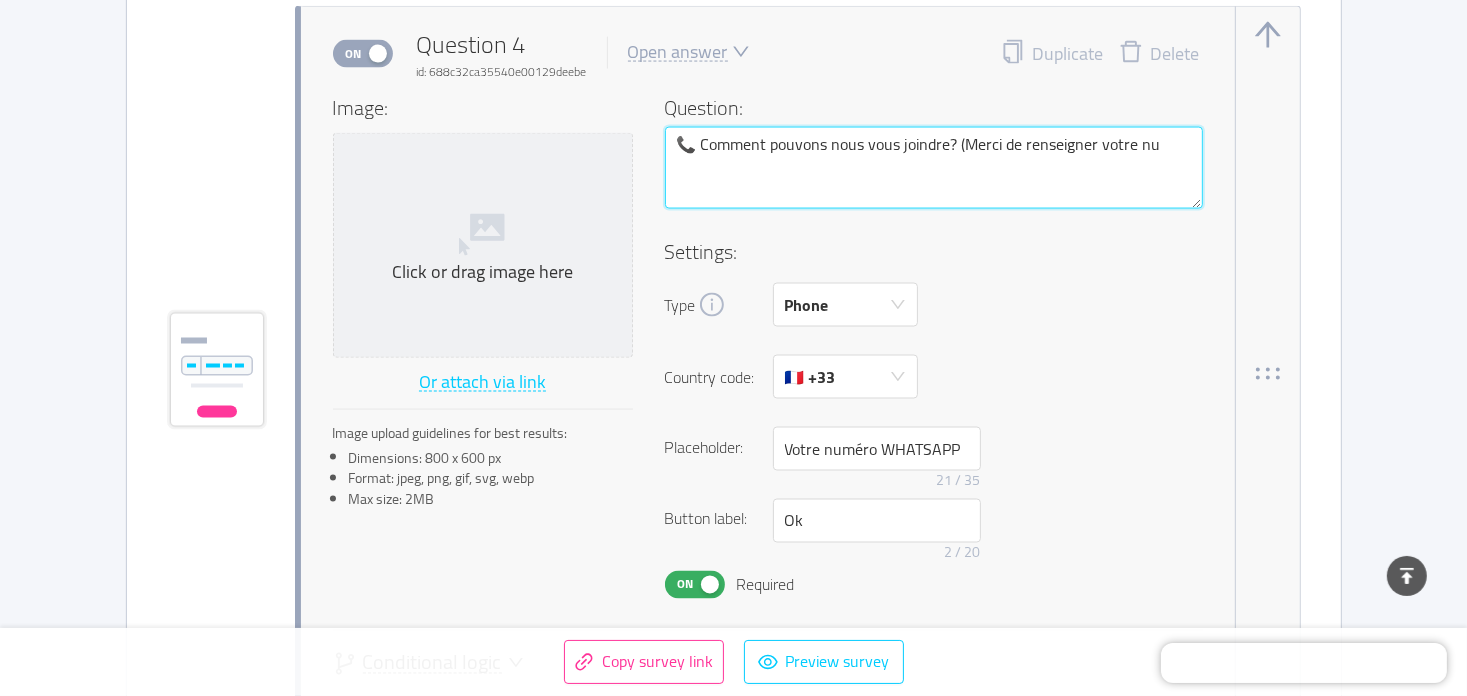 type 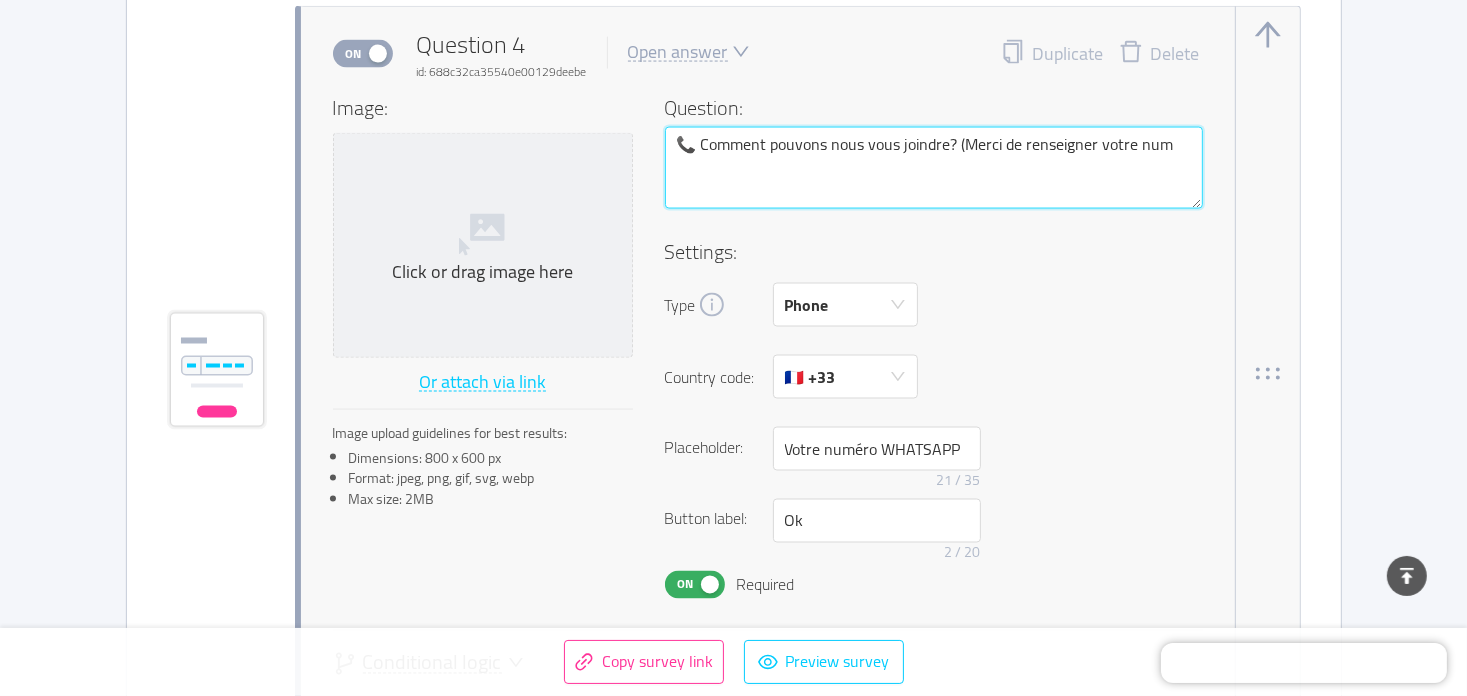 type 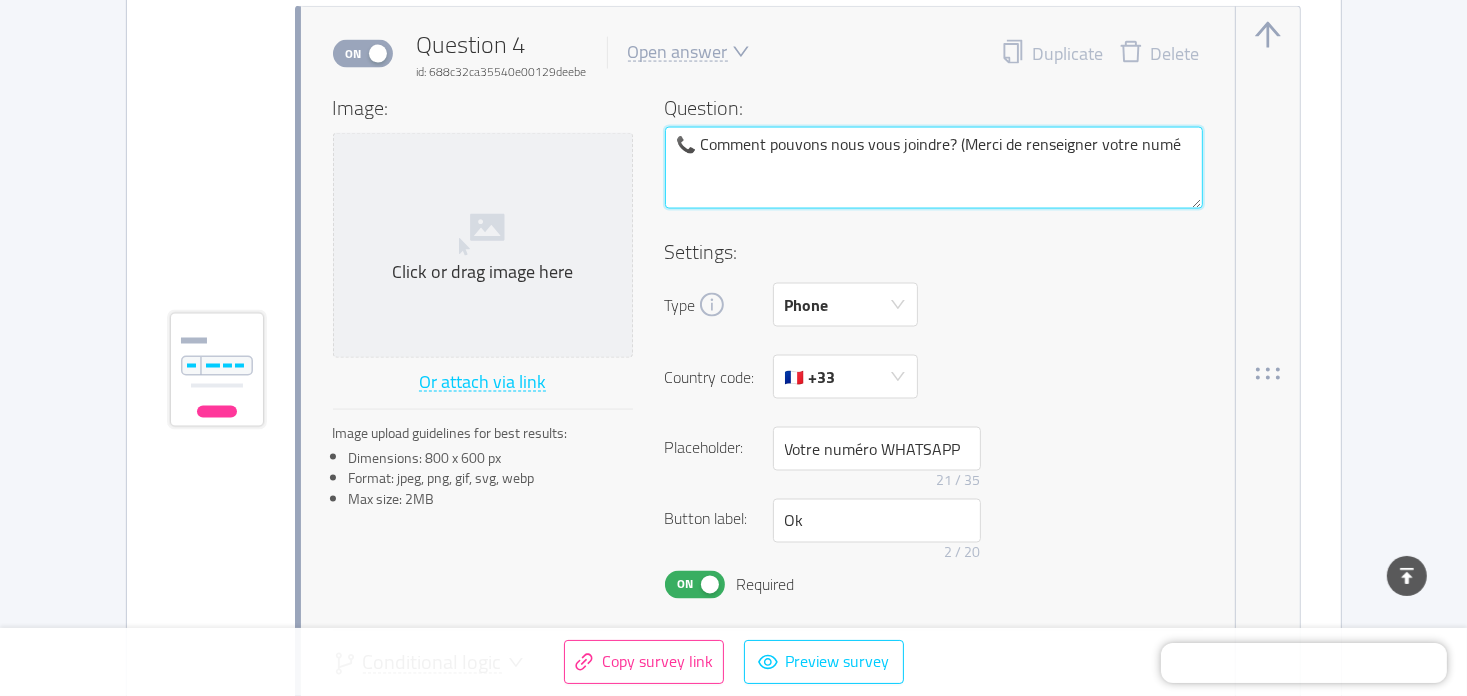 type 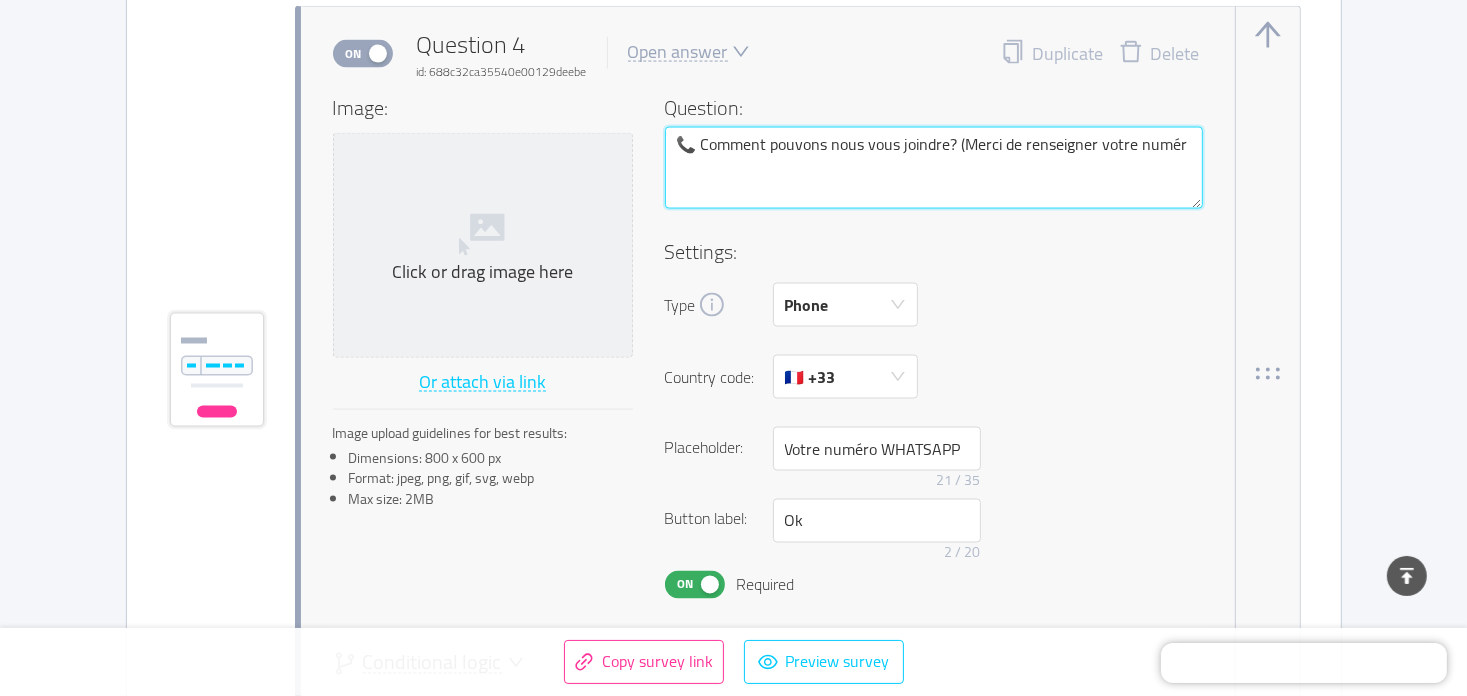 type 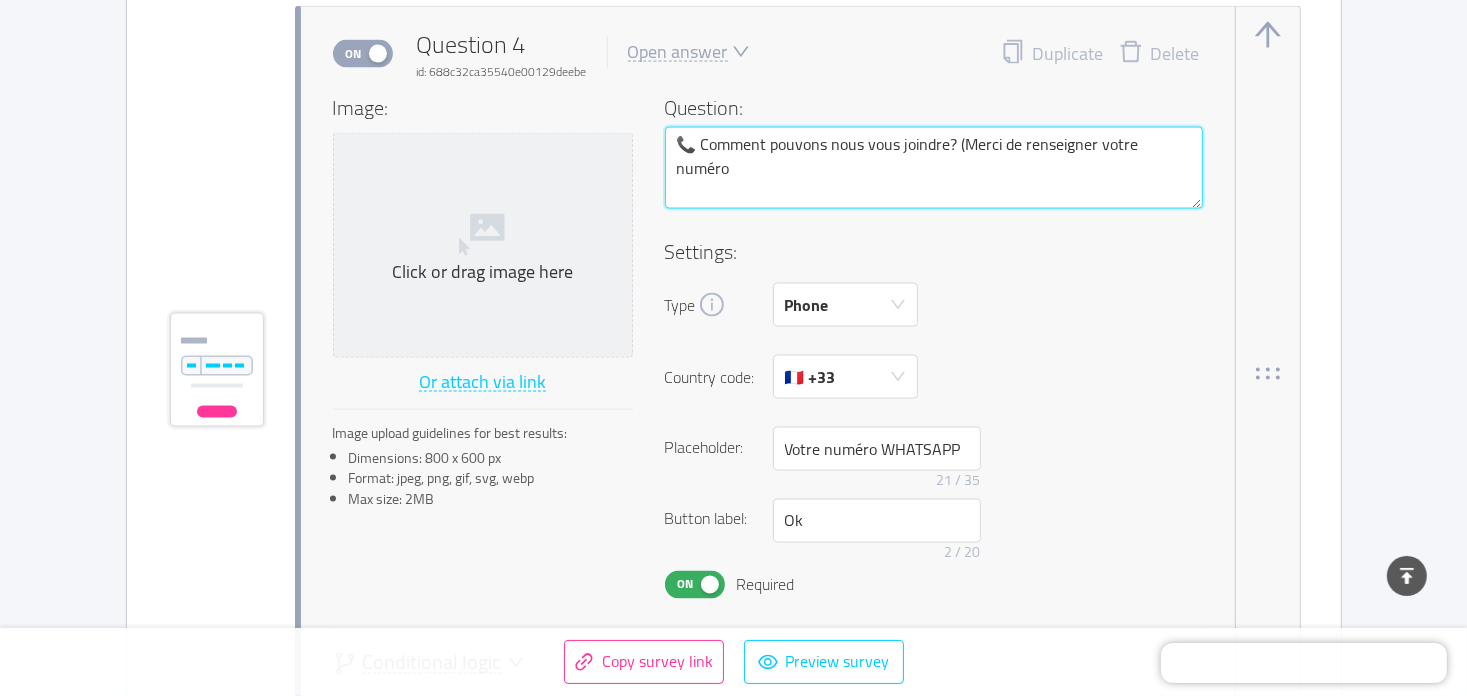 type 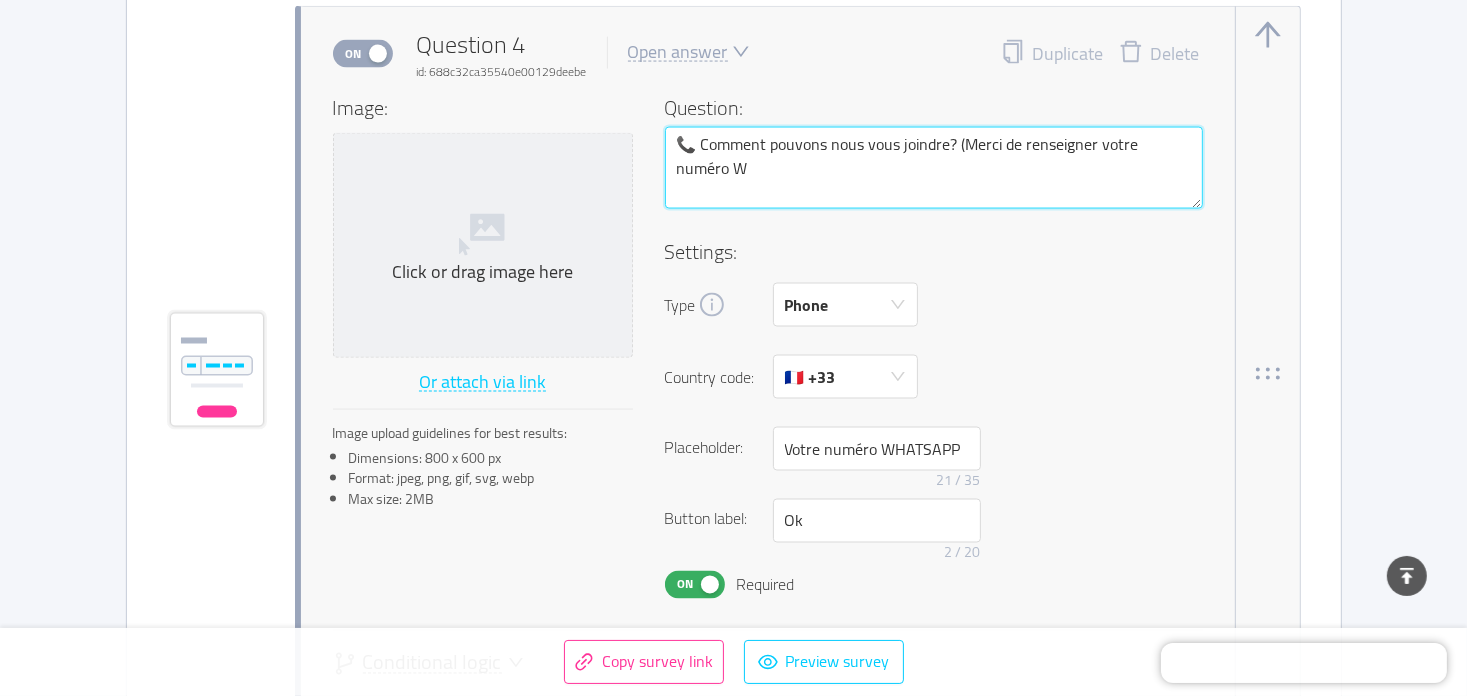 type 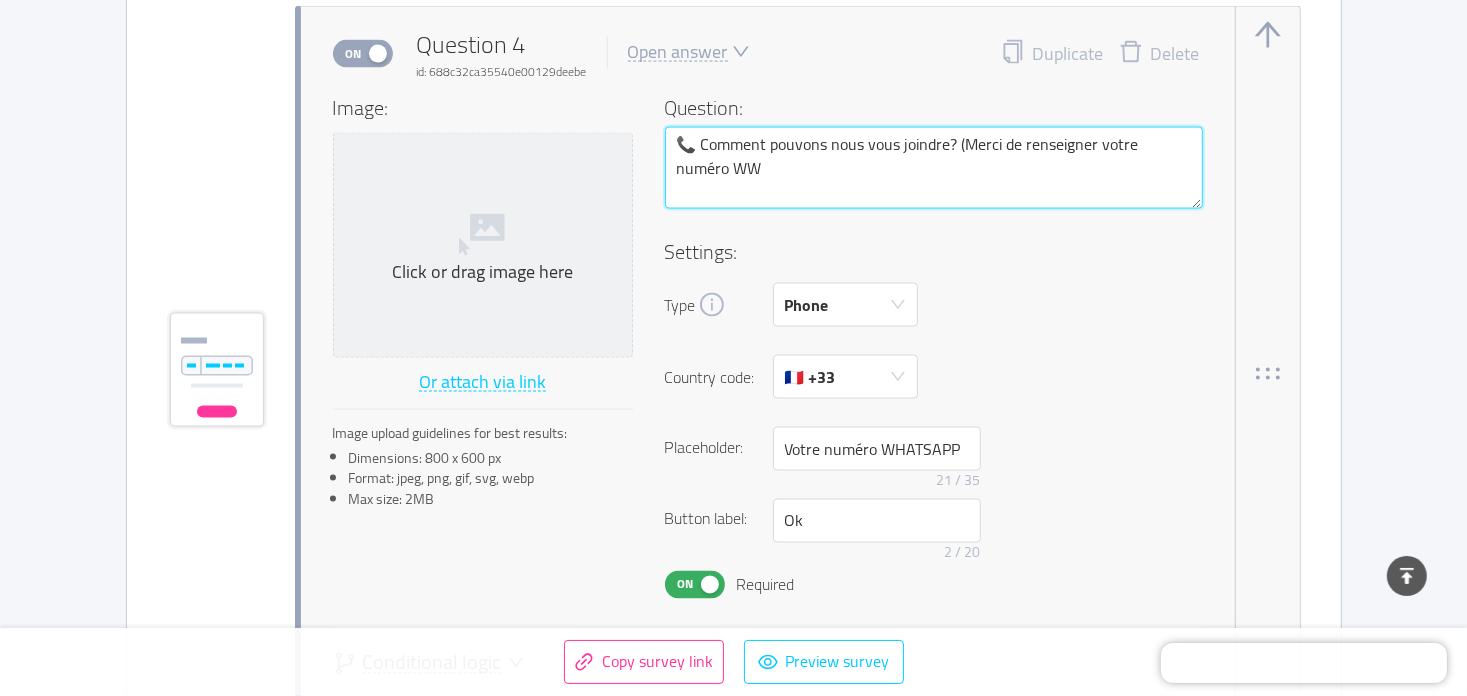 type 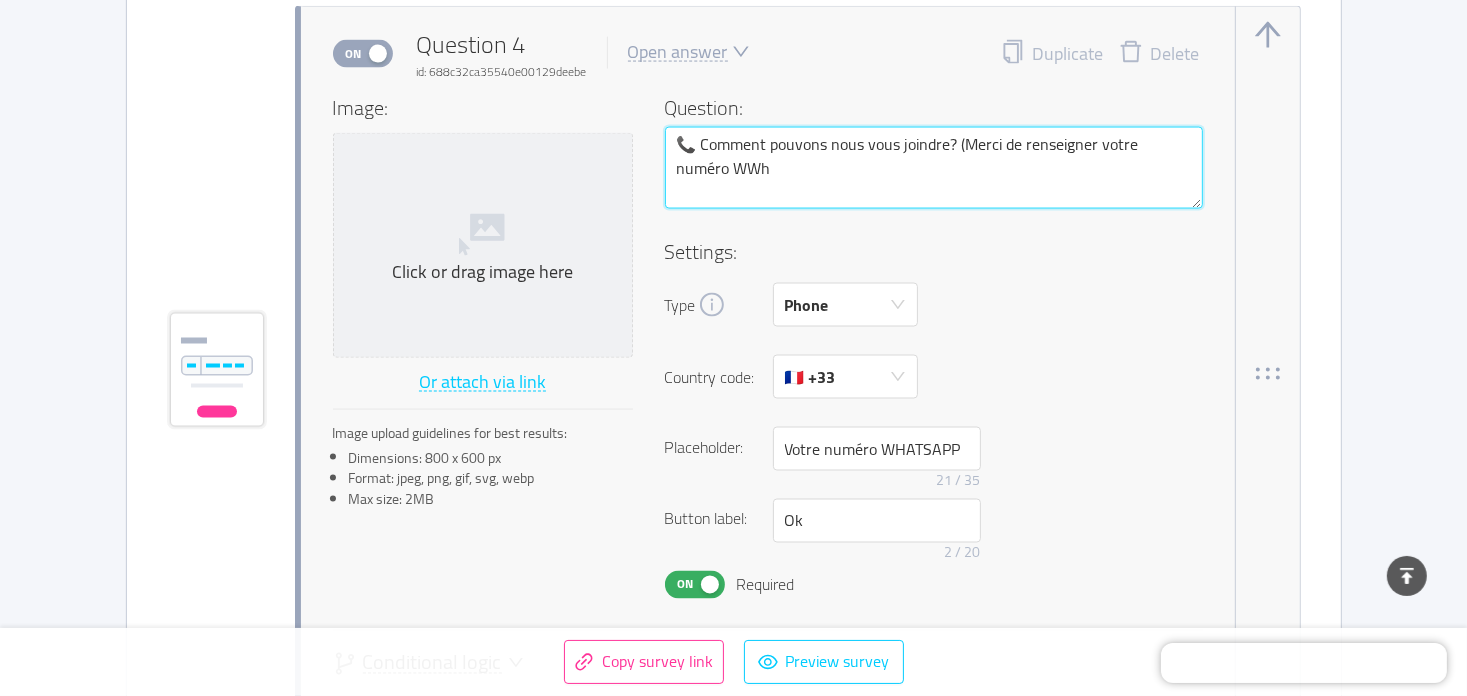 type 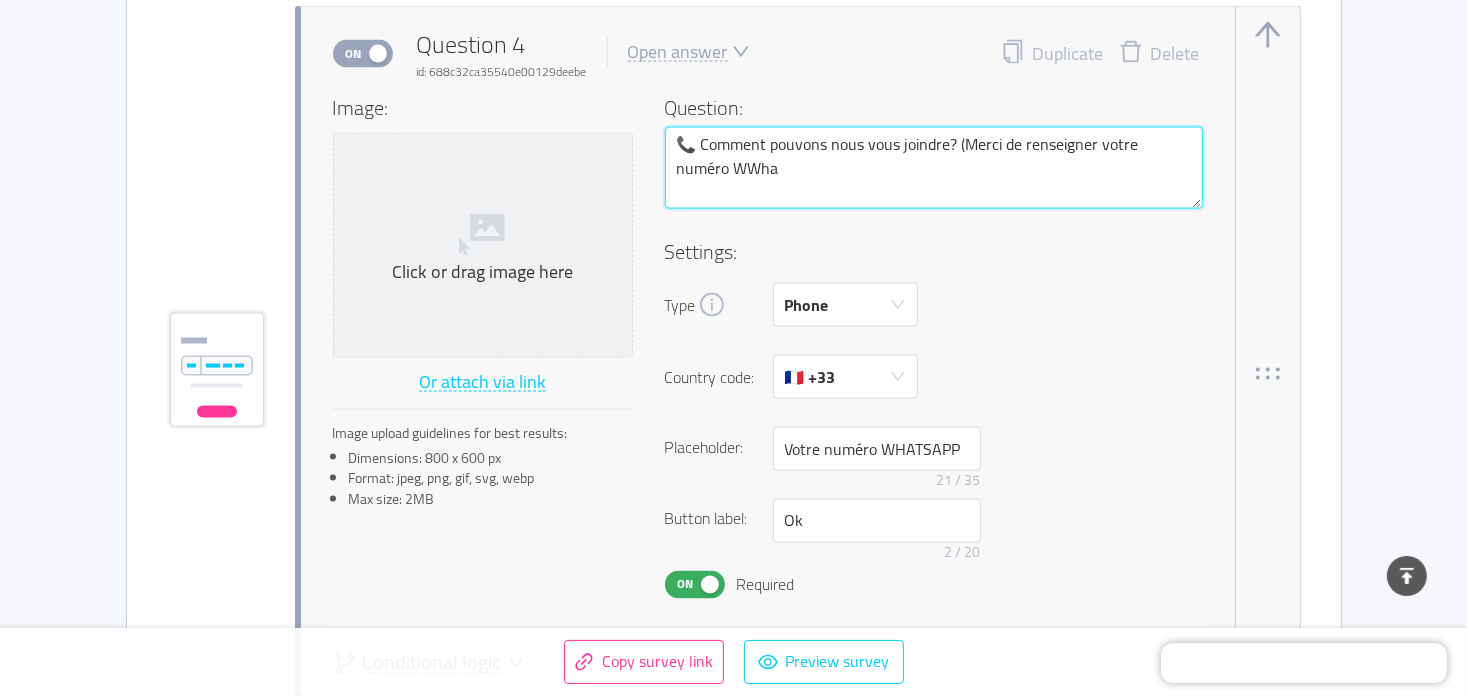 type 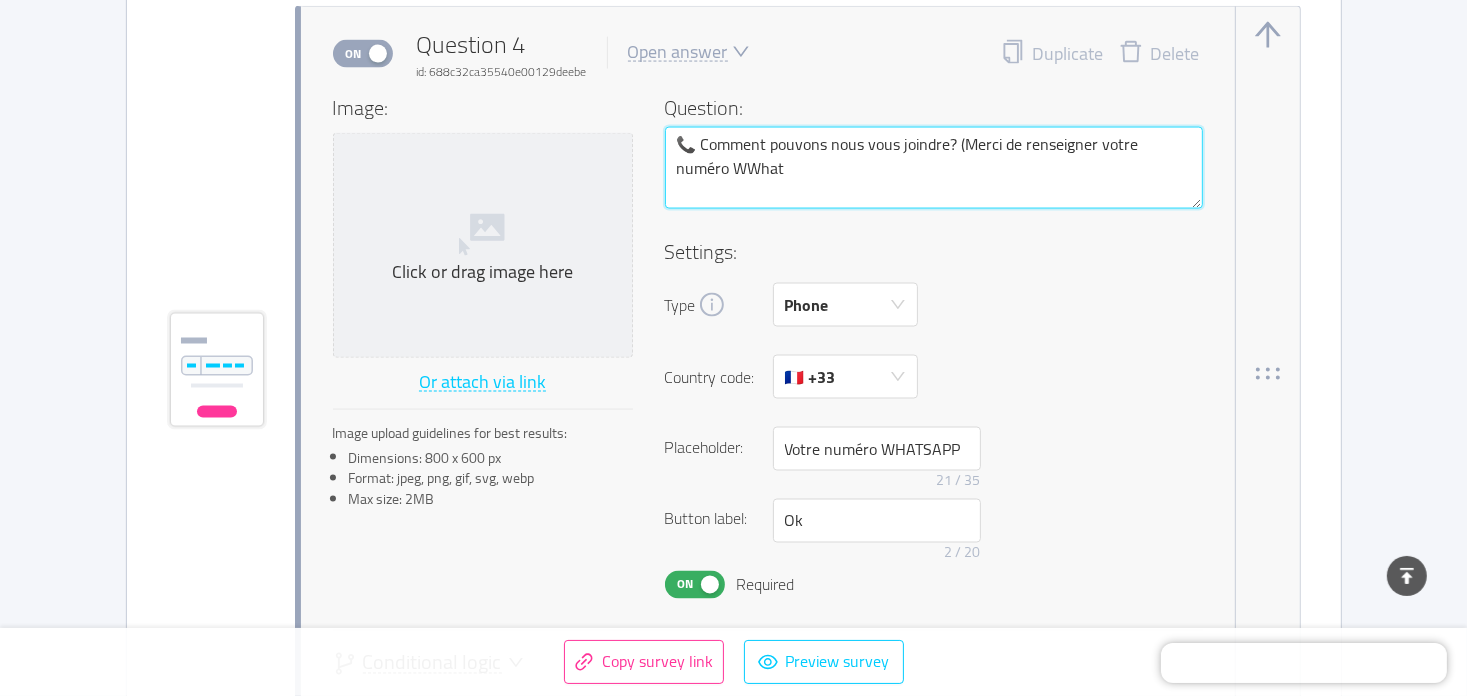 type on "📞 Comment pouvons nous vous joindre? (Merci de renseigner votre numéro WHATSAPP" 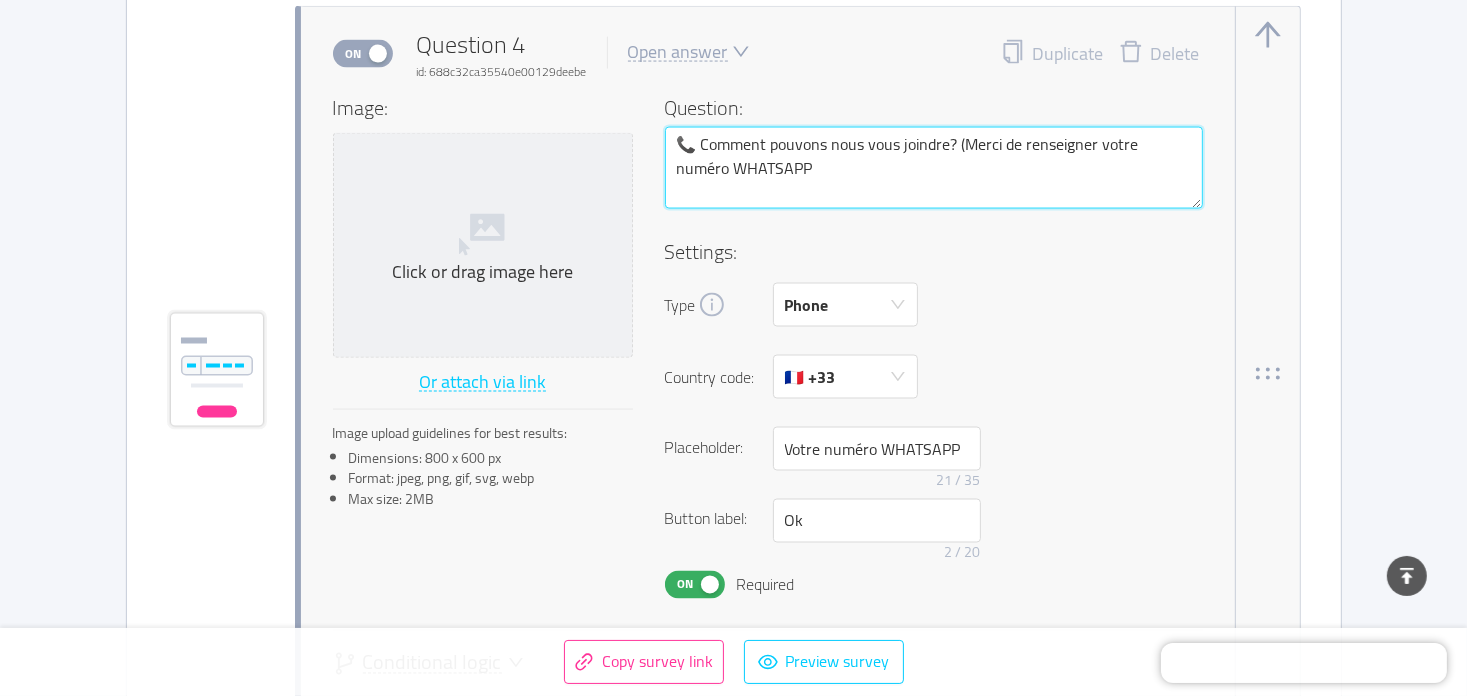 type 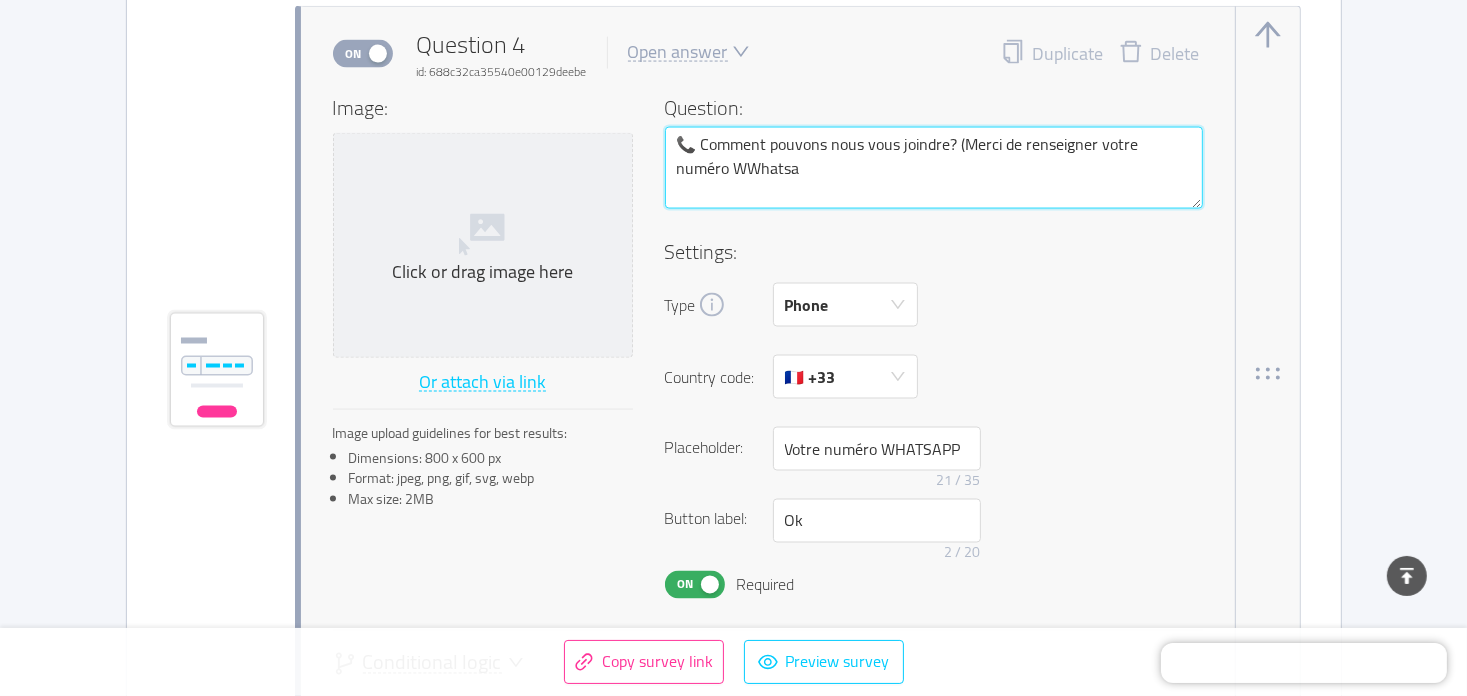 type 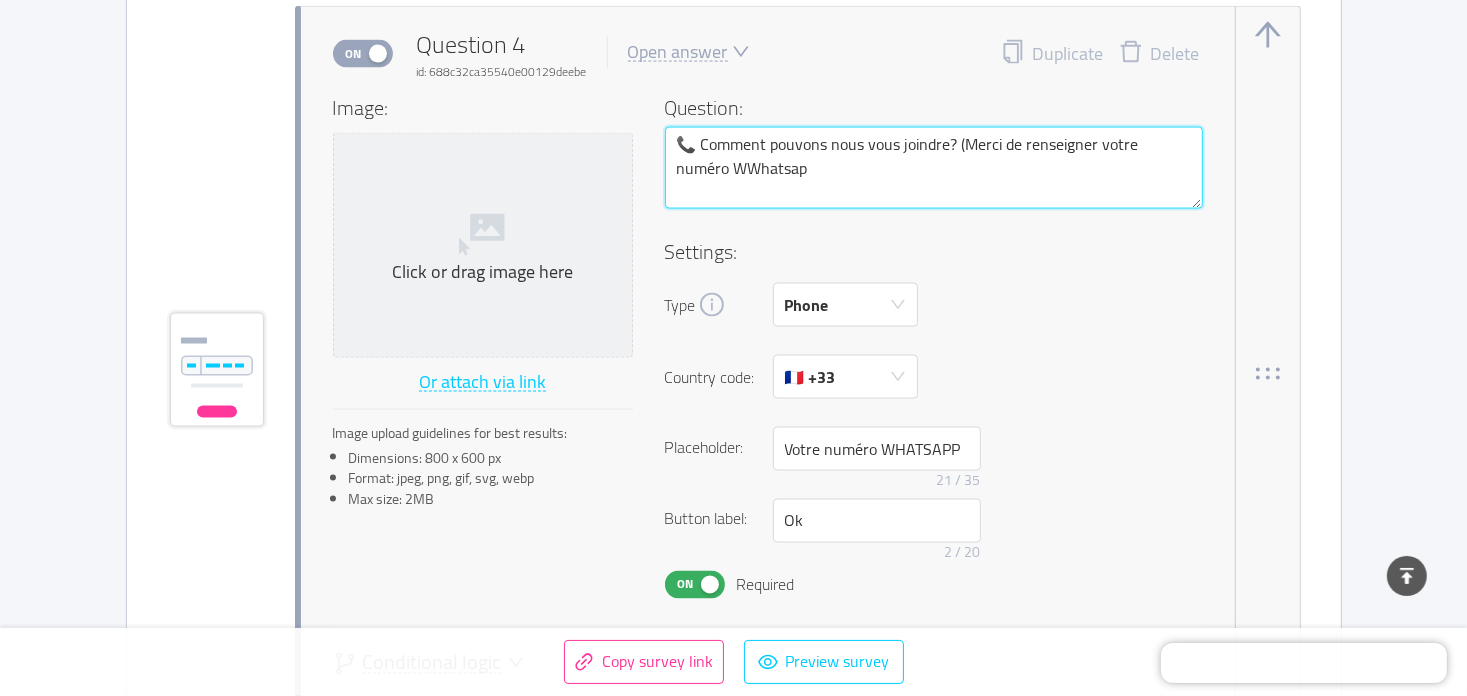 type 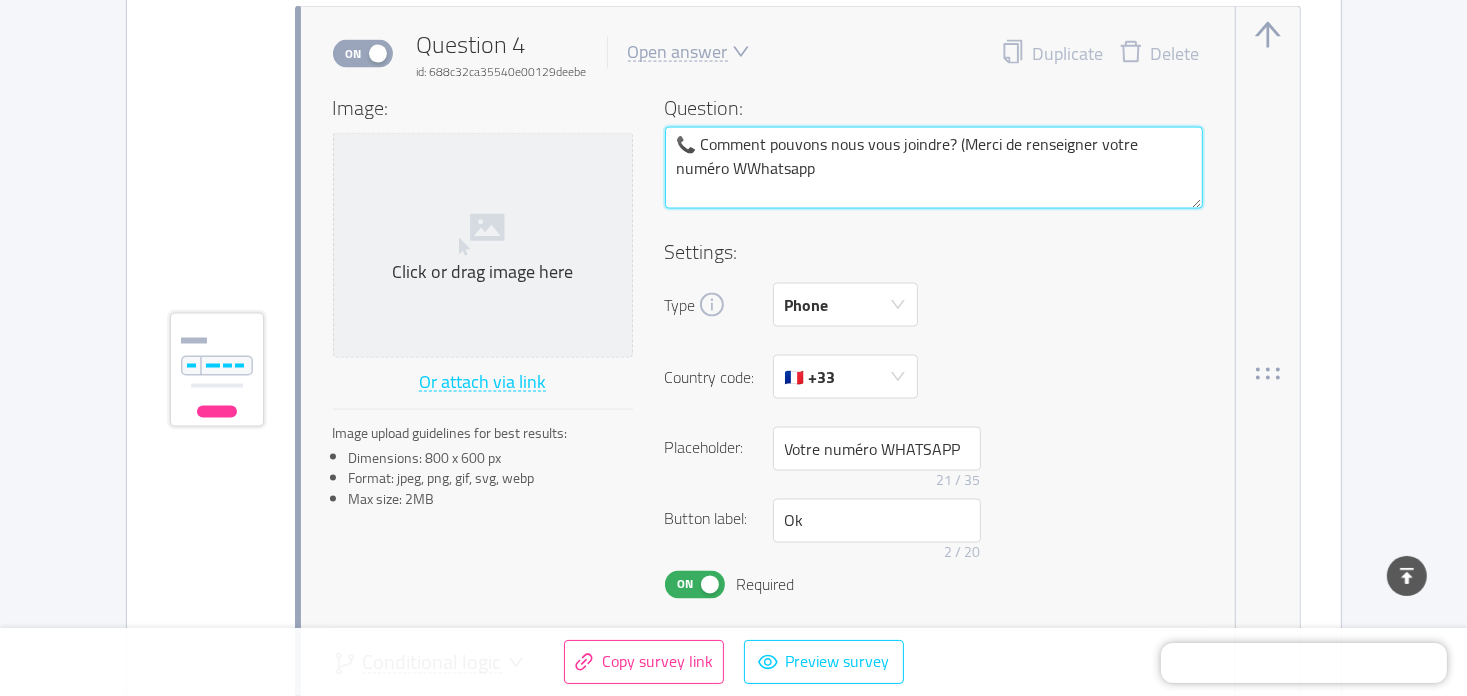 type 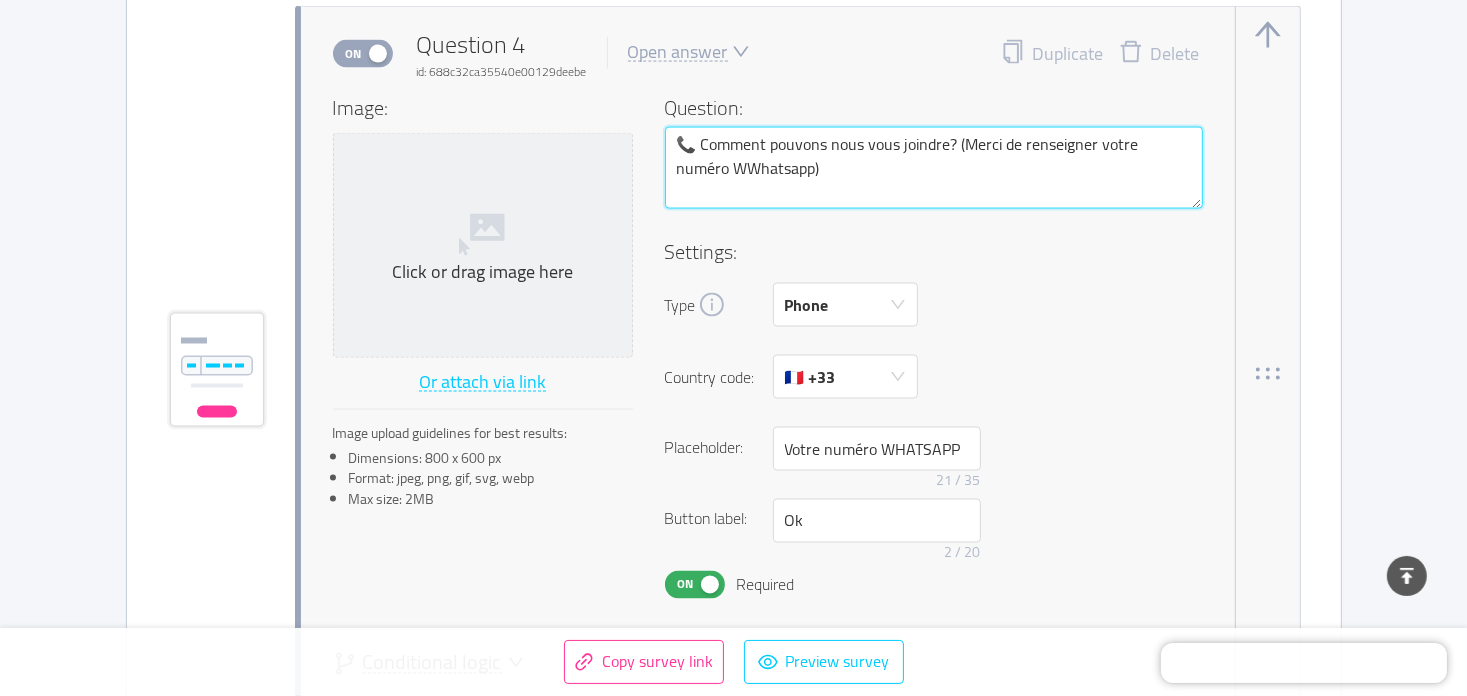 type 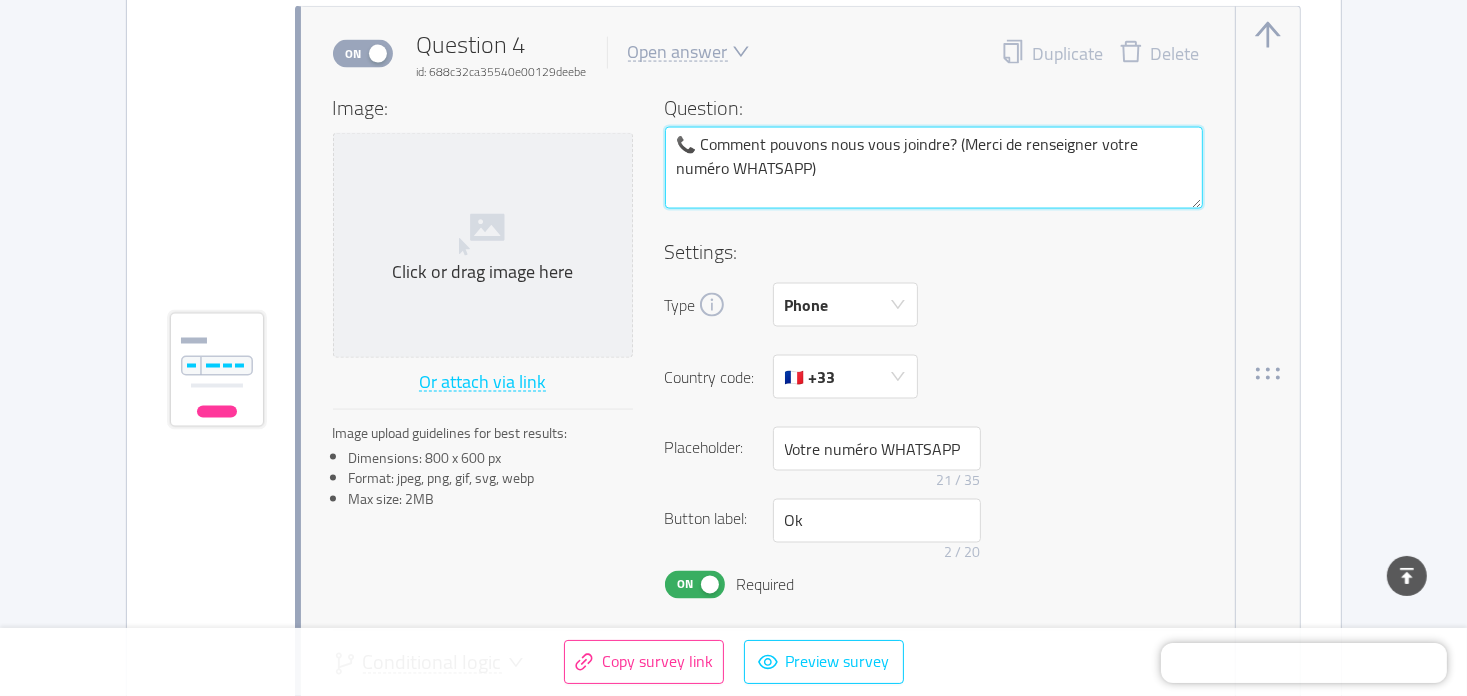 click on "📞 Comment pouvons nous vous joindre? (Merci de renseigner votre numéro WHATSAPP)" at bounding box center [934, 168] 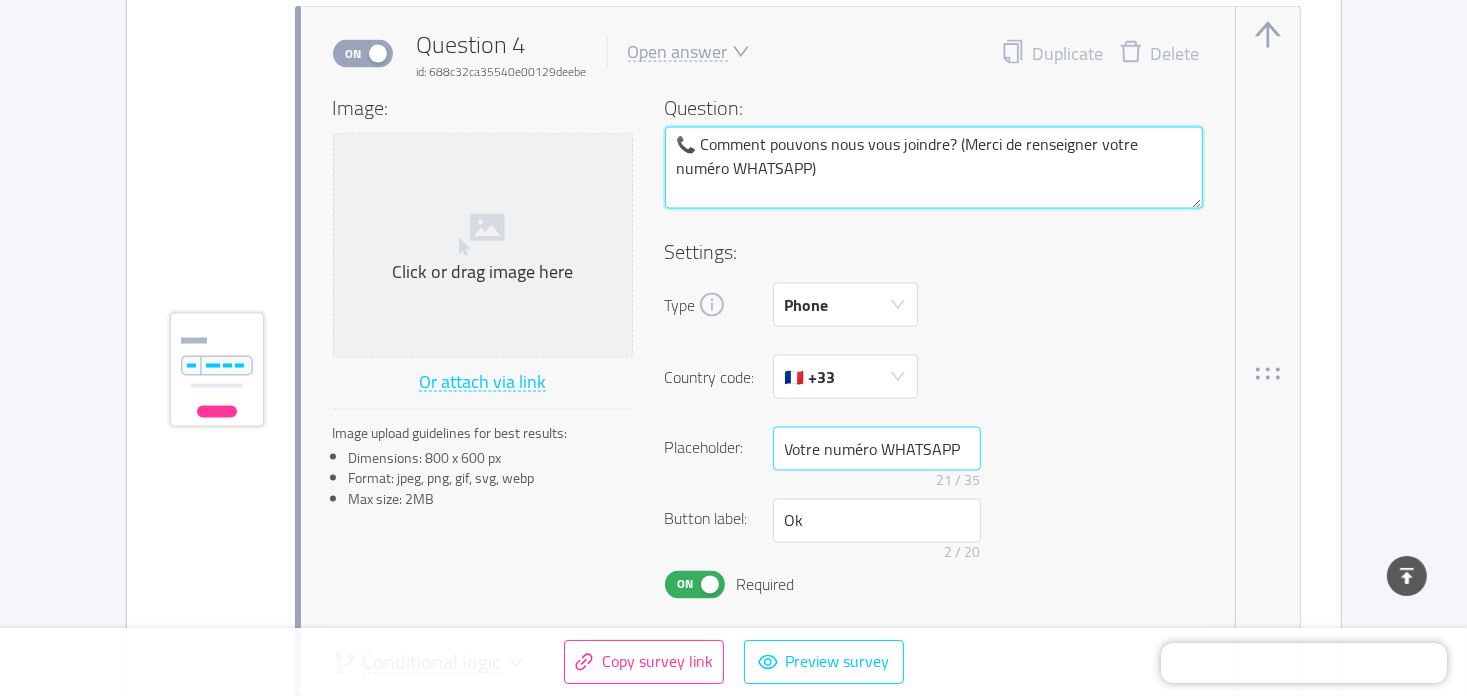 type on "📞 Comment pouvons nous vous joindre? (Merci de renseigner votre numéro WHATSAPP)" 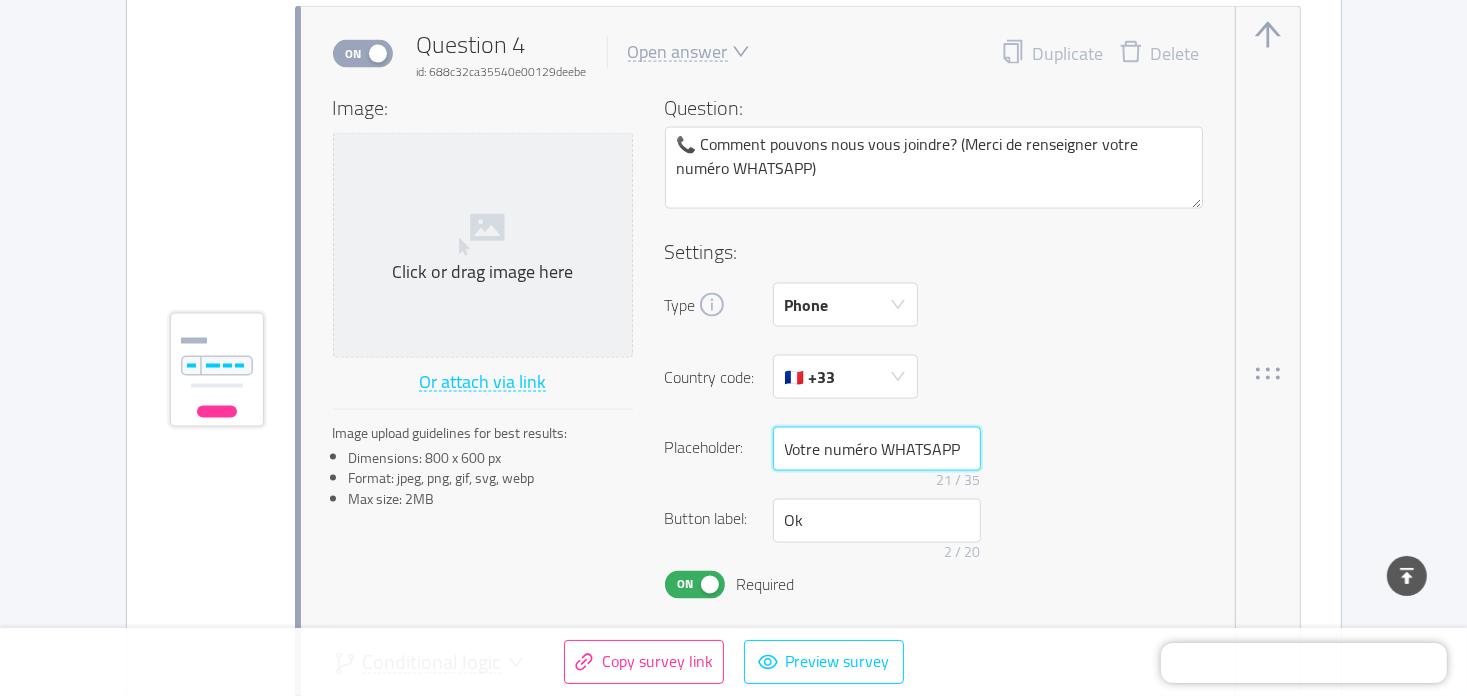 click on "Votre numéro WHATSAPP" at bounding box center [877, 449] 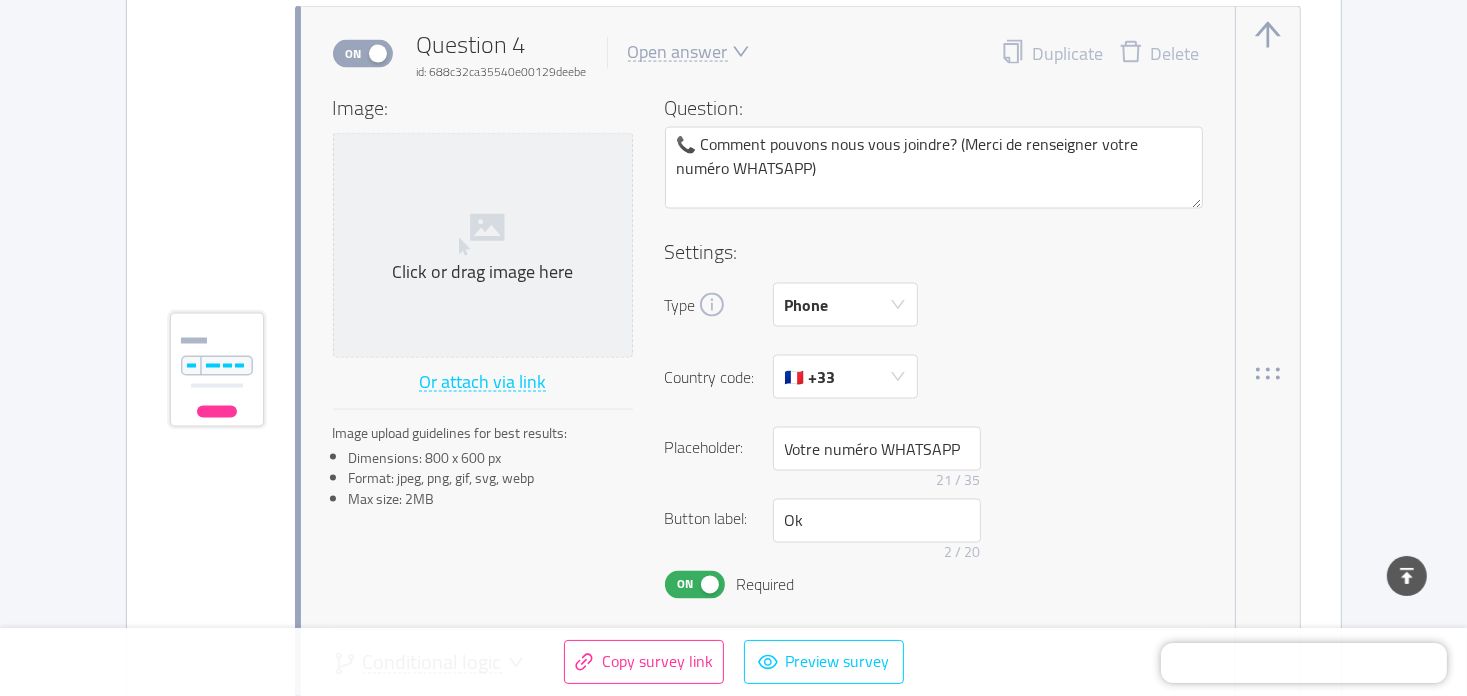 click on "Settings: Type  Phone  Country code: 🇫🇷 +33   Placeholder: Votre numéro WHATSAPP  21 / 35  Button label: Ok  2 / 20  On Required" at bounding box center [934, 418] 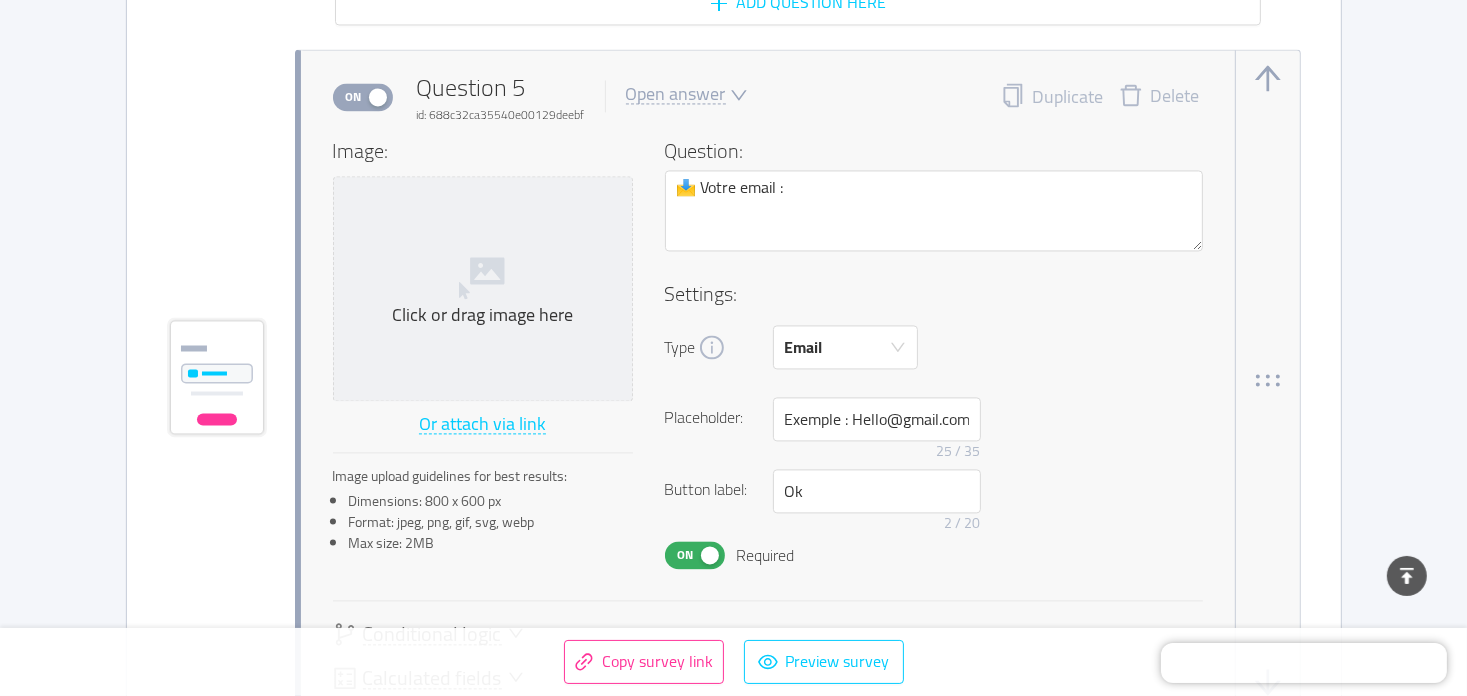 scroll, scrollTop: 3988, scrollLeft: 0, axis: vertical 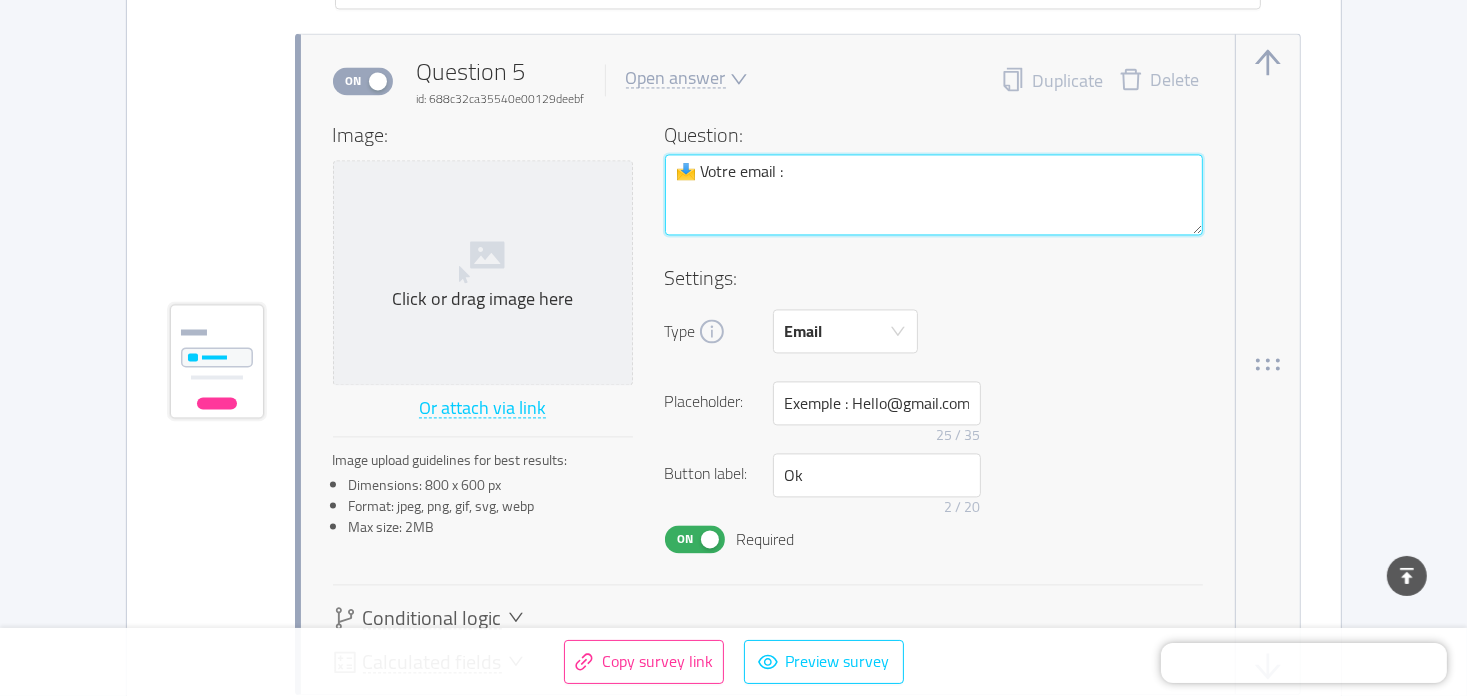click on "📩 Votre email :" at bounding box center (934, 195) 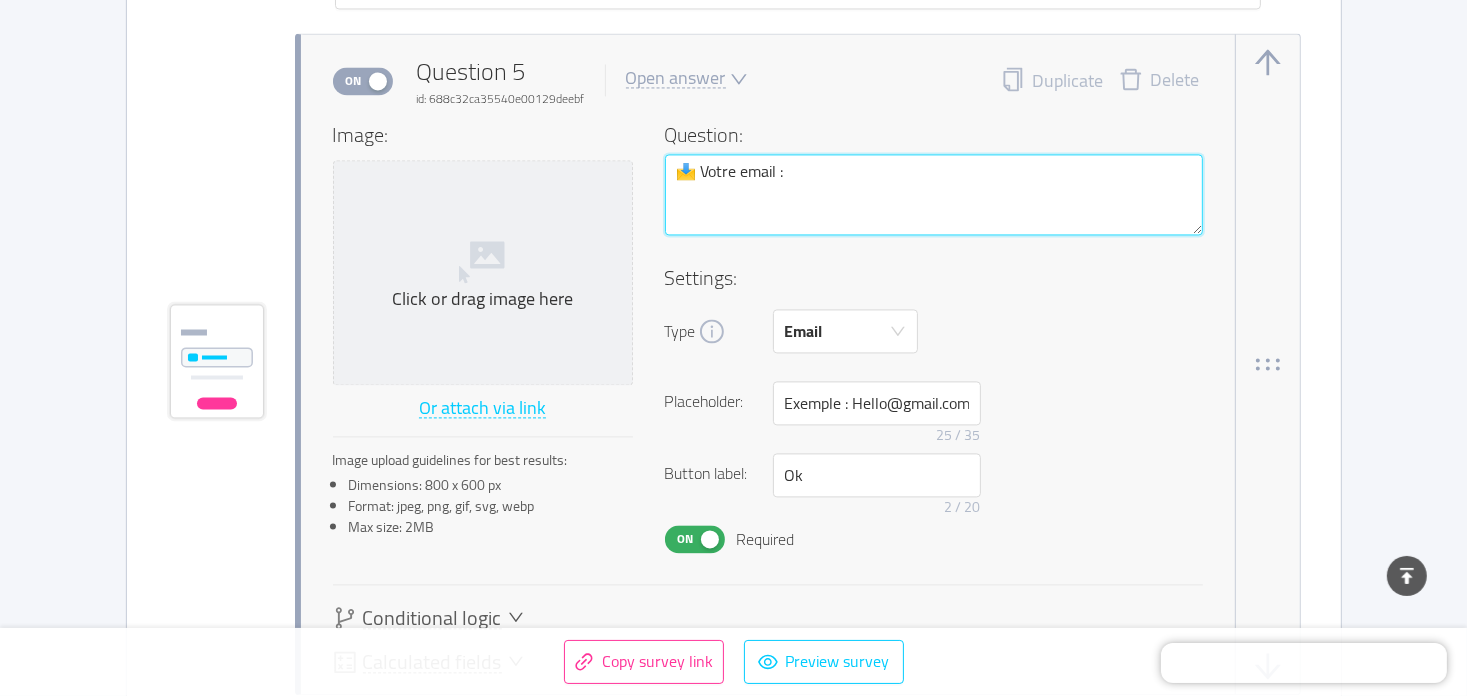 click on "📩 Votre email :" at bounding box center [934, 195] 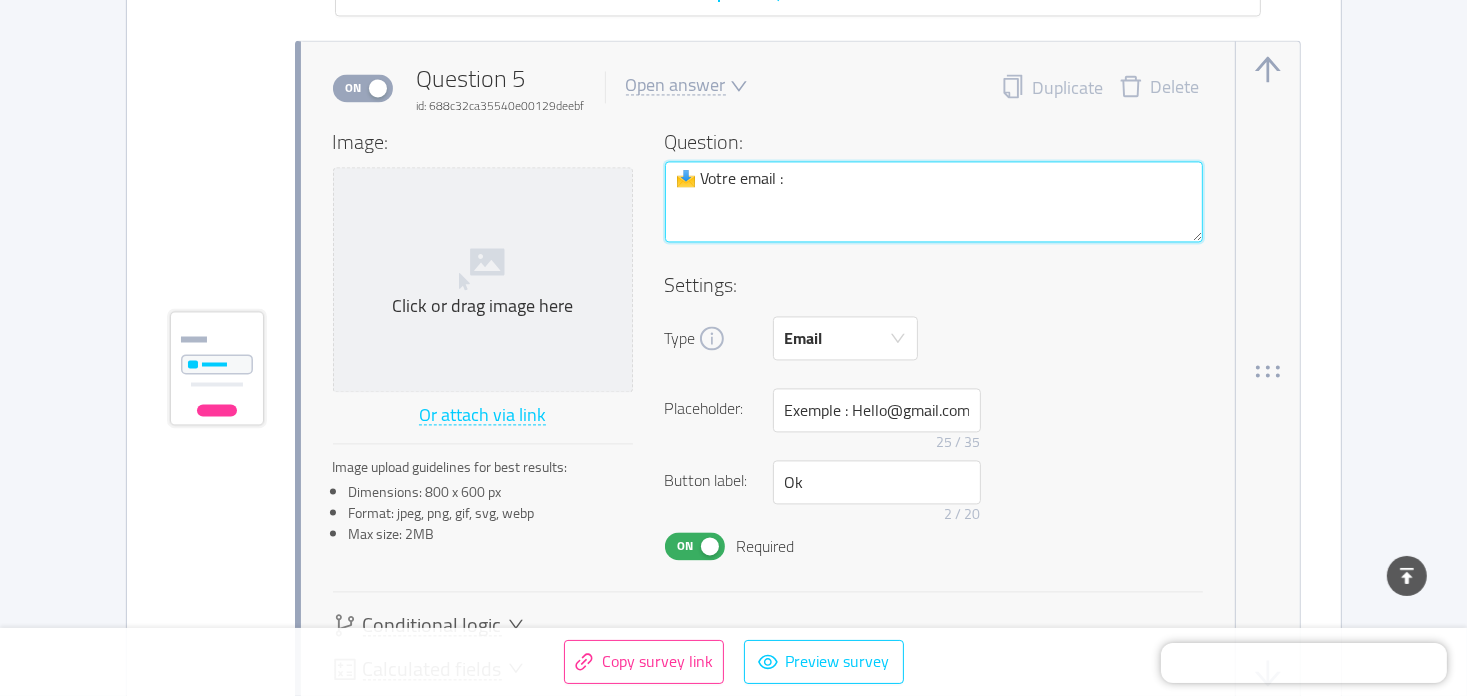 scroll, scrollTop: 3988, scrollLeft: 0, axis: vertical 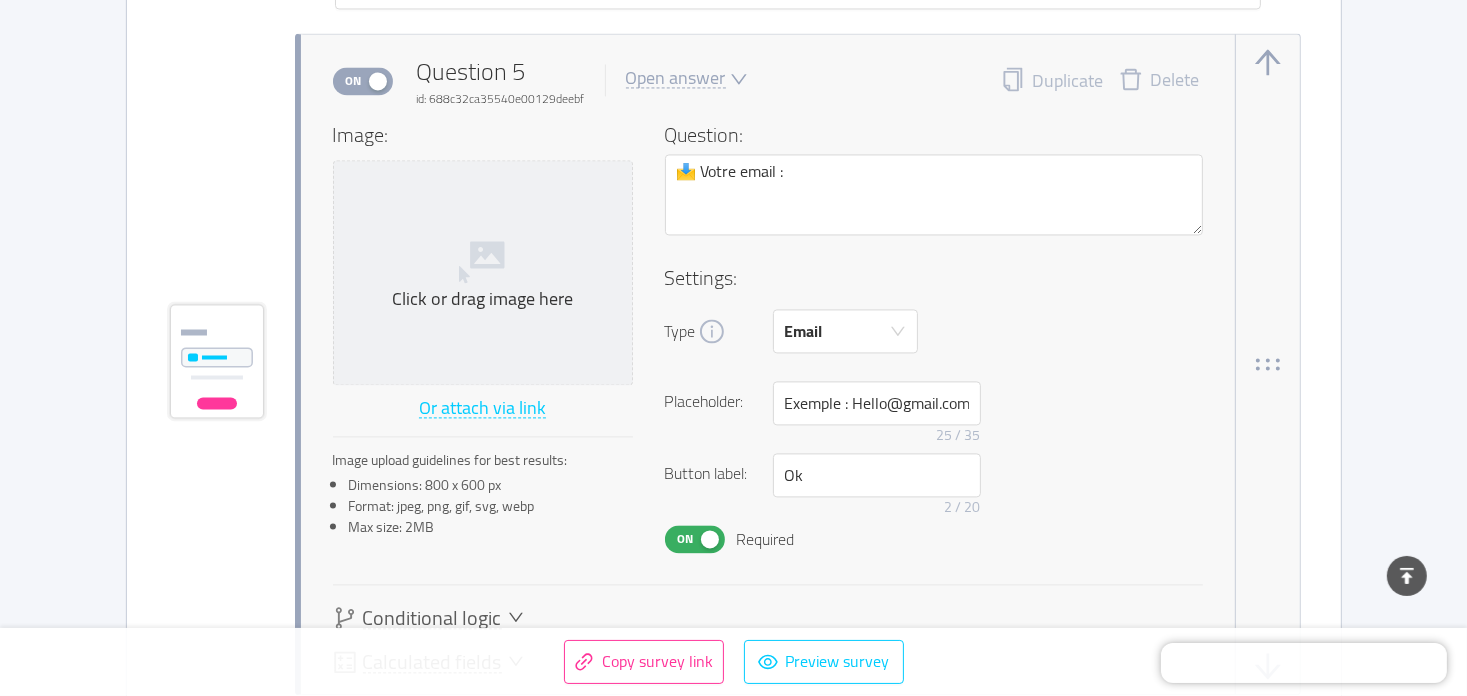 click on "On" at bounding box center [686, 539] 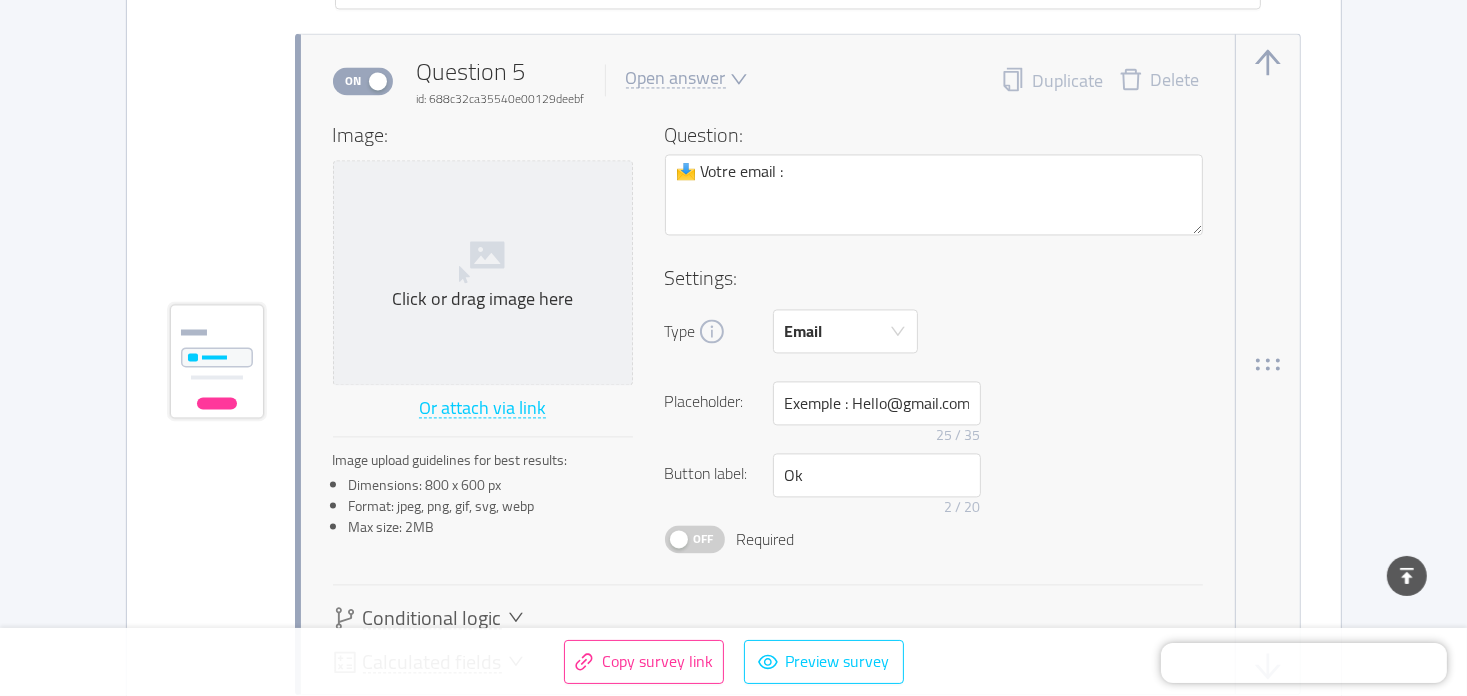click at bounding box center (934, 249) 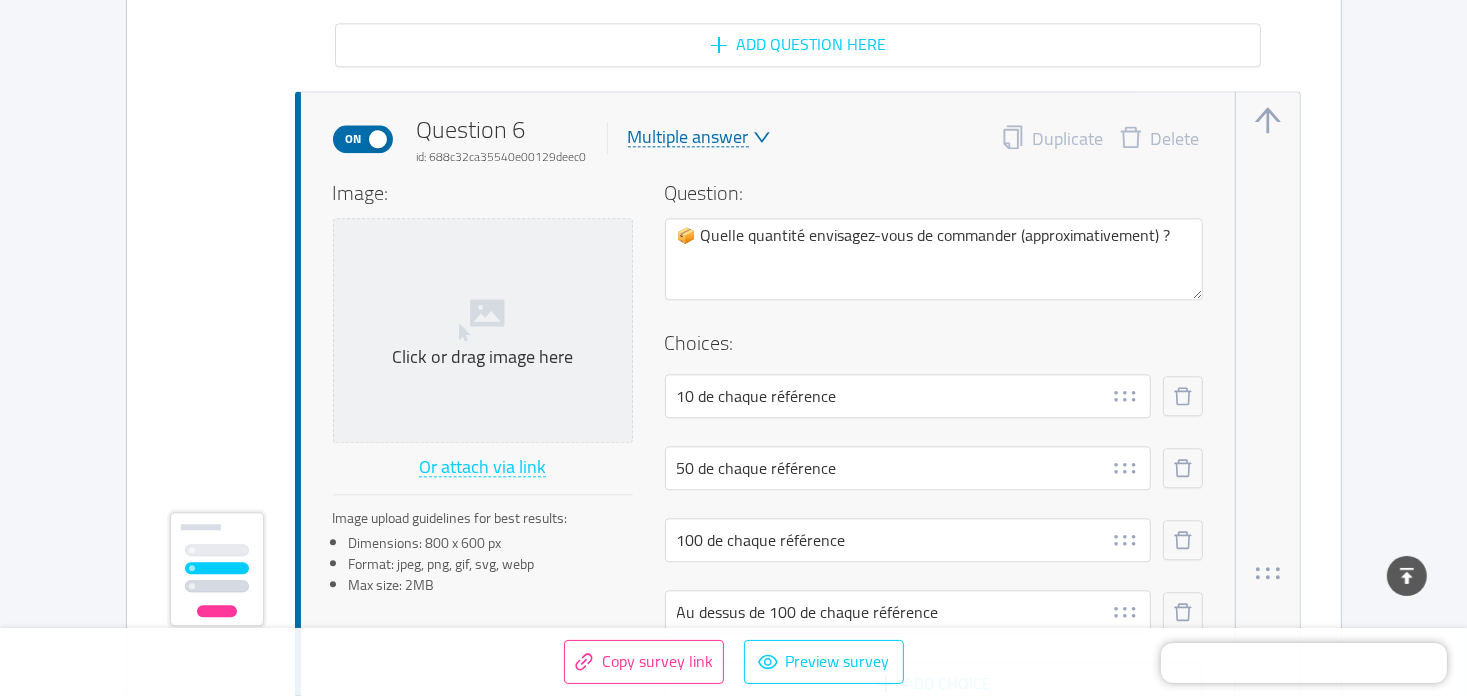 scroll, scrollTop: 4688, scrollLeft: 0, axis: vertical 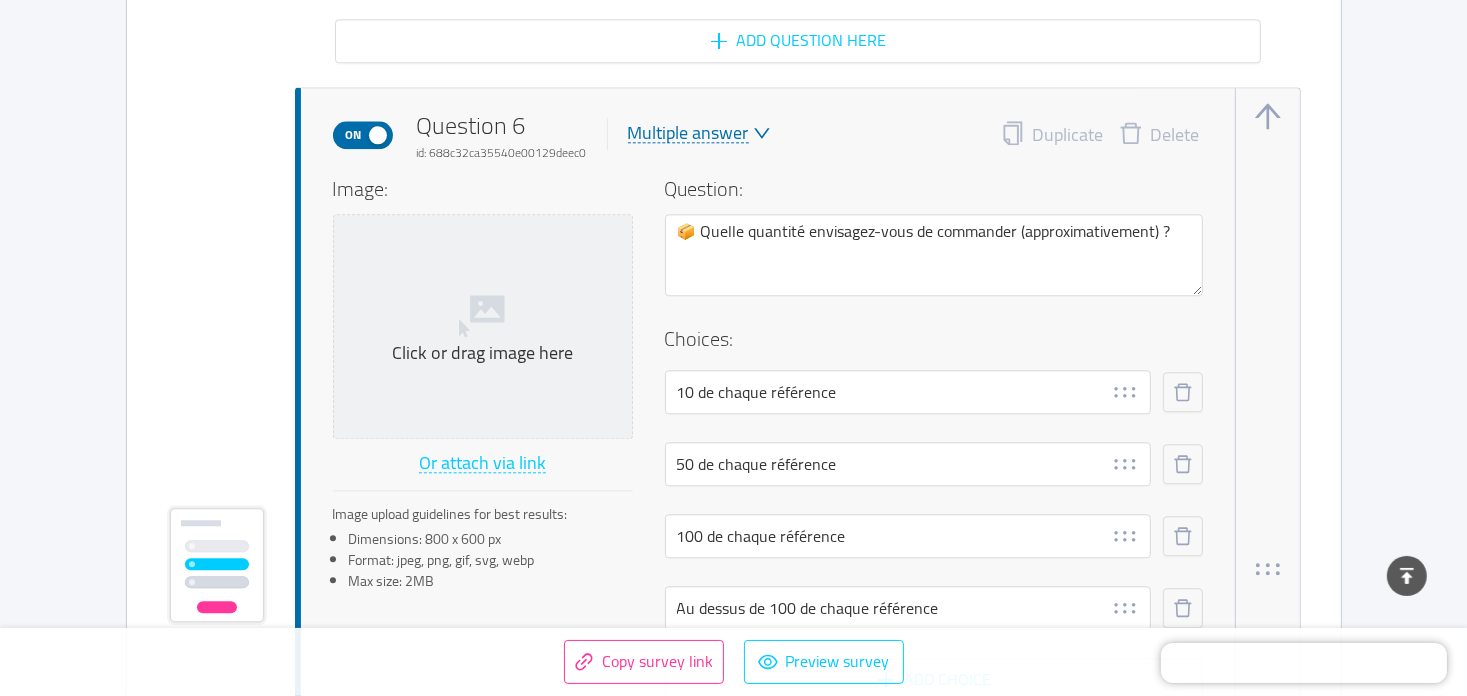 click on "Delete" at bounding box center (1159, 135) 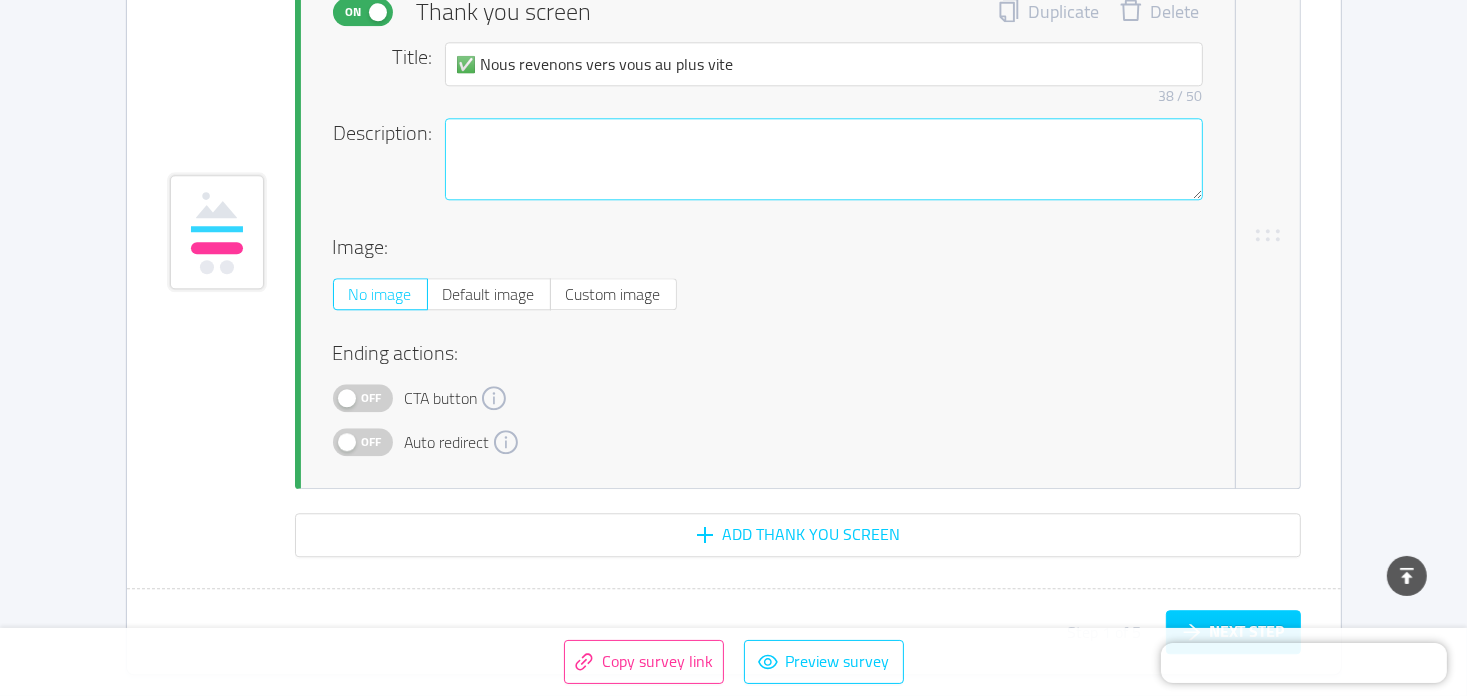 scroll, scrollTop: 4988, scrollLeft: 0, axis: vertical 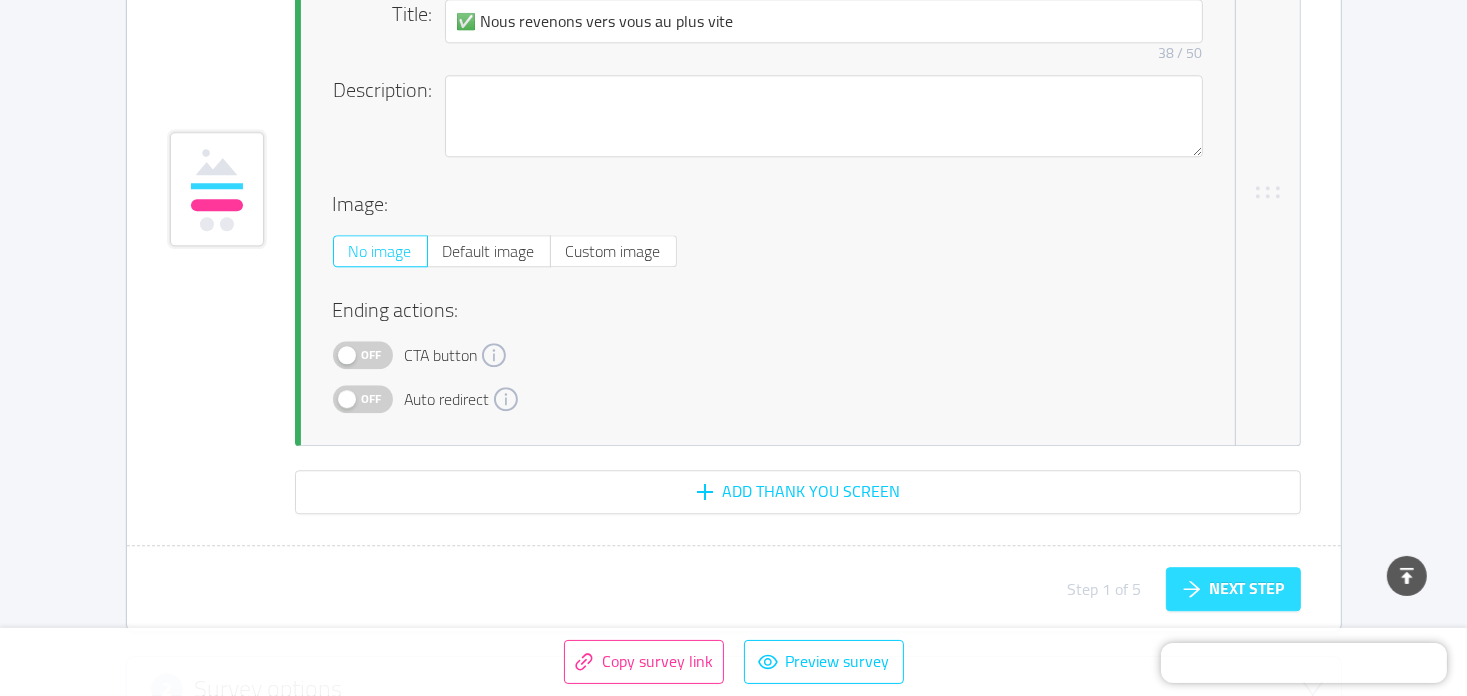 click on "Next step" at bounding box center (1233, 589) 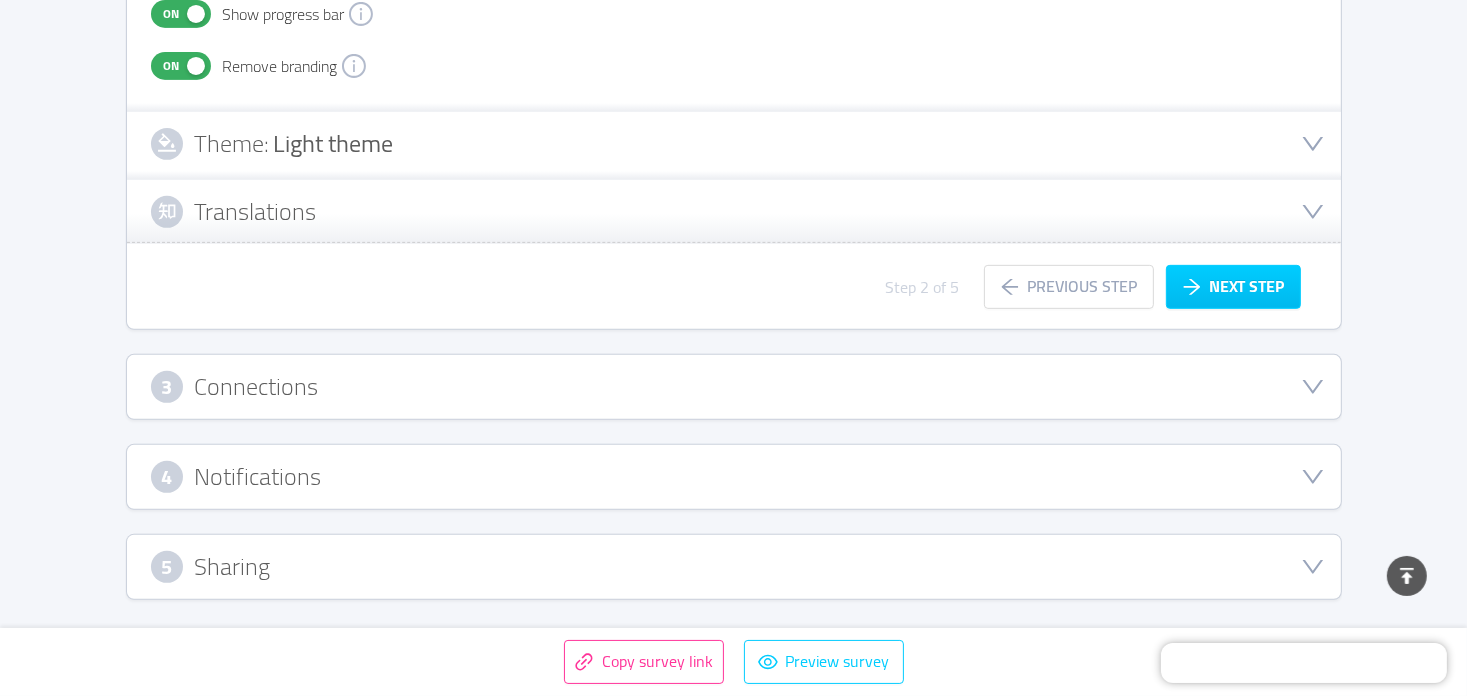 scroll, scrollTop: 771, scrollLeft: 0, axis: vertical 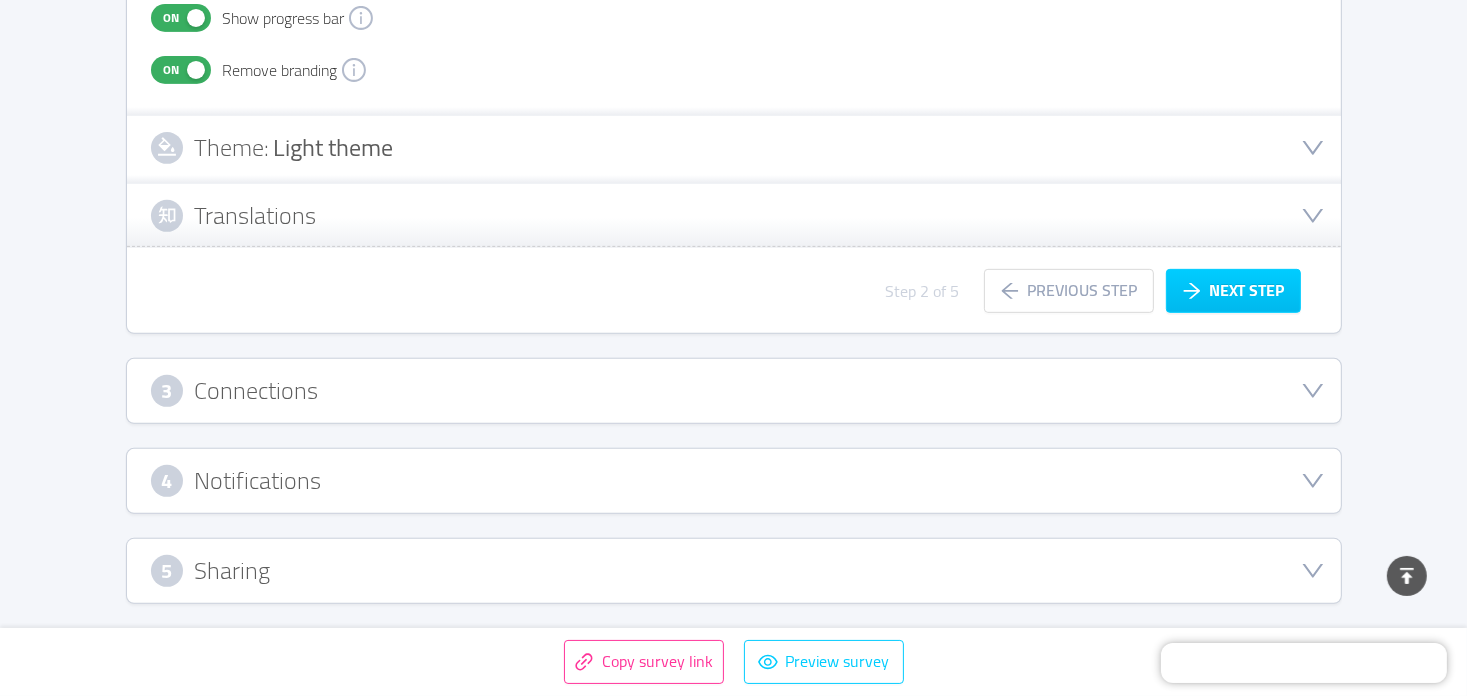 click on "3  Connections" at bounding box center (734, 391) 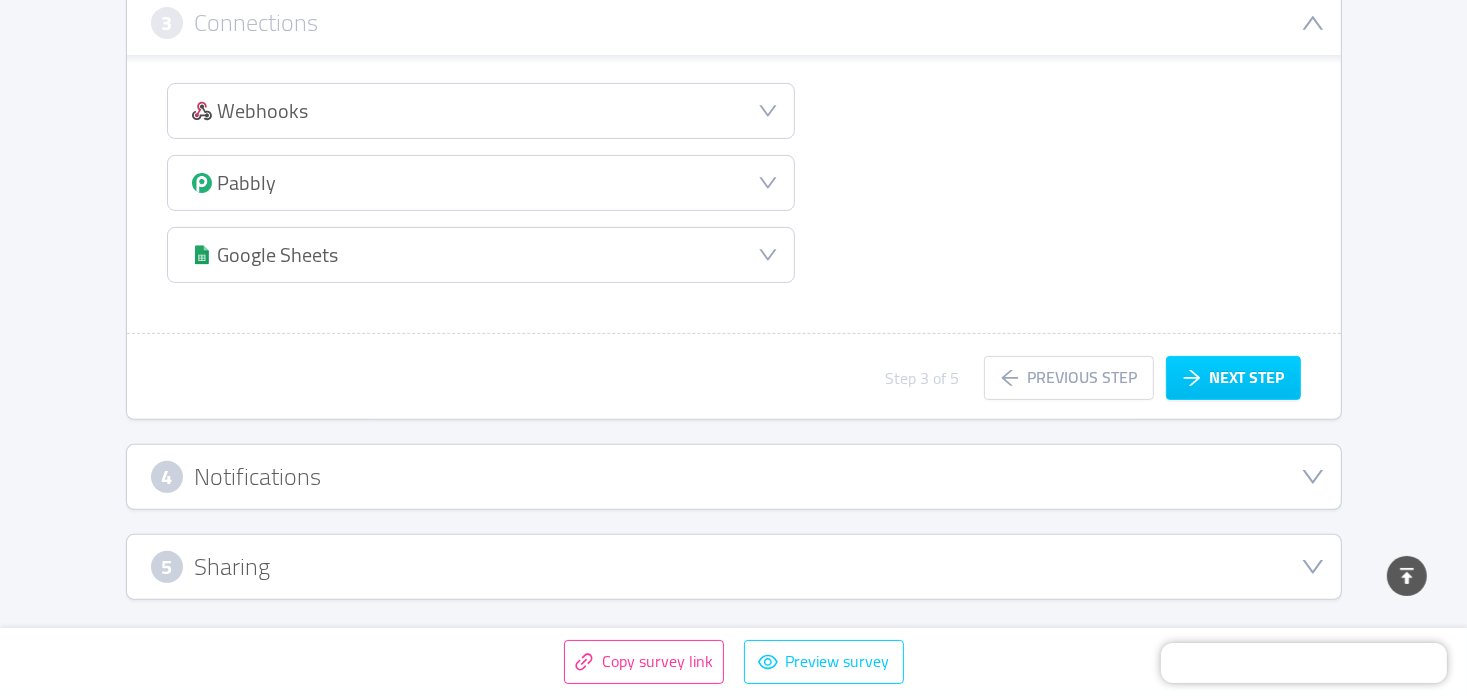scroll, scrollTop: 479, scrollLeft: 0, axis: vertical 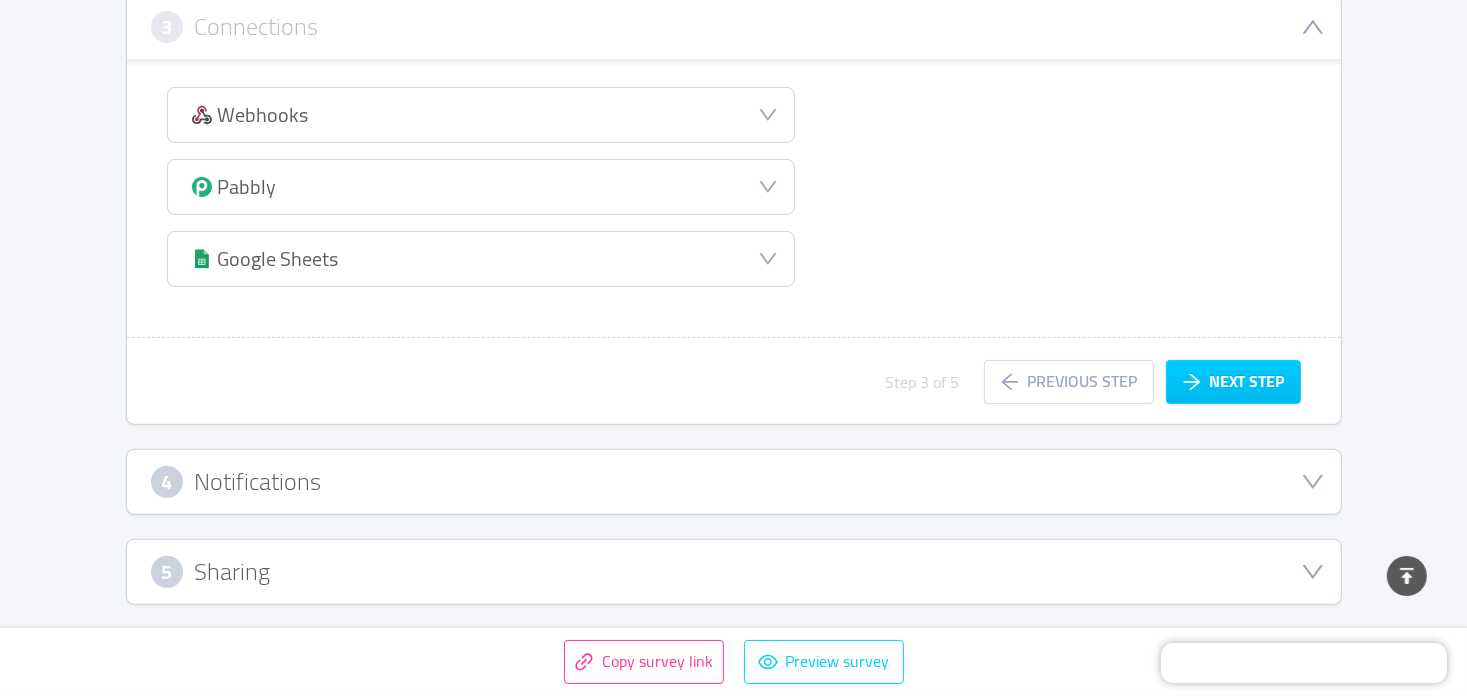 click on "4  Notifications" at bounding box center [734, 482] 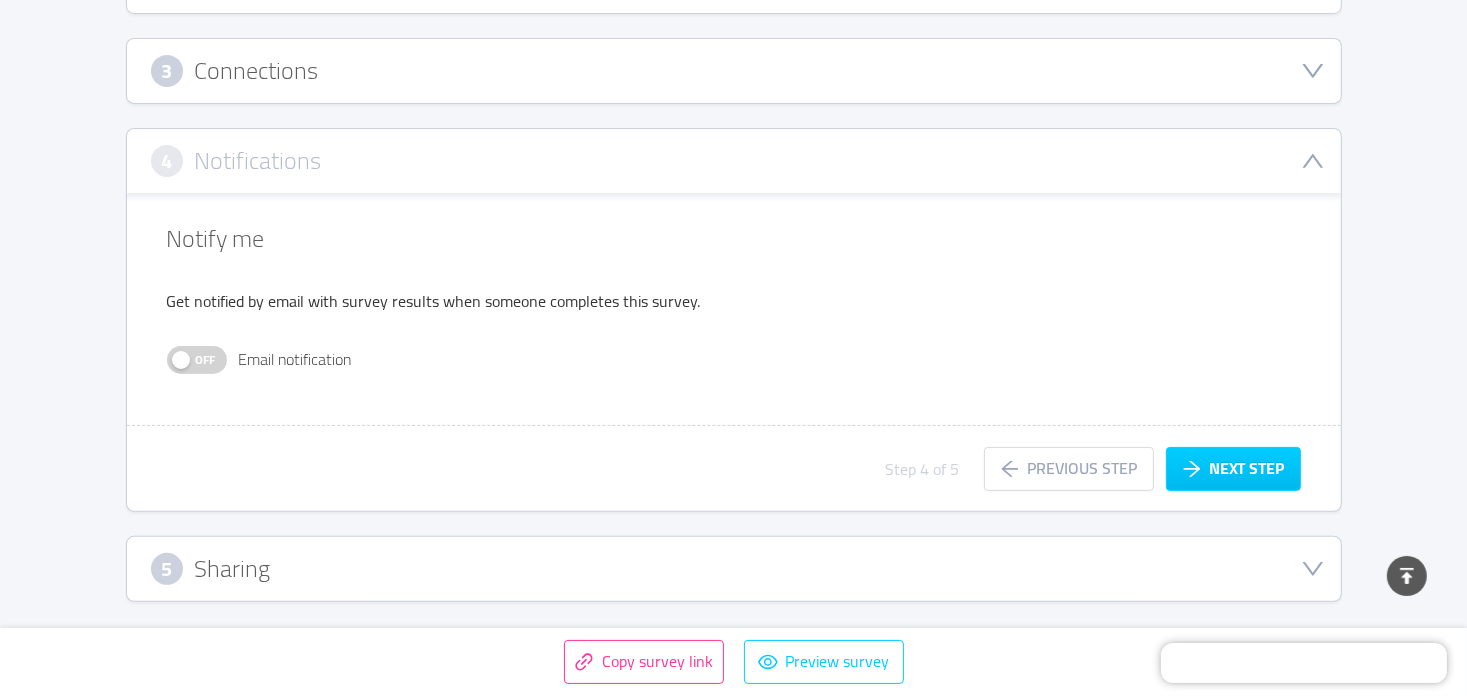 scroll, scrollTop: 453, scrollLeft: 0, axis: vertical 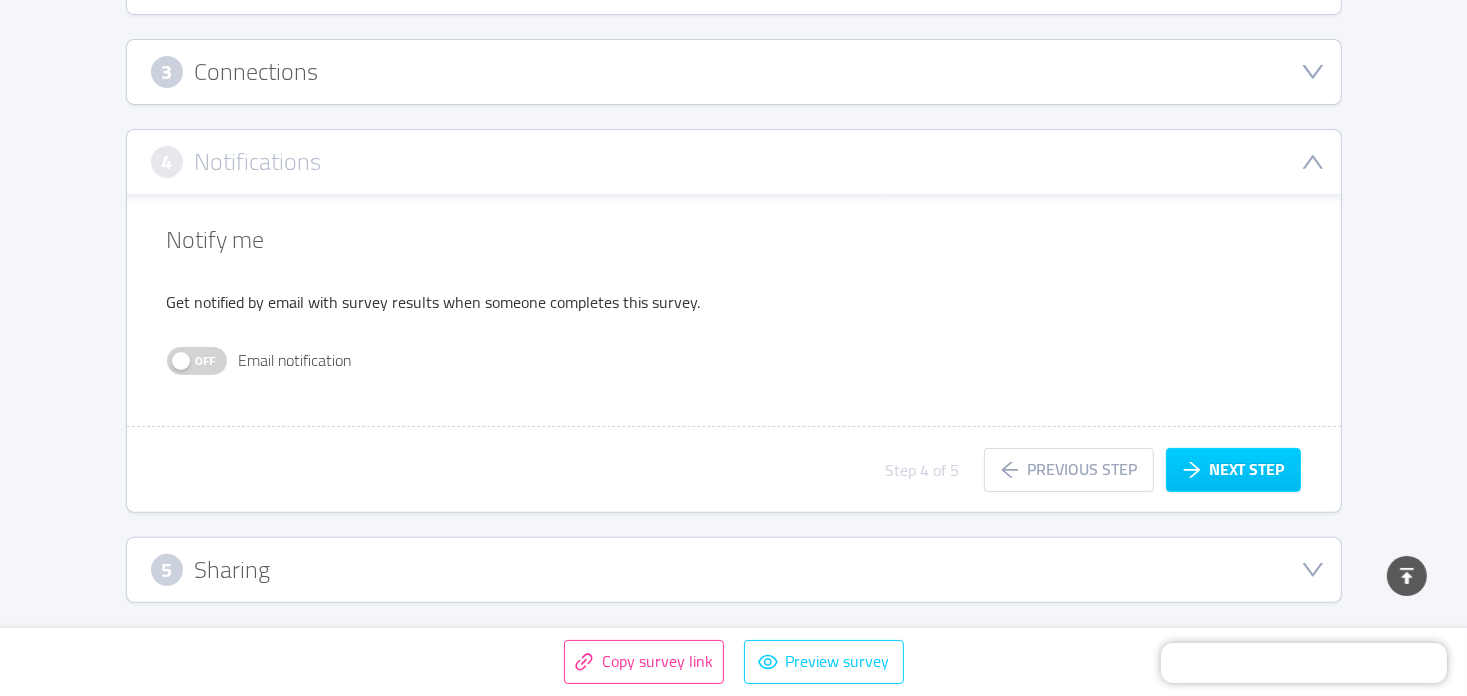 click on "5  Sharing" at bounding box center (734, 570) 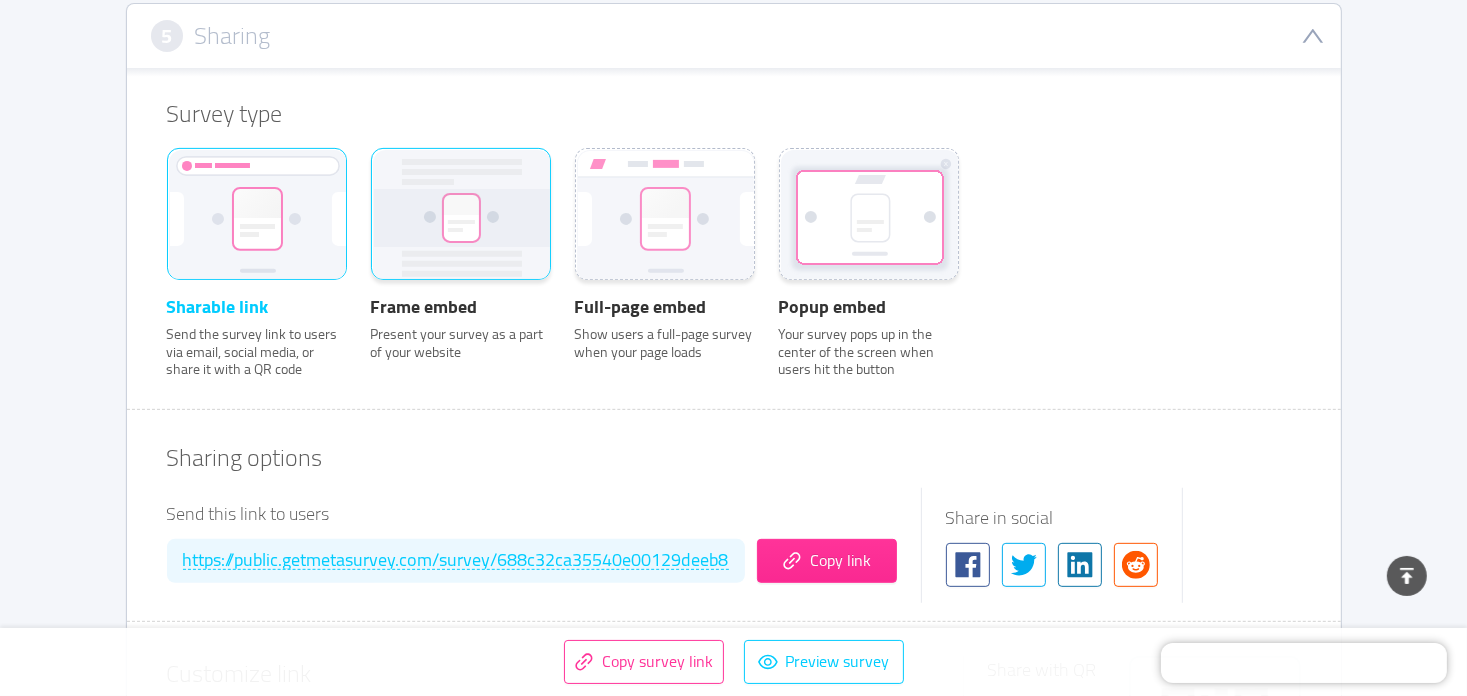 scroll, scrollTop: 653, scrollLeft: 0, axis: vertical 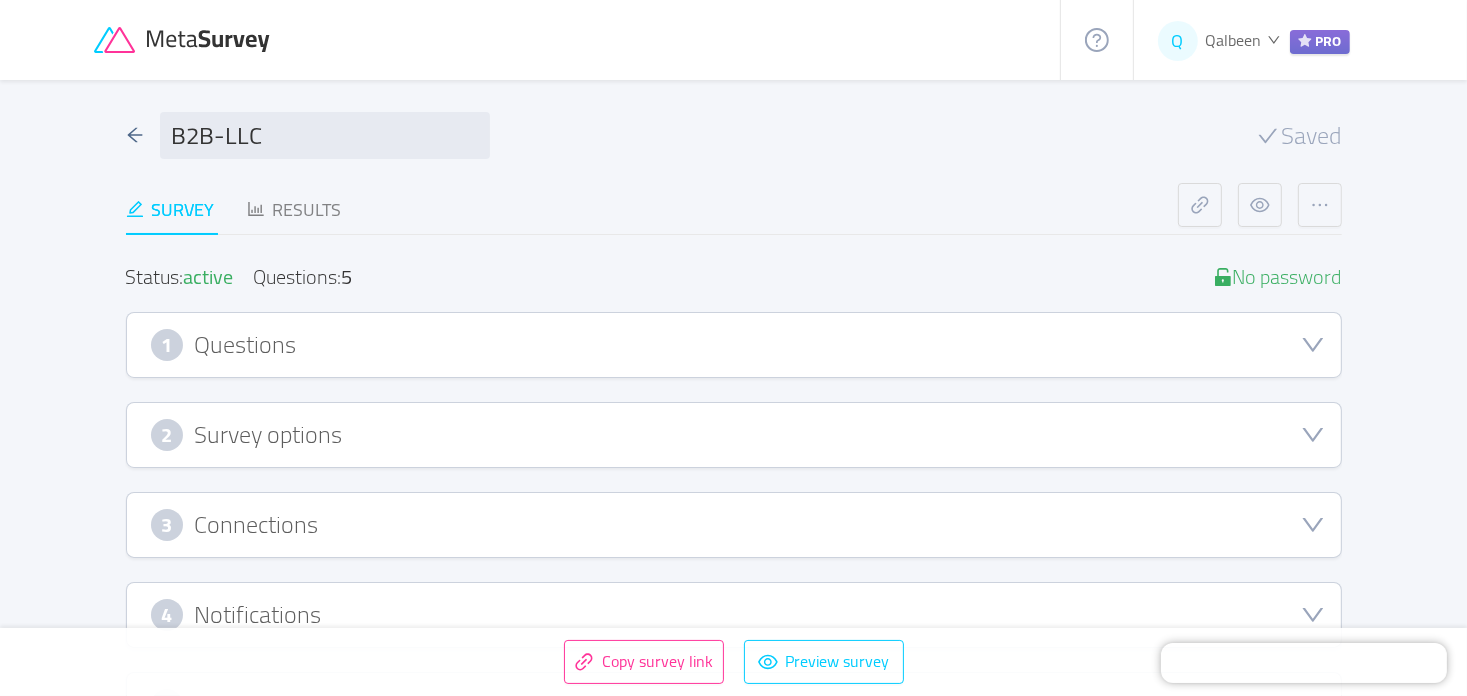 click on "1  Questions" at bounding box center (734, 345) 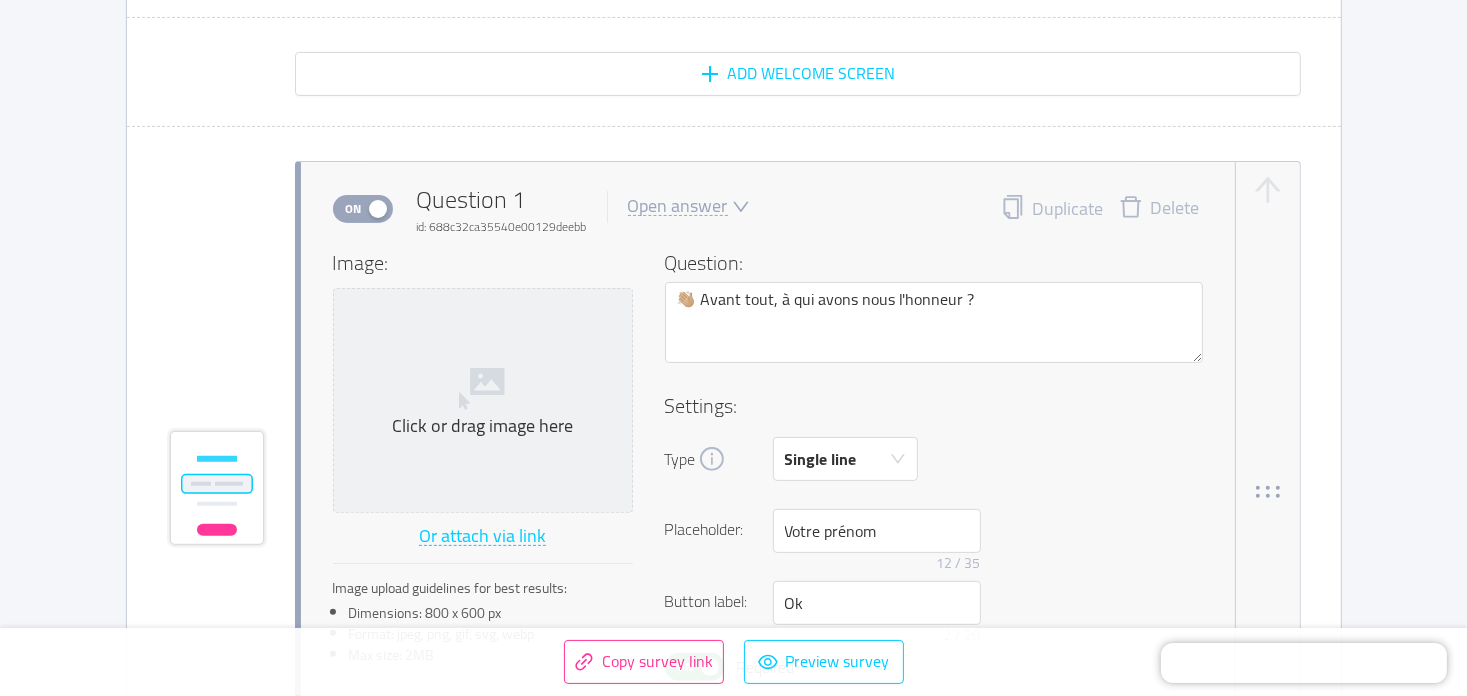 scroll, scrollTop: 500, scrollLeft: 0, axis: vertical 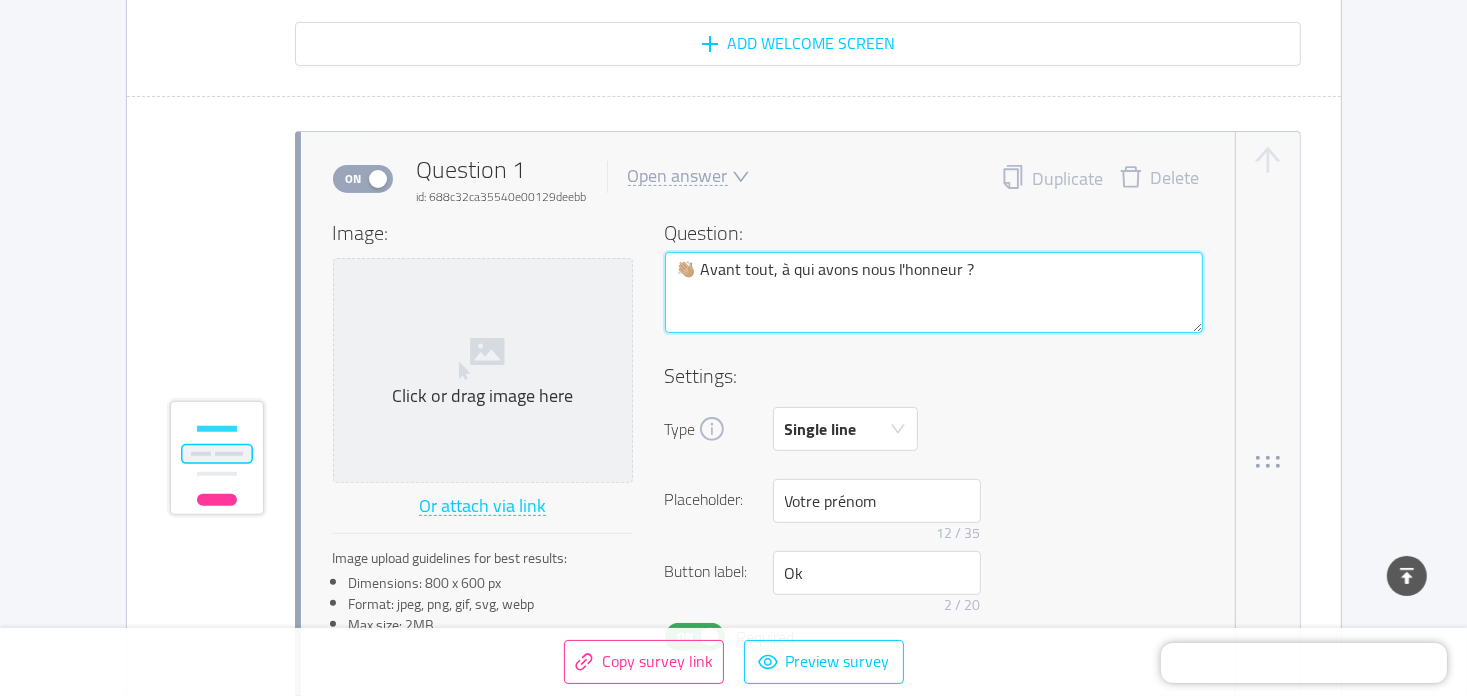 click on "👋🏼 Avant tout, à qui avons nous l'honneur ?" at bounding box center (934, 293) 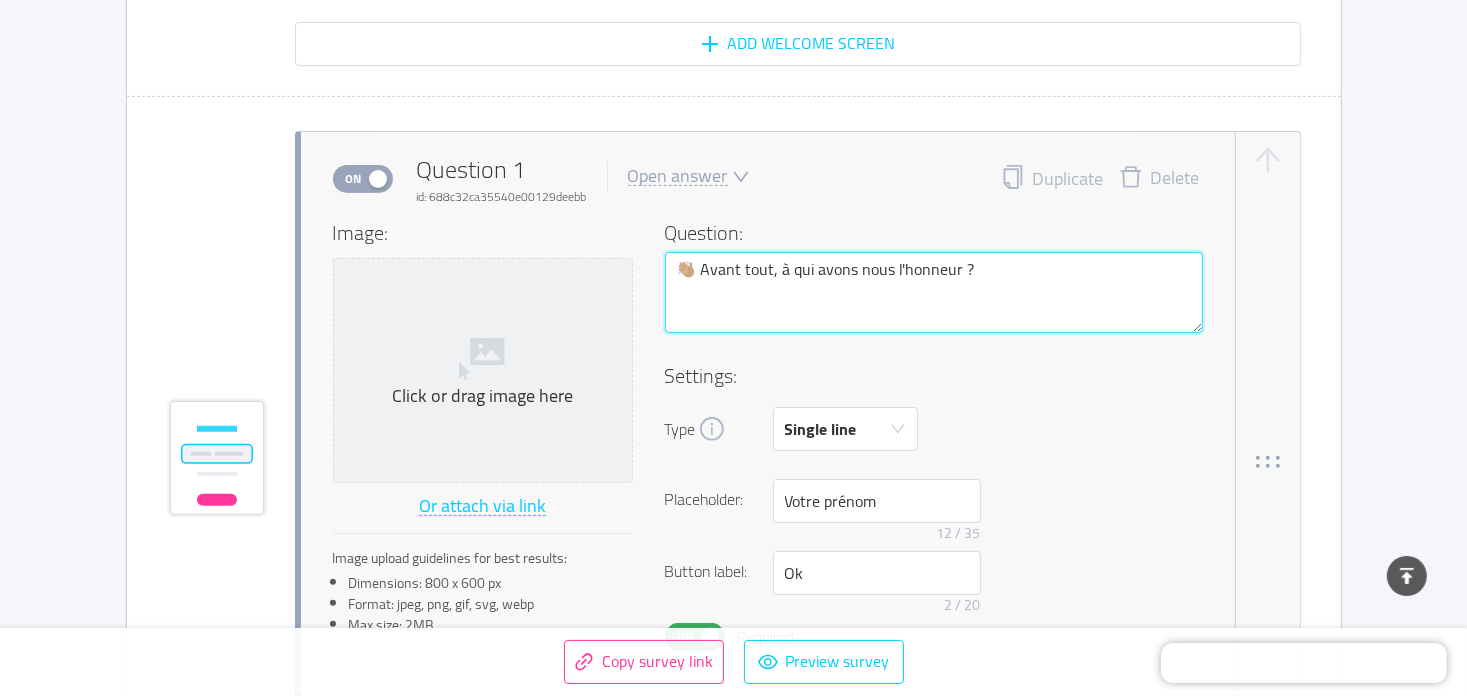 click on "👋🏼 Avant tout, à qui avons nous l'honneur ?" at bounding box center (934, 293) 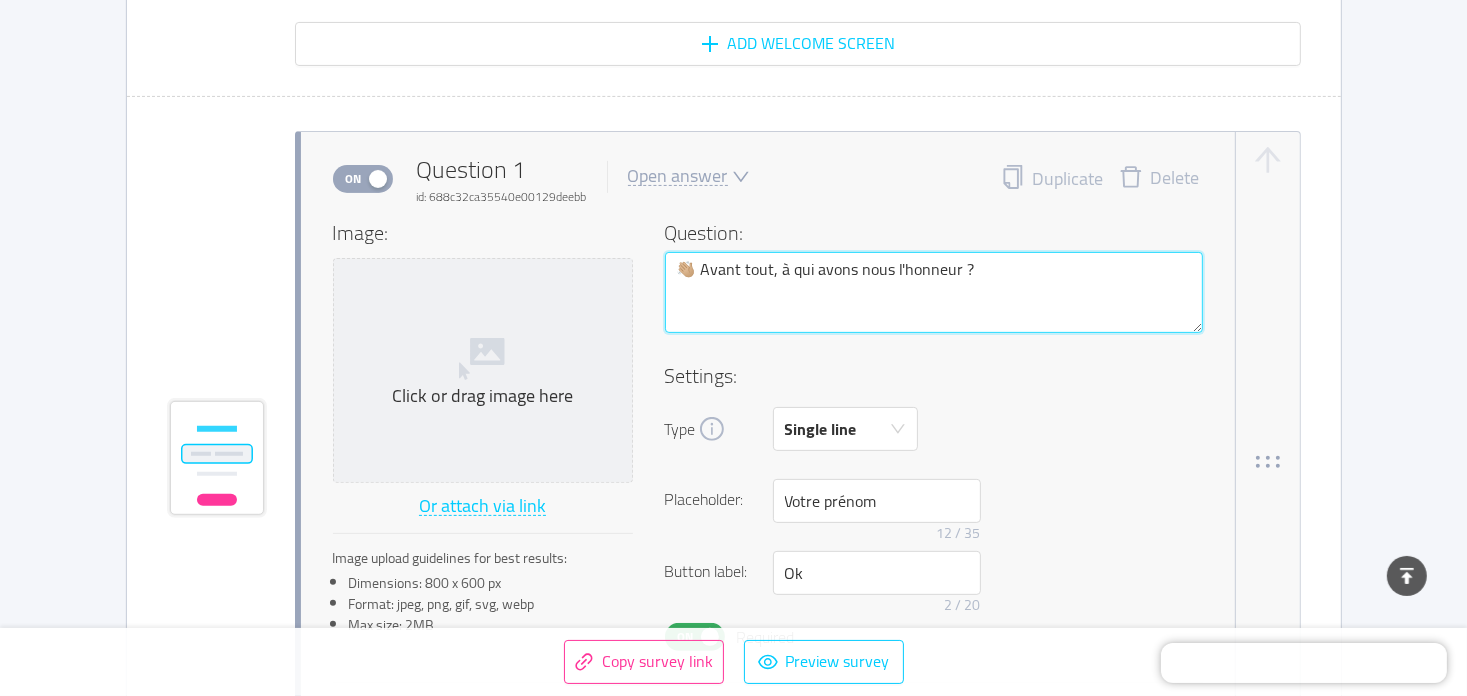 type on "👋🏼 Avant tout, à qui avons nous l'honneur ?" 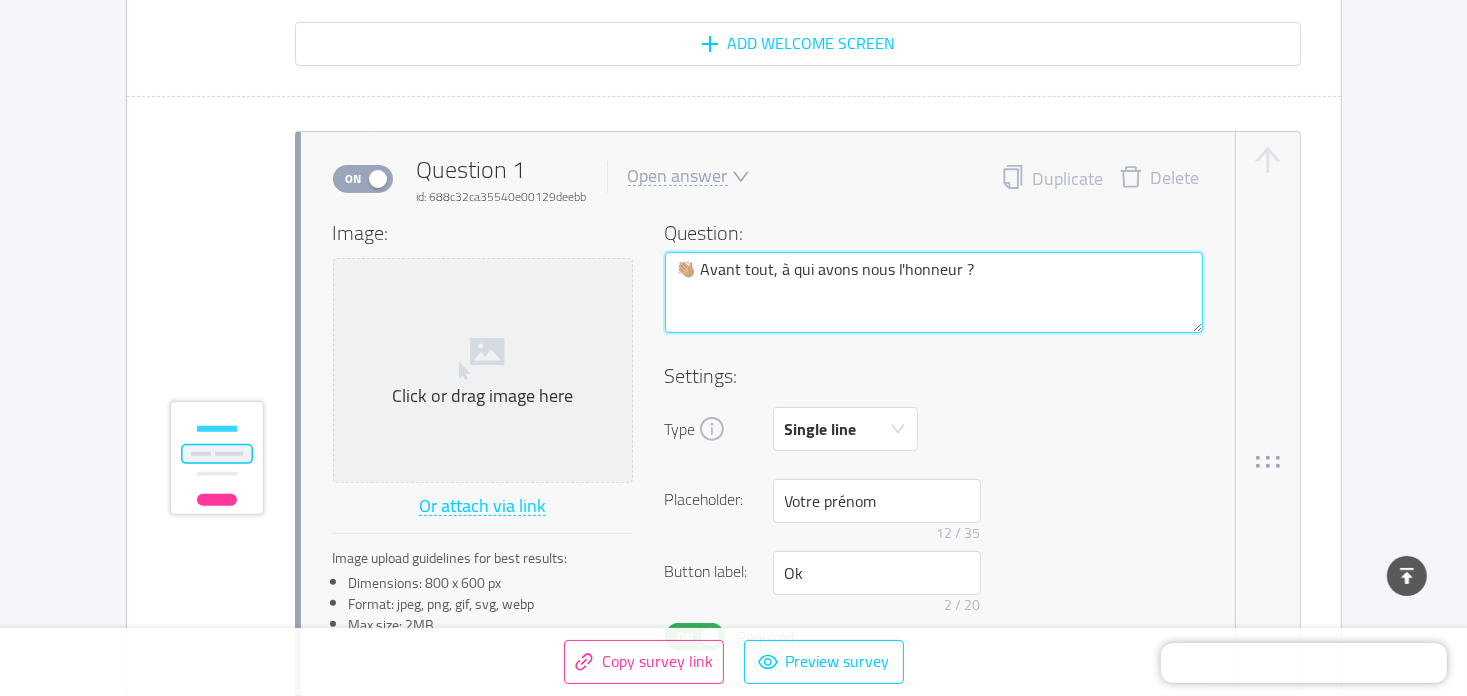 type on "👋🏼 Avant tout, à qui avons nous l'honneur ? (" 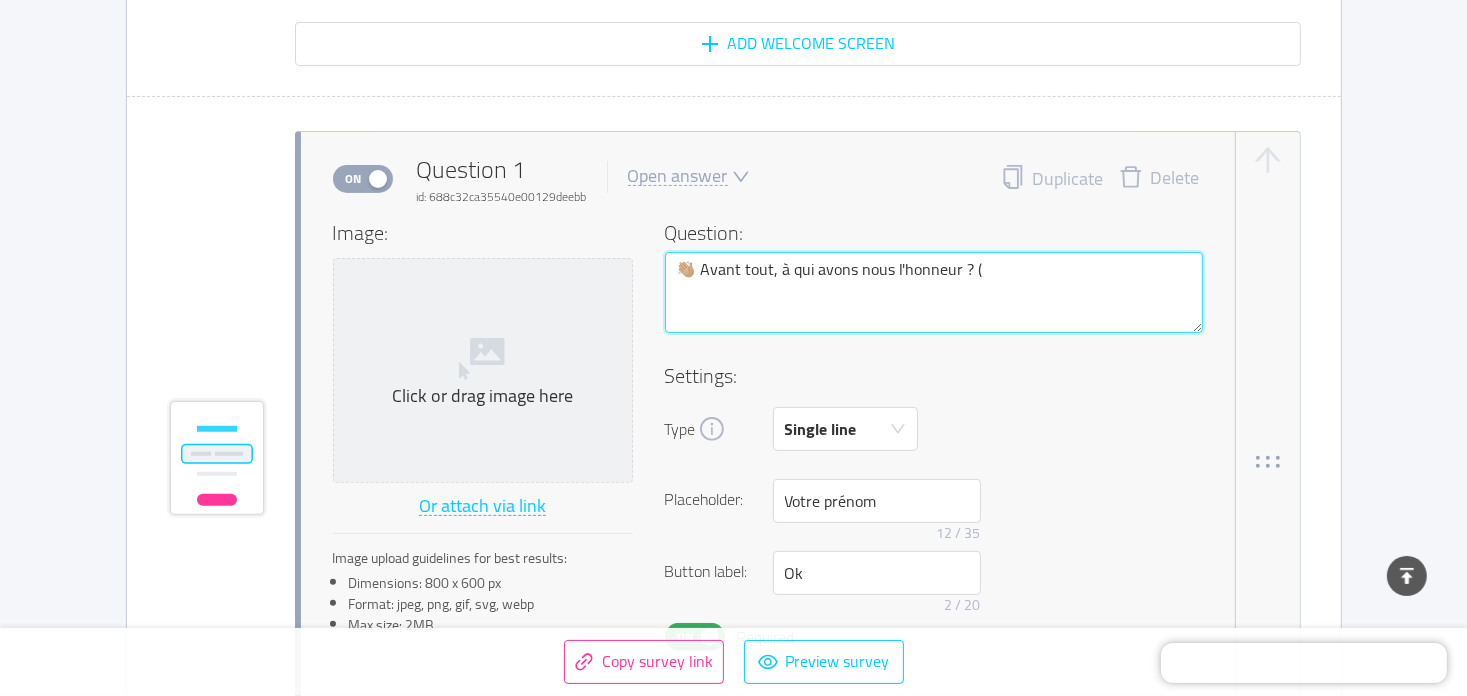 type 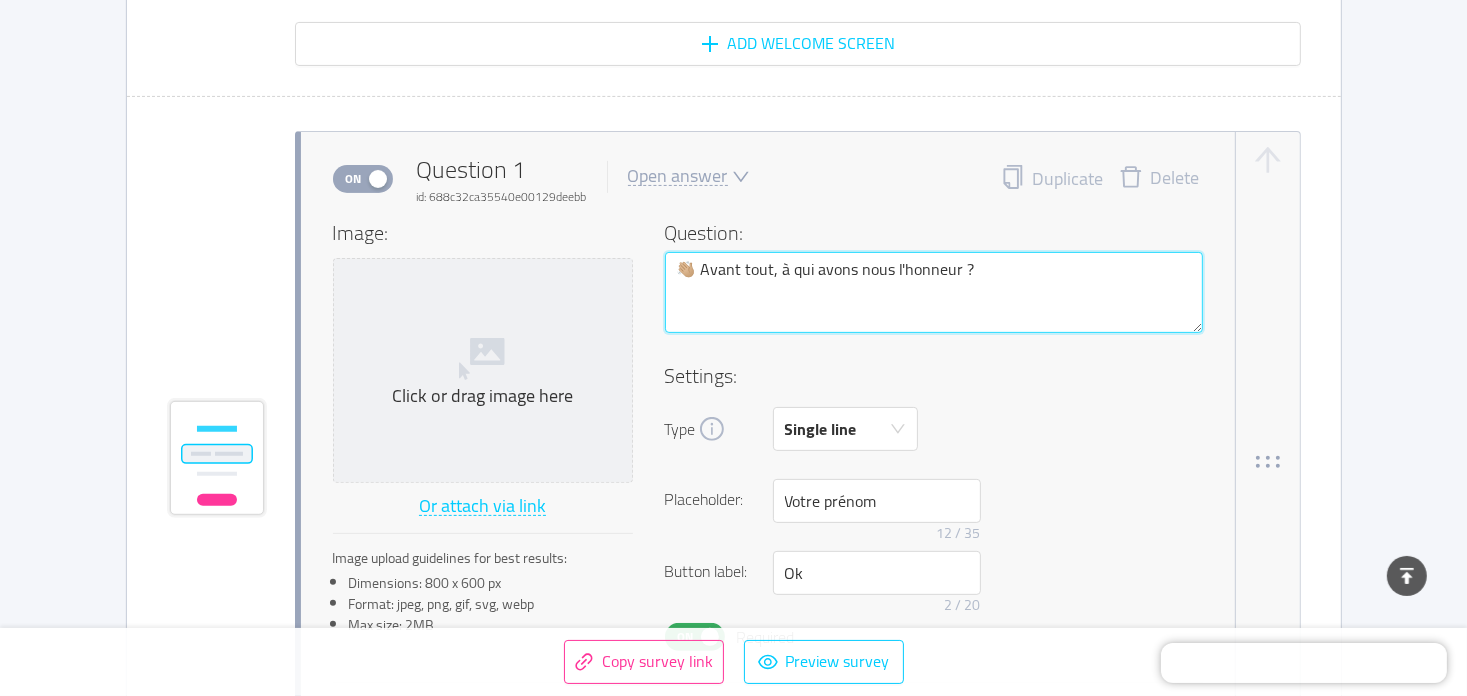 type 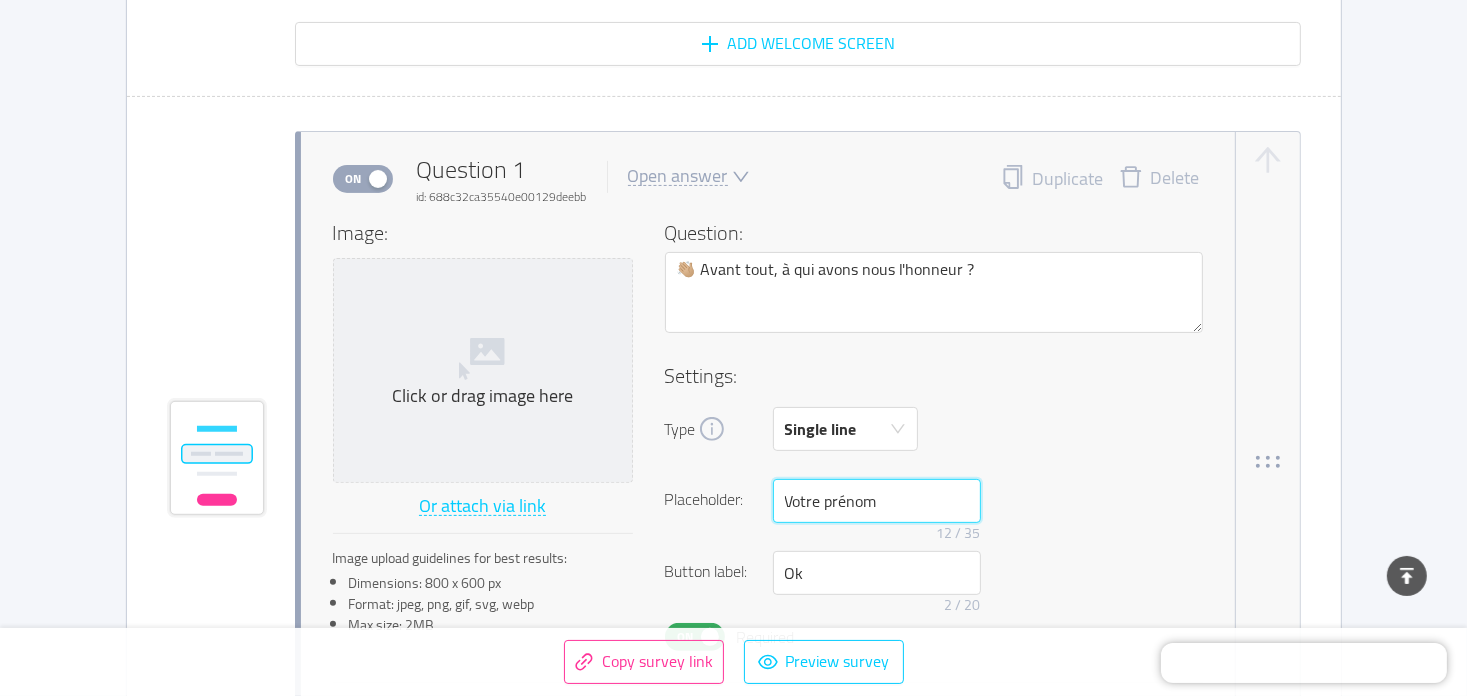 click on "Votre prénom" at bounding box center [877, 501] 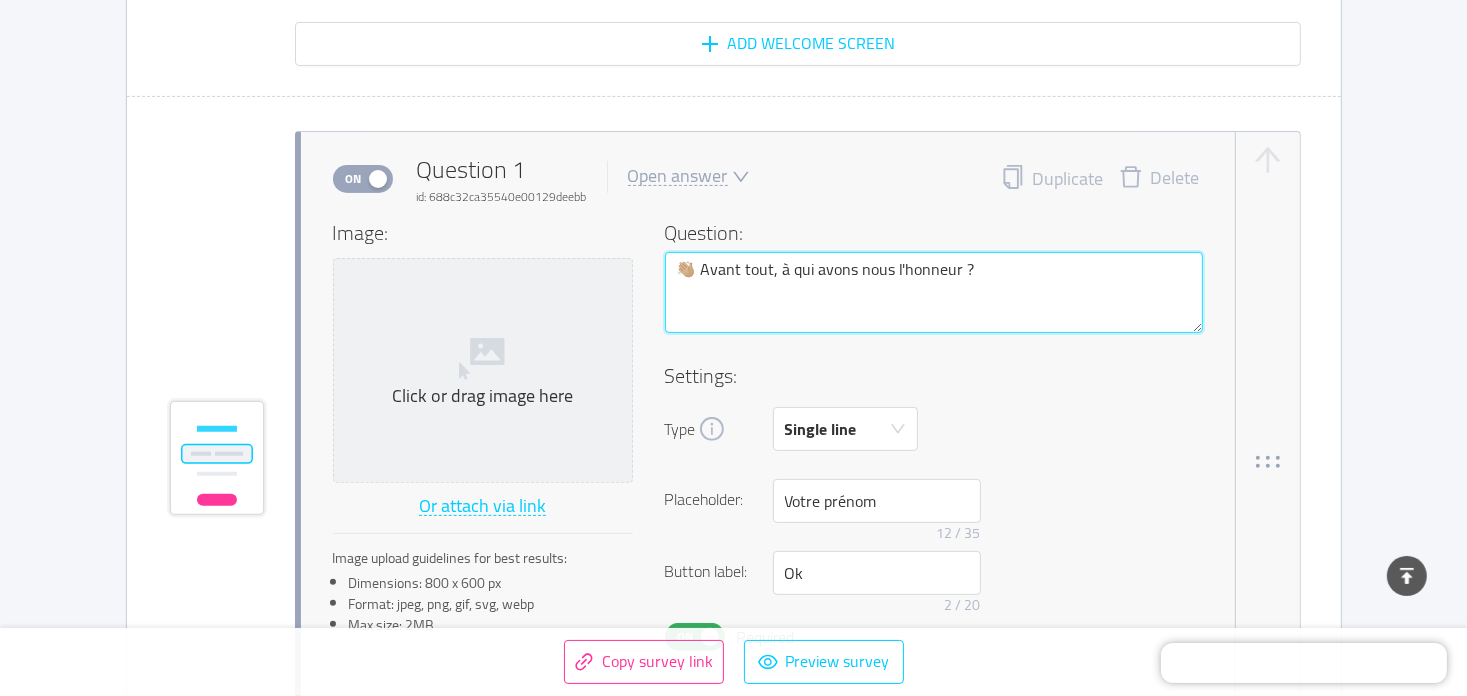 click on "👋🏼 Avant tout, à qui avons nous l'honneur ?" at bounding box center [934, 293] 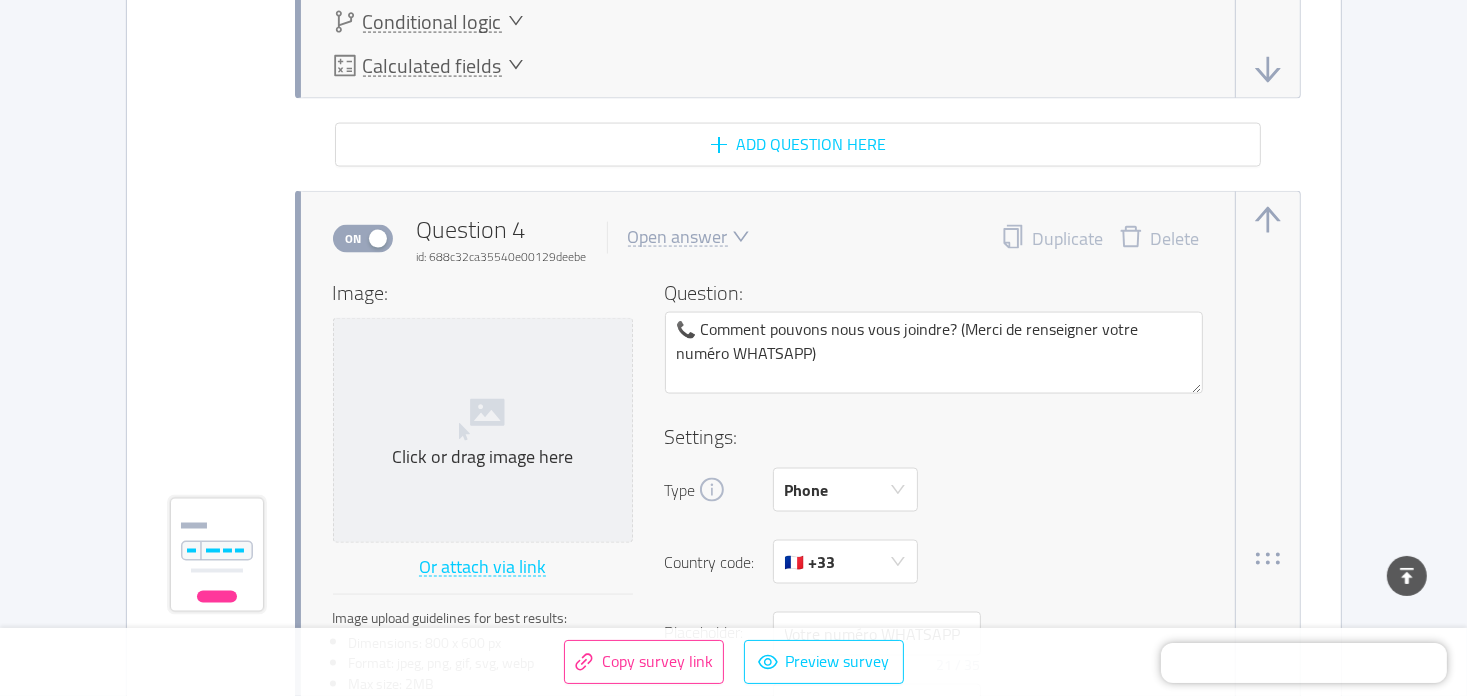 scroll, scrollTop: 3000, scrollLeft: 0, axis: vertical 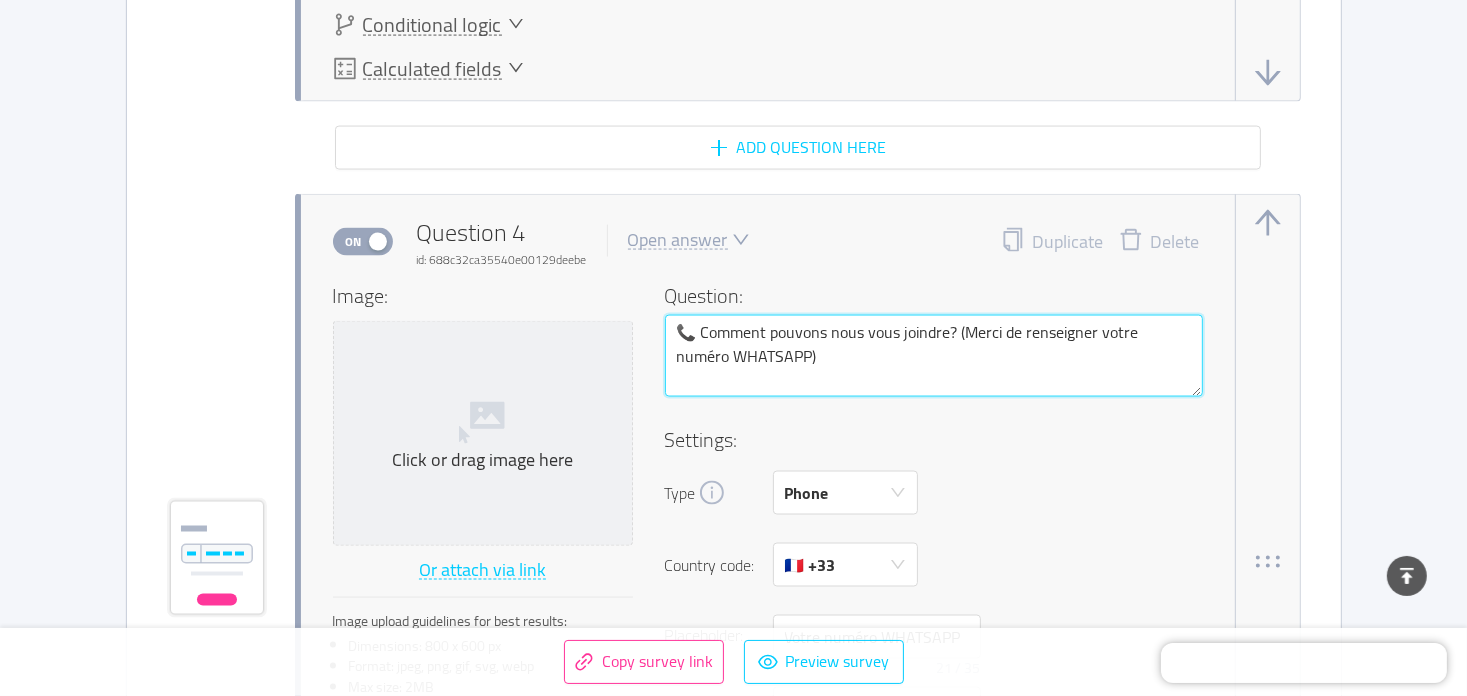 click on "📞 Comment pouvons nous vous joindre? (Merci de renseigner votre numéro WHATSAPP)" at bounding box center (934, 356) 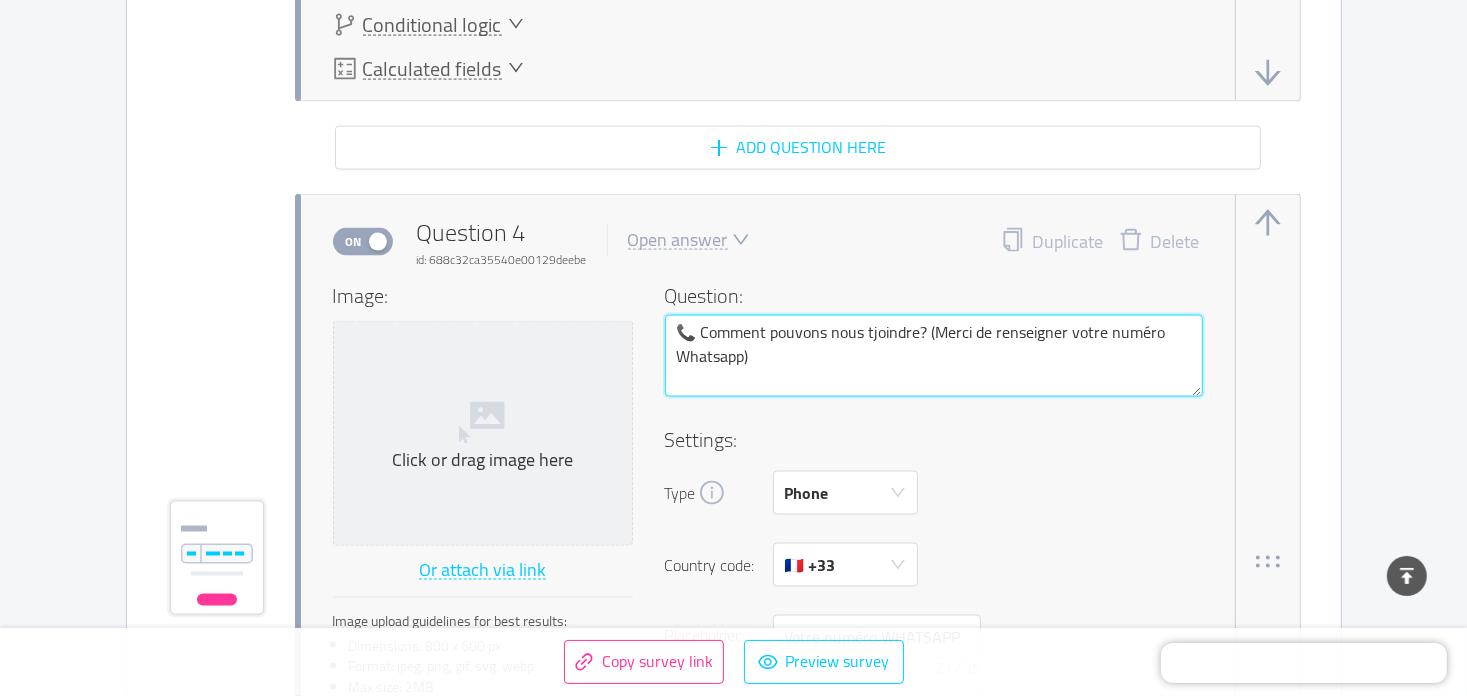 type 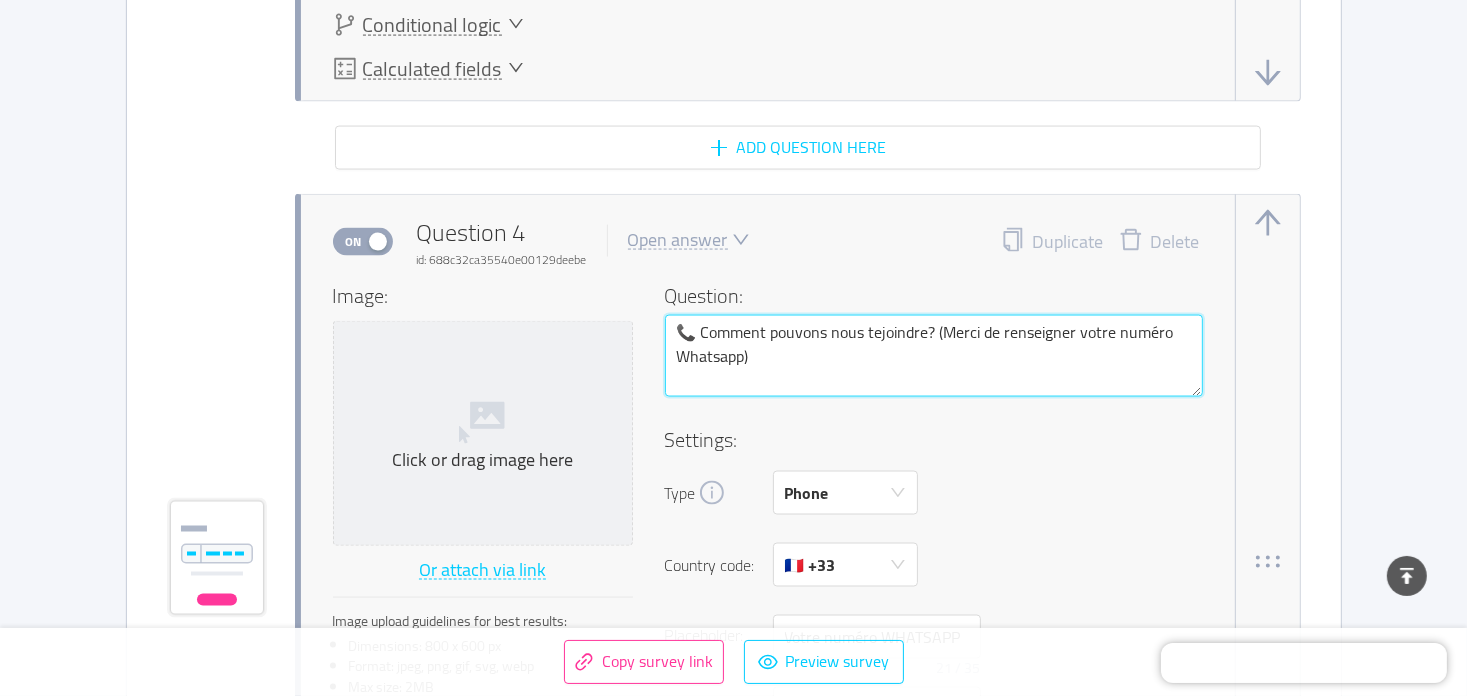 type 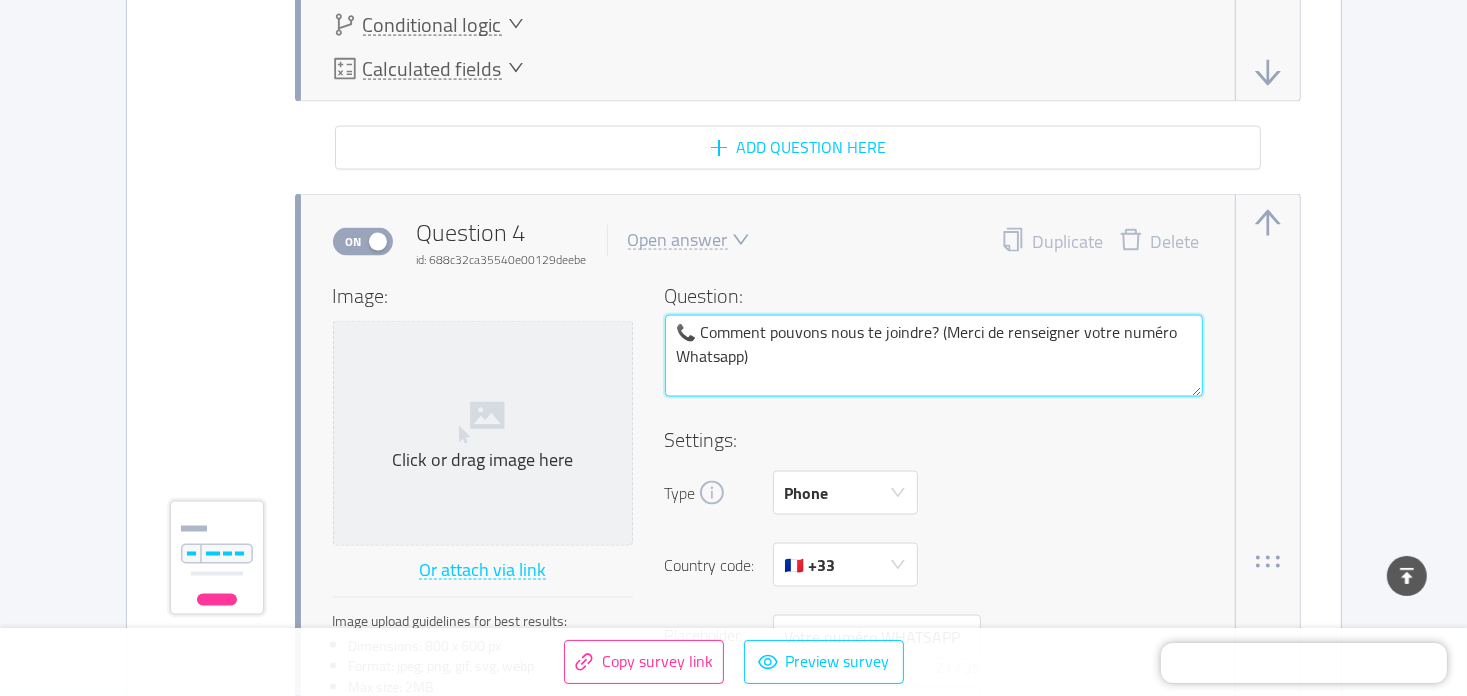 click on "📞 Comment pouvons nous te joindre? (Merci de renseigner votre numéro Whatsapp)" at bounding box center (934, 356) 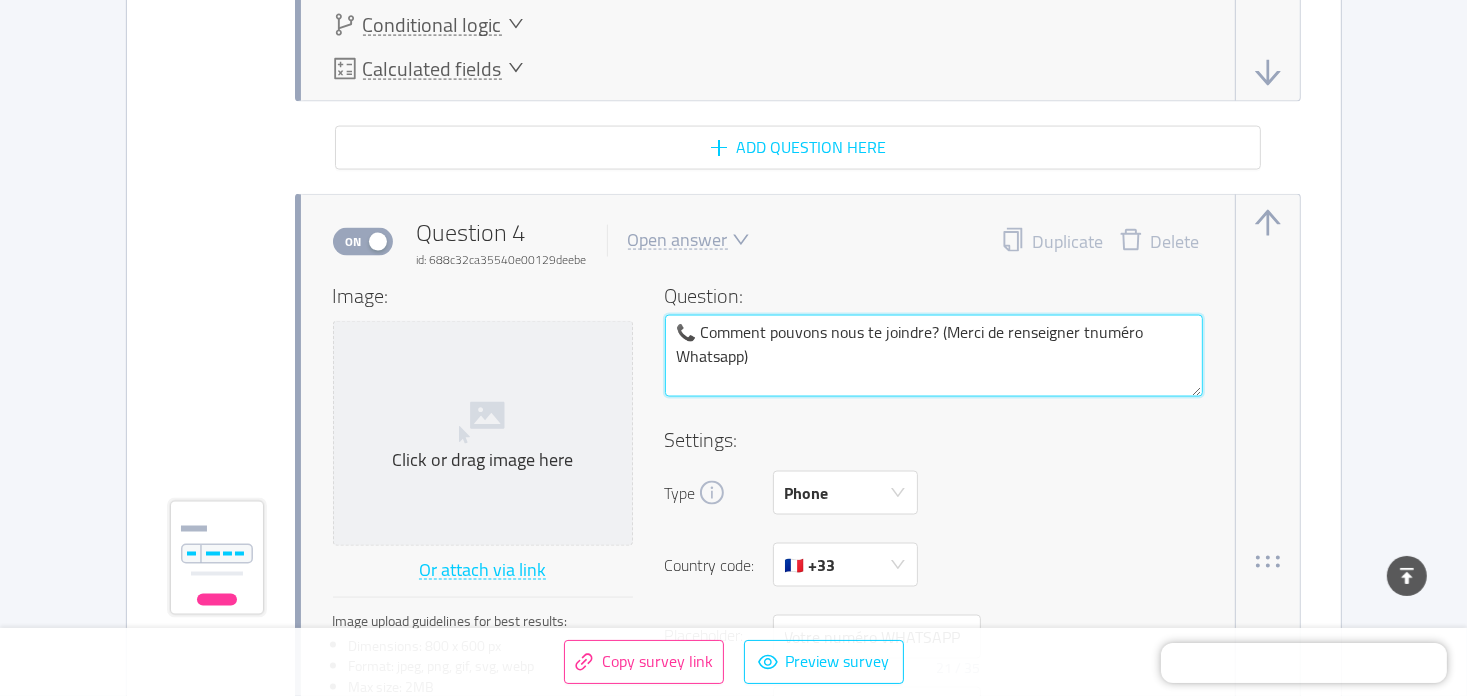 type 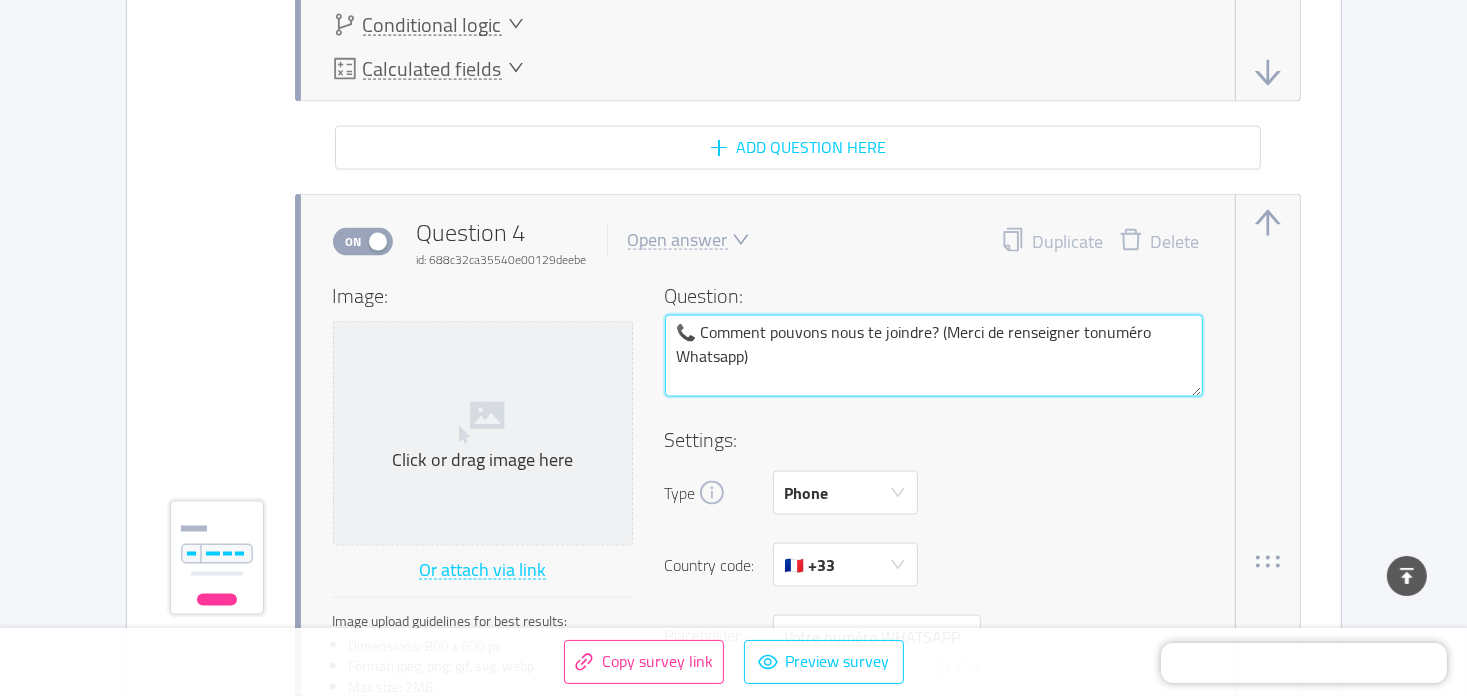 type 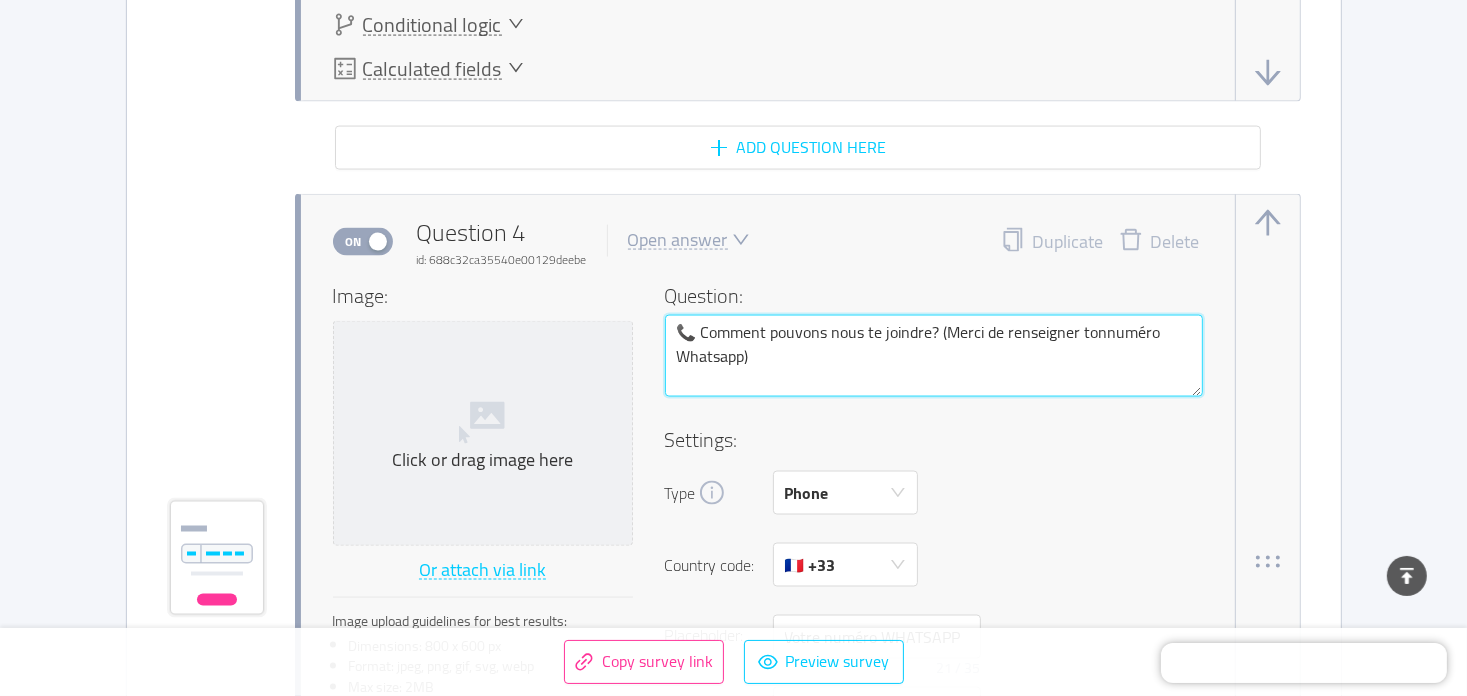 type 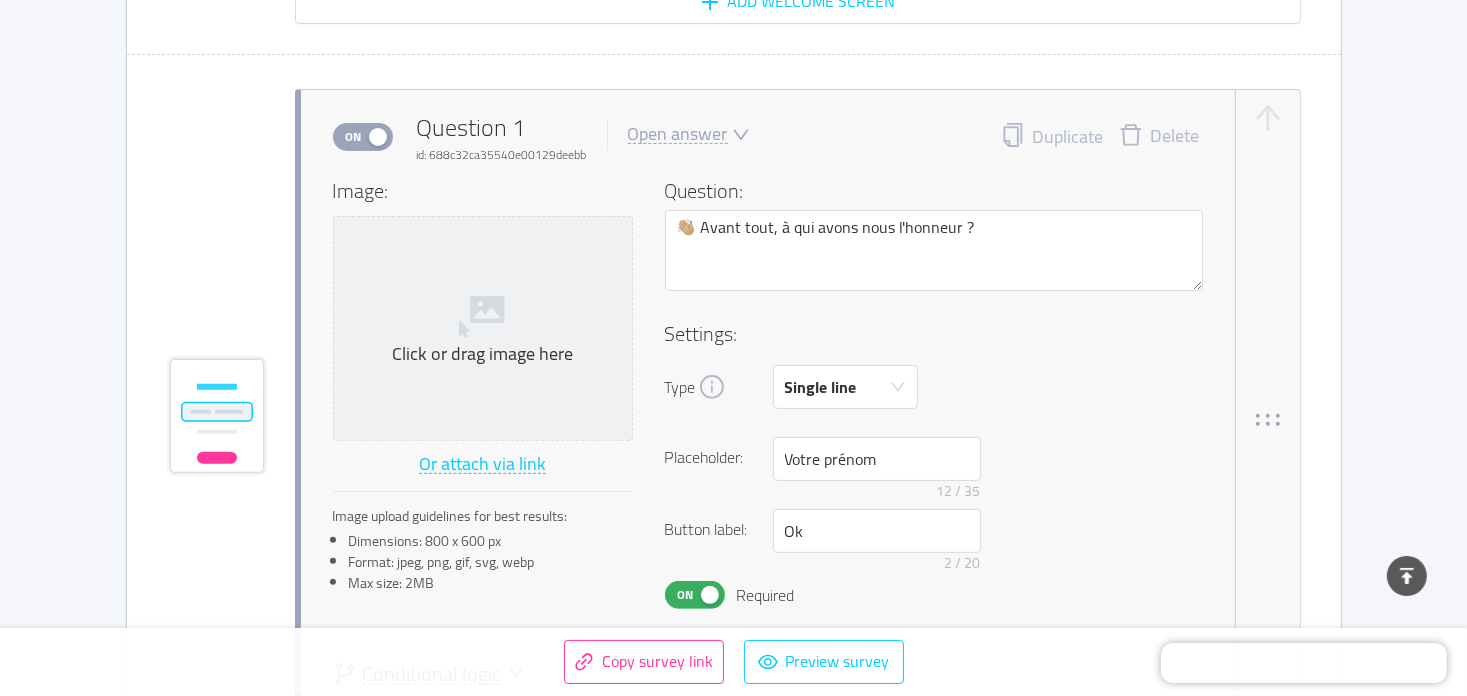 scroll, scrollTop: 500, scrollLeft: 0, axis: vertical 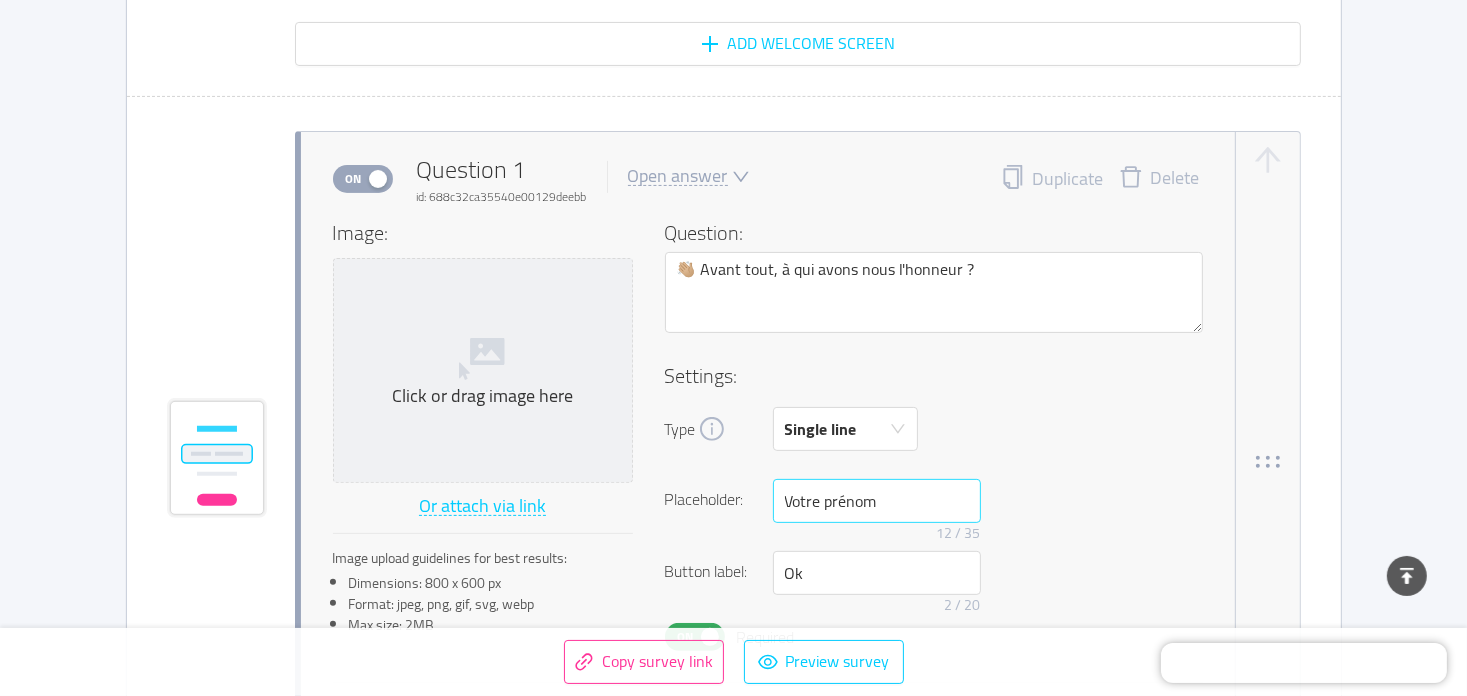 type on "📞 Comment pouvons nous te joindre? (Merci de renseigner ton numéro Whatsapp)" 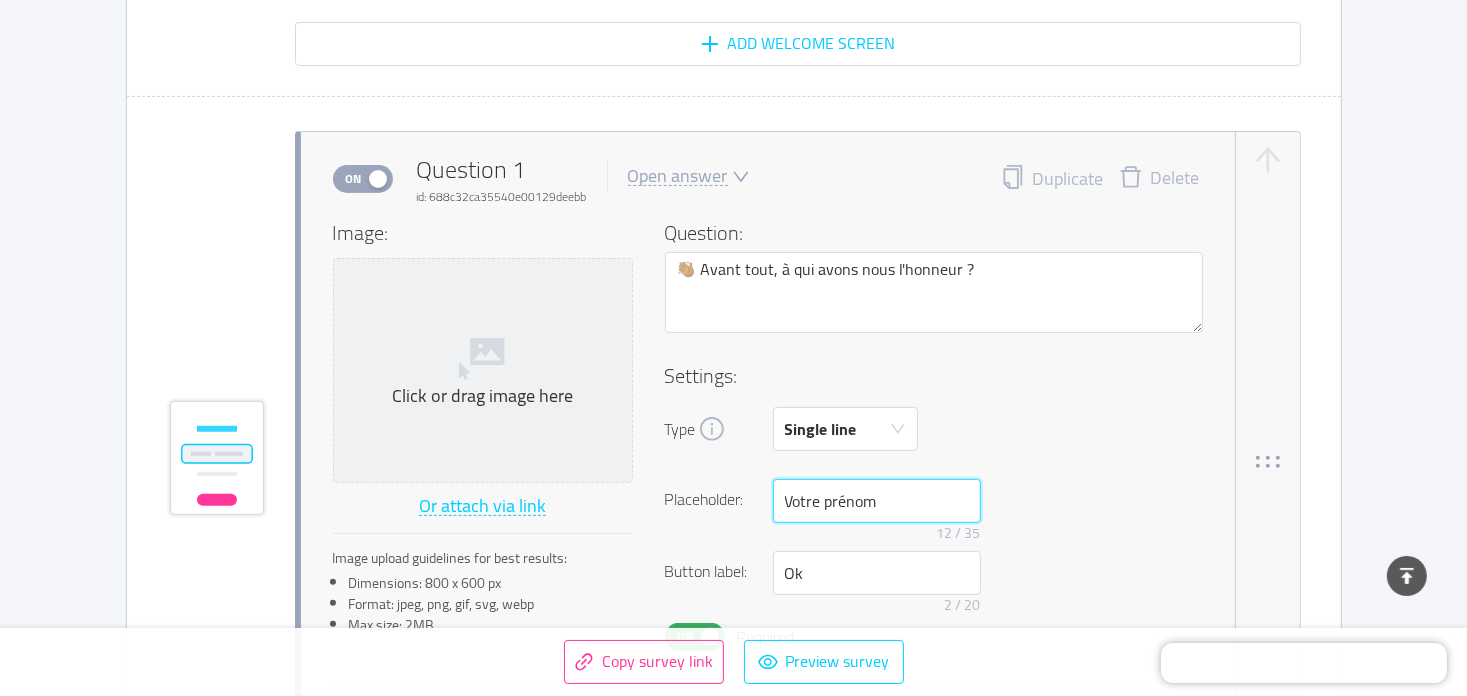 click on "Votre prénom" at bounding box center (877, 501) 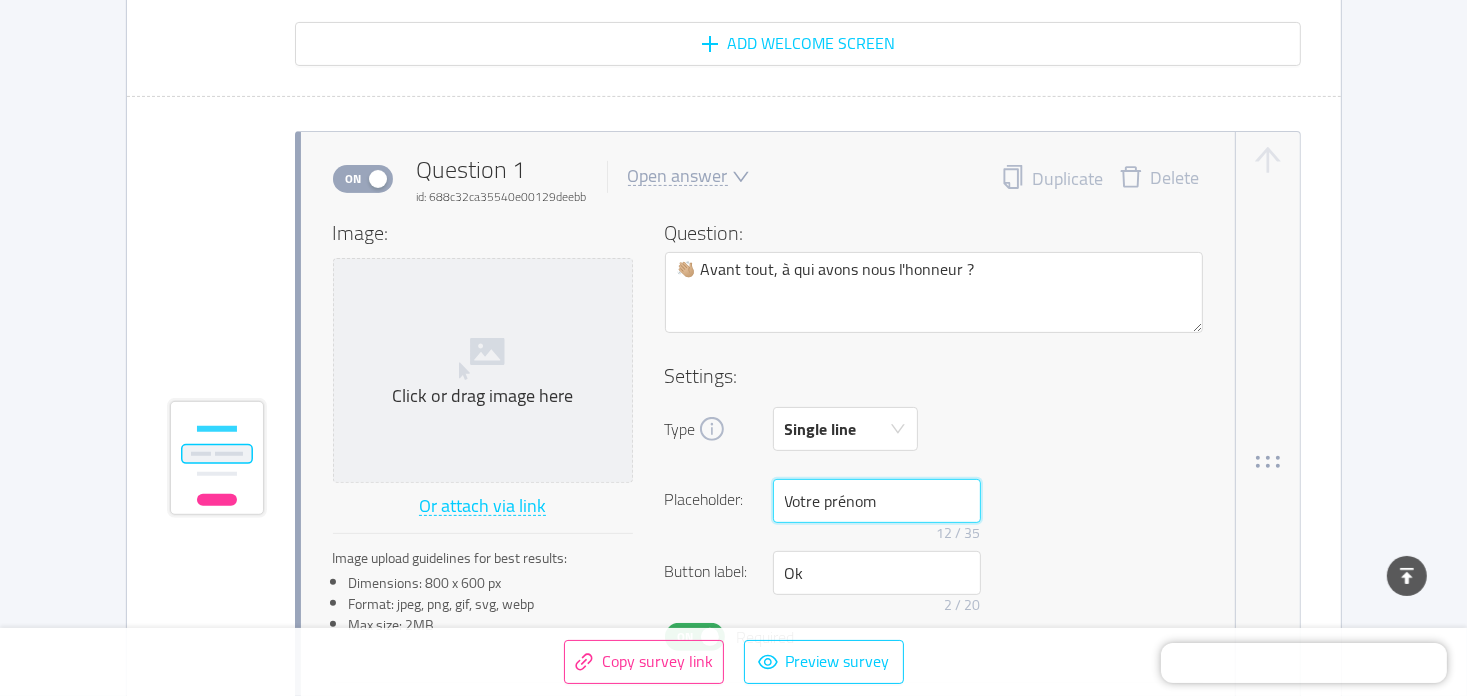 click on "Votre prénom" at bounding box center [877, 501] 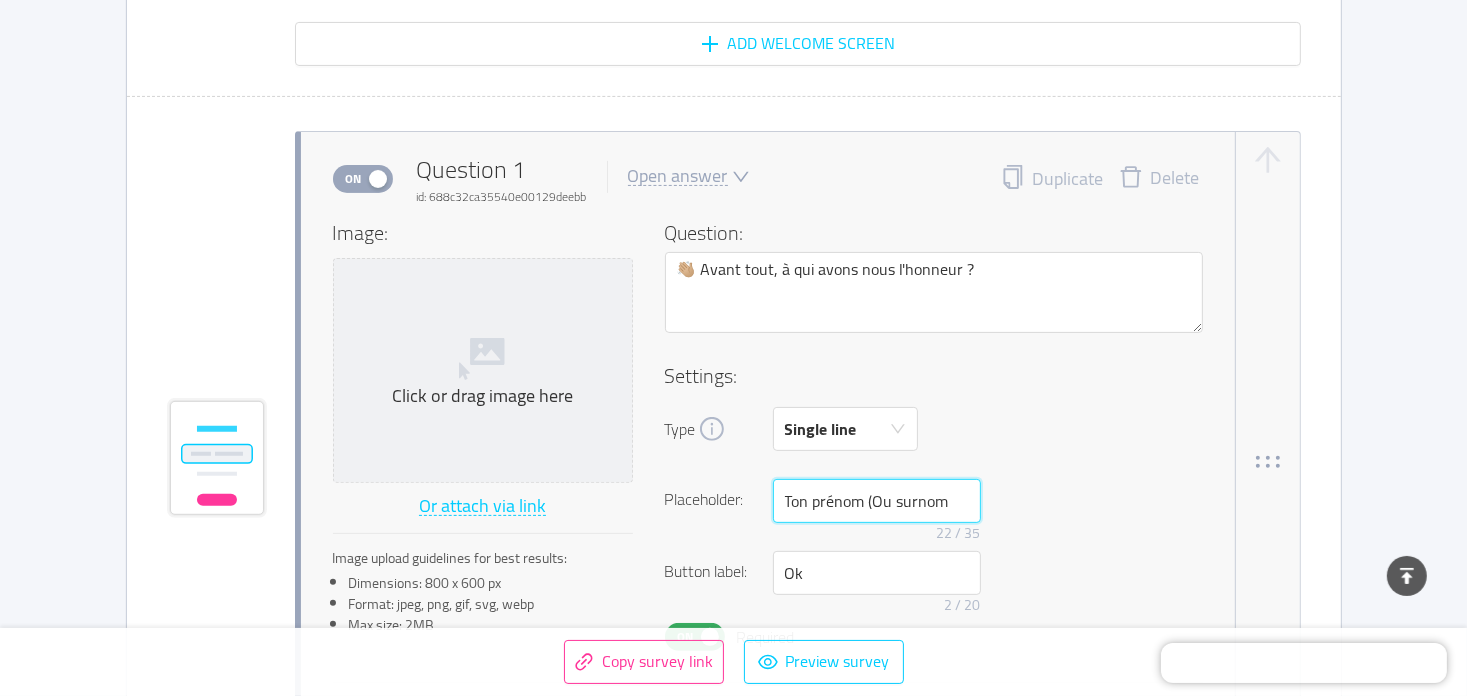 paste on "👤" 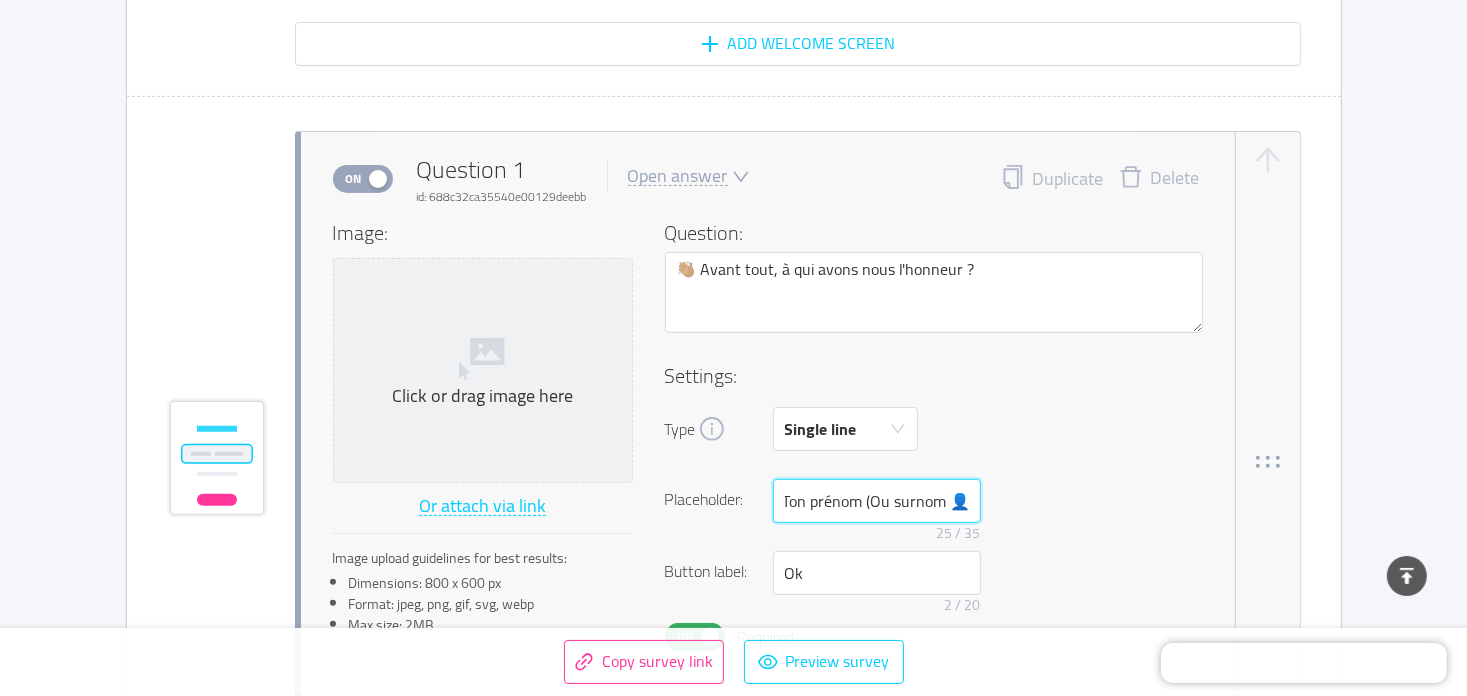 scroll, scrollTop: 0, scrollLeft: 7, axis: horizontal 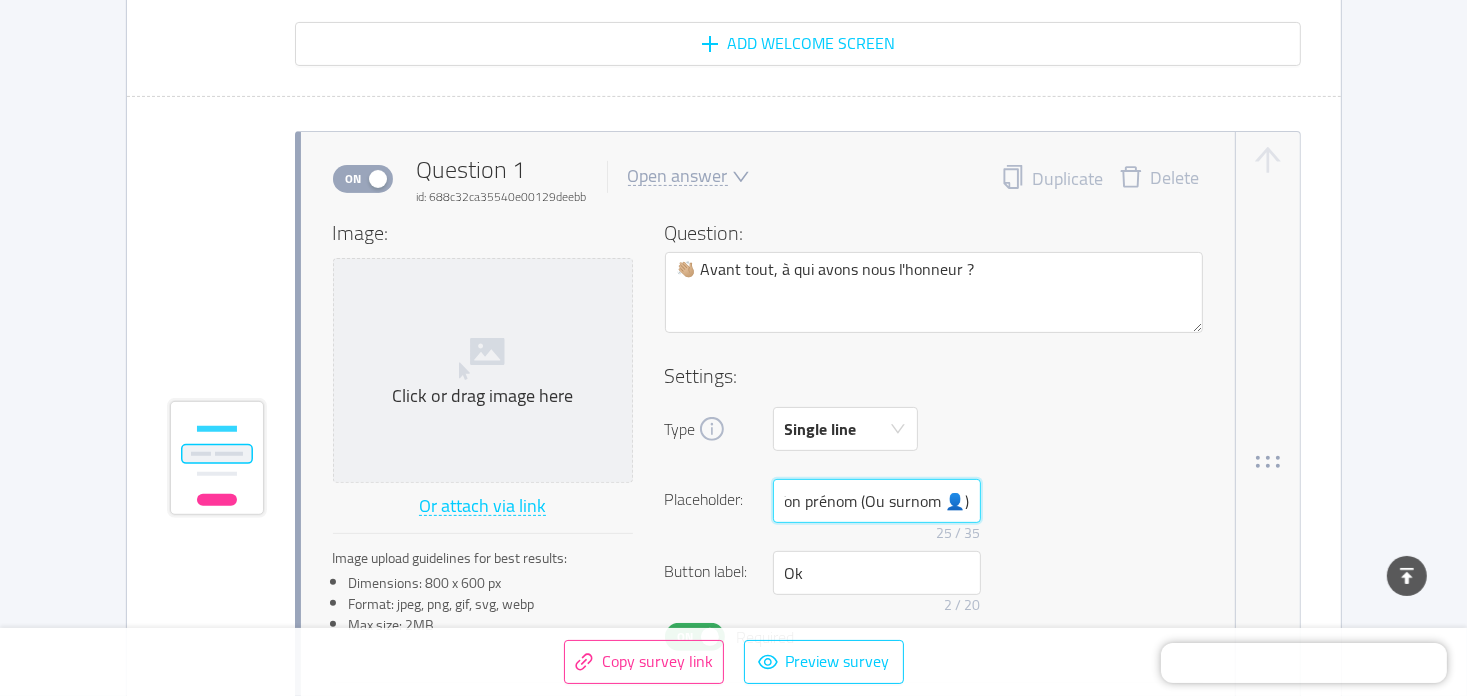 type on "Ton prénom (Ou surnom 👤)" 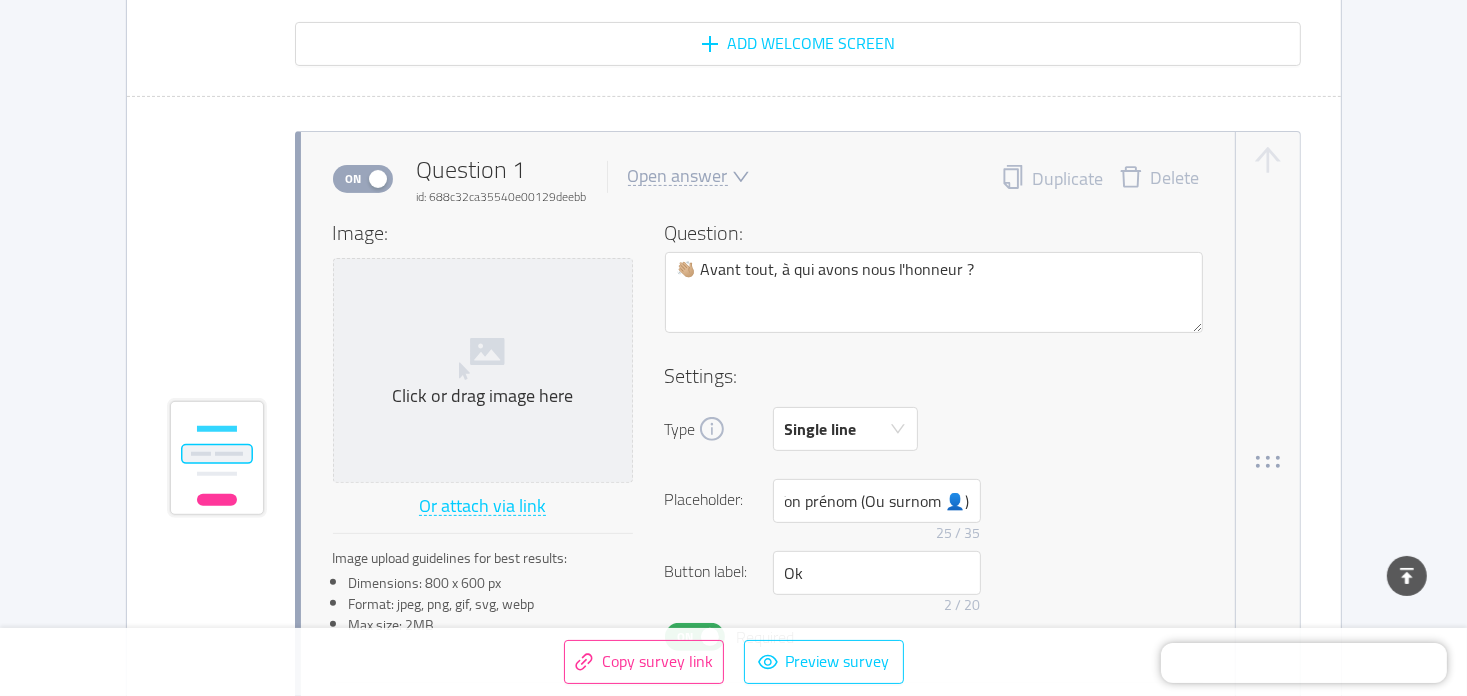 click on "Placeholder: Ton prénom (Ou surnom 👤)  25 / 35" at bounding box center [934, 515] 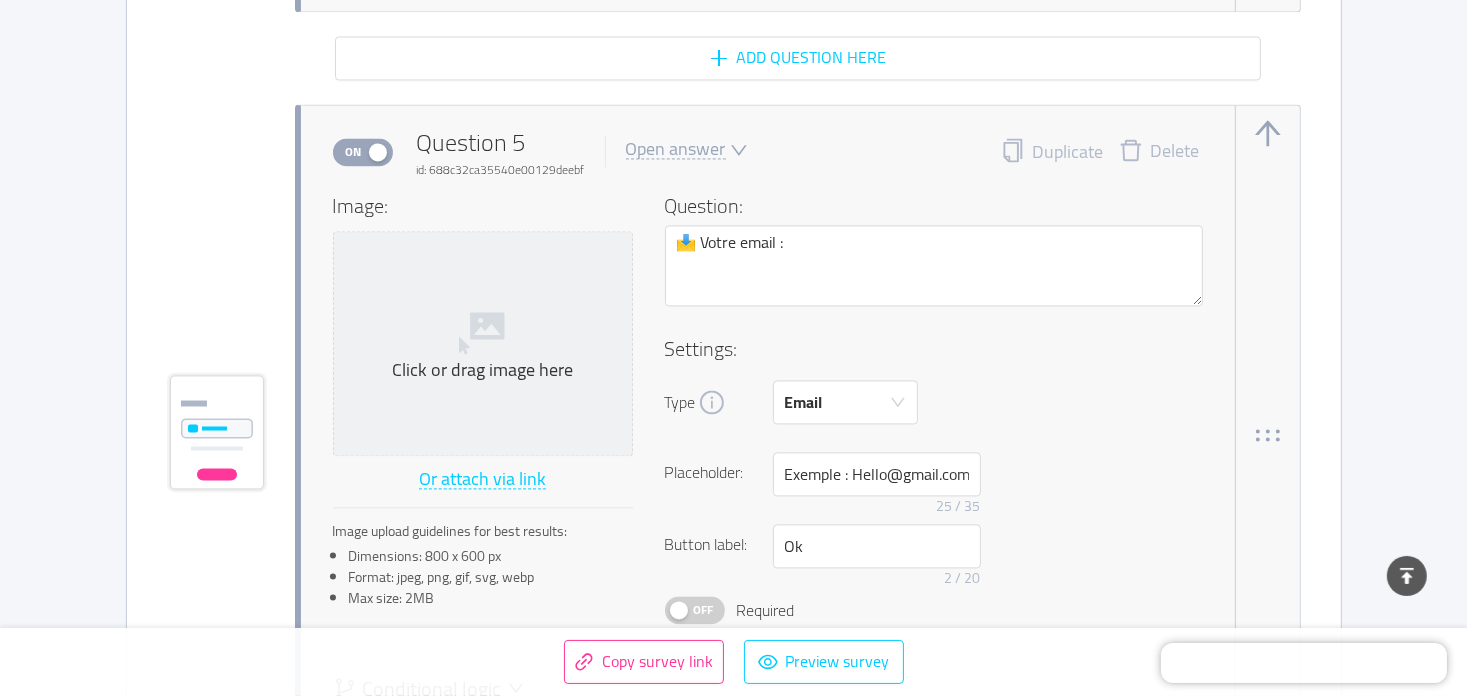scroll, scrollTop: 3900, scrollLeft: 0, axis: vertical 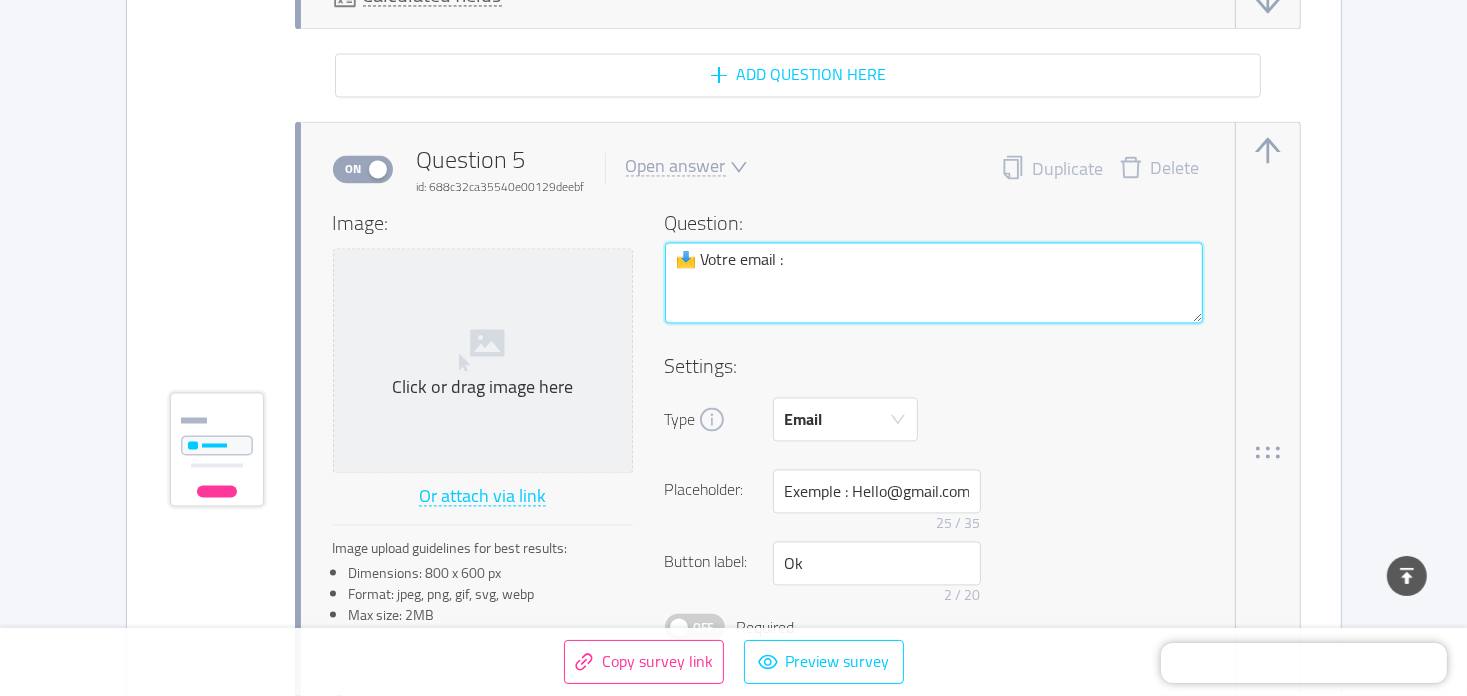 click on "📩 Votre email :" at bounding box center (934, 283) 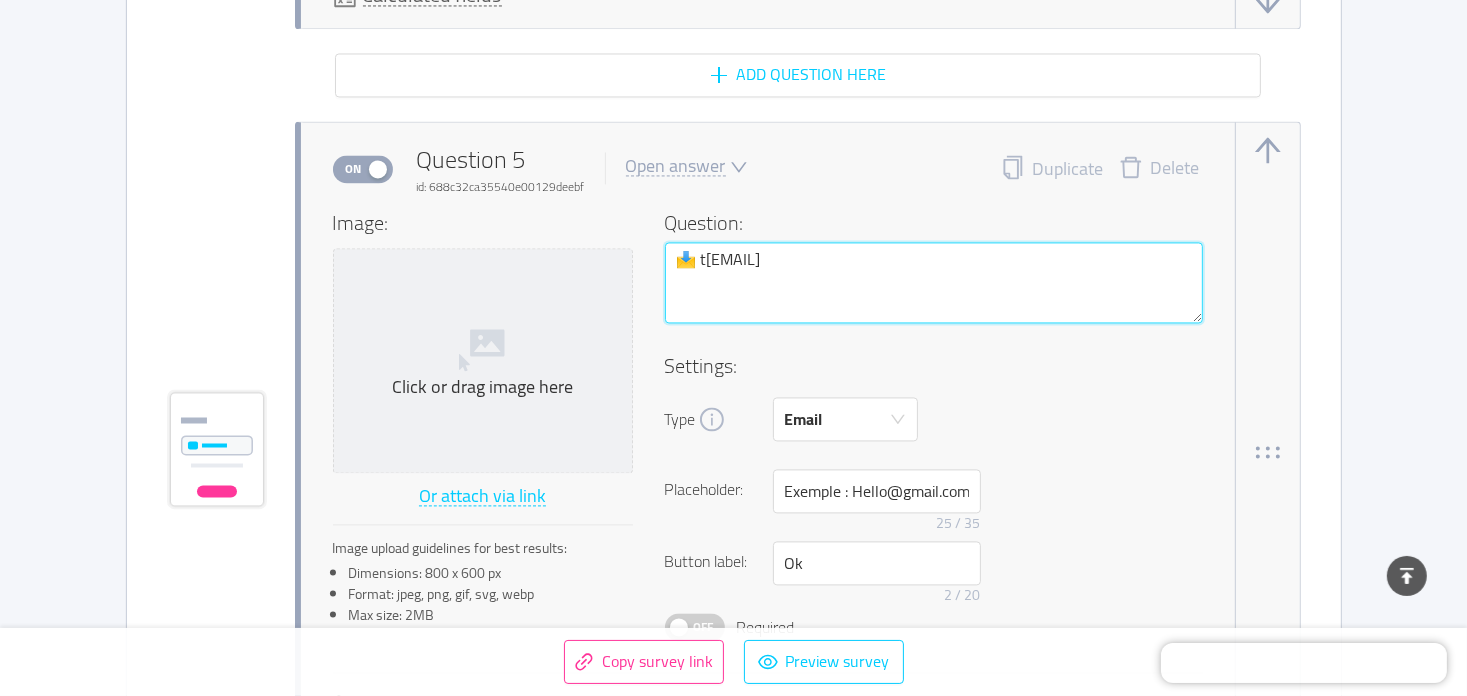 type 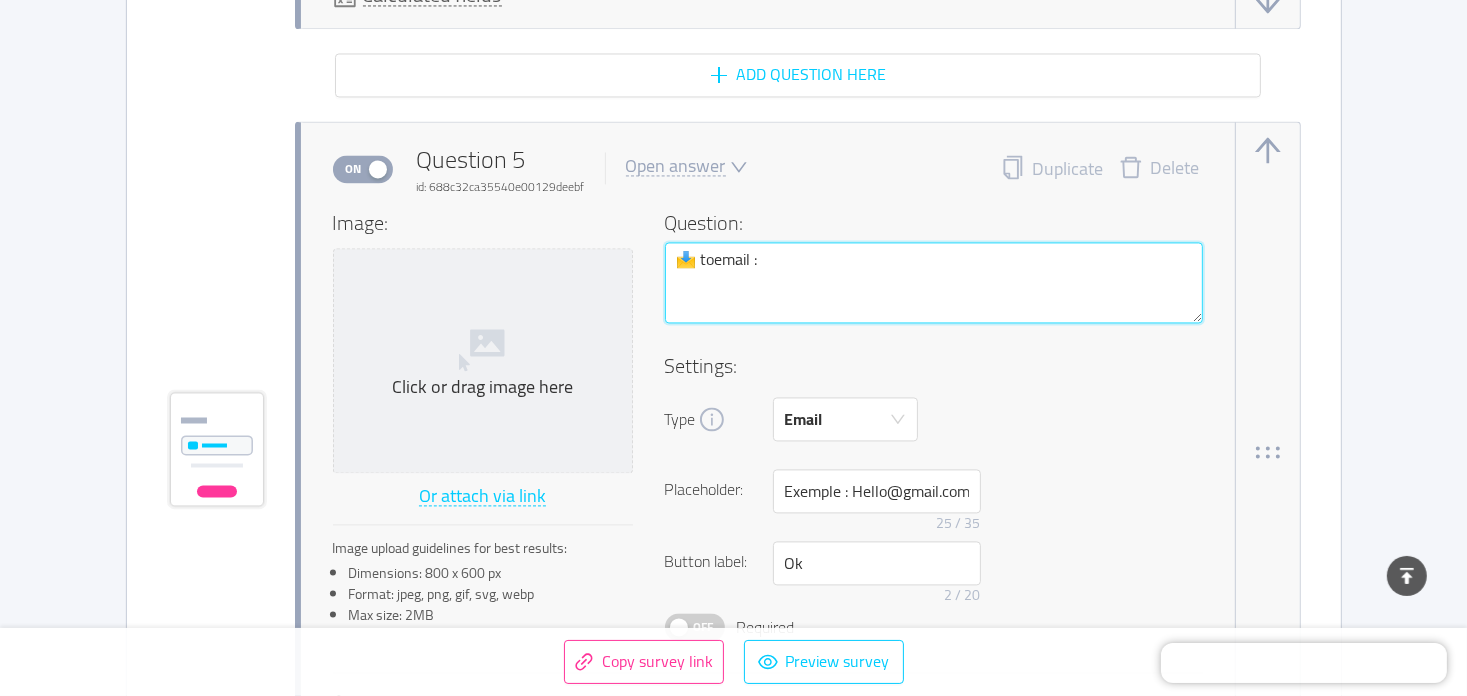type 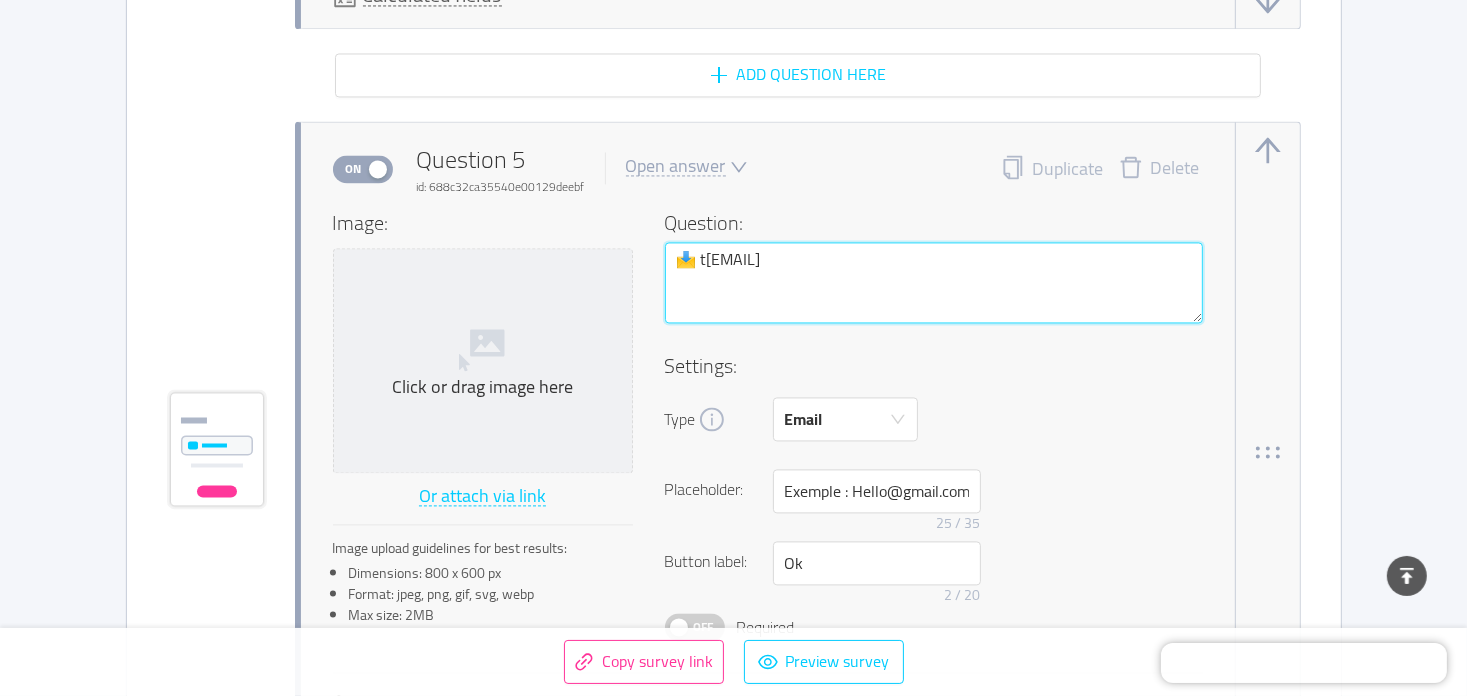 type 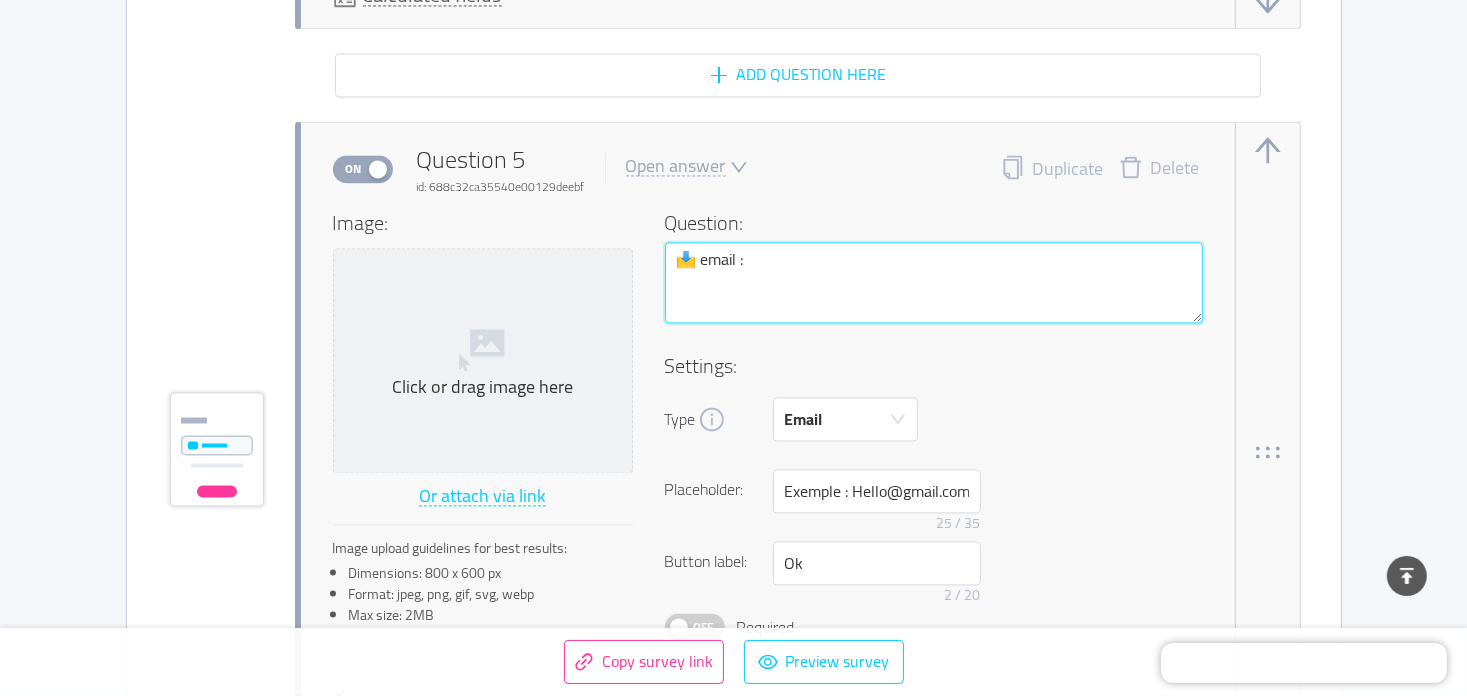 type 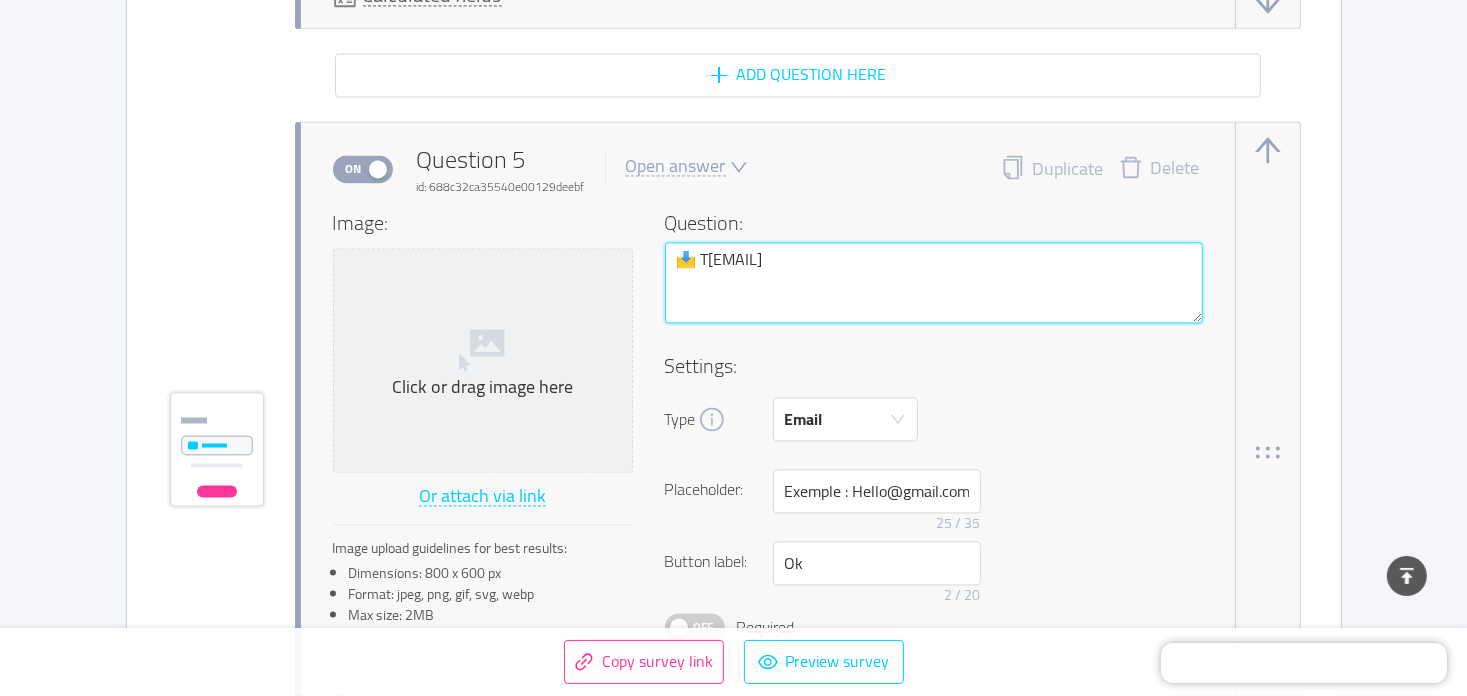 type 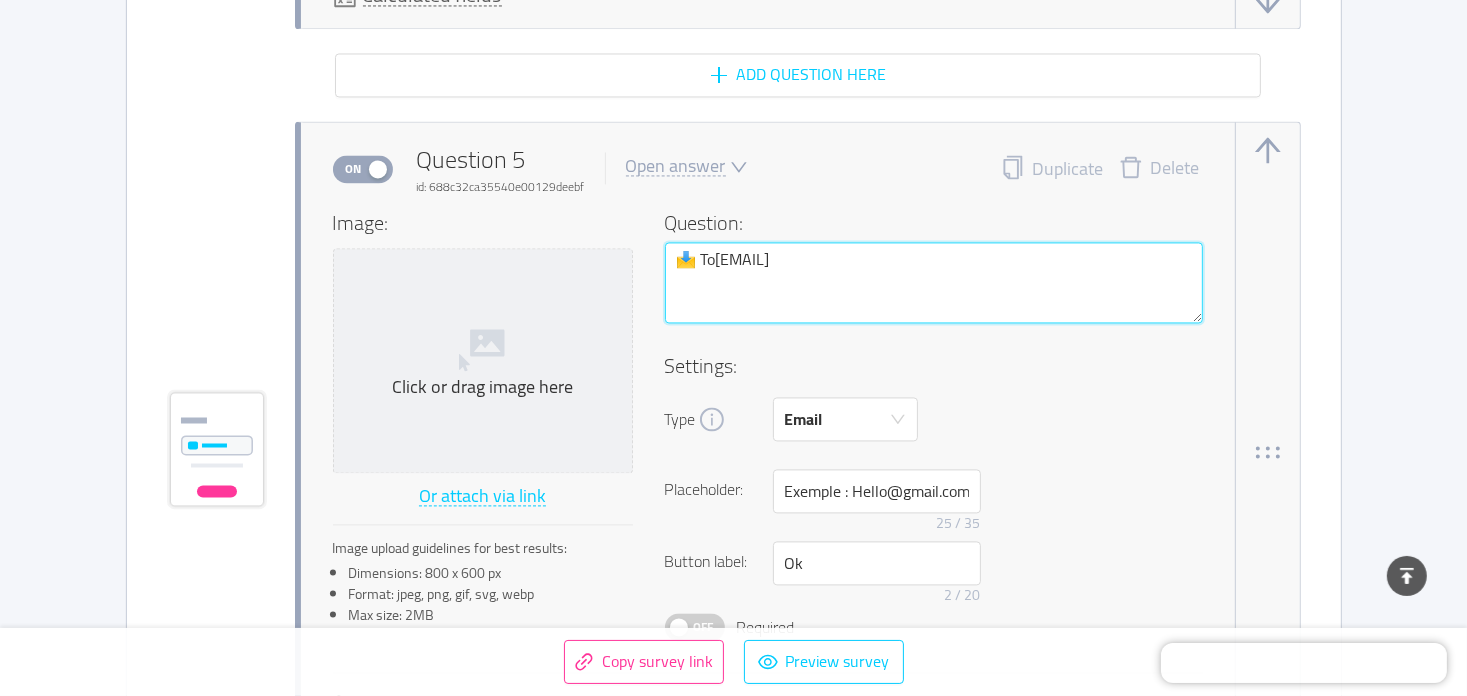 type 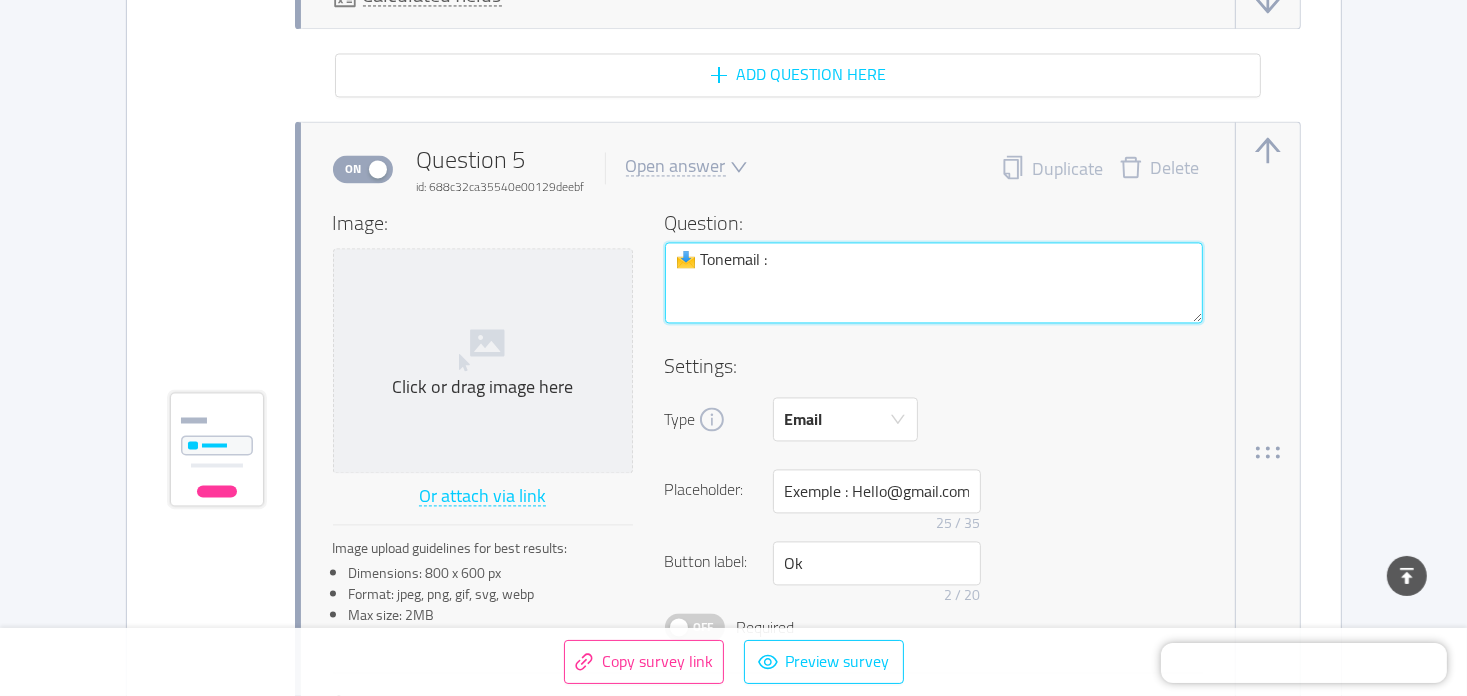 type 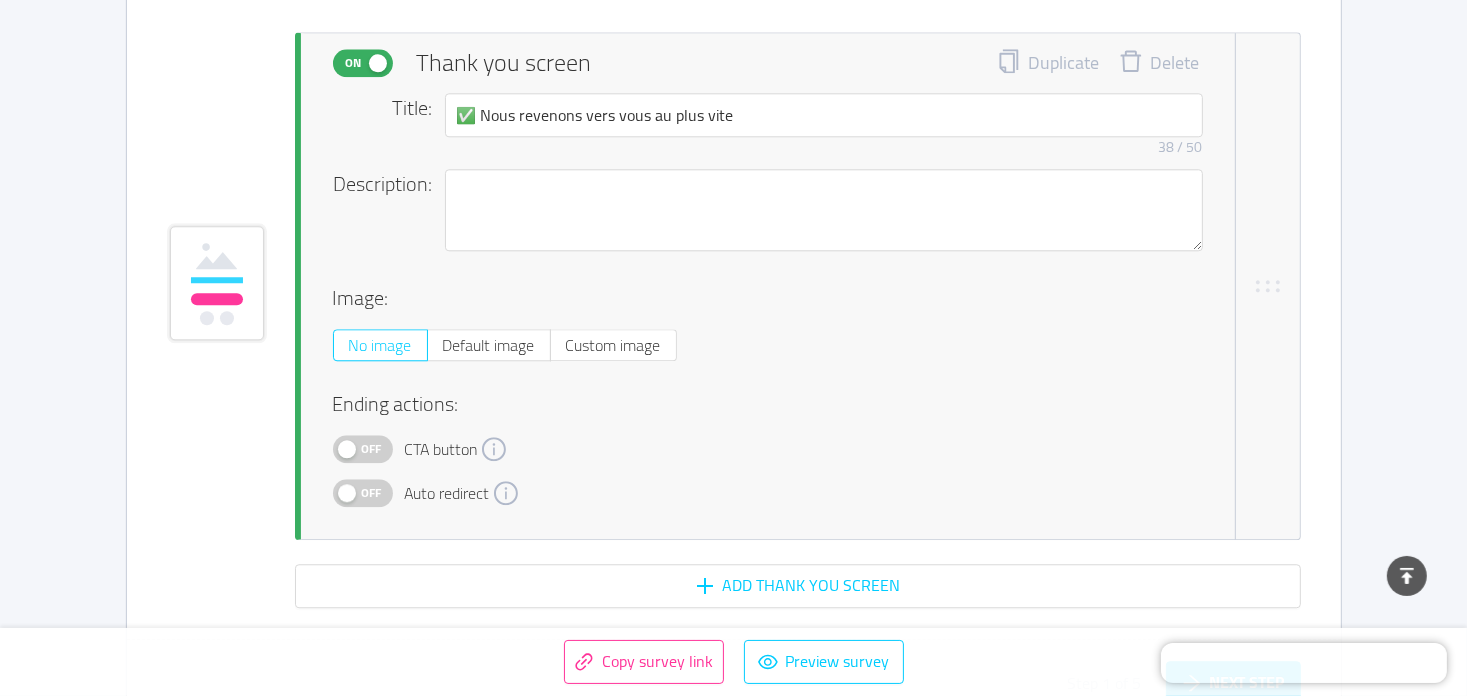 scroll, scrollTop: 4900, scrollLeft: 0, axis: vertical 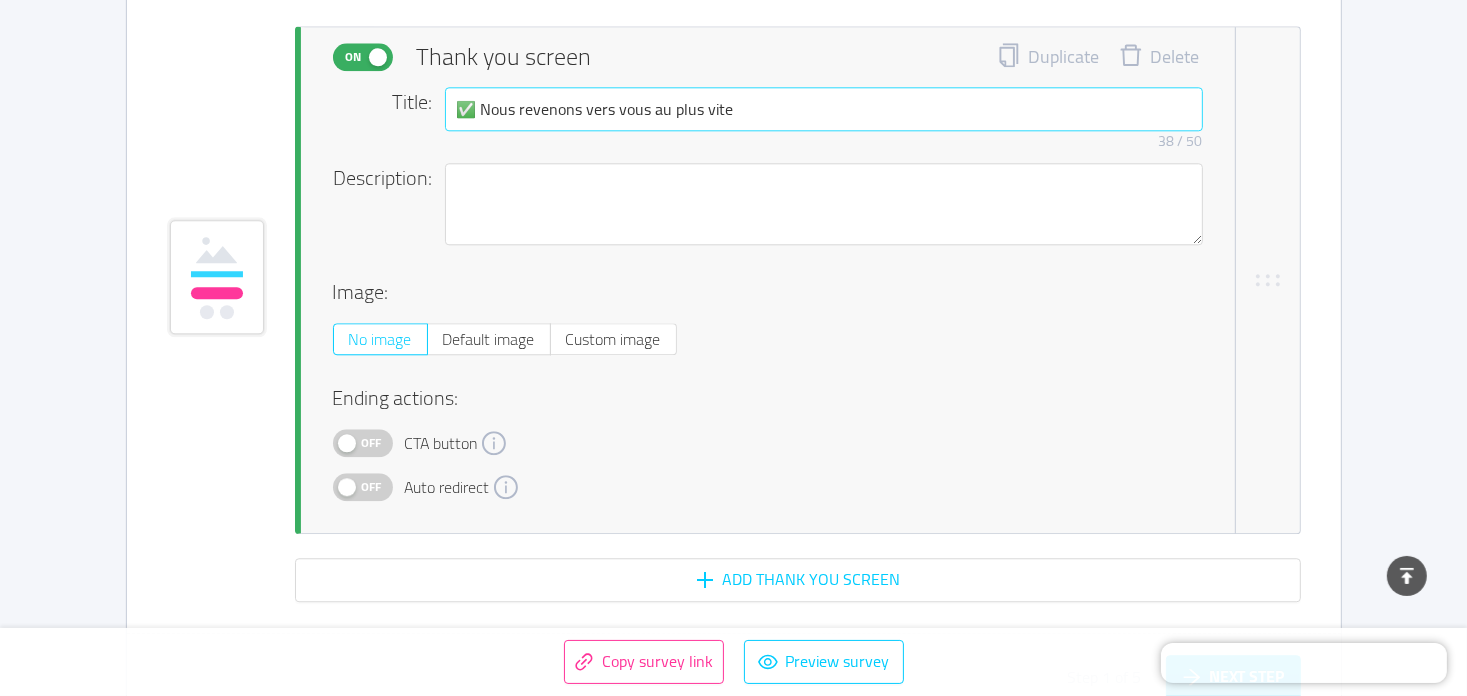 type on "📩 Ton email :" 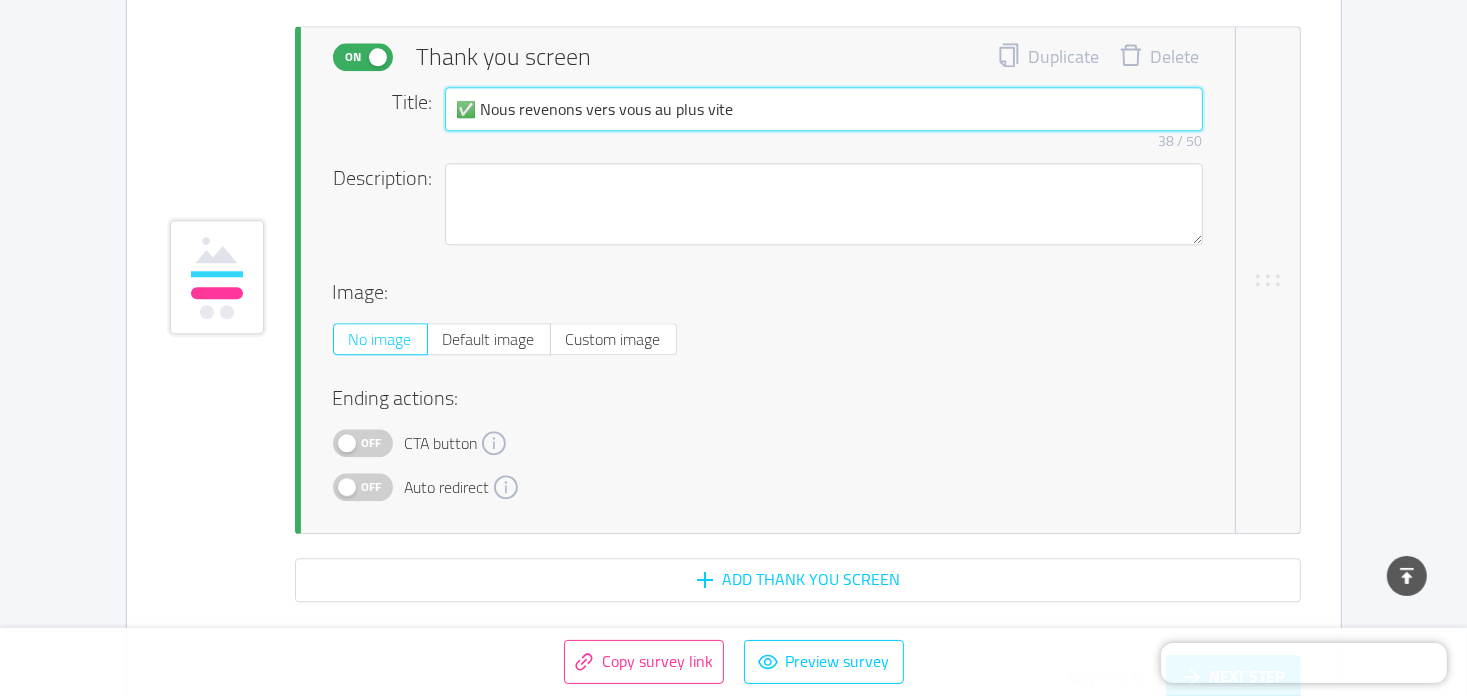 click on "✅ Nous revenons vers vous au plus vite" at bounding box center [824, 109] 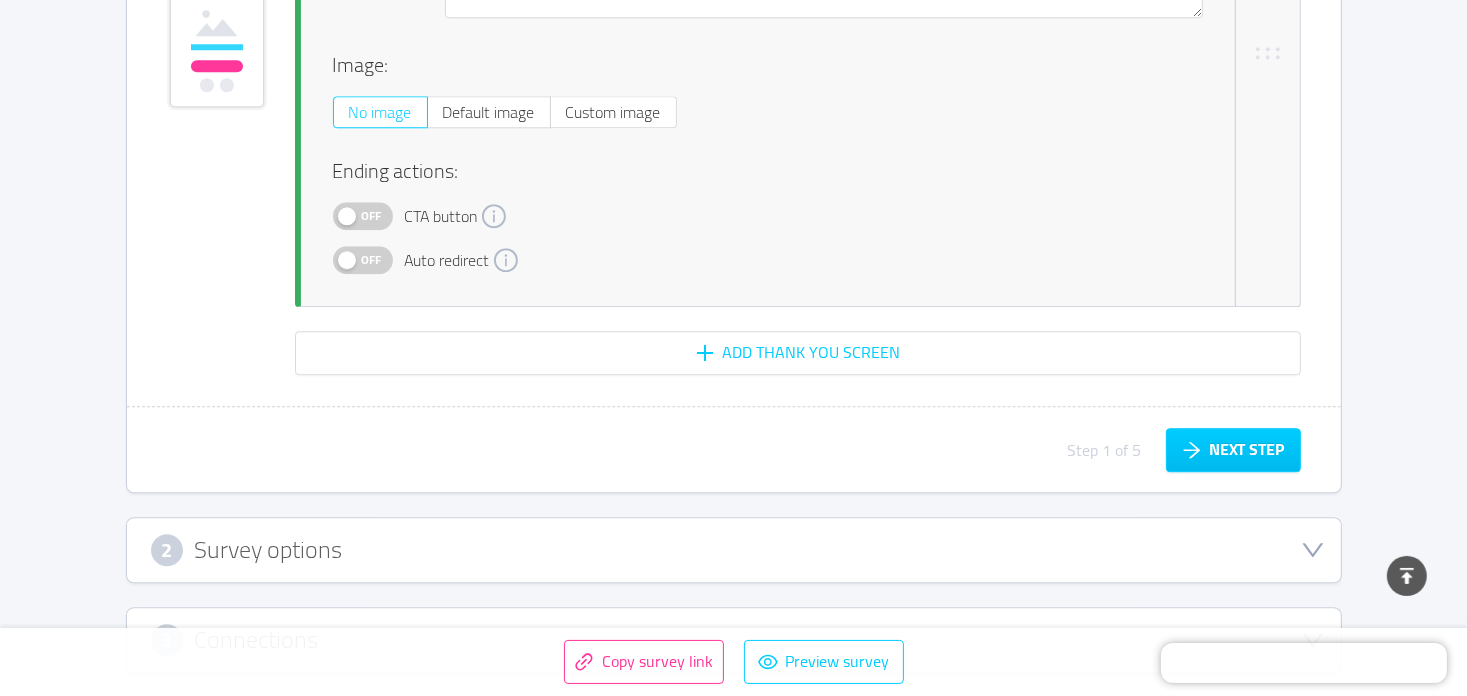 scroll, scrollTop: 5374, scrollLeft: 0, axis: vertical 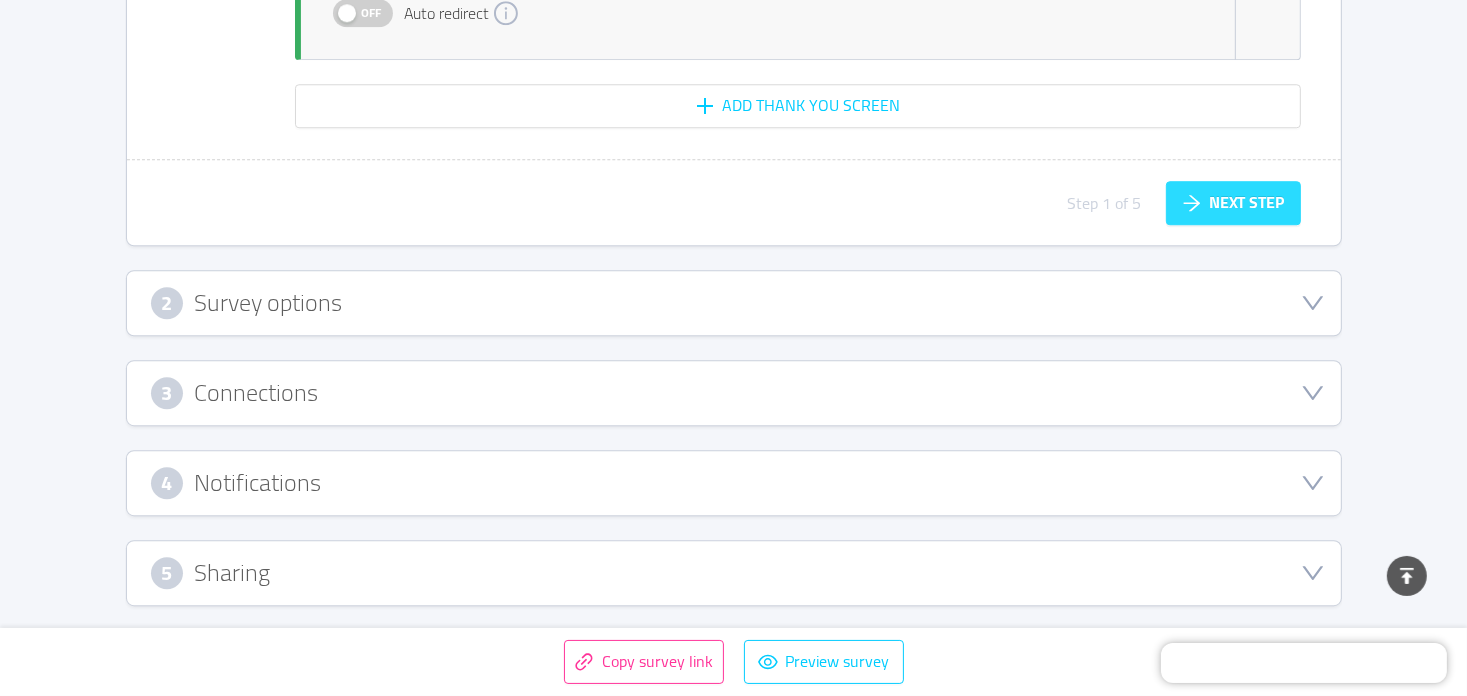 type on "✅ Nous revenons vers toi au plus vite" 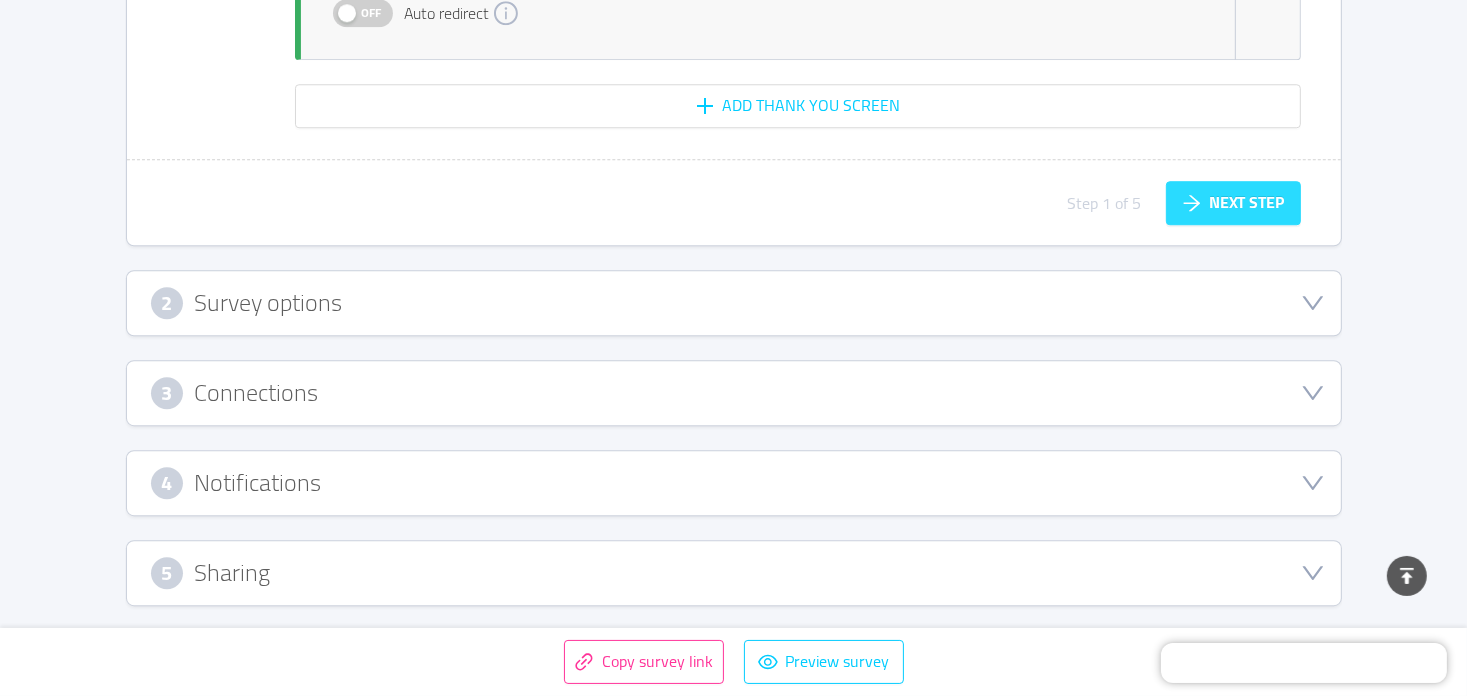 click on "Next step" at bounding box center (1233, 203) 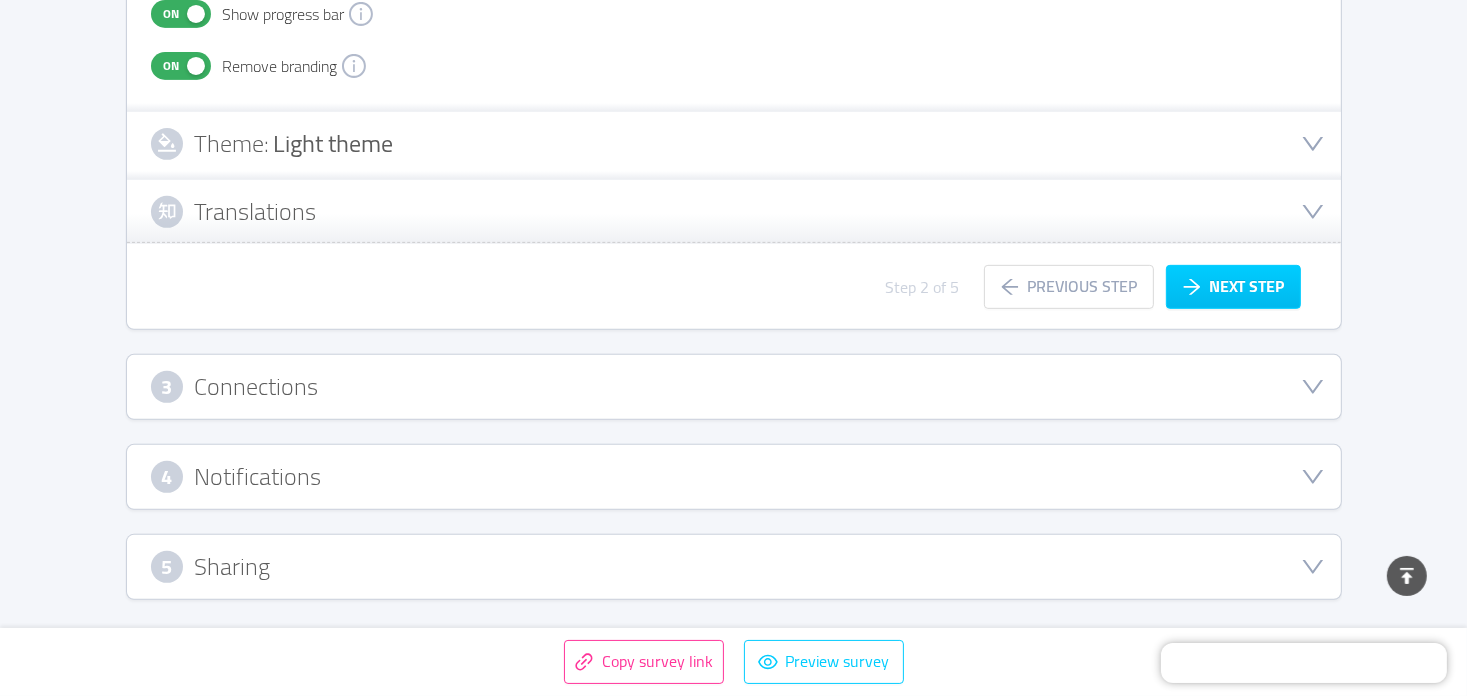 scroll, scrollTop: 771, scrollLeft: 0, axis: vertical 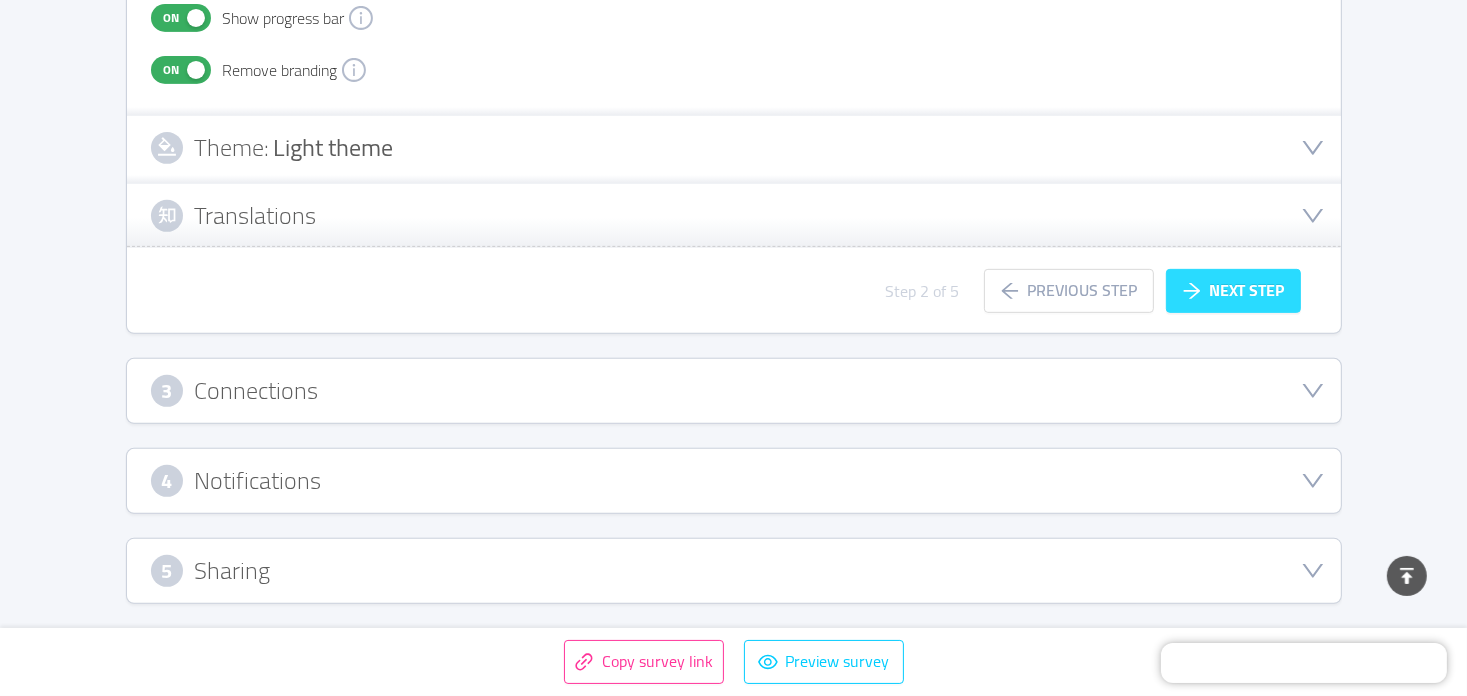 click on "Next step" at bounding box center (1233, 291) 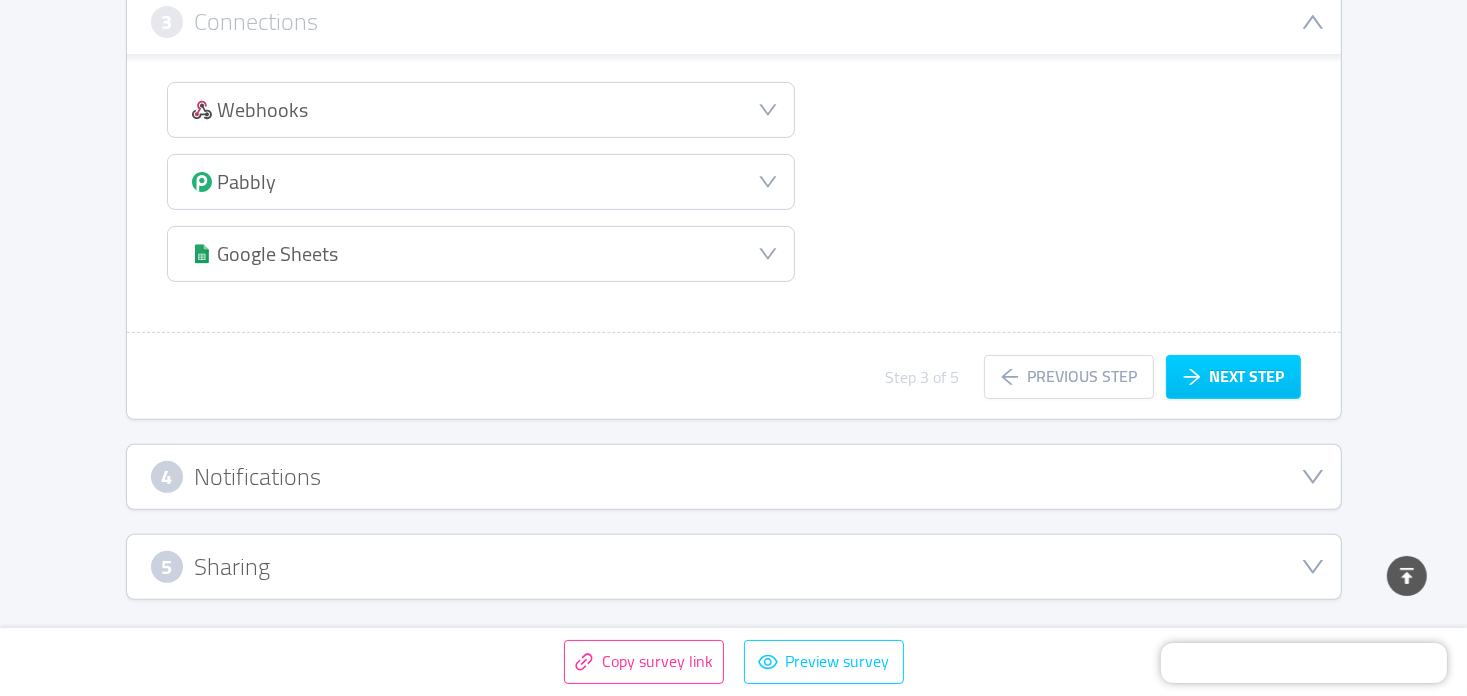 scroll, scrollTop: 479, scrollLeft: 0, axis: vertical 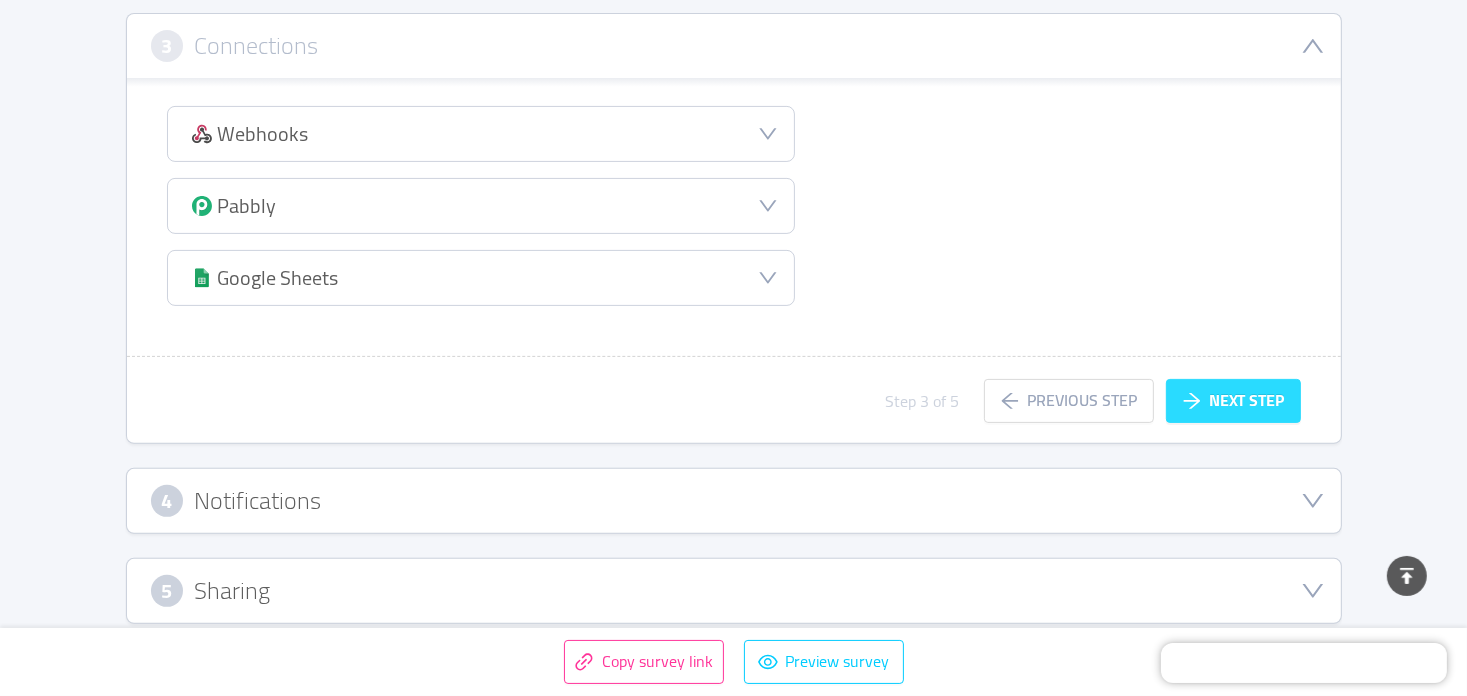 click on "Next step" at bounding box center (1233, 401) 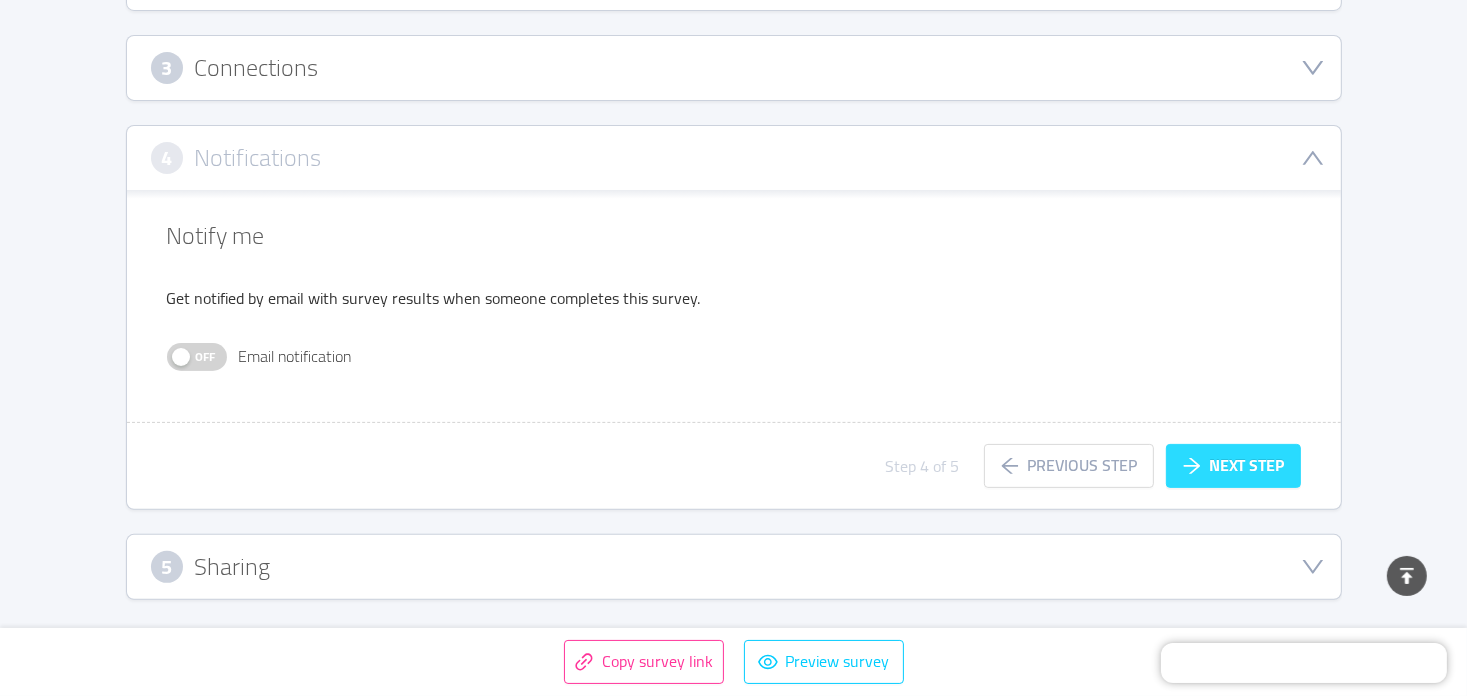 scroll, scrollTop: 453, scrollLeft: 0, axis: vertical 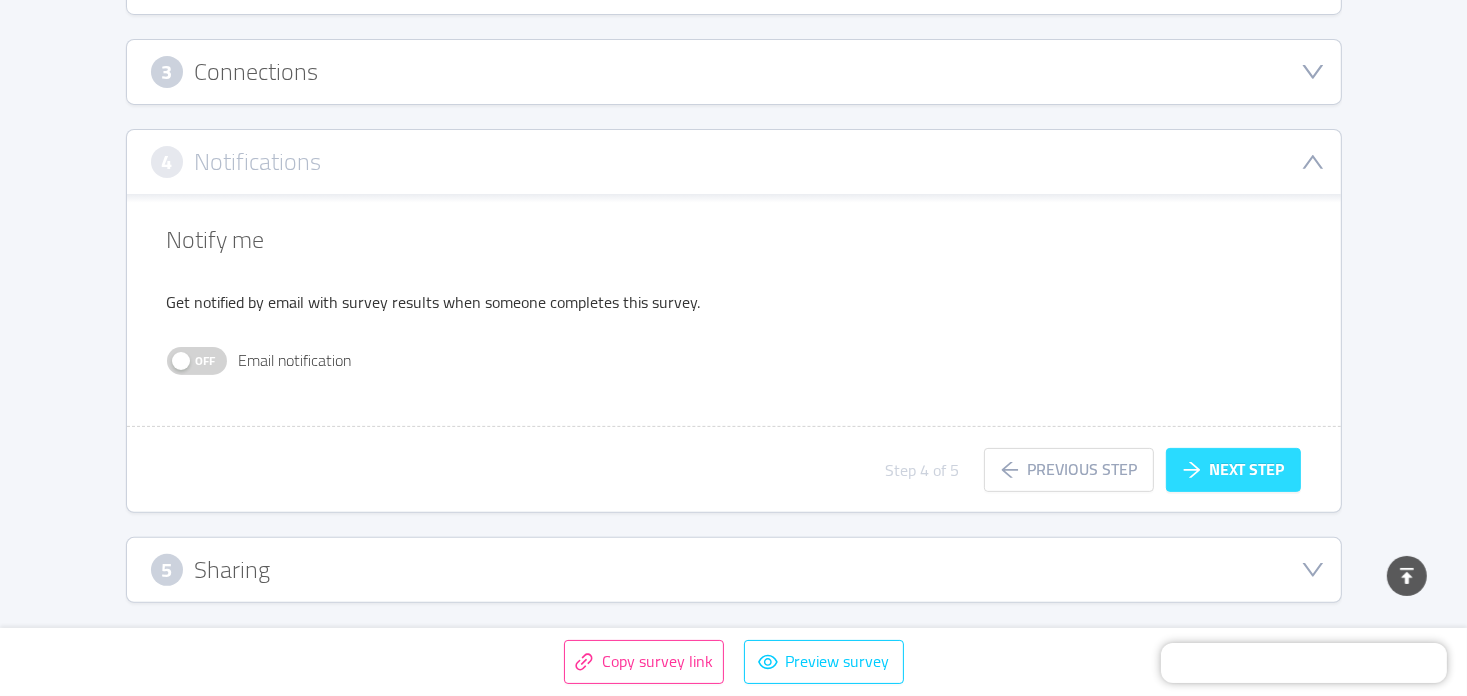 click on "Next step" at bounding box center (1233, 470) 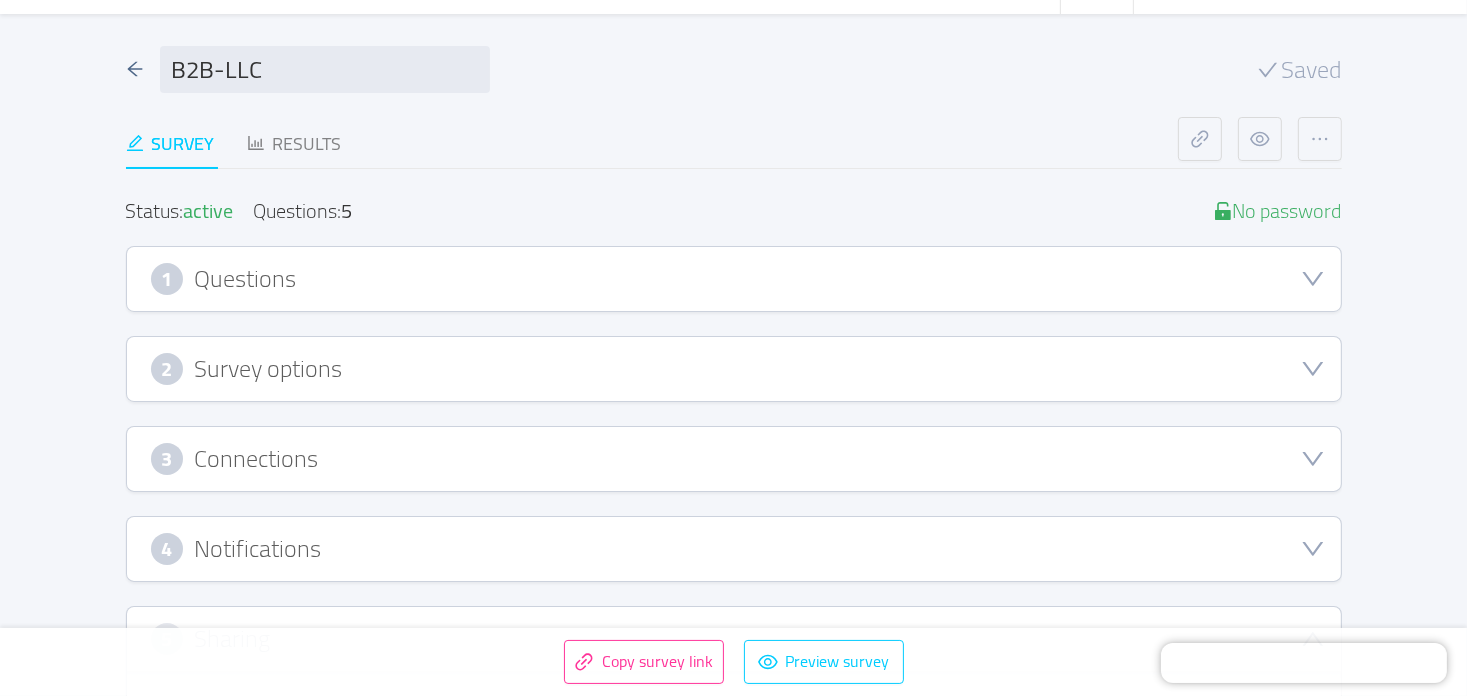 scroll, scrollTop: 0, scrollLeft: 0, axis: both 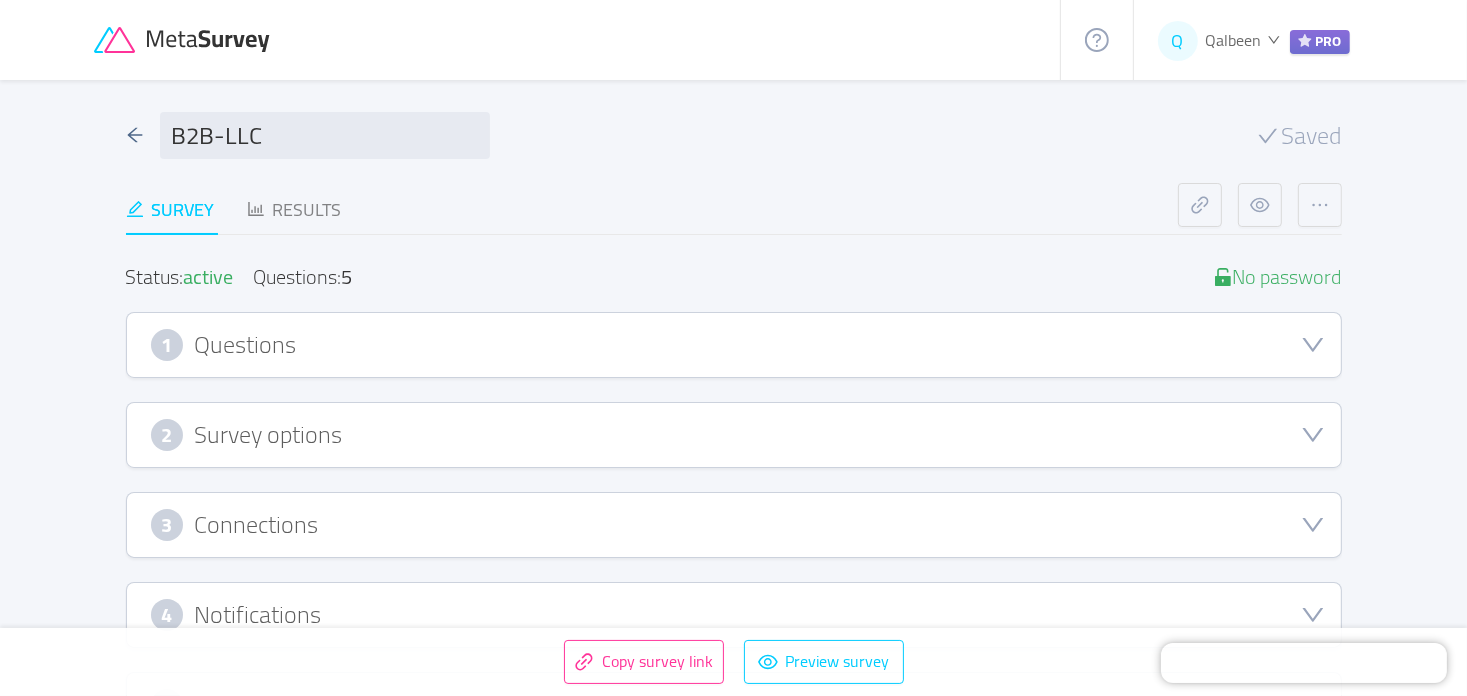 click 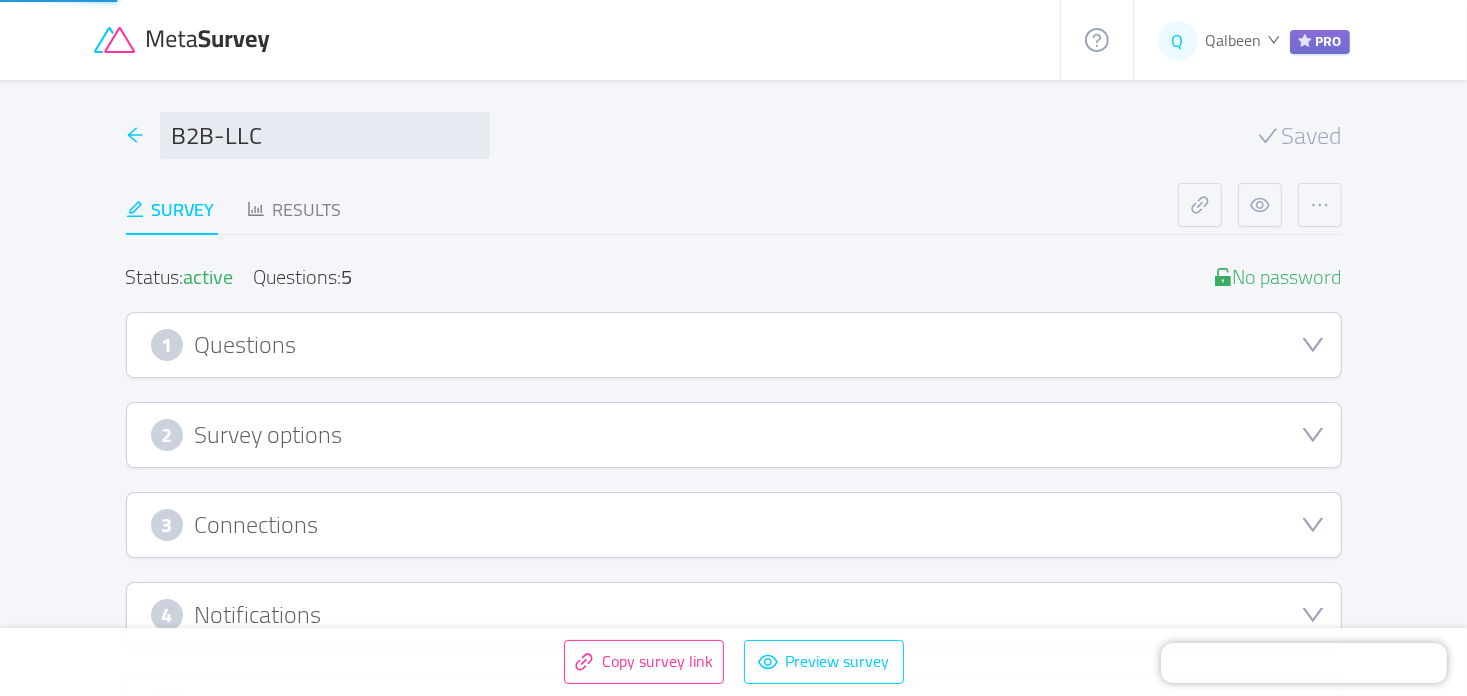 click 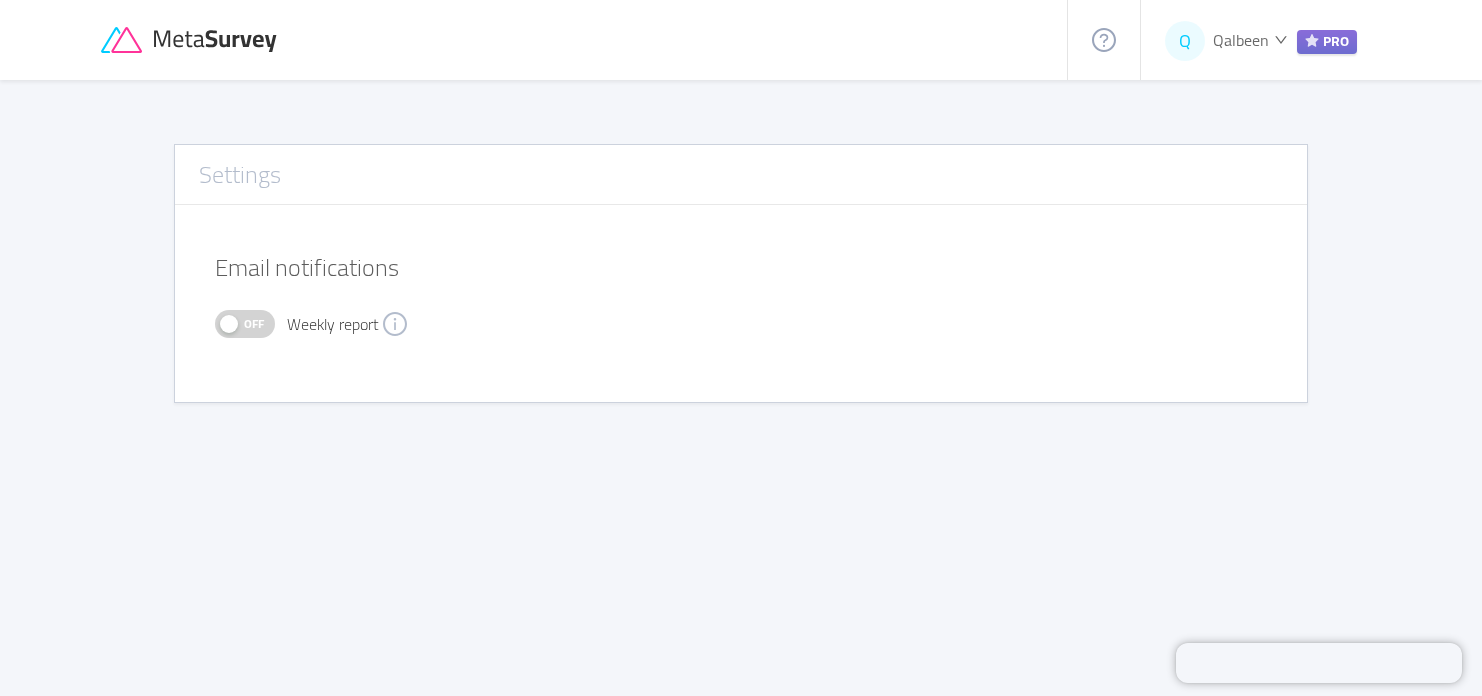 click 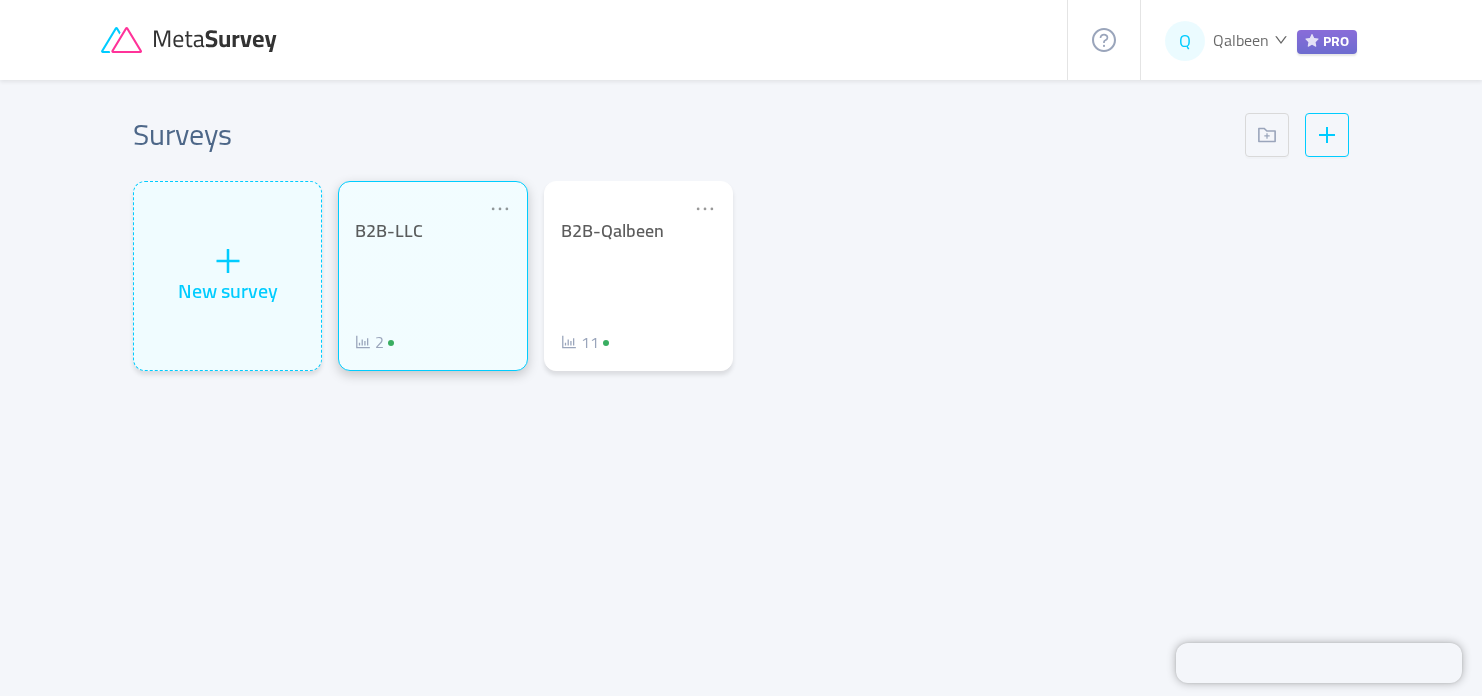 click on "B2B-LLC  2" at bounding box center (432, 287) 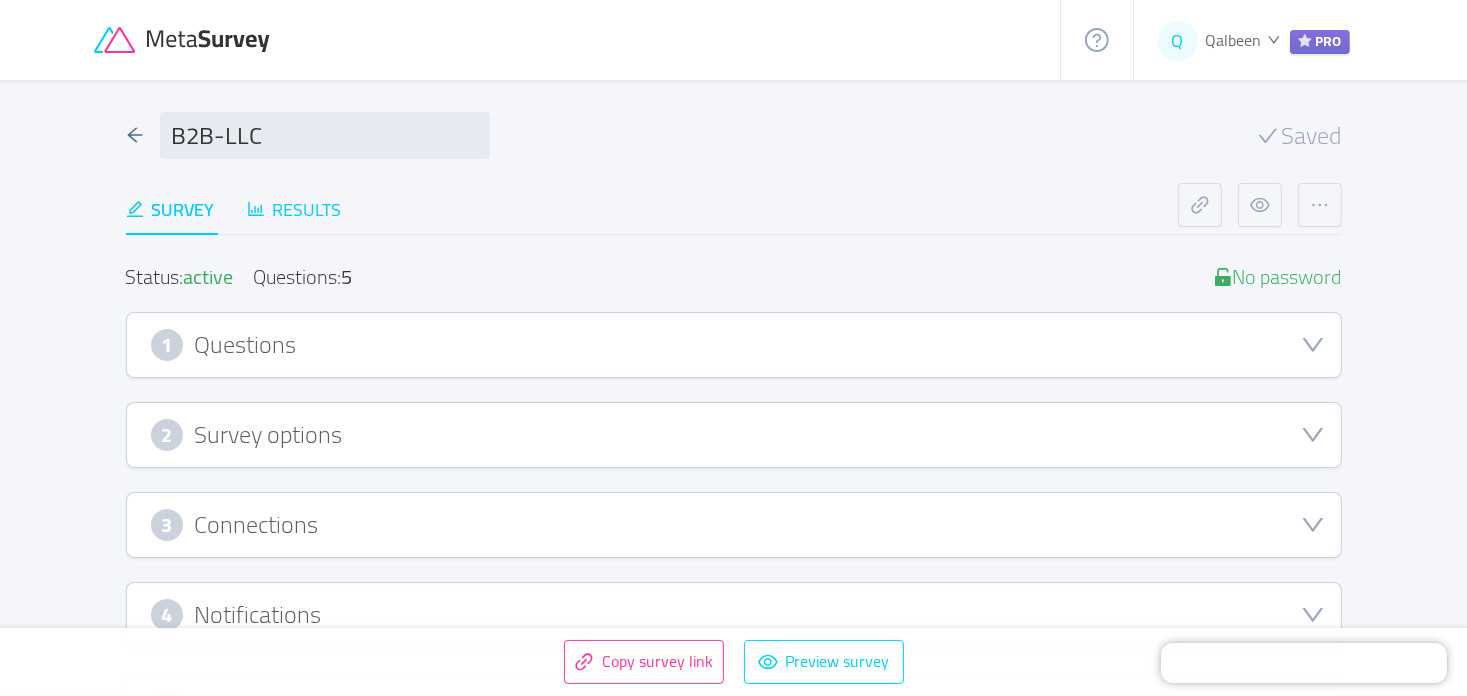click on "Results" at bounding box center [294, 209] 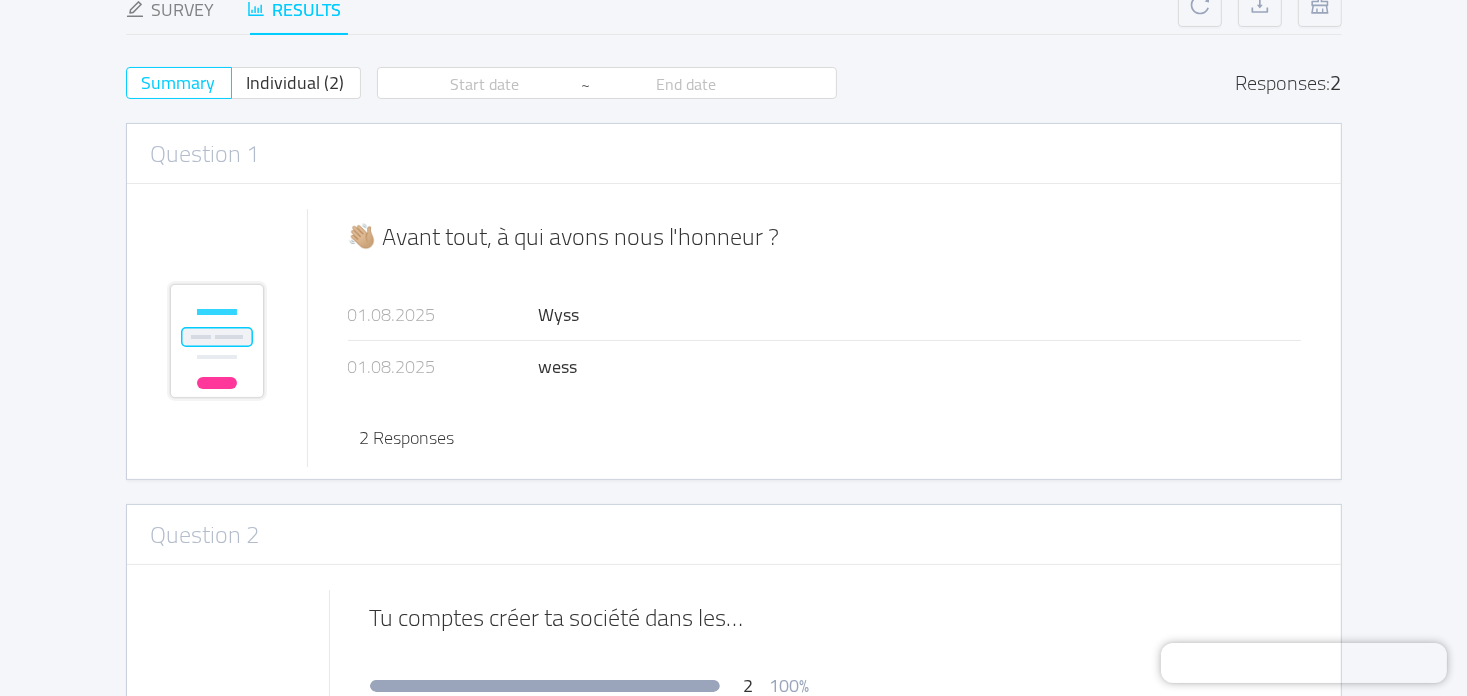 scroll, scrollTop: 0, scrollLeft: 0, axis: both 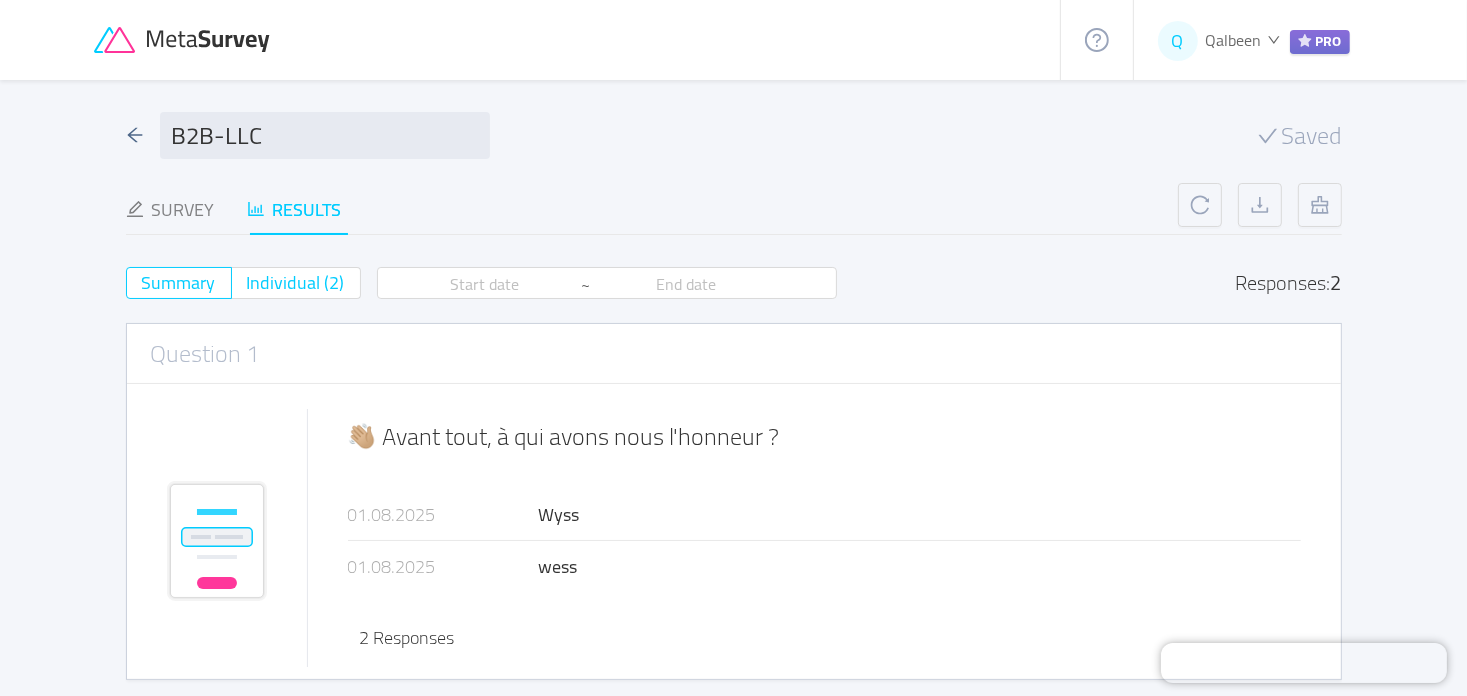 click on "Individual (2)" at bounding box center (296, 282) 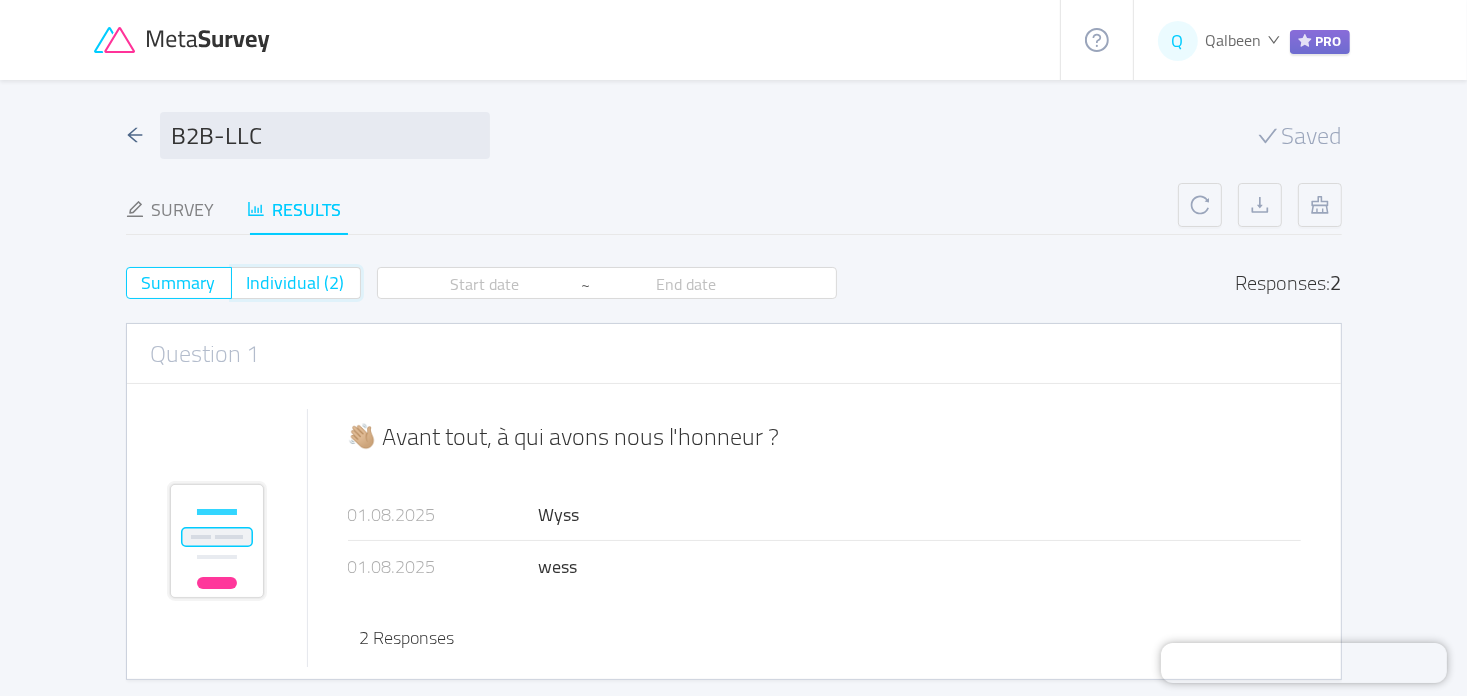 click on "Individual (2)" at bounding box center [247, 289] 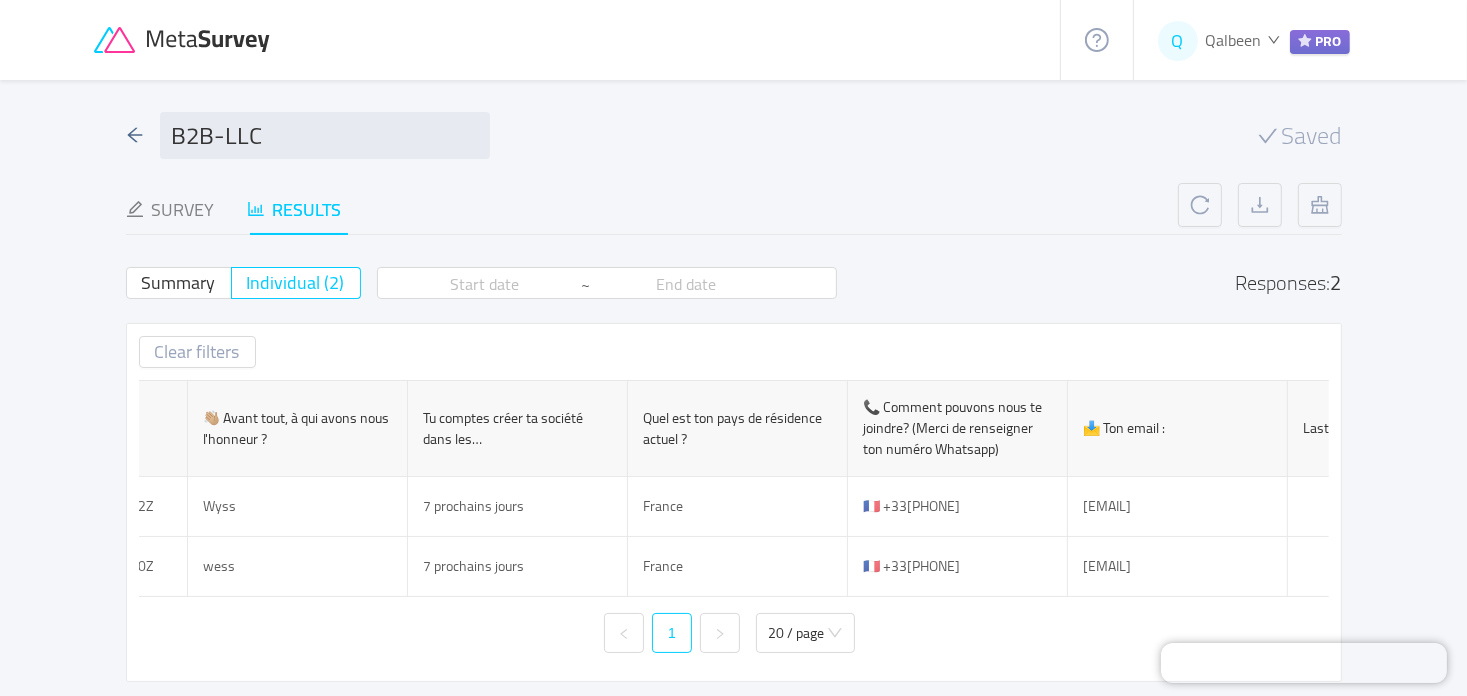 scroll, scrollTop: 0, scrollLeft: 0, axis: both 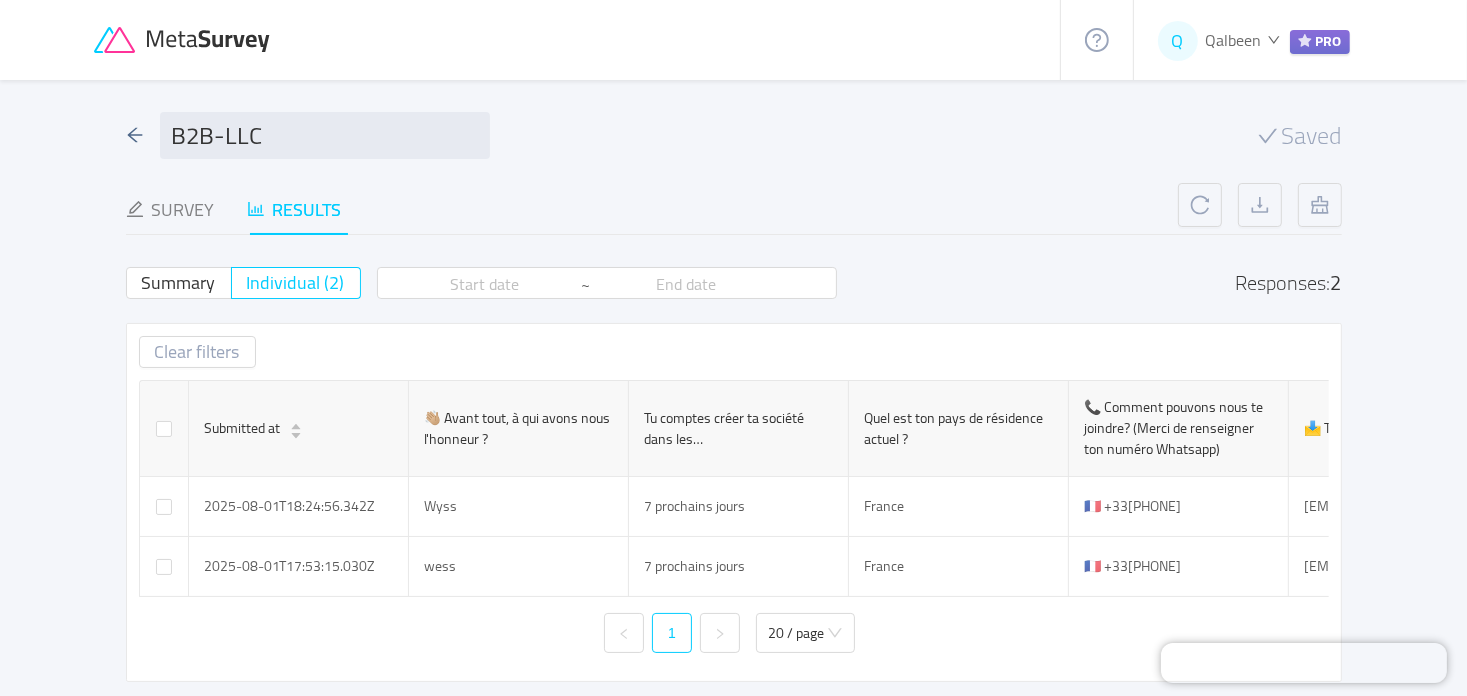 click on "B2B-LLC" at bounding box center (308, 135) 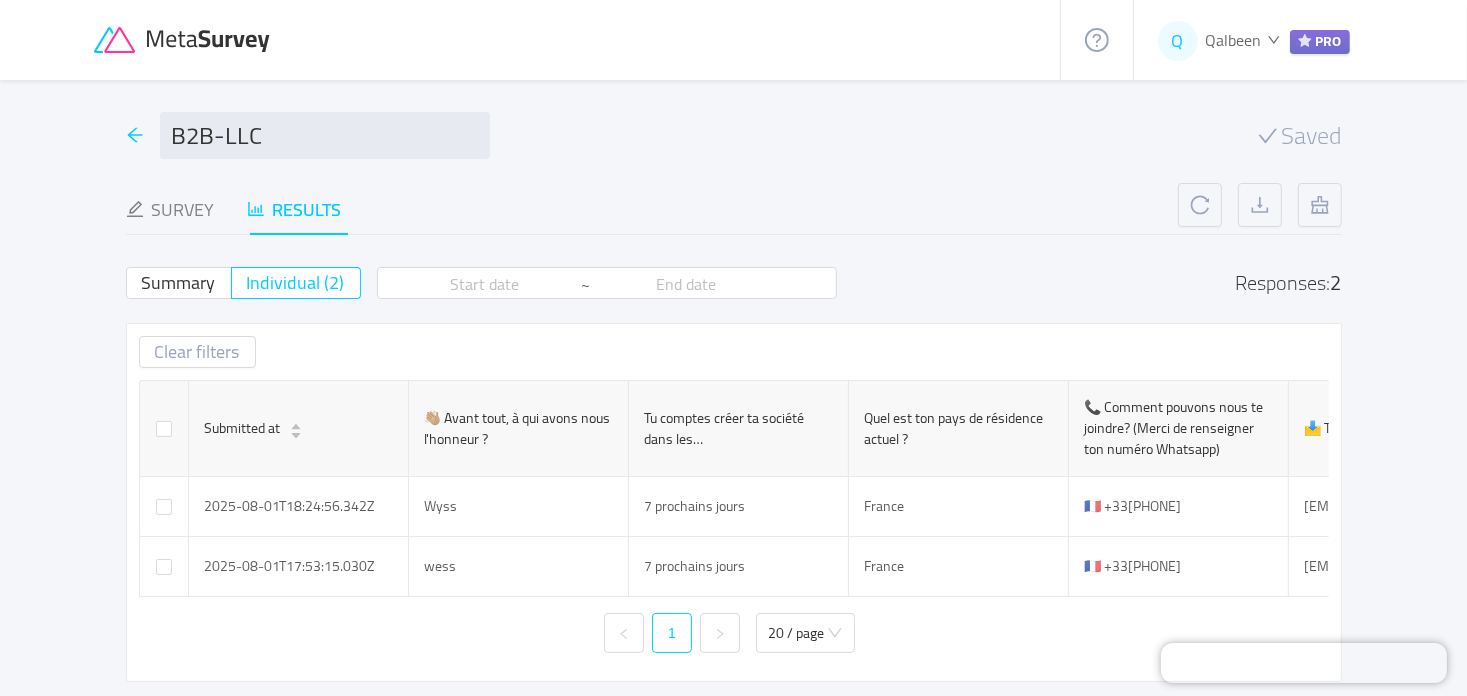 click 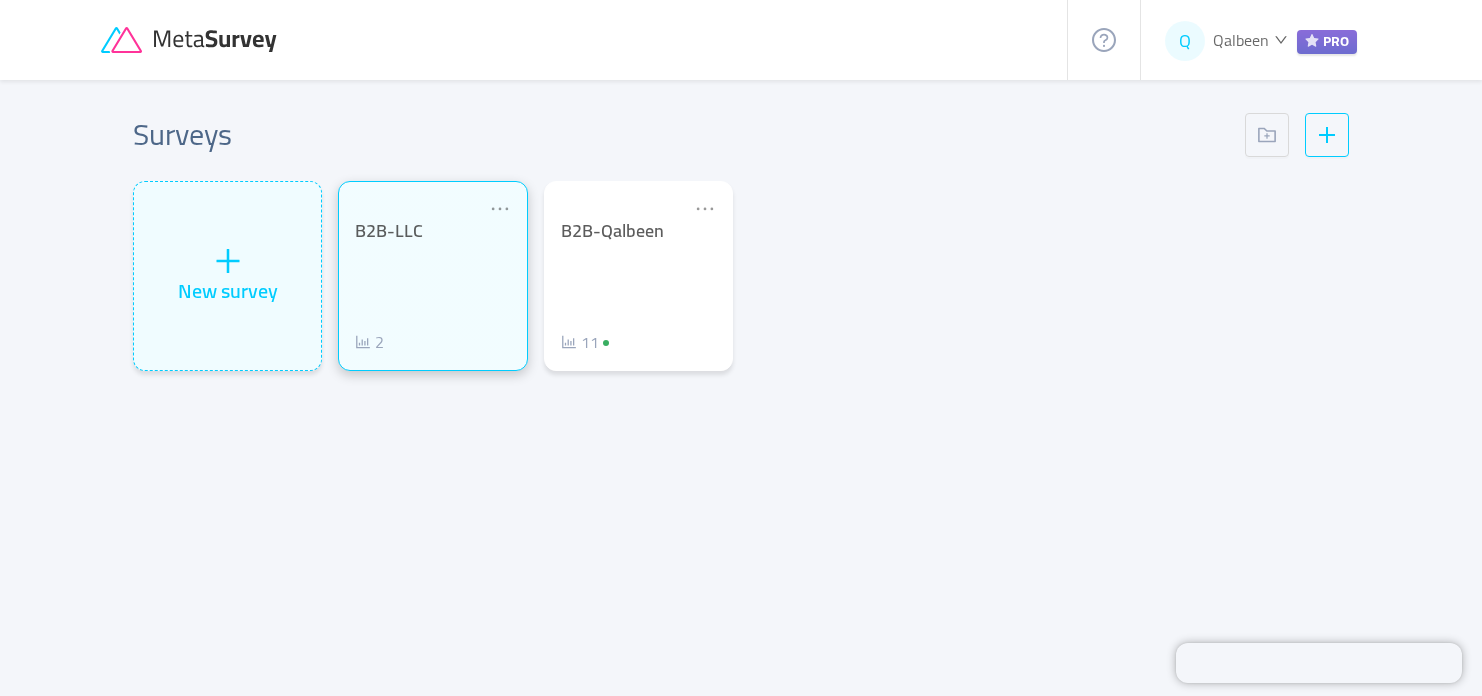 click on "B2B-LLC  2" at bounding box center [432, 287] 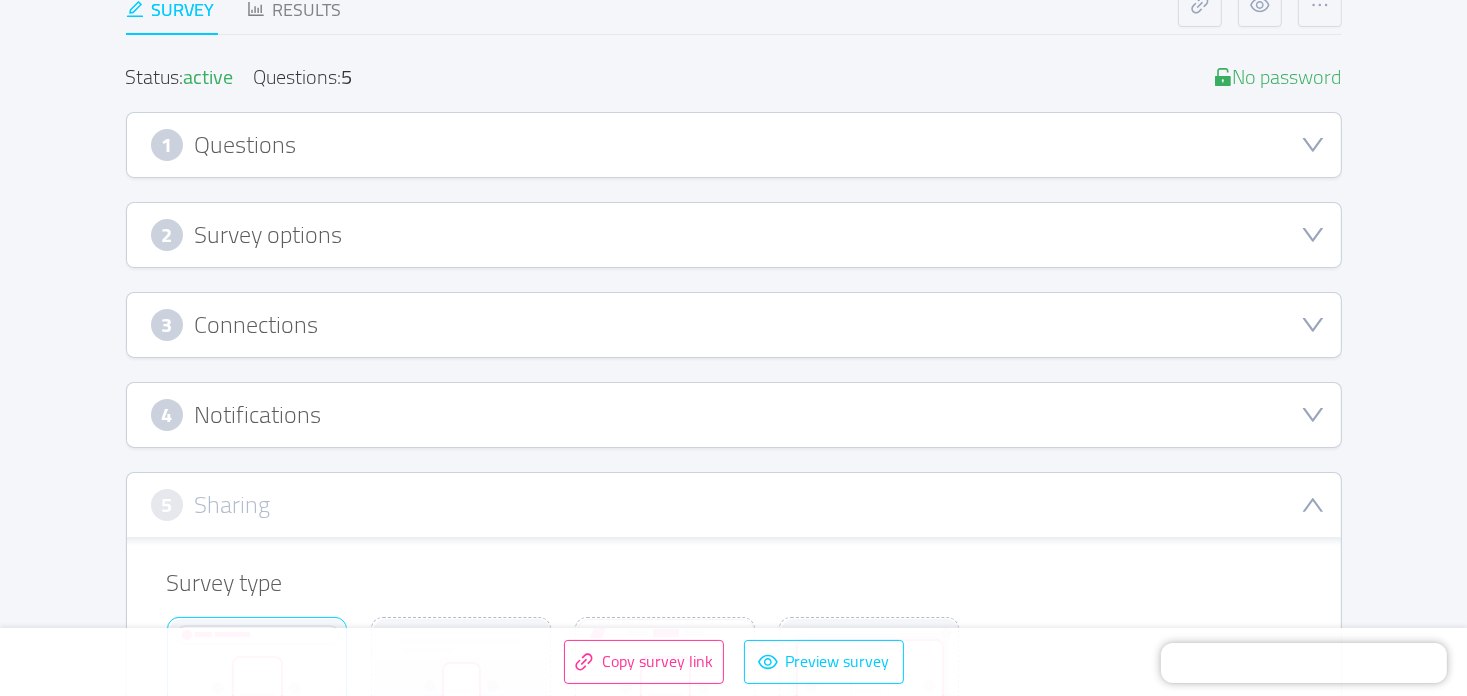 scroll, scrollTop: 100, scrollLeft: 0, axis: vertical 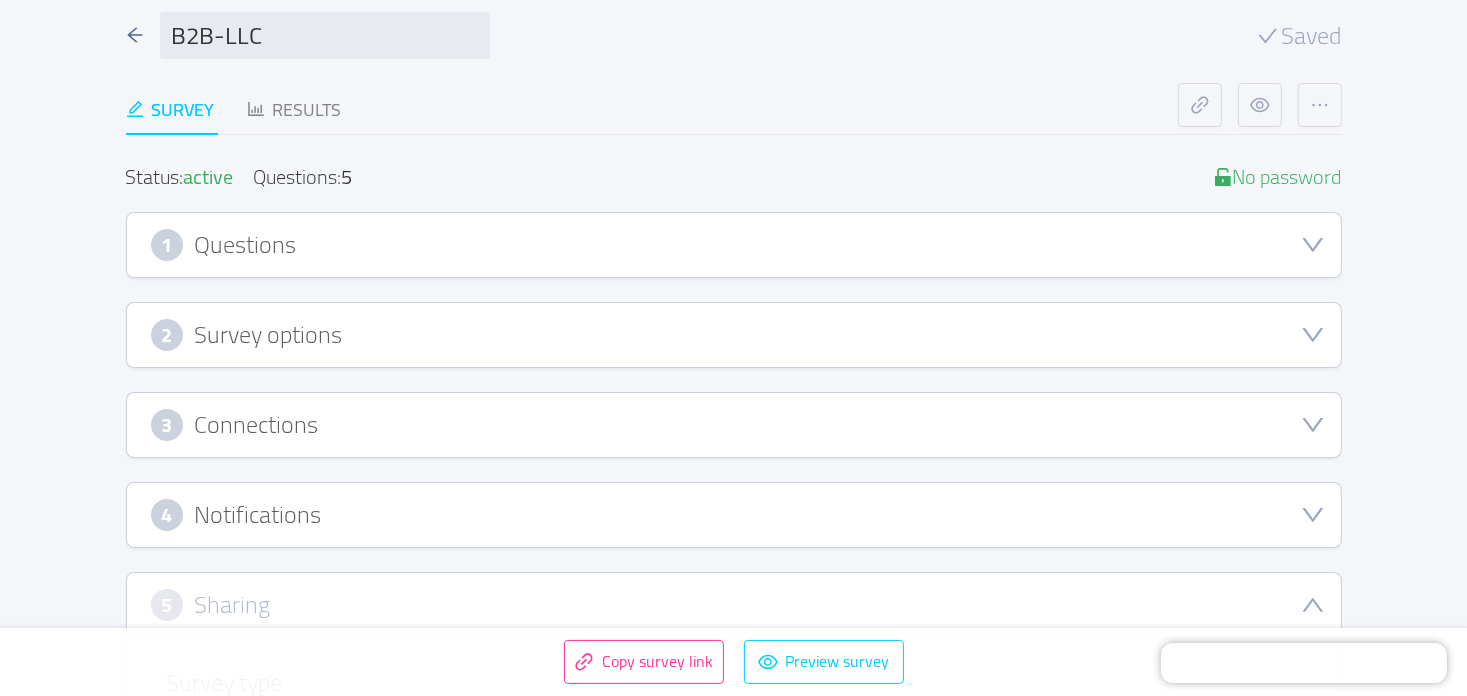 click on "1  Questions" at bounding box center [734, 245] 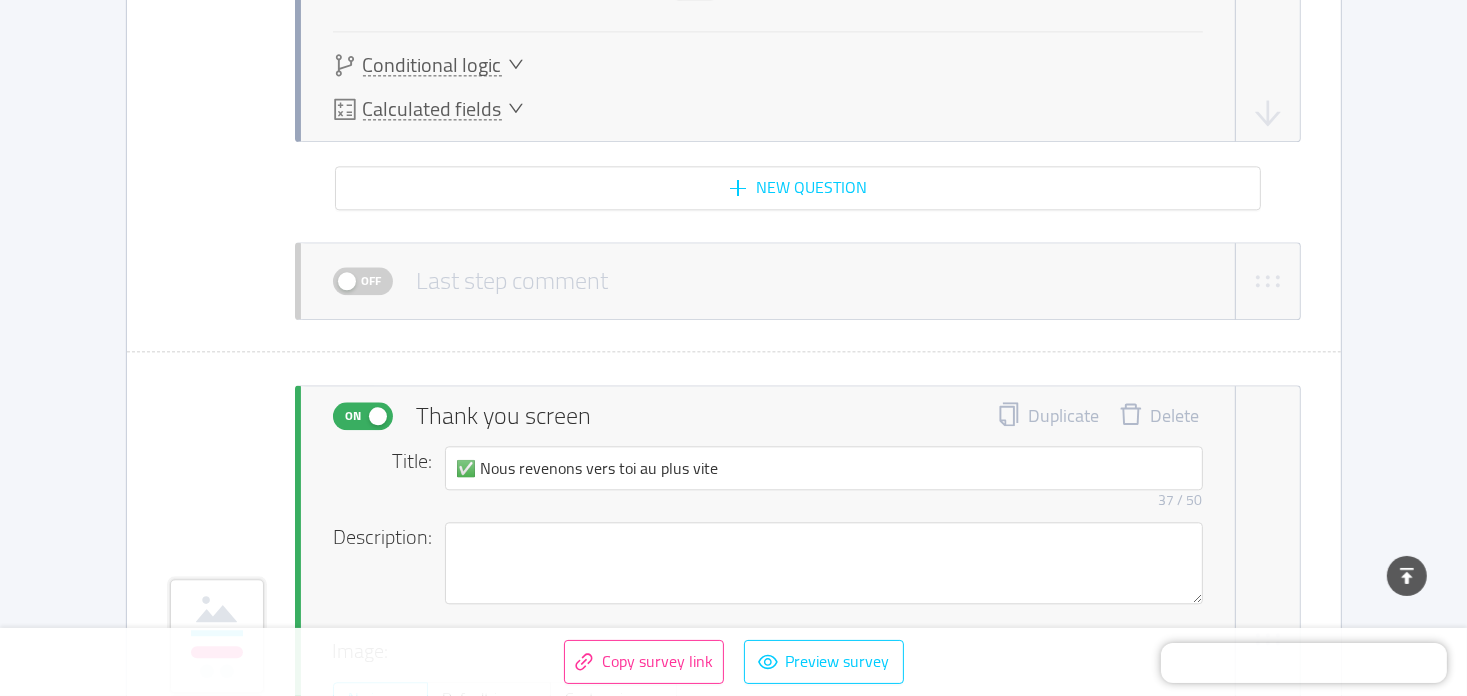 scroll, scrollTop: 4900, scrollLeft: 0, axis: vertical 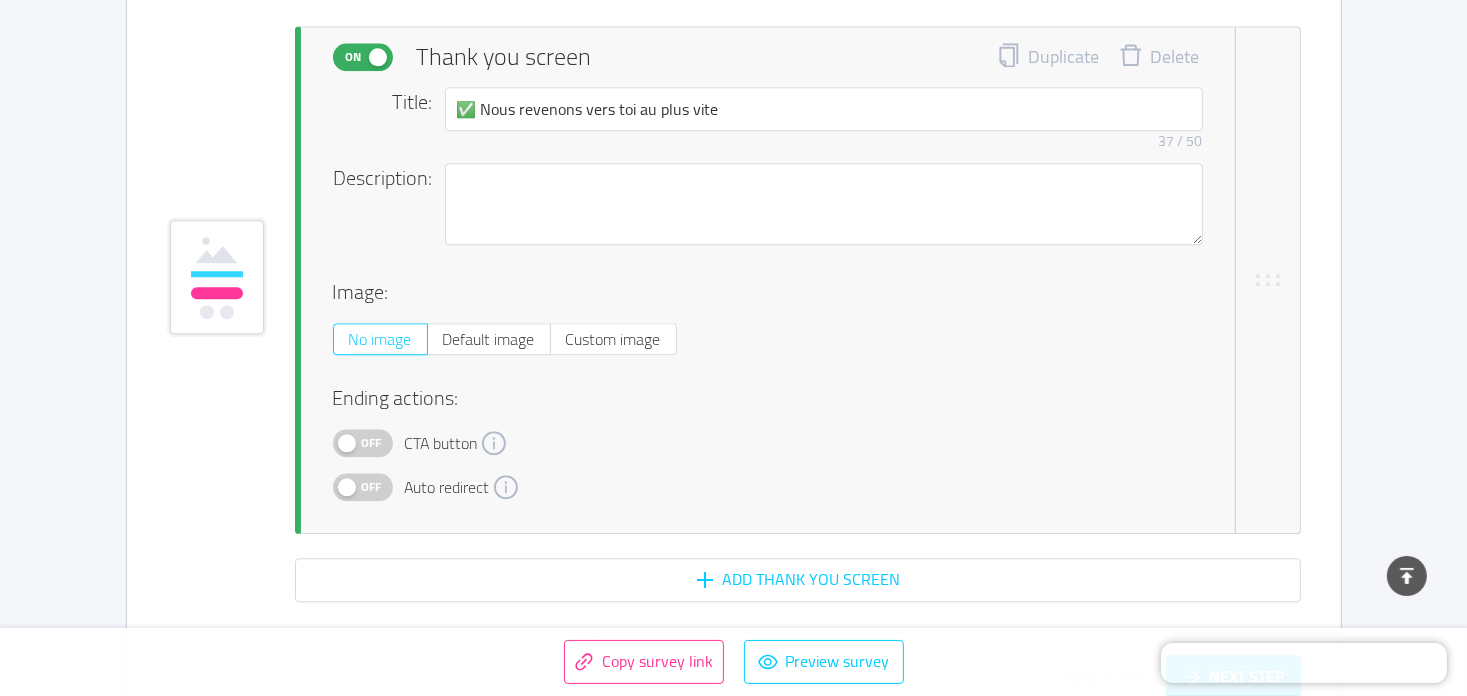 click on "Off" at bounding box center [372, 487] 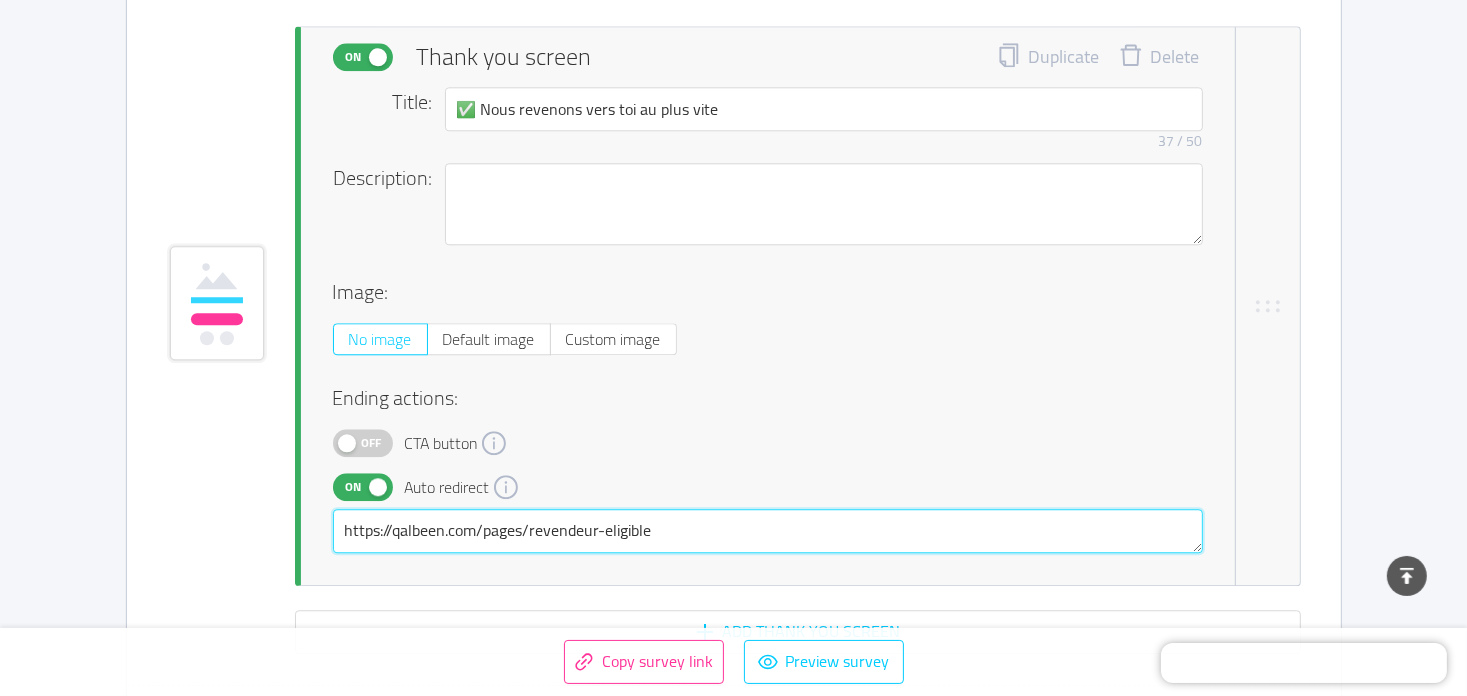 click on "https://qalbeen.com/pages/revendeur-eligible" at bounding box center (768, 531) 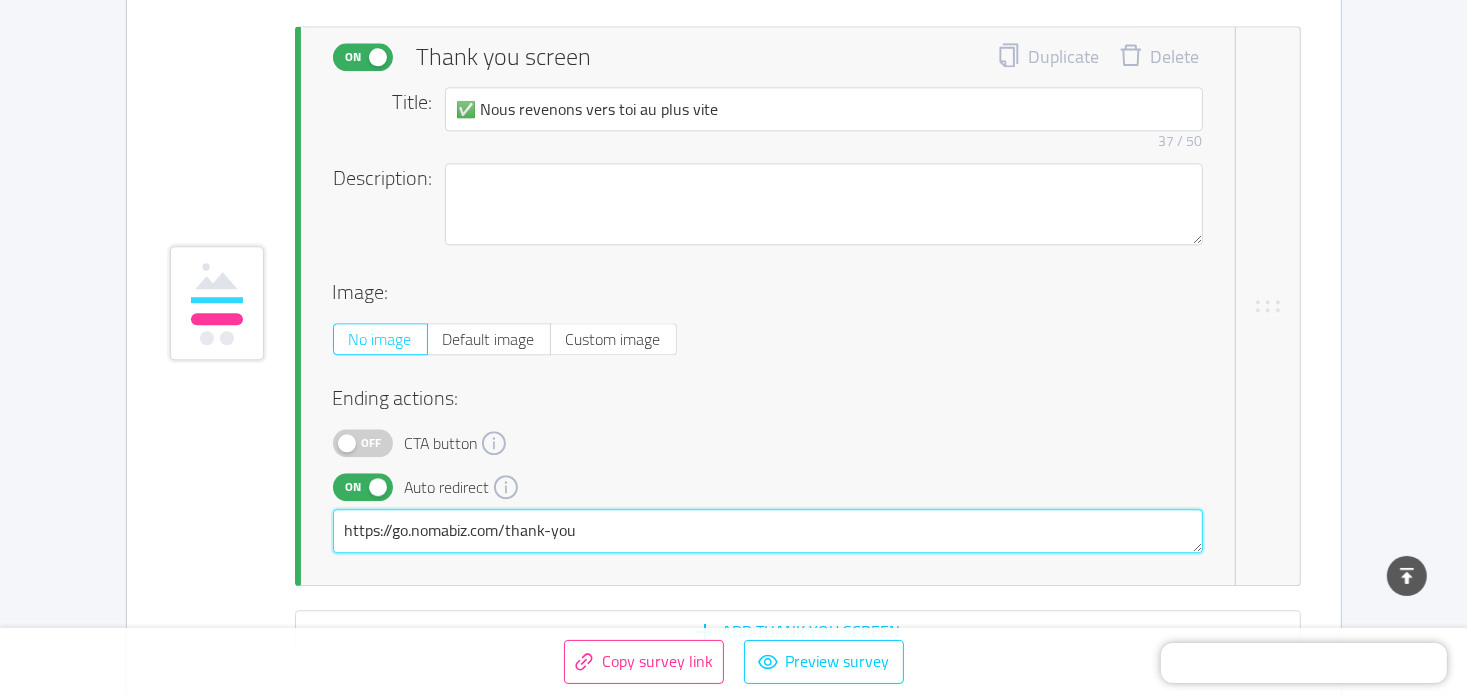 type on "https://go.nomabiz.com/thank-you" 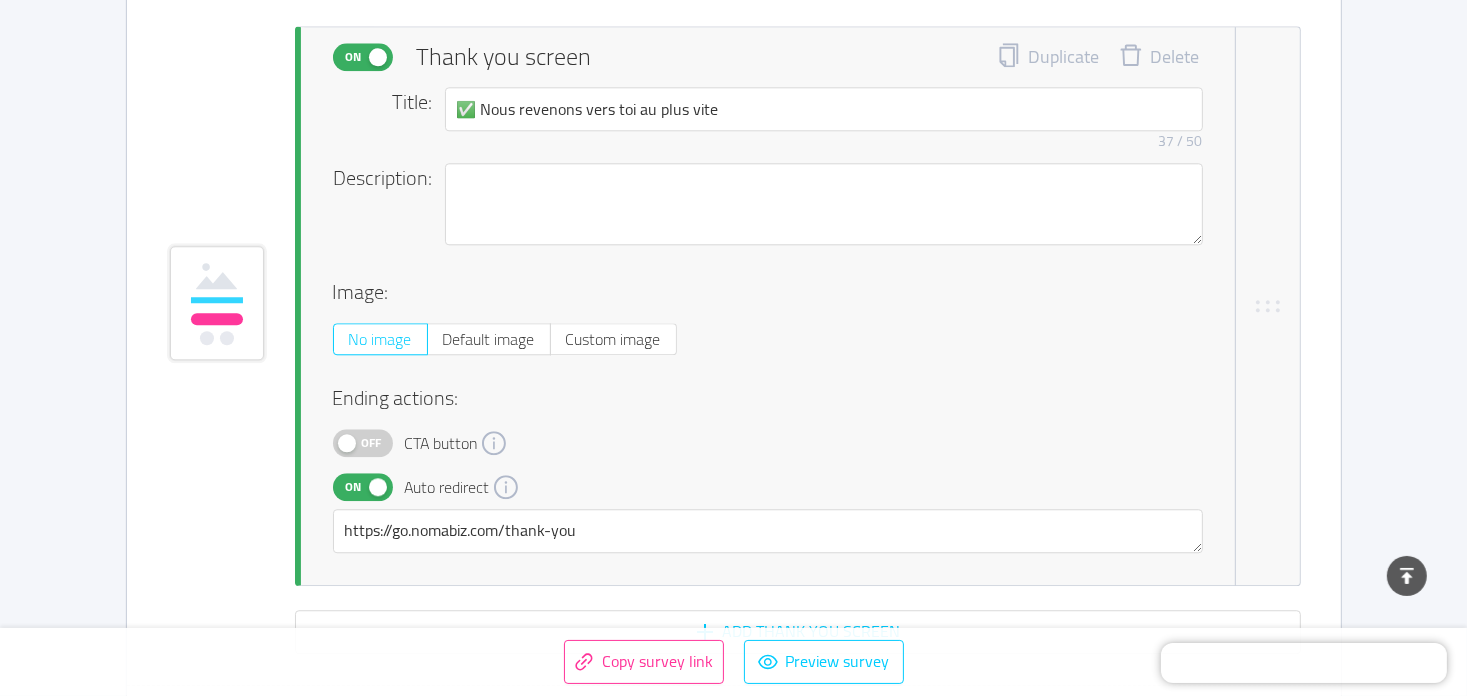 click on "On  Thank you screen  Duplicate Delete Title: ✅ Nous revenons vers toi au plus vite  37 / 50  Description: Image: No image Default image Custom image Ending actions: Off CTA button On Auto redirect https://go.nomabiz.com/thank-you" at bounding box center [734, 306] 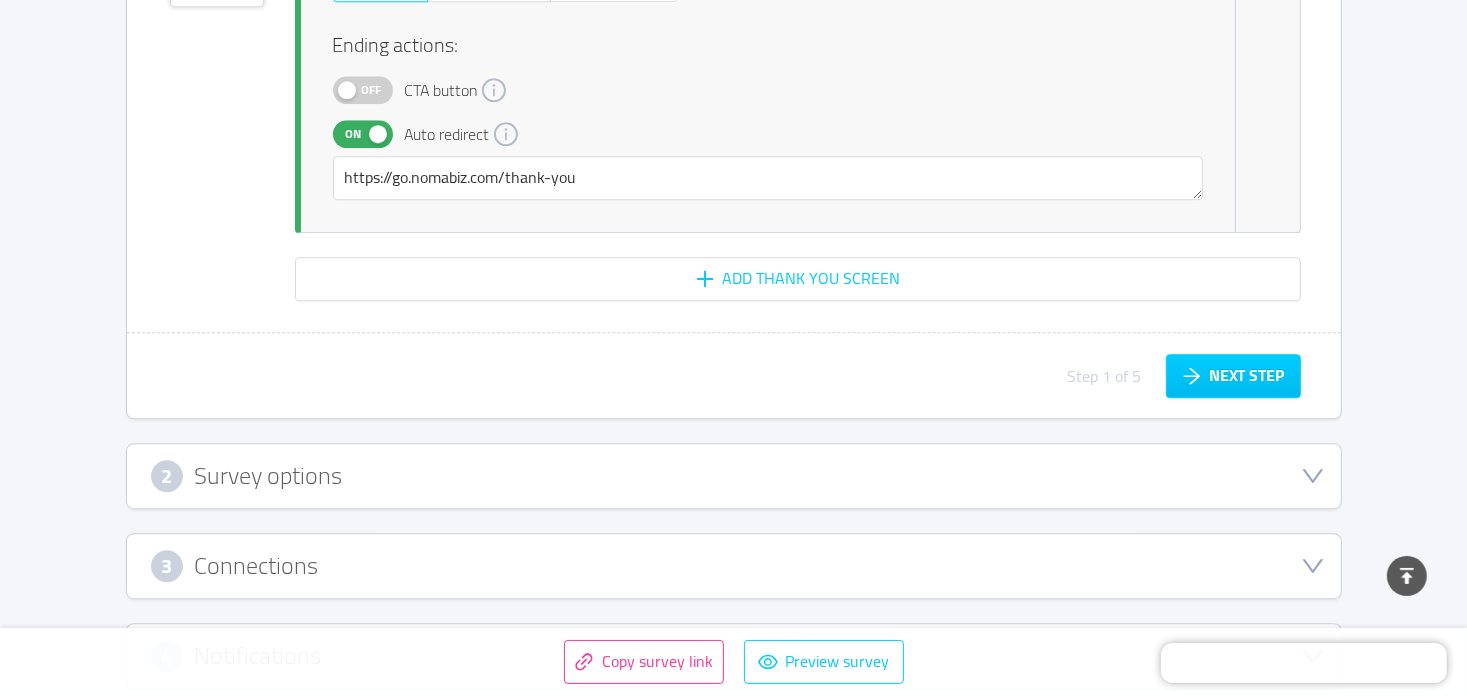 scroll, scrollTop: 5300, scrollLeft: 0, axis: vertical 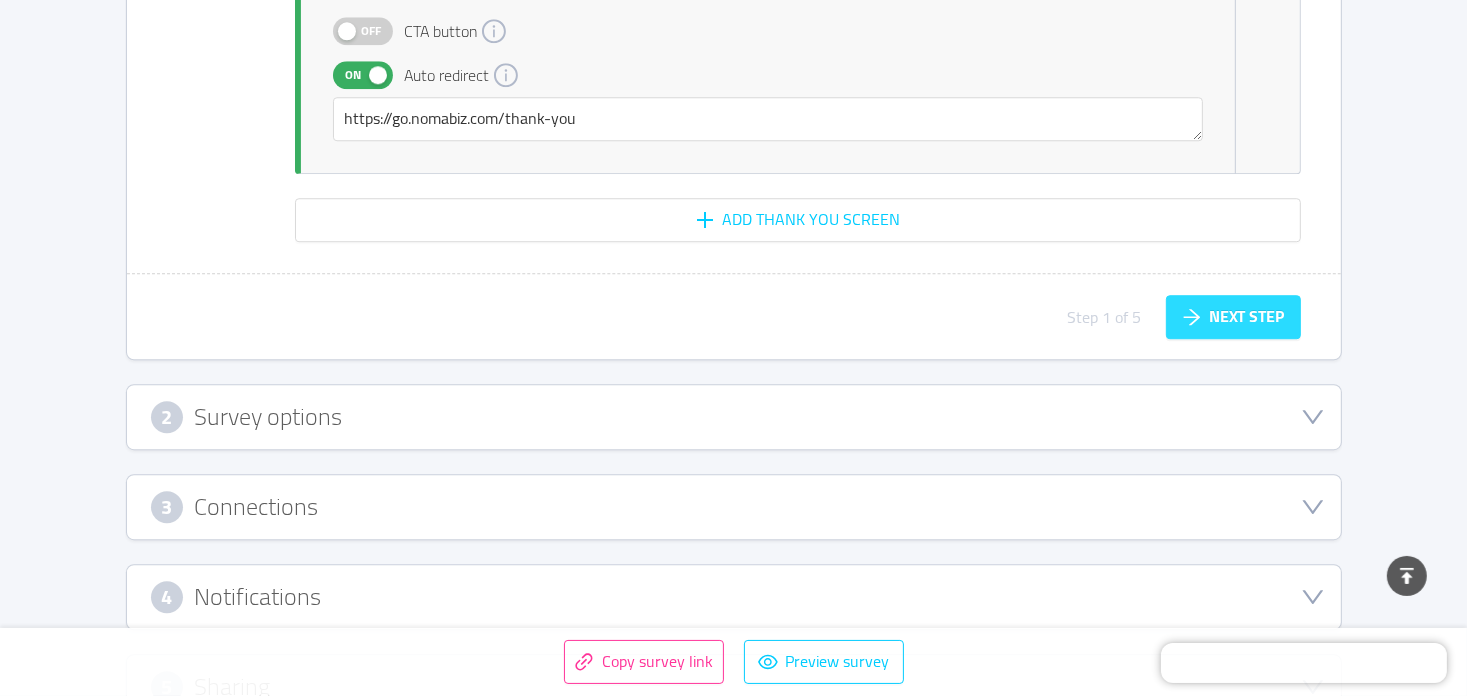 click on "Next step" at bounding box center (1233, 317) 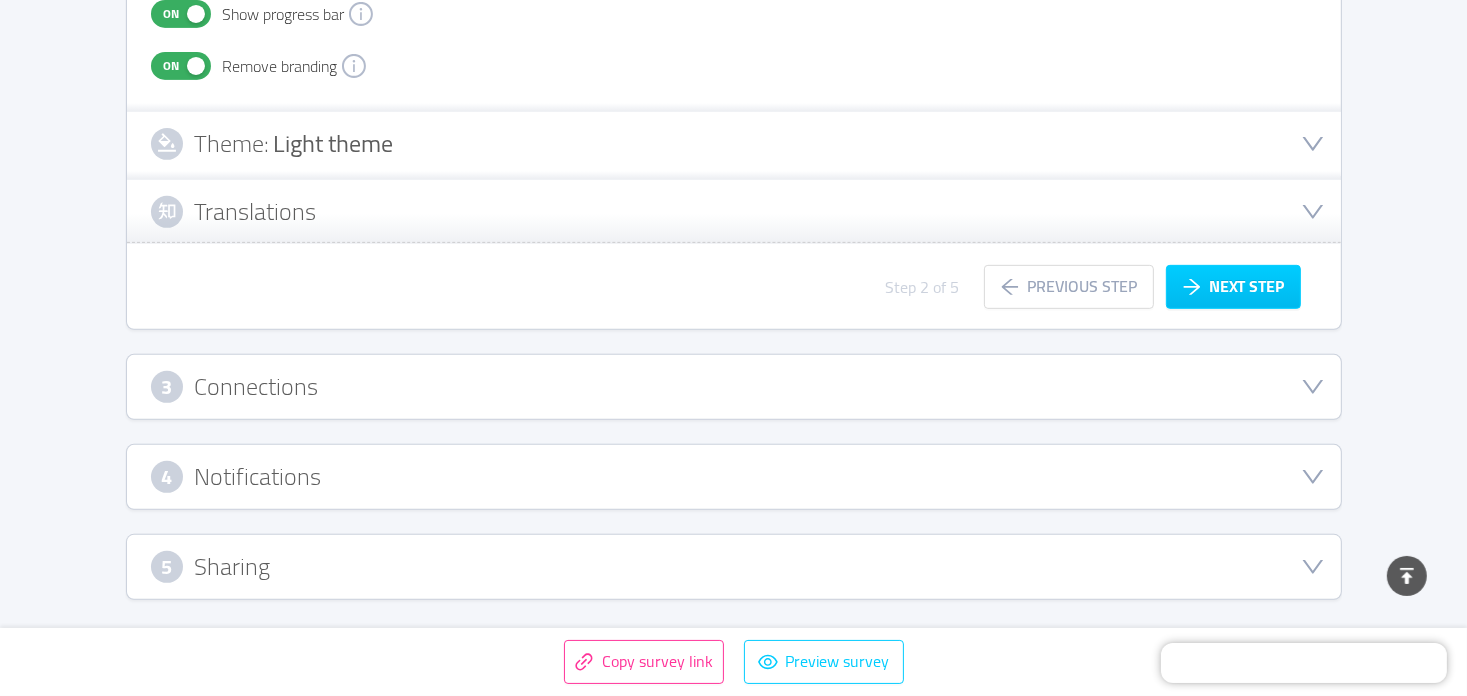 scroll, scrollTop: 771, scrollLeft: 0, axis: vertical 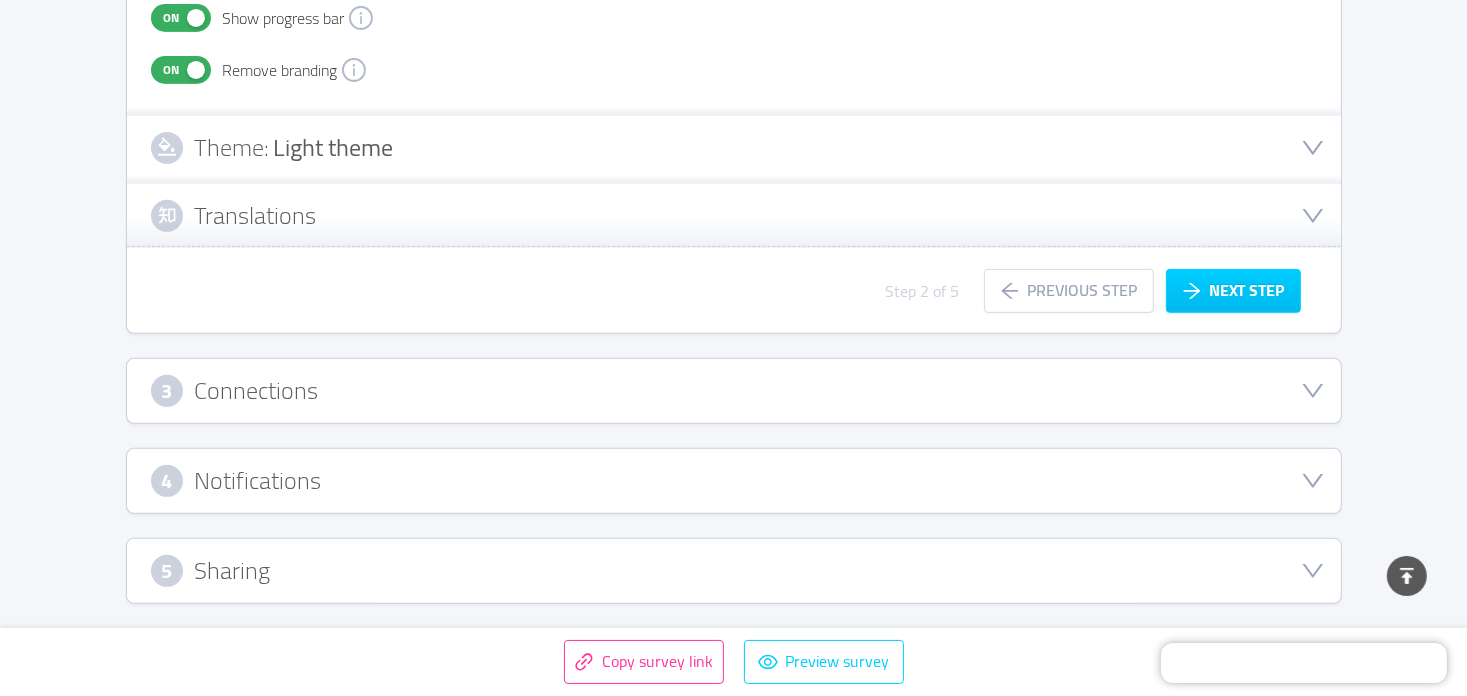 type 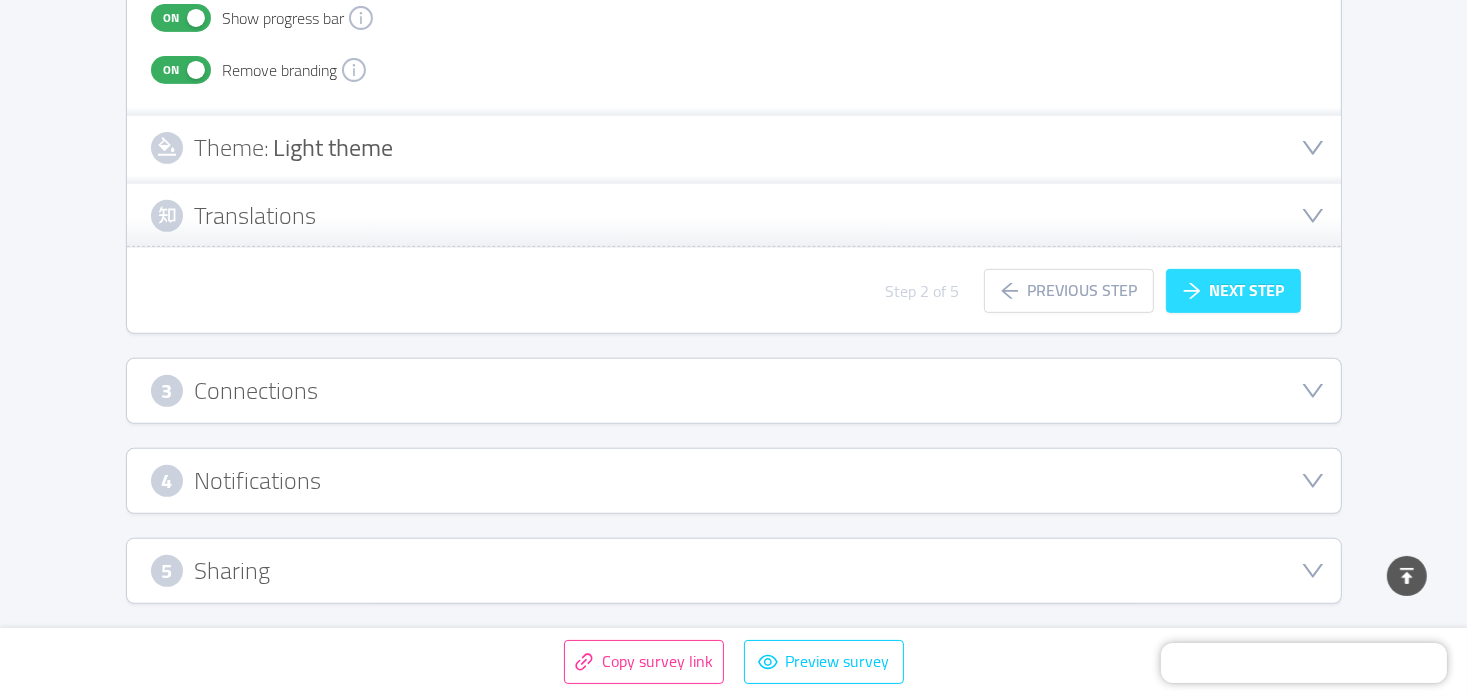 click on "Next step" at bounding box center (1233, 291) 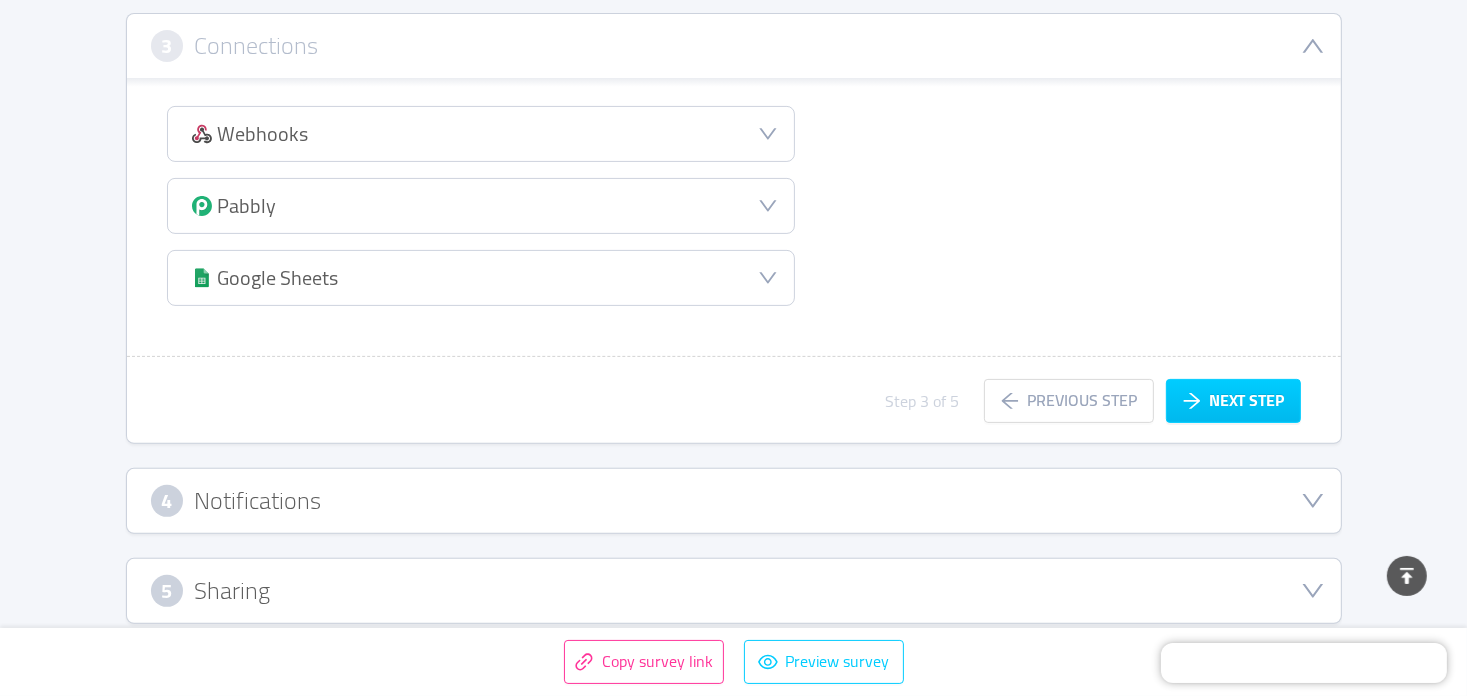 scroll, scrollTop: 498, scrollLeft: 0, axis: vertical 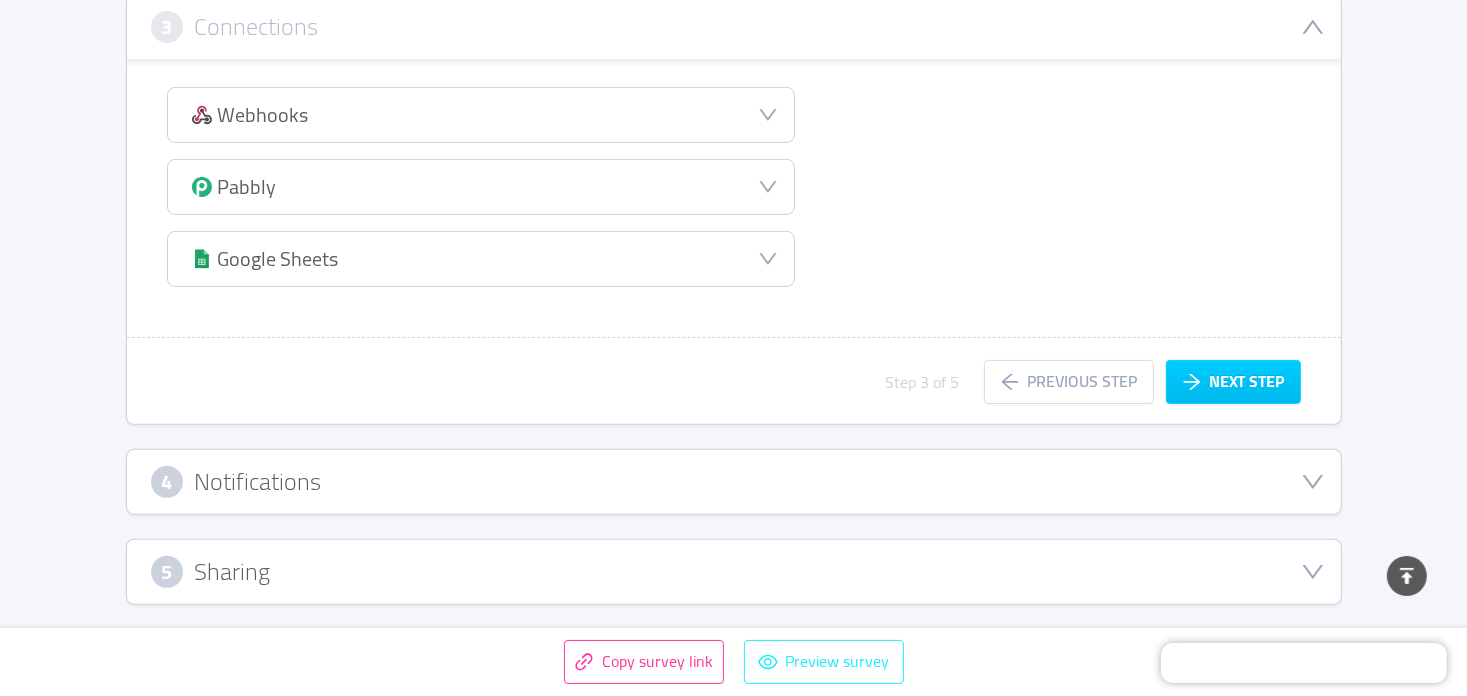 click on "Preview survey" at bounding box center (824, 662) 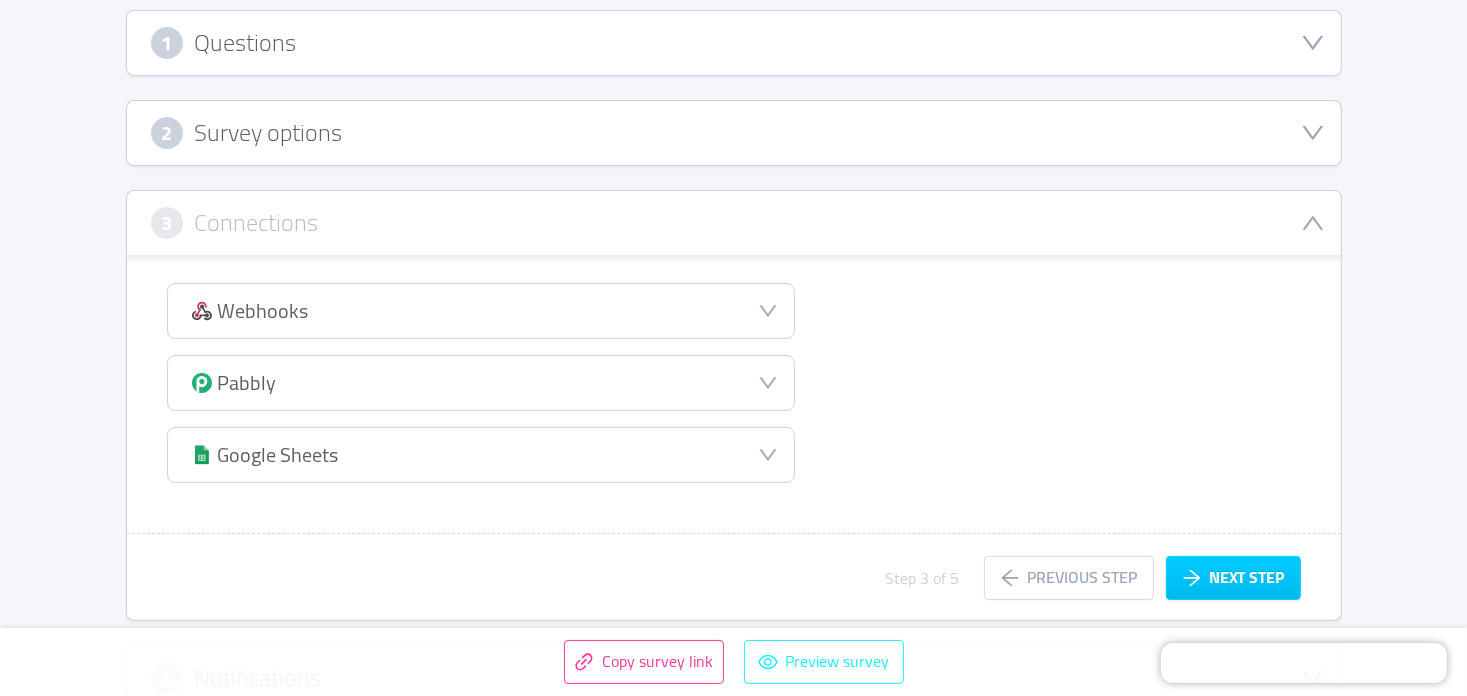 scroll, scrollTop: 0, scrollLeft: 0, axis: both 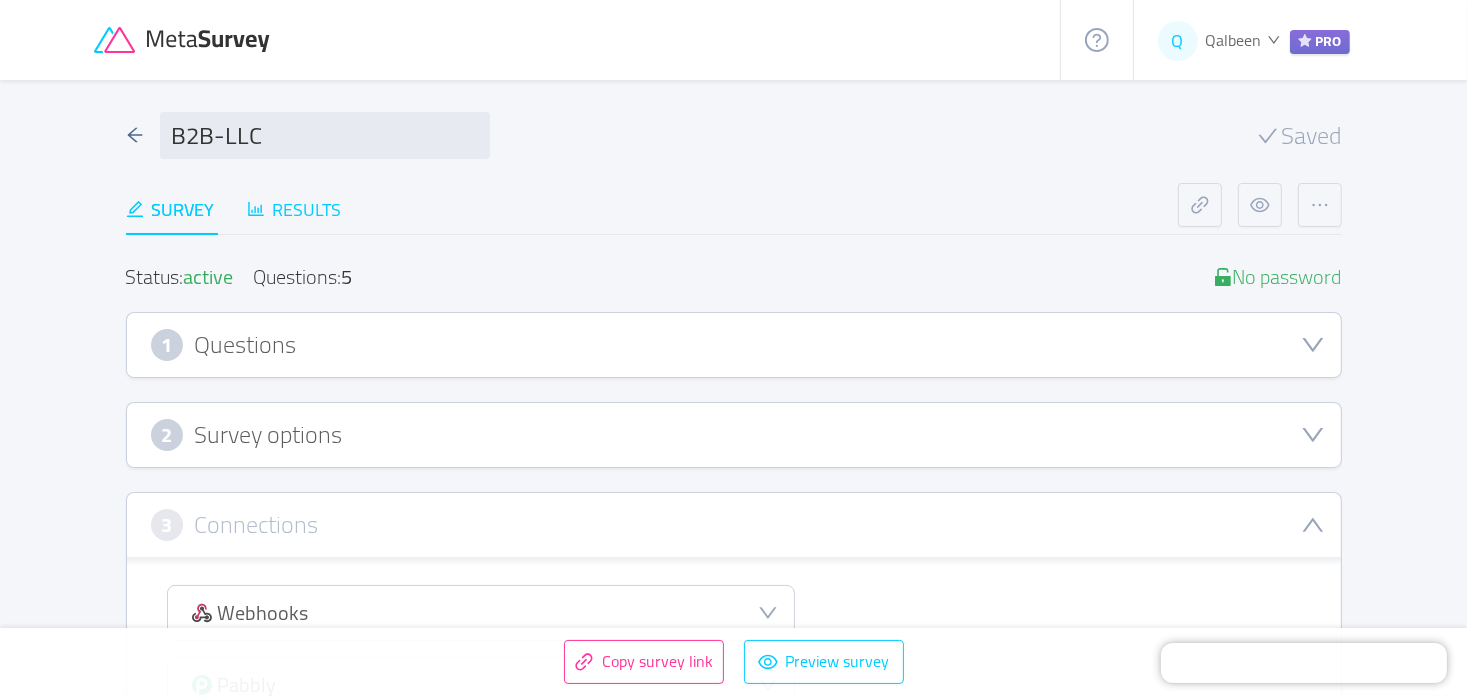 click on "Results" at bounding box center (294, 209) 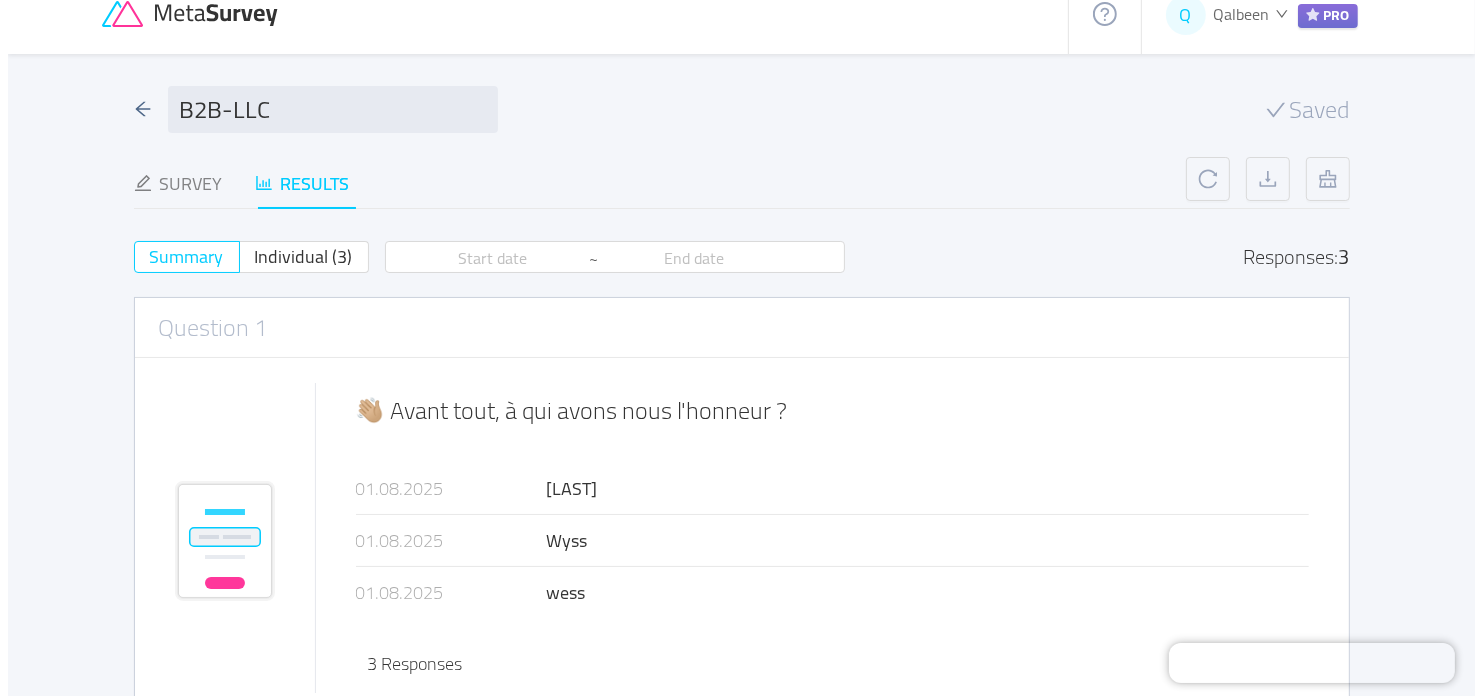scroll, scrollTop: 0, scrollLeft: 0, axis: both 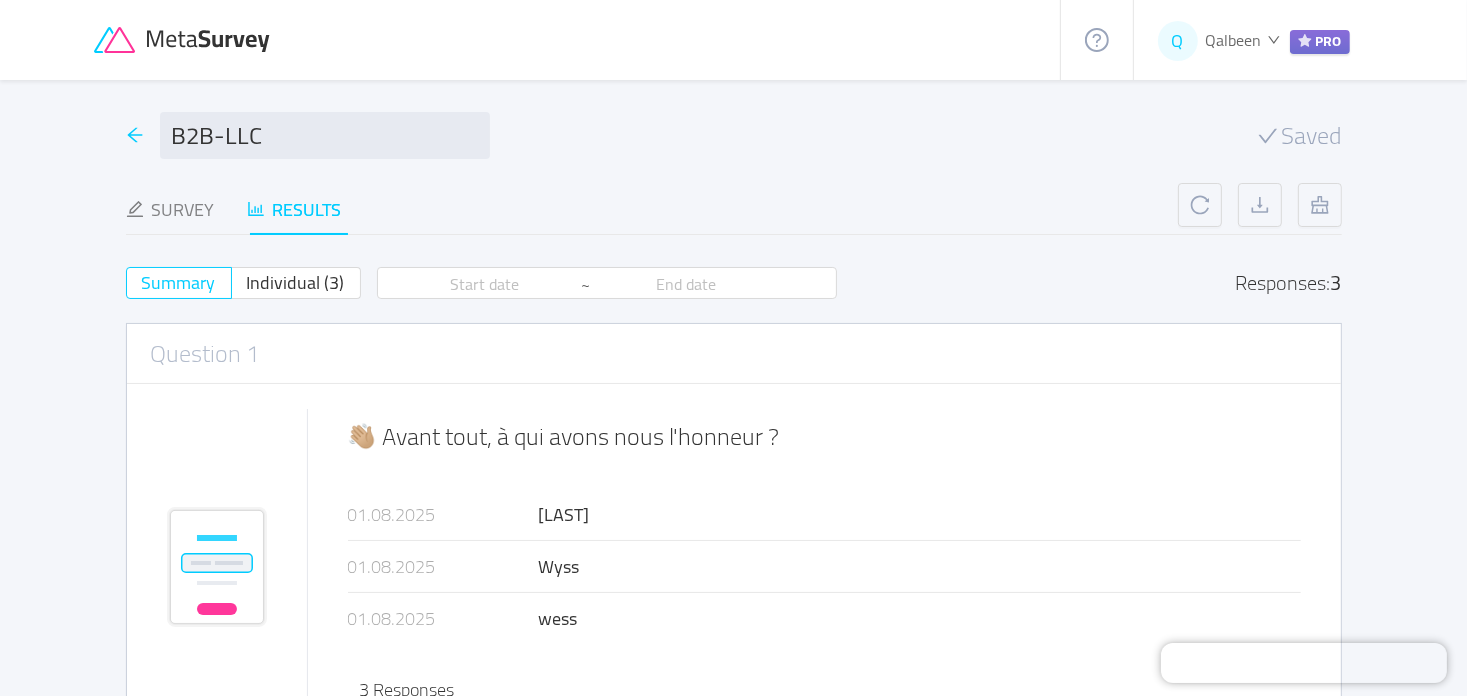 click 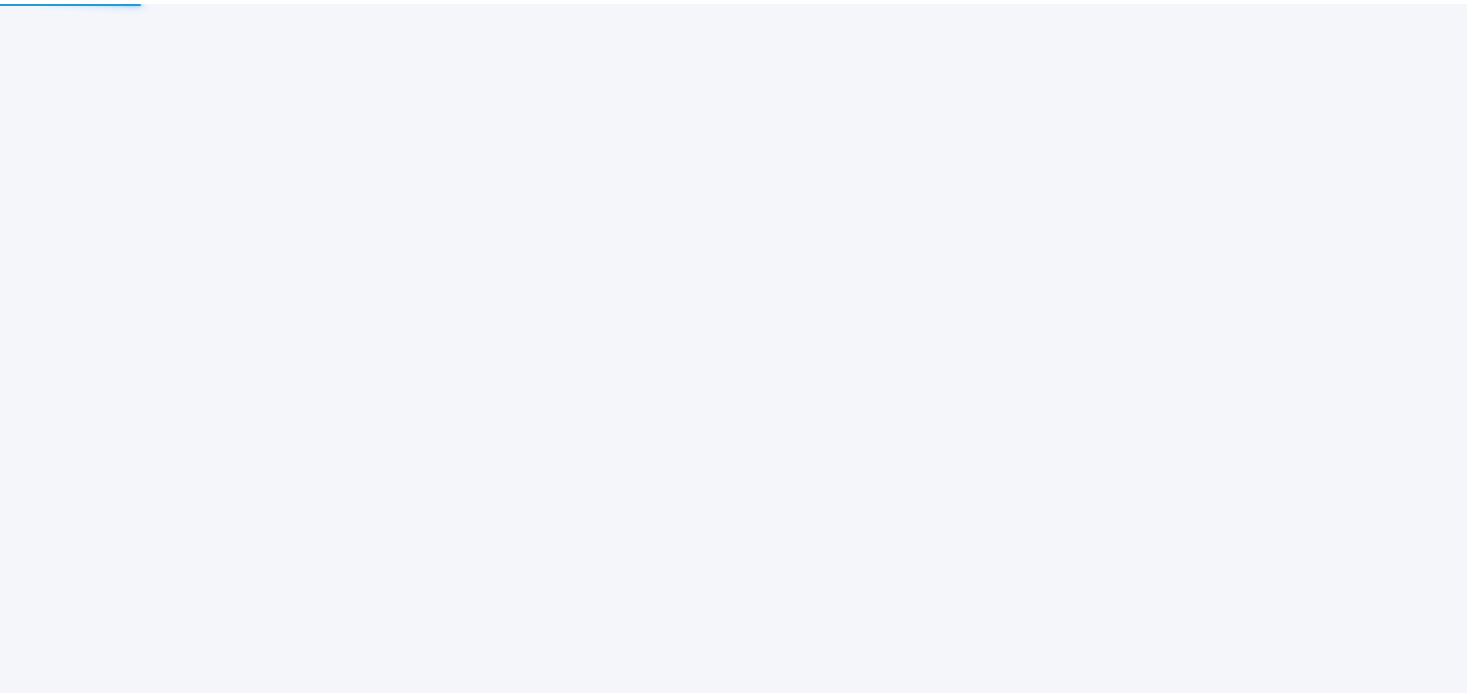 scroll, scrollTop: 0, scrollLeft: 0, axis: both 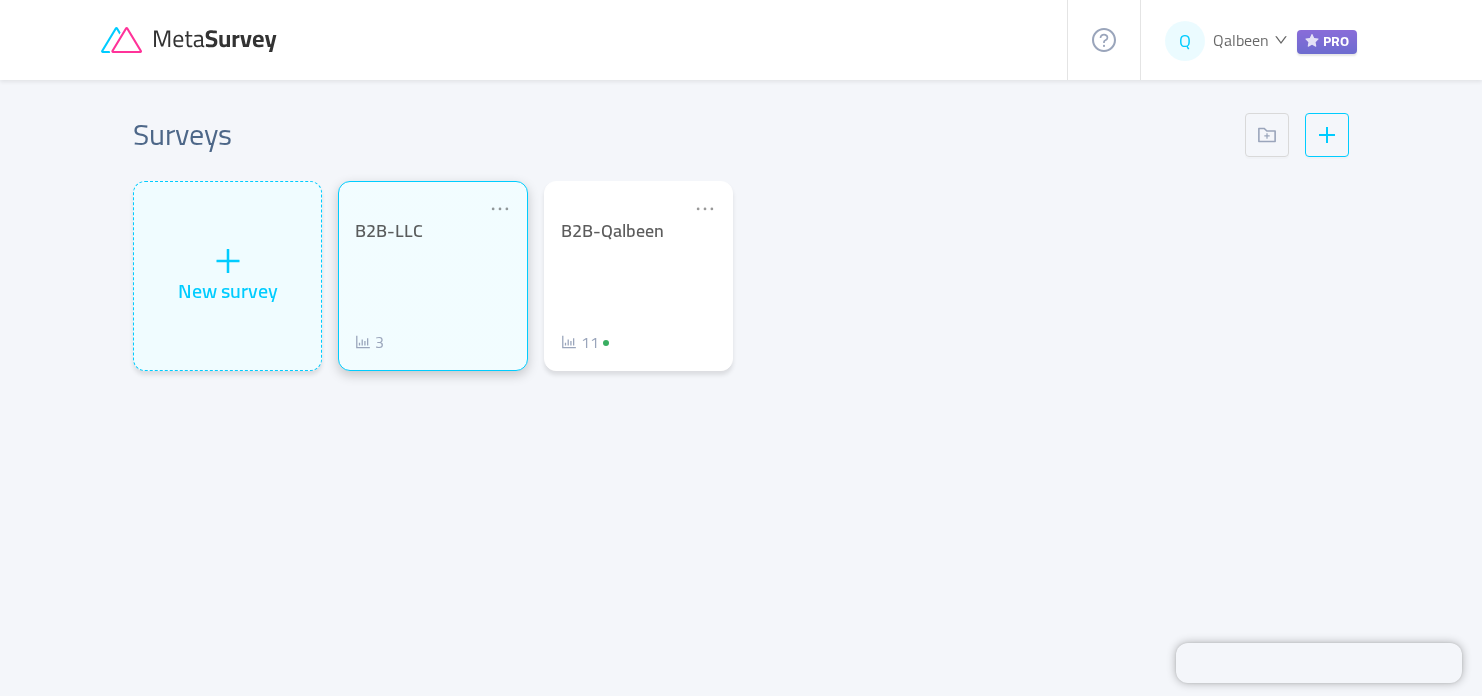 click on "3" at bounding box center (432, 342) 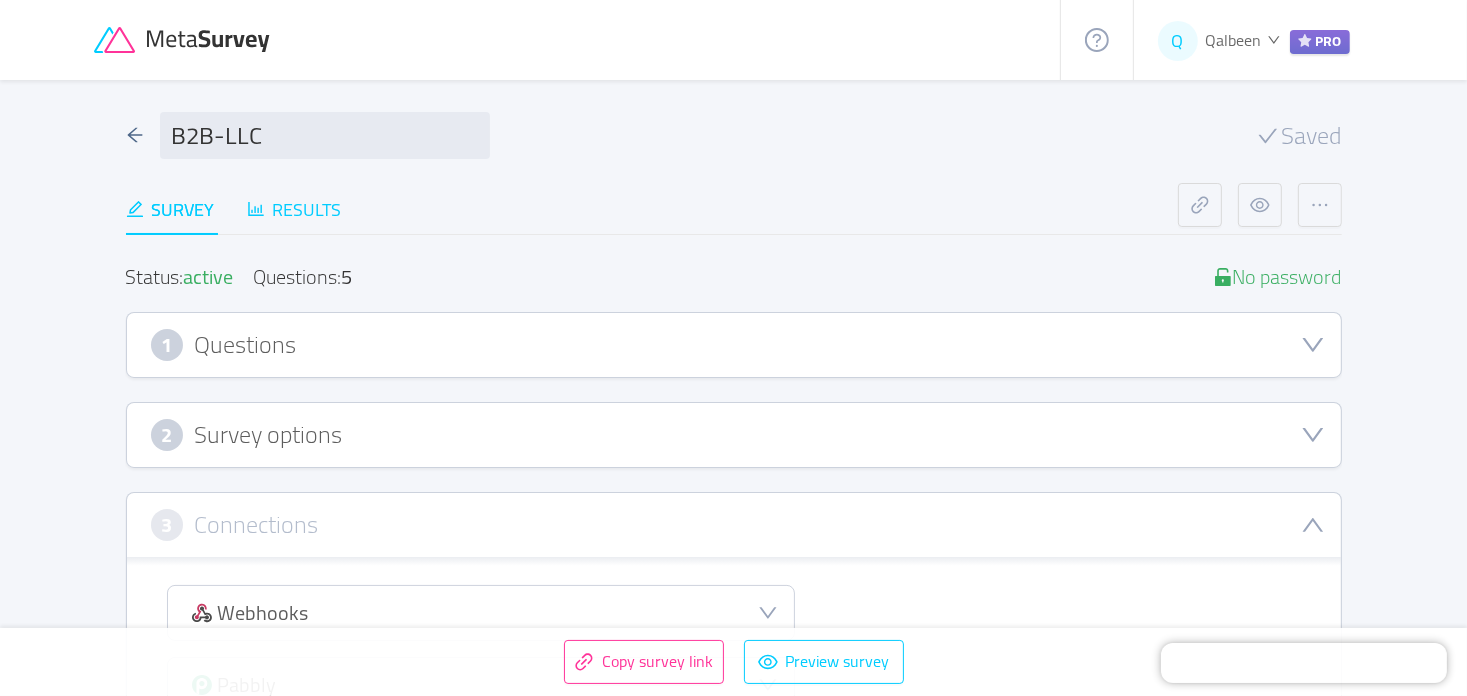 click on "Results" at bounding box center (294, 209) 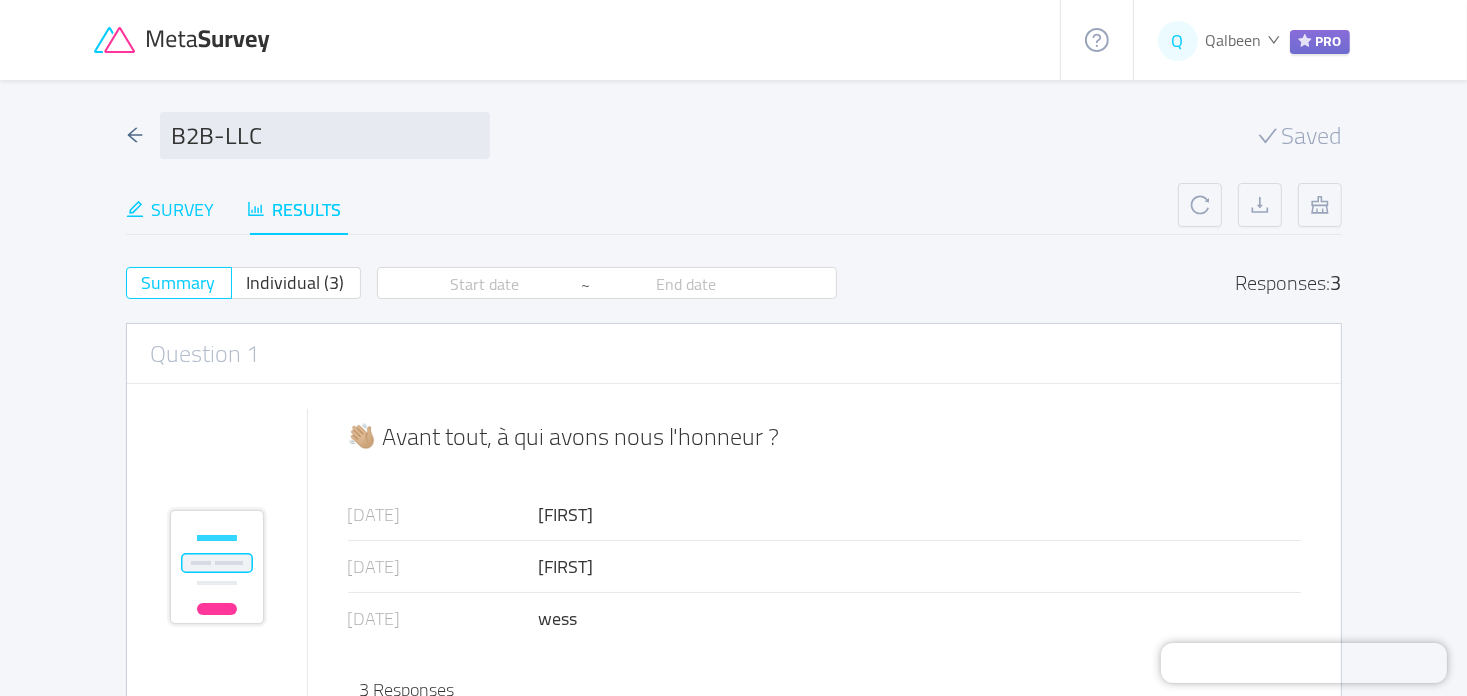 click on "Survey" at bounding box center [170, 209] 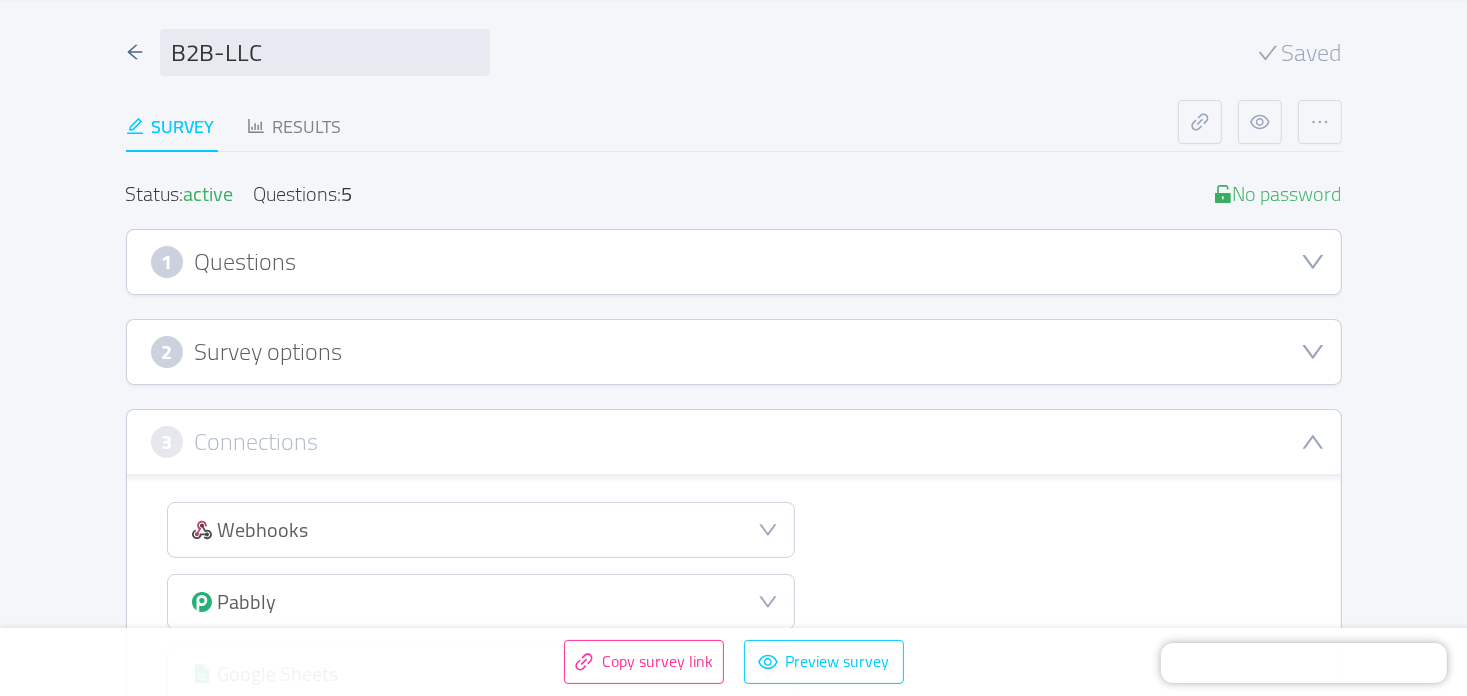 scroll, scrollTop: 100, scrollLeft: 0, axis: vertical 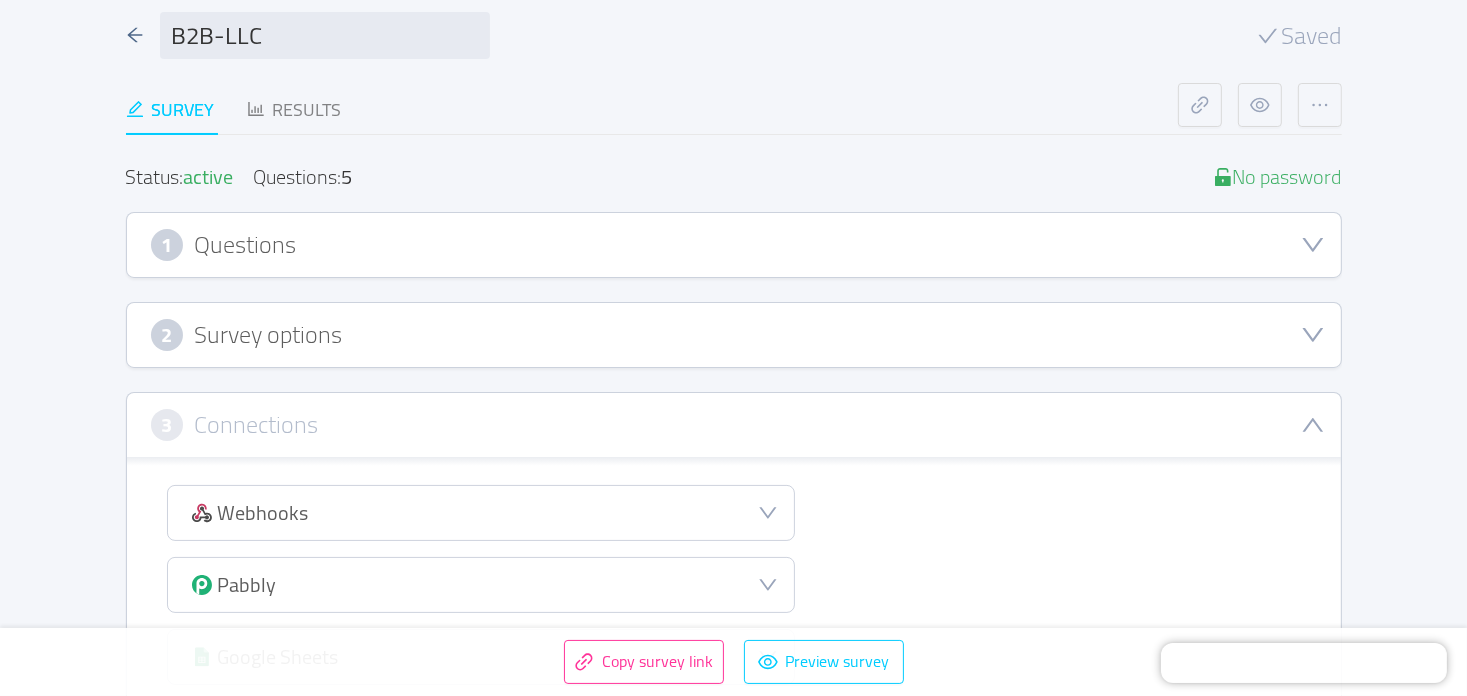 click on "1  Questions" at bounding box center (734, 245) 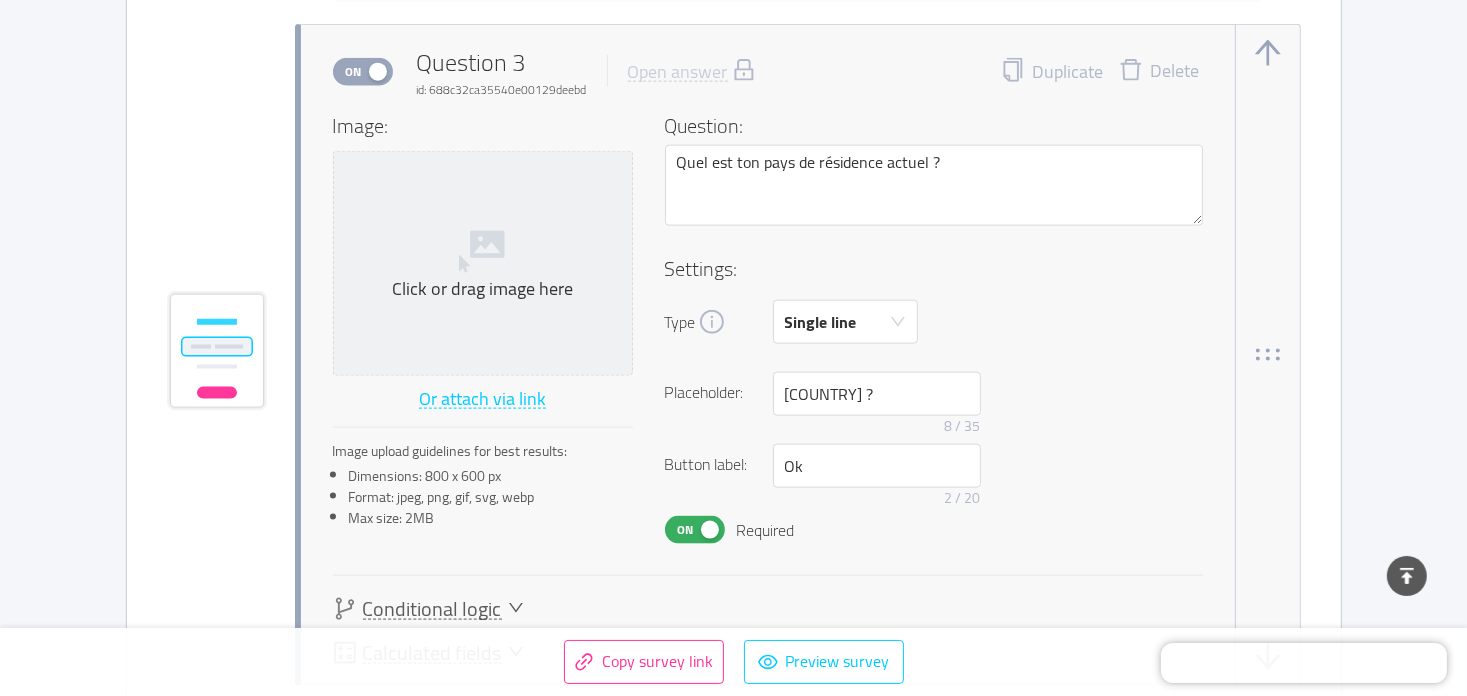 scroll, scrollTop: 2300, scrollLeft: 0, axis: vertical 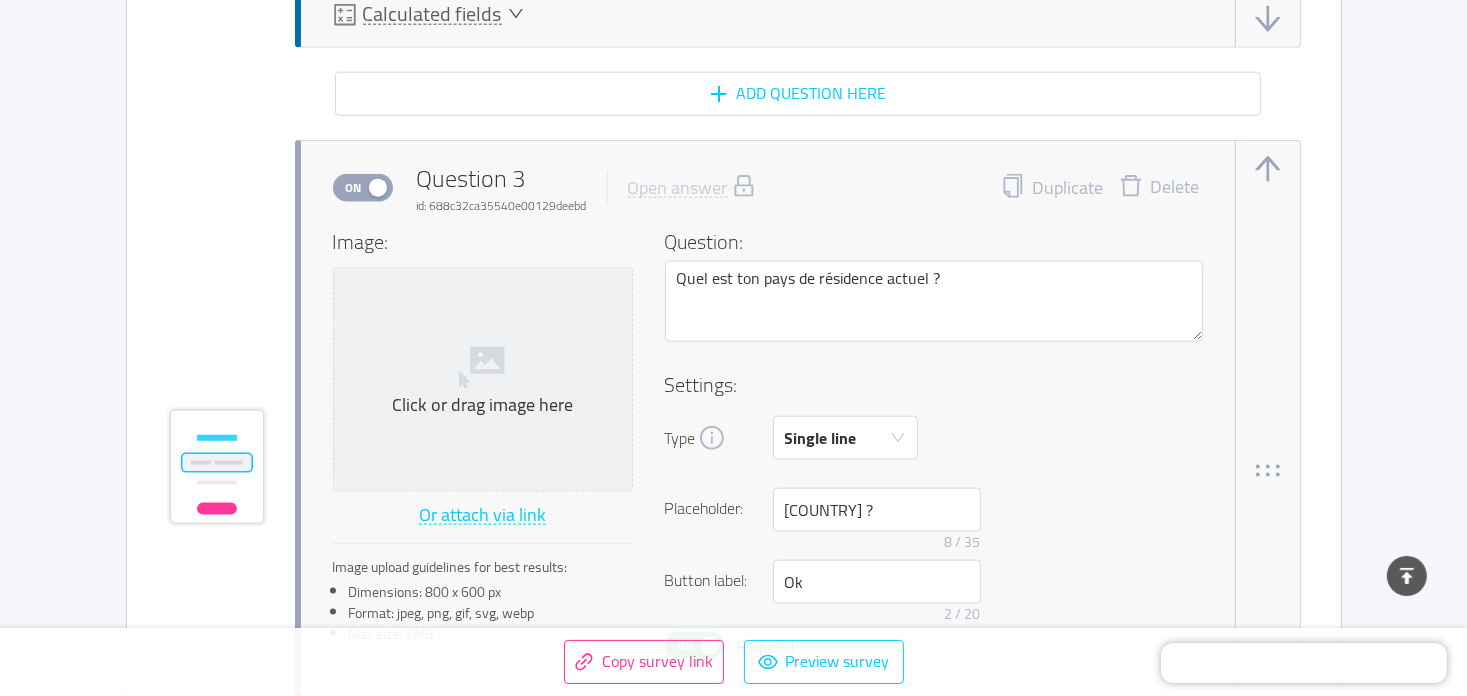 click on "Delete" at bounding box center (1159, 188) 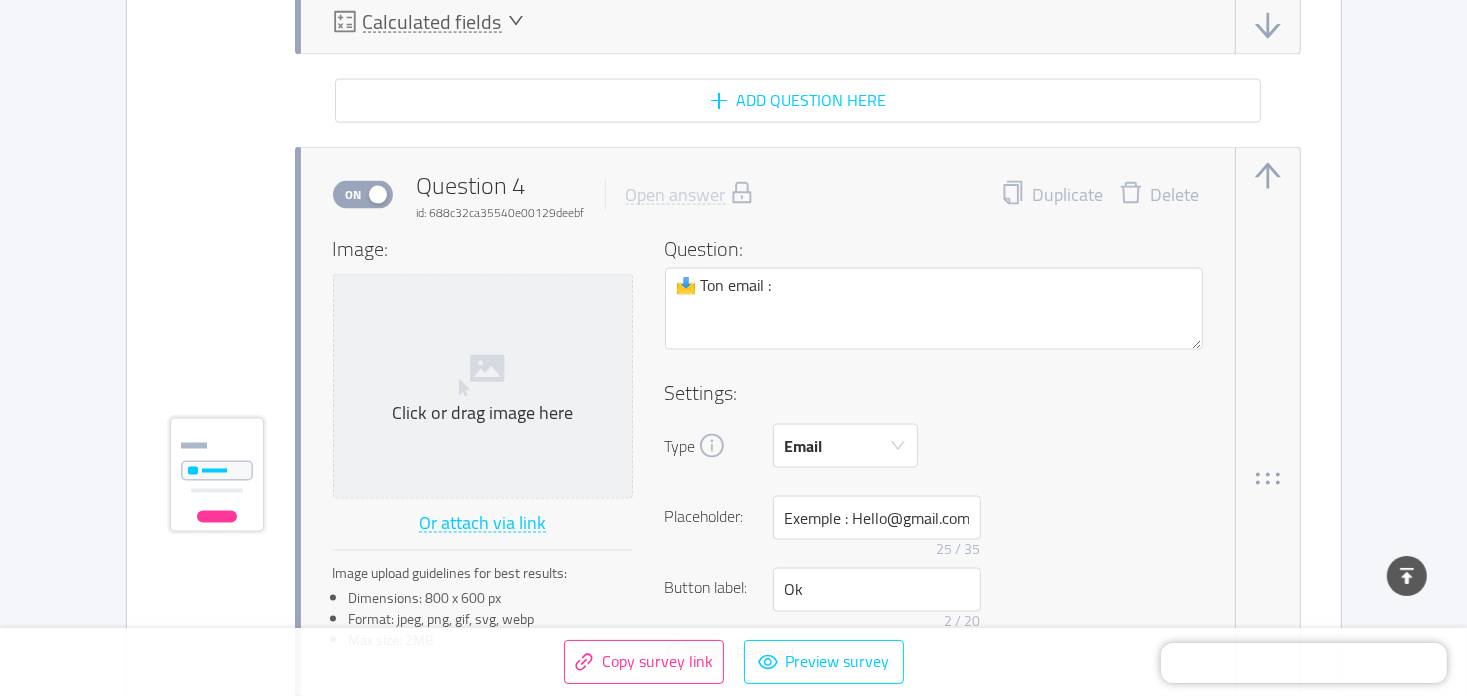 scroll, scrollTop: 3200, scrollLeft: 0, axis: vertical 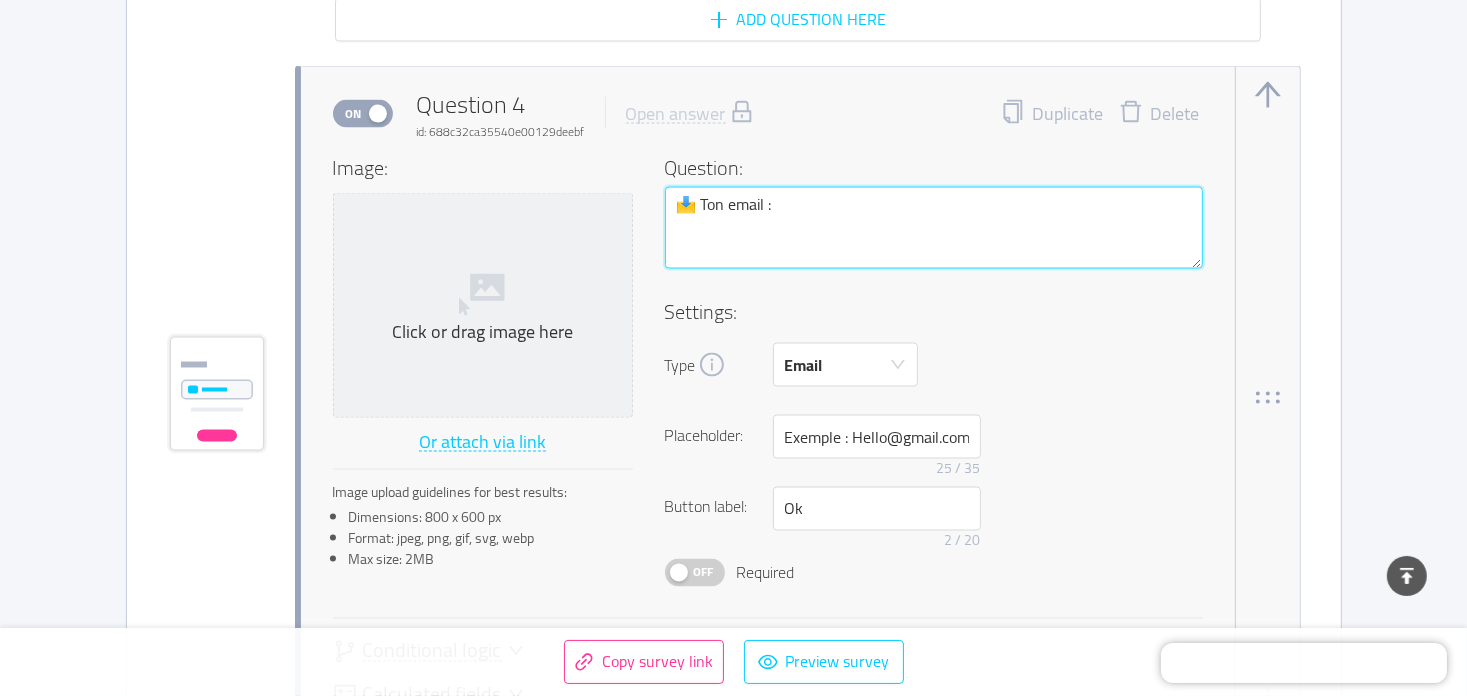 click on "📩 Ton email :" at bounding box center (934, 228) 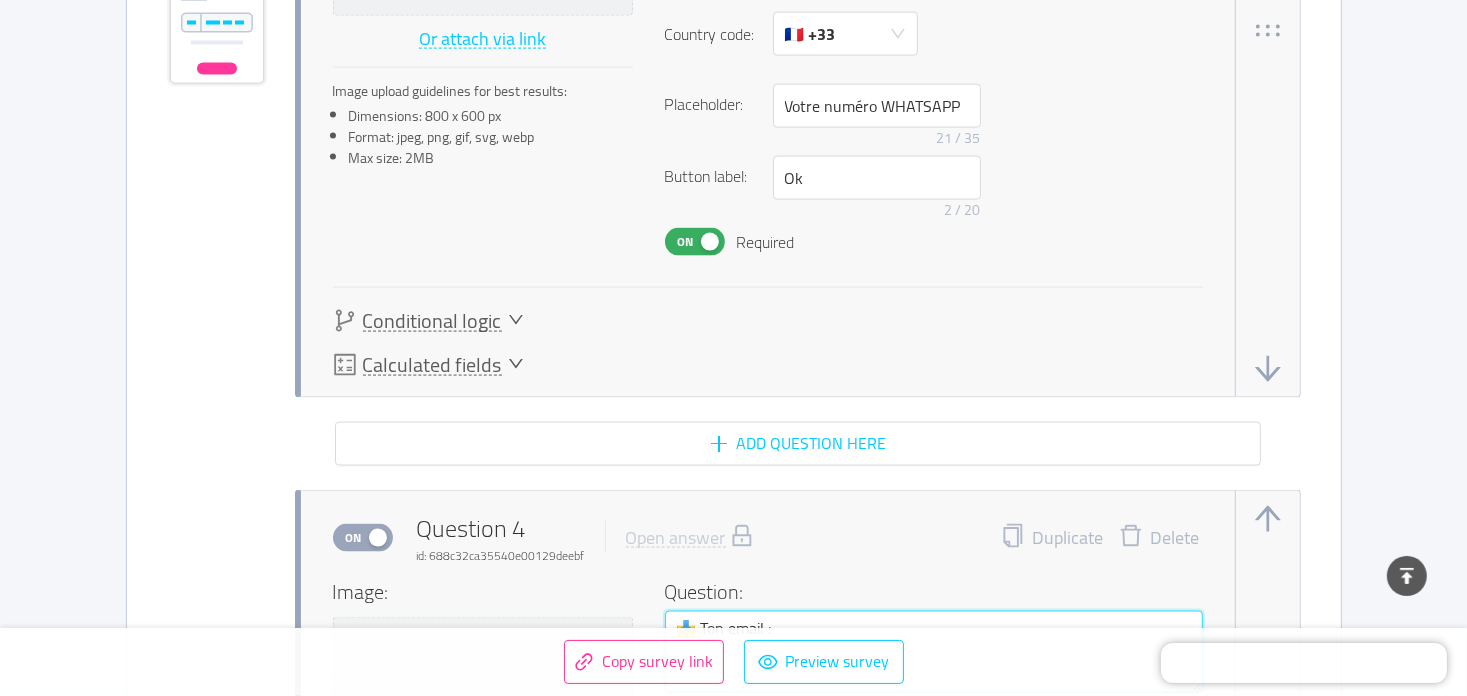 scroll, scrollTop: 3000, scrollLeft: 0, axis: vertical 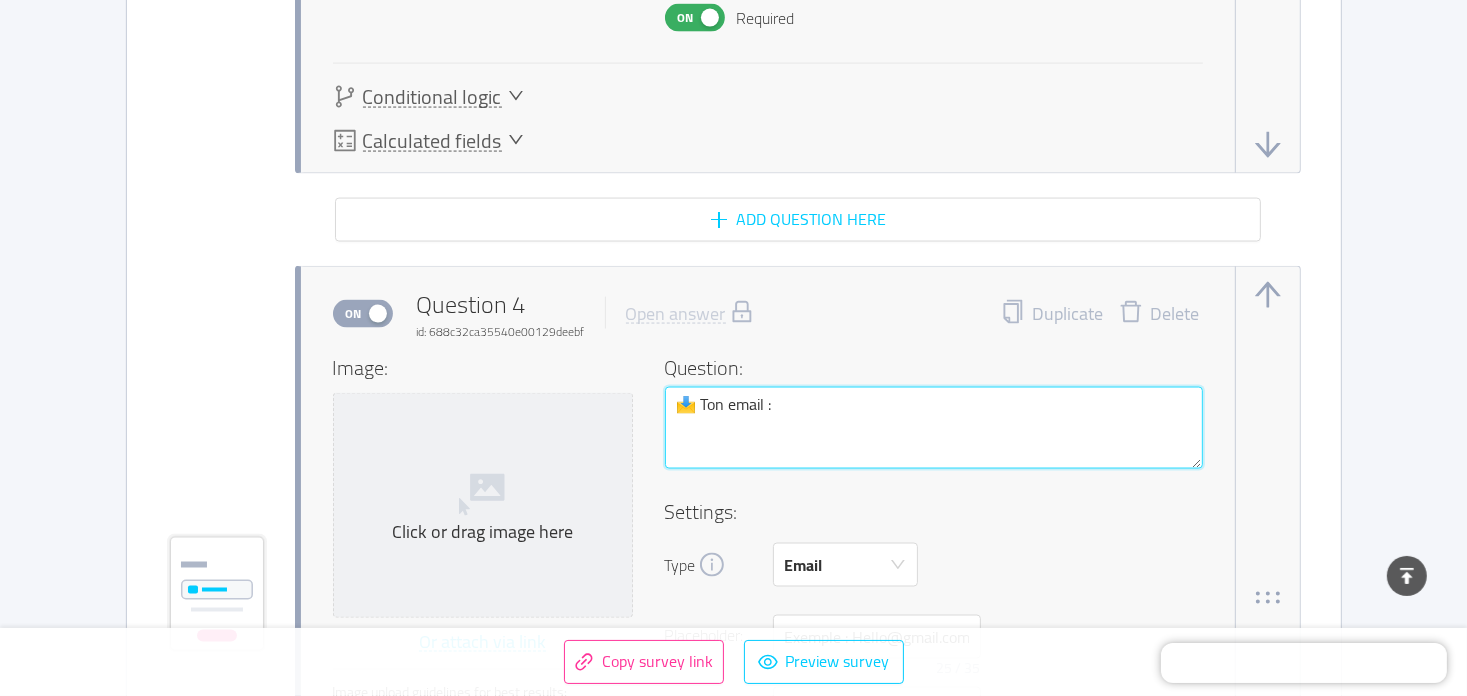 type 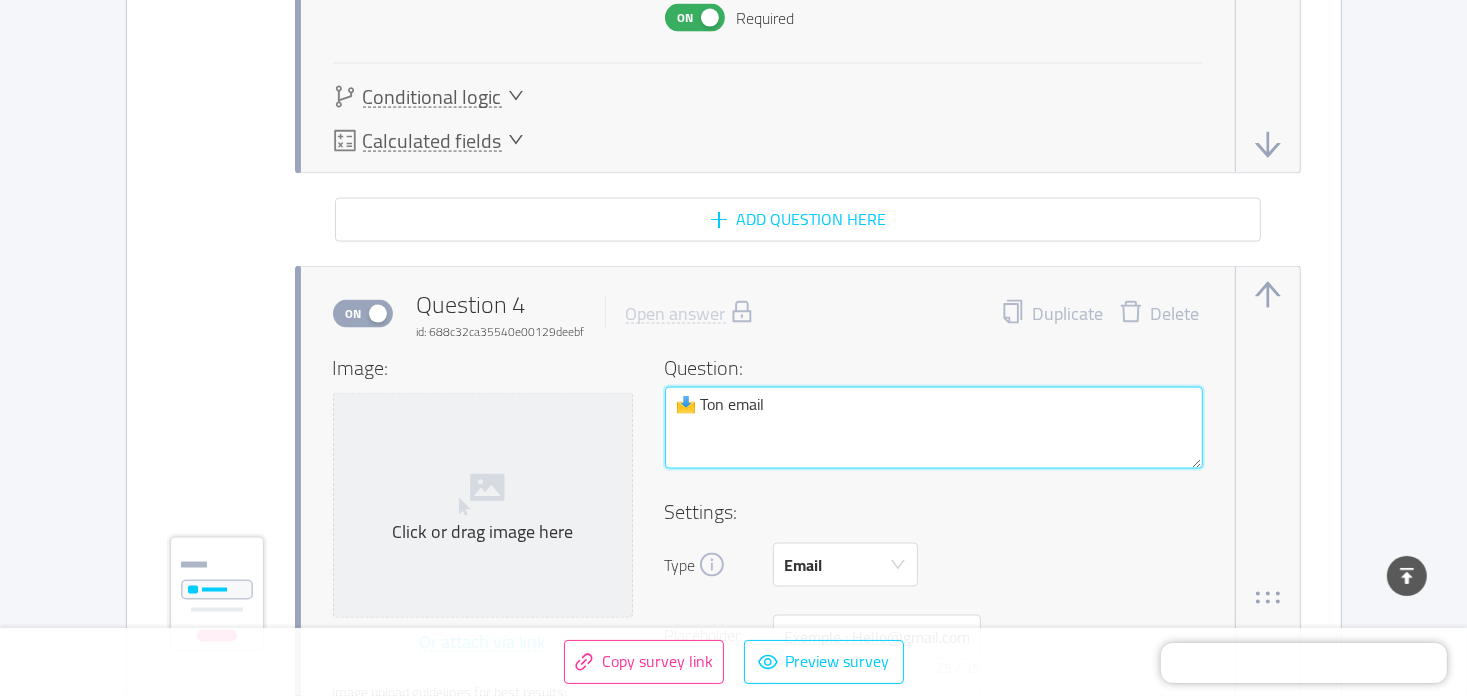 type 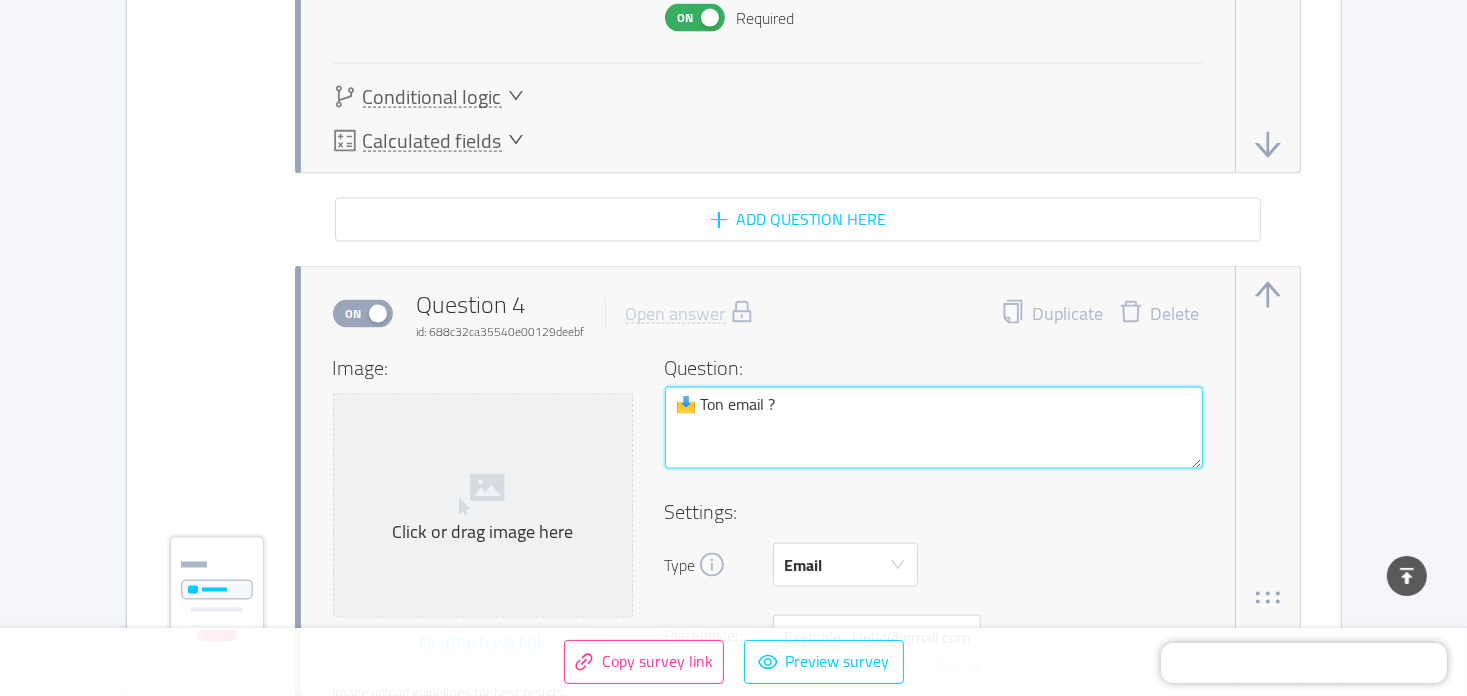 type 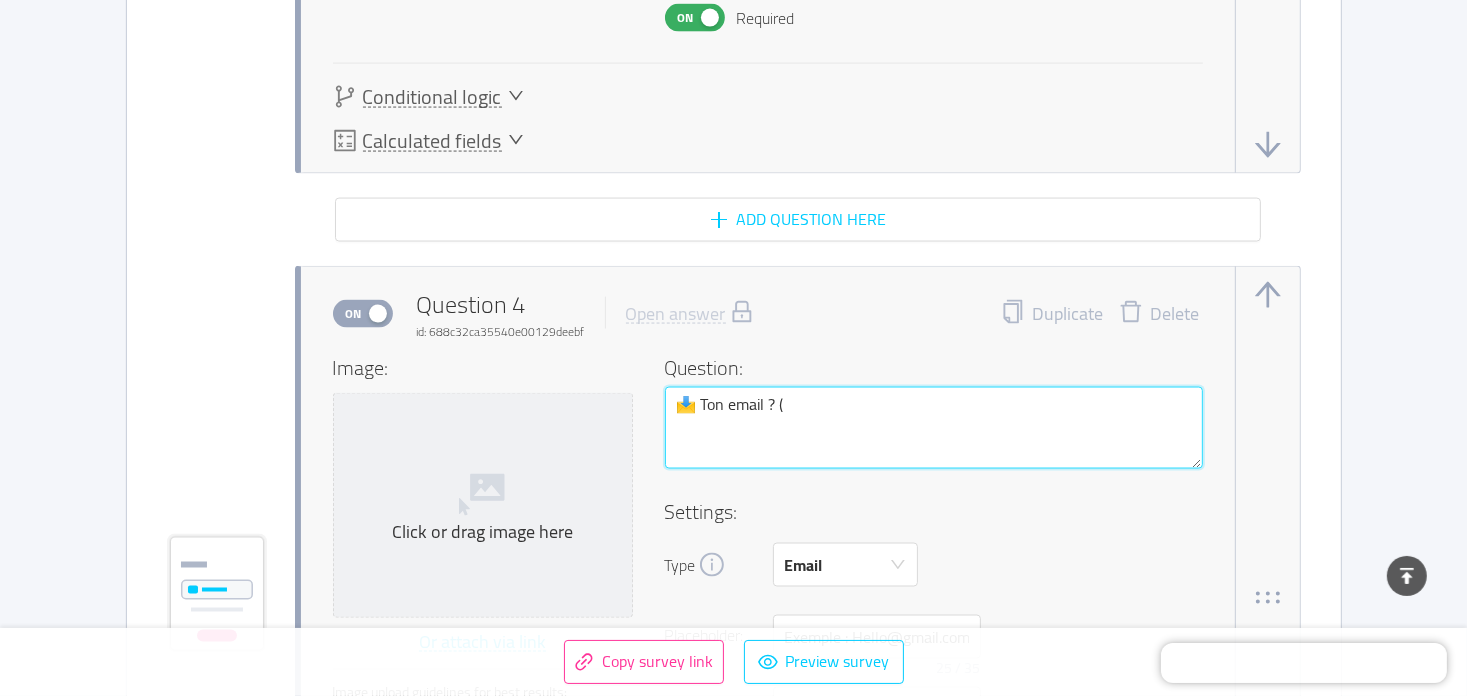 type 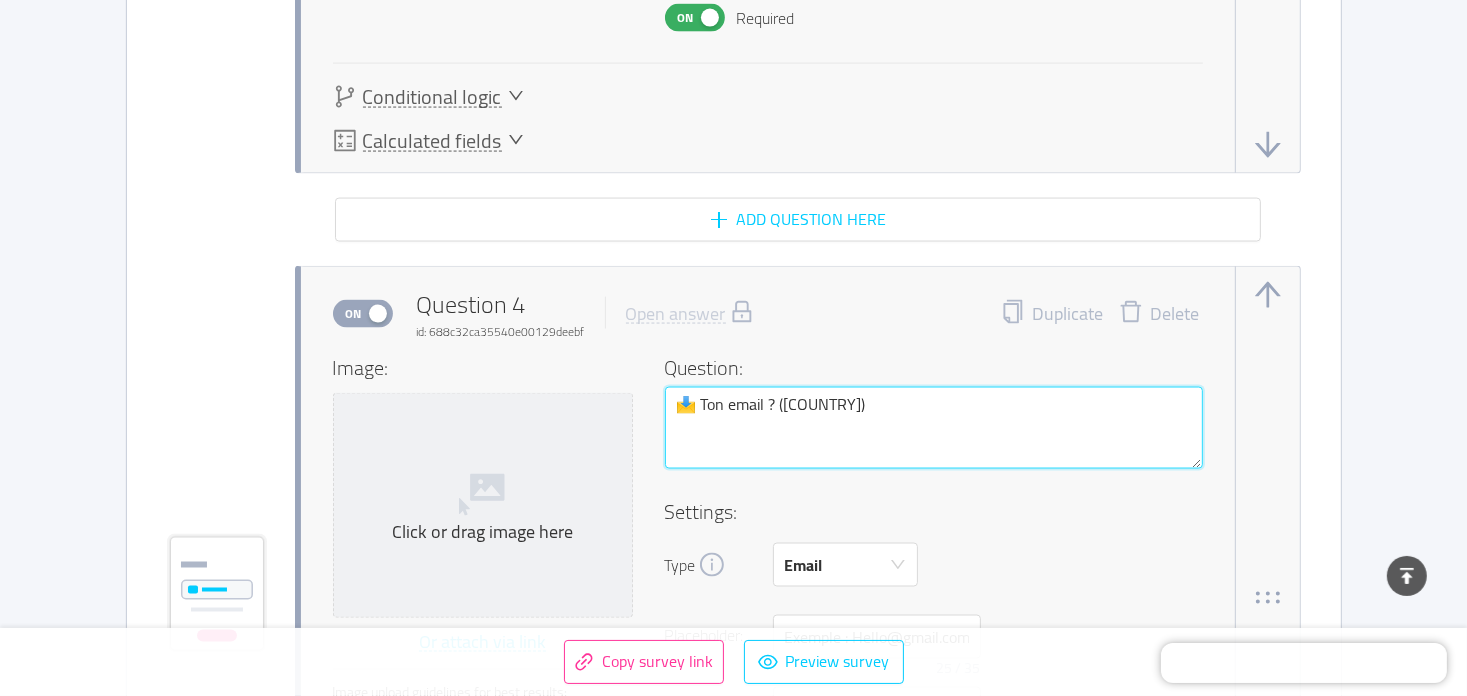 type 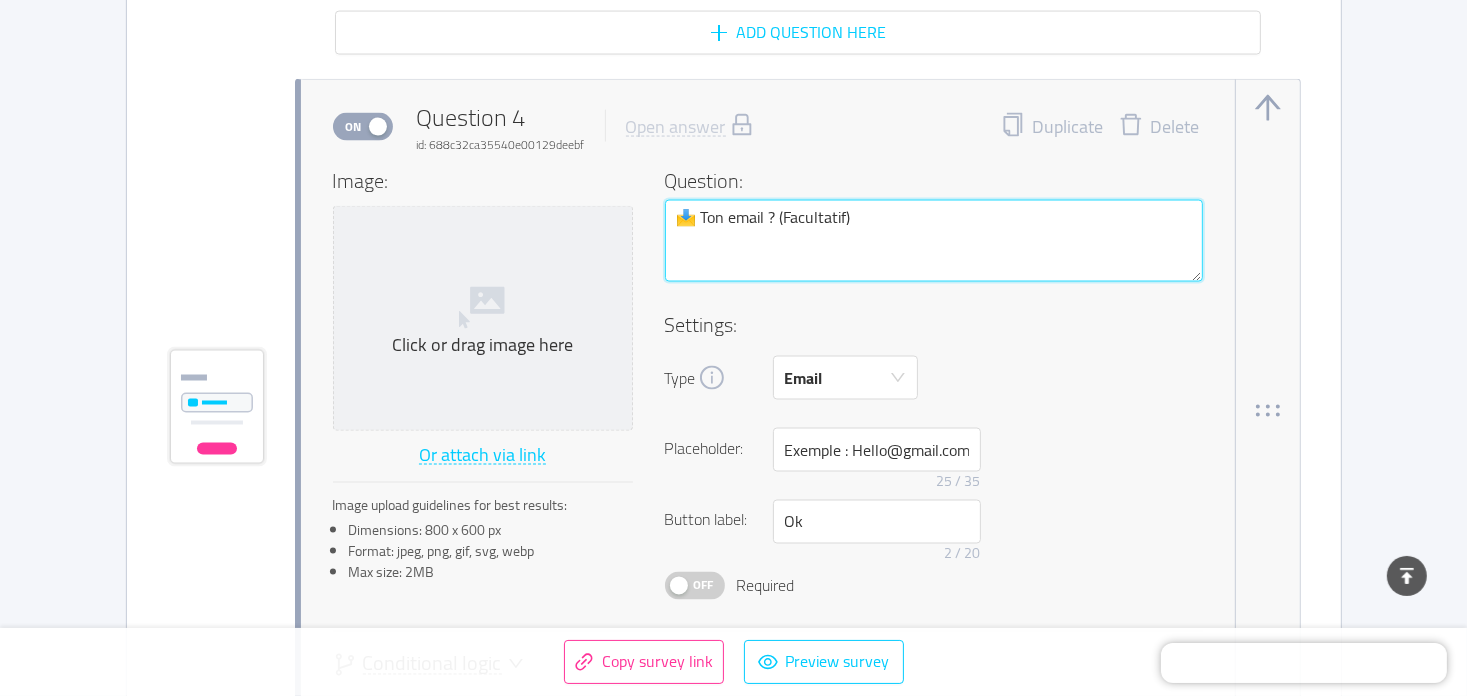 scroll, scrollTop: 3200, scrollLeft: 0, axis: vertical 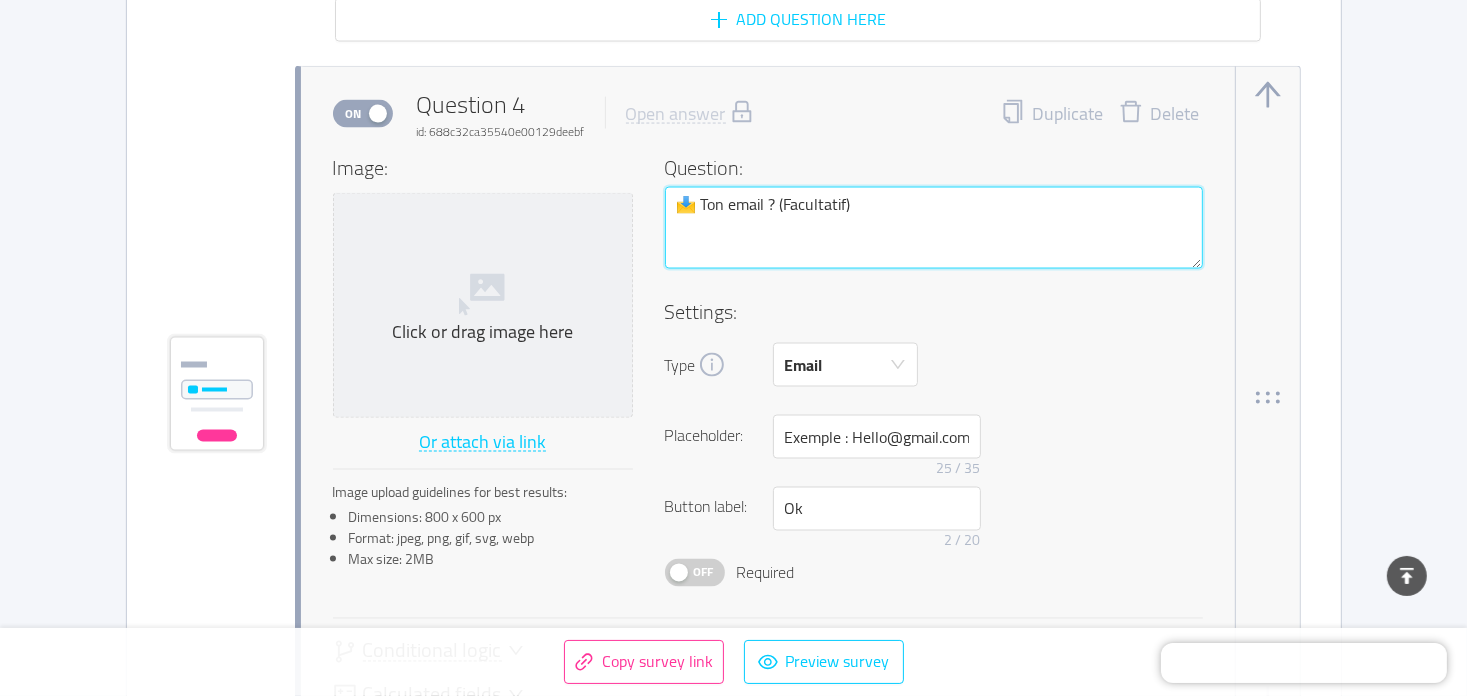 type on "📩 Ton email ? (Facultatif)" 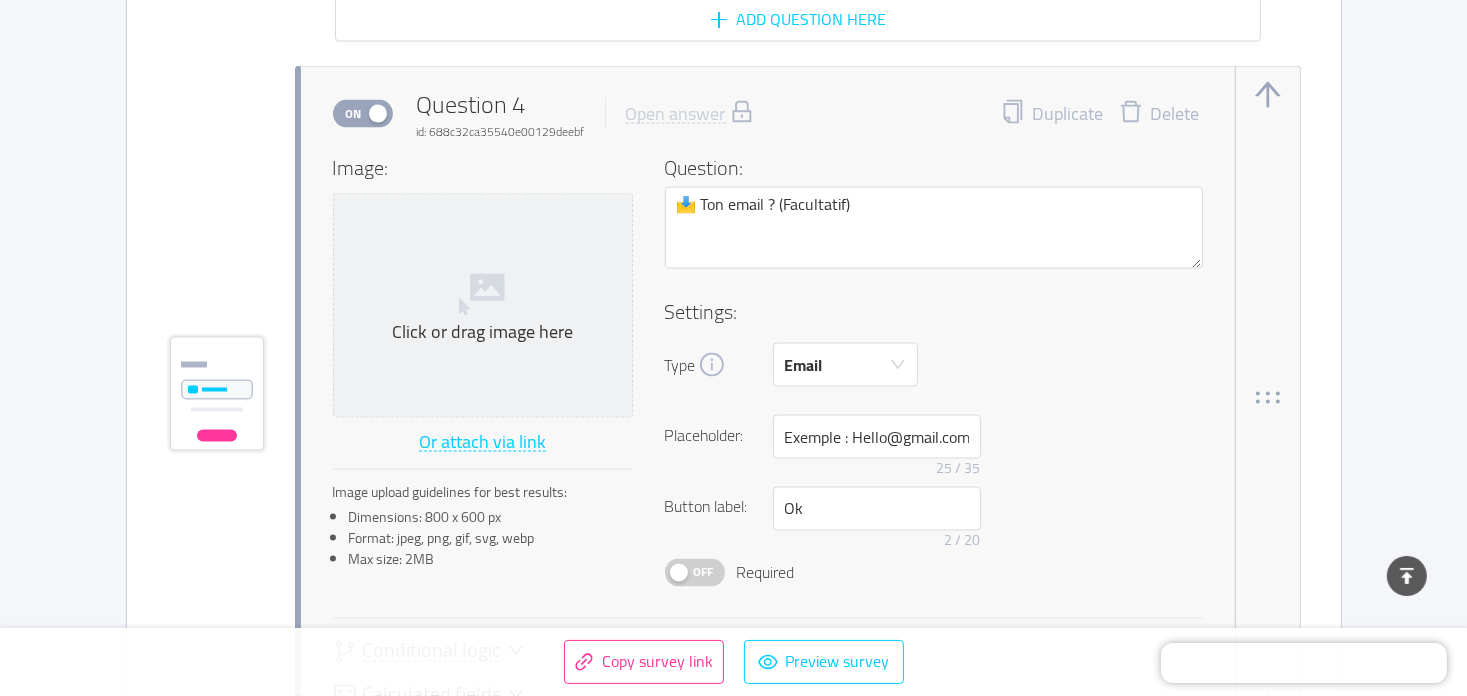 click on "Question: 📩 Ton email ? (Facultatif)" at bounding box center (934, 225) 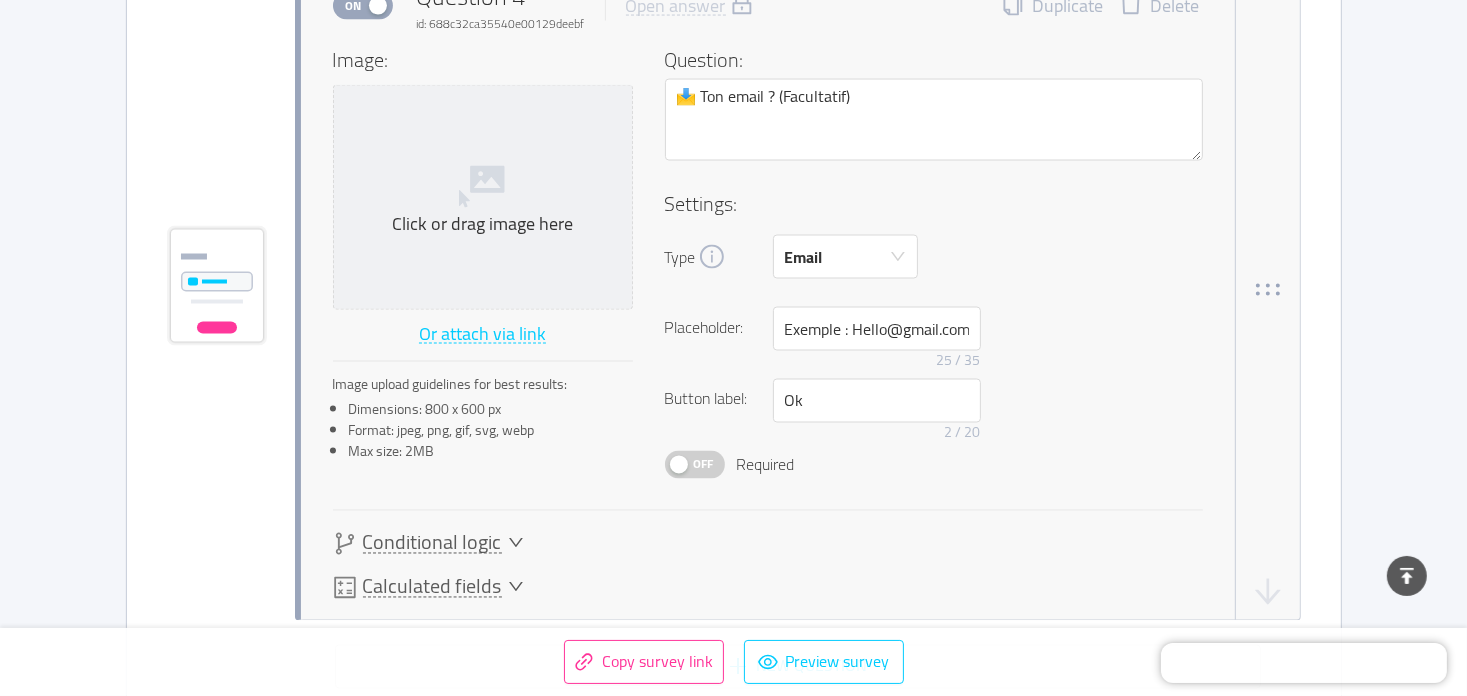 scroll, scrollTop: 3400, scrollLeft: 0, axis: vertical 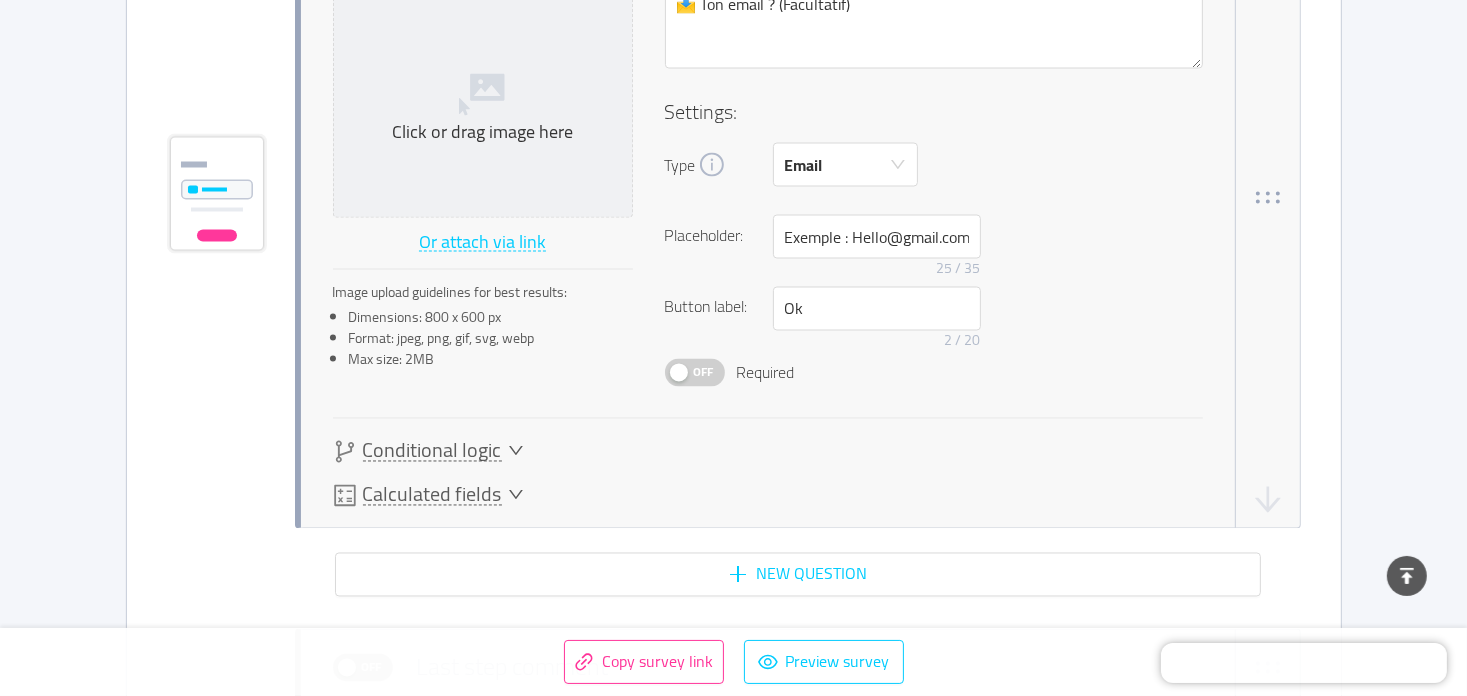 click on "Placeholder: Exemple : Hello@gmail.com  25 / 35" at bounding box center (934, 251) 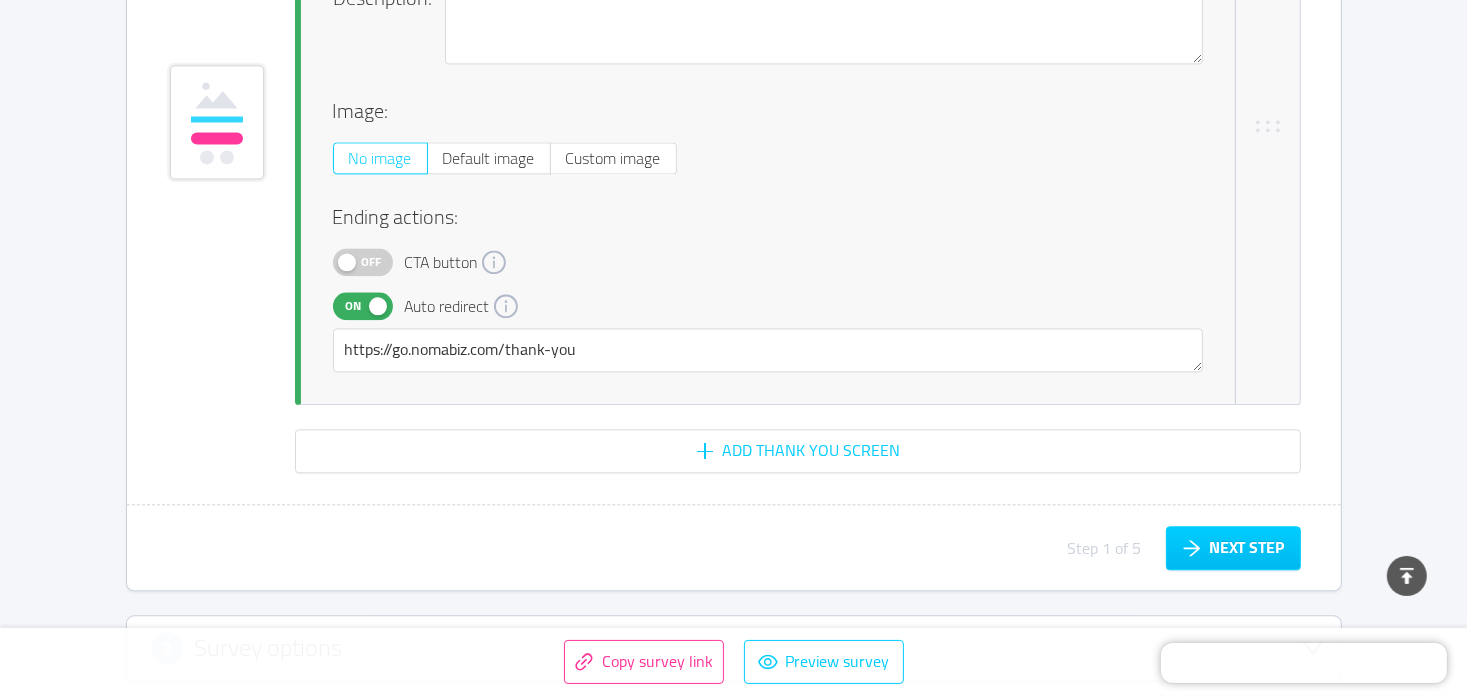 scroll, scrollTop: 4600, scrollLeft: 0, axis: vertical 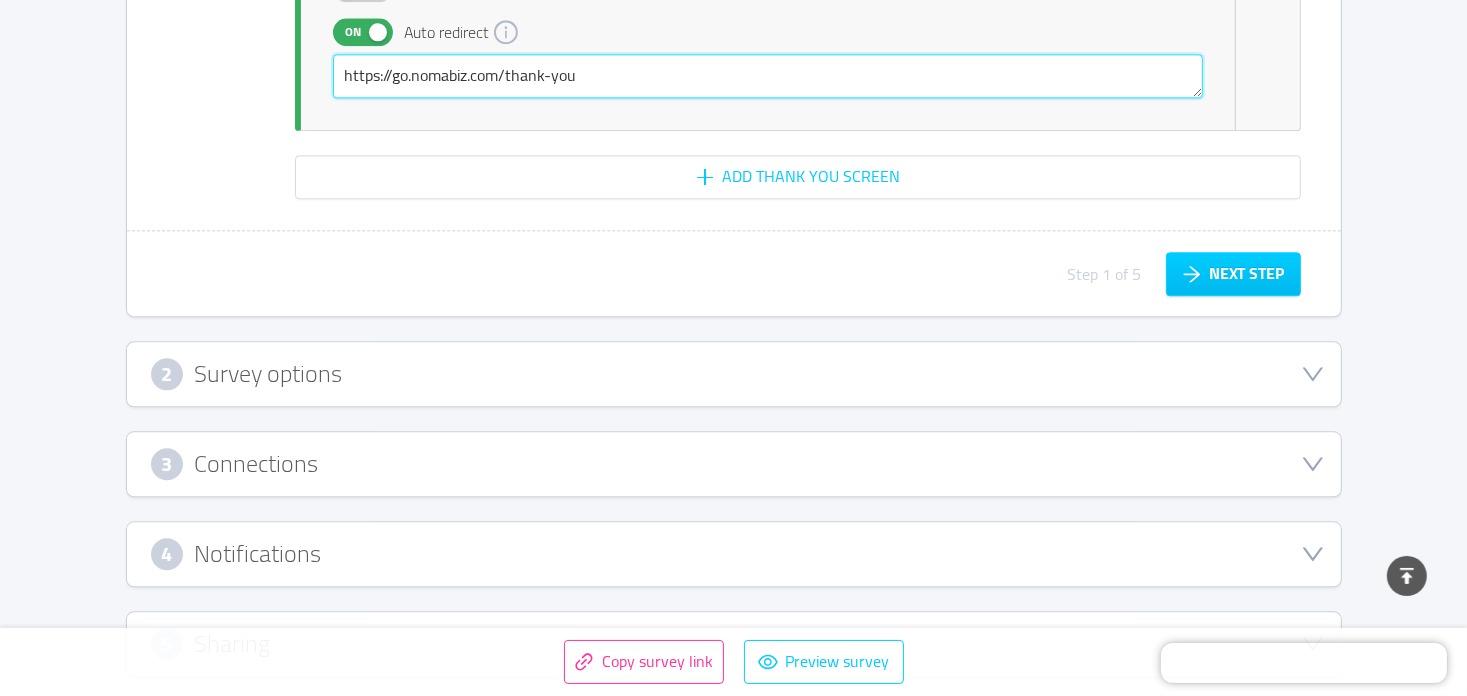 click on "https://go.nomabiz.com/thank-you" at bounding box center [768, 76] 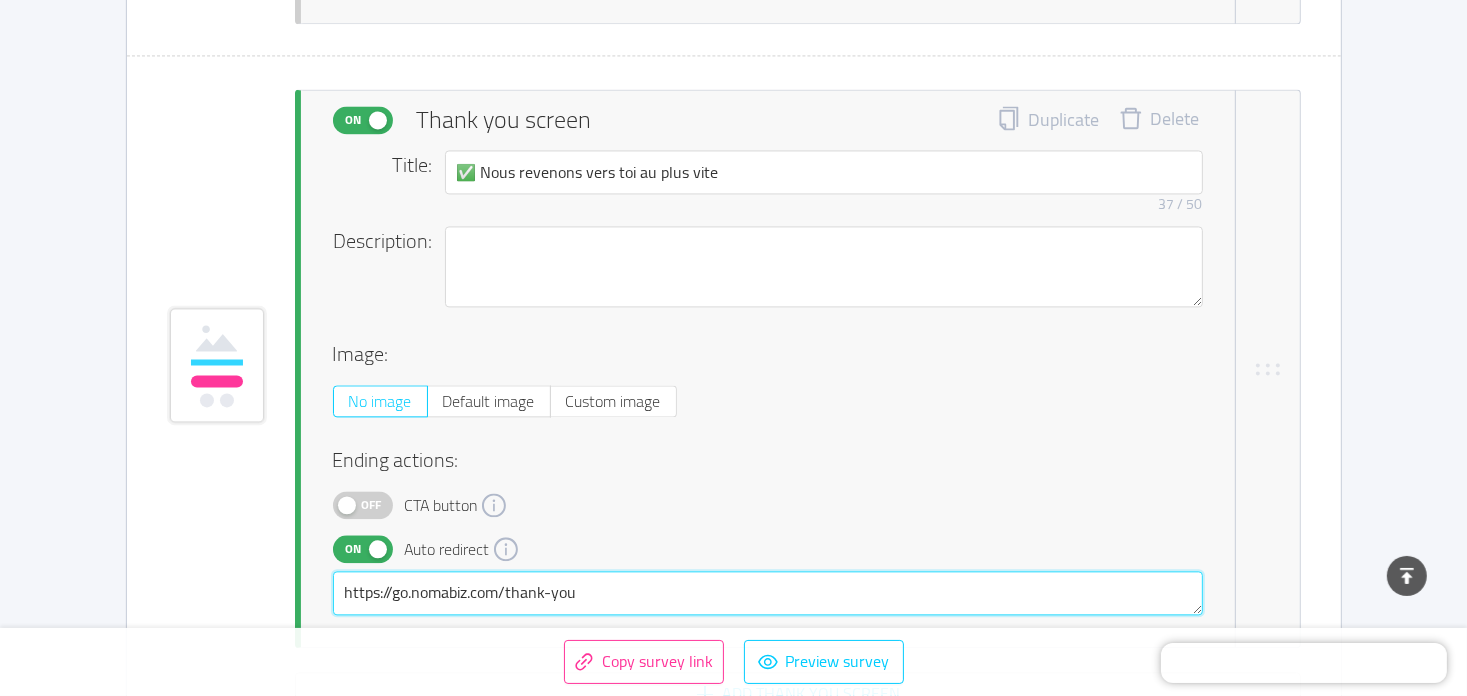scroll, scrollTop: 4100, scrollLeft: 0, axis: vertical 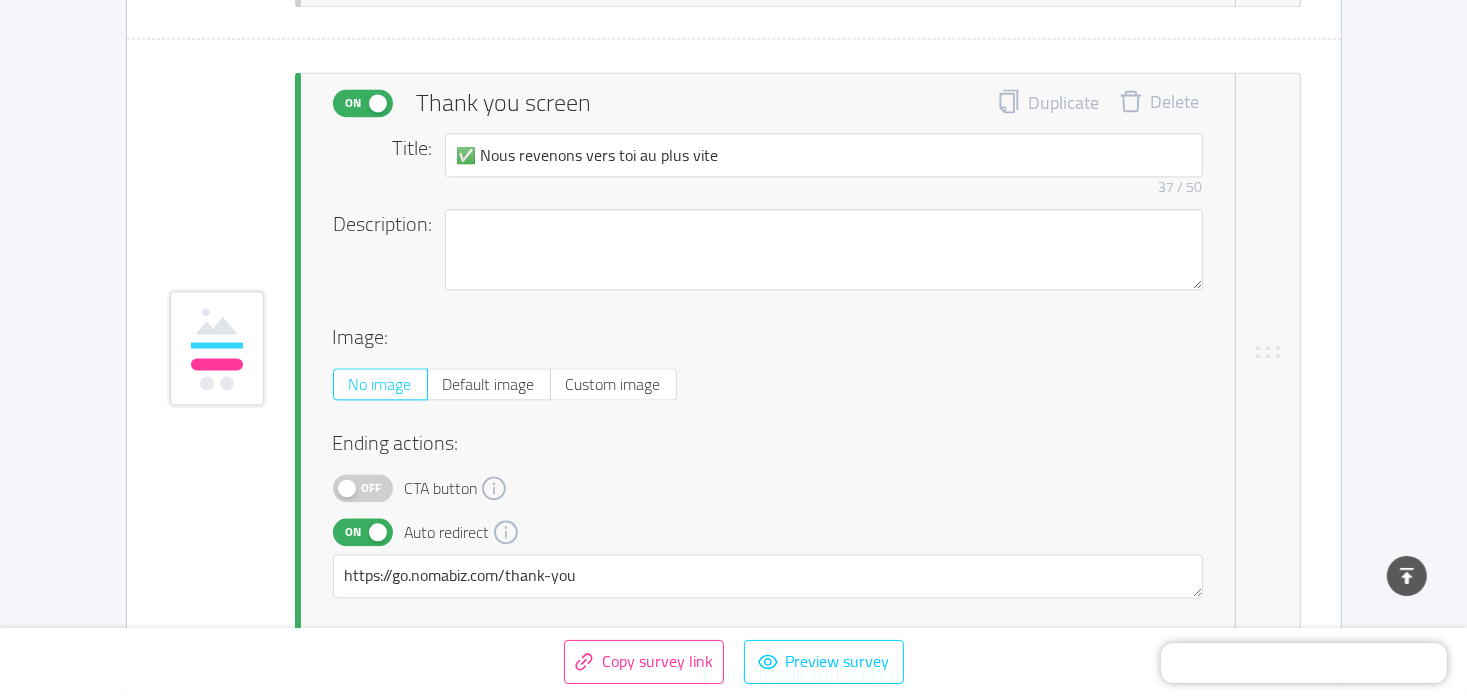 click on "On" at bounding box center [354, 103] 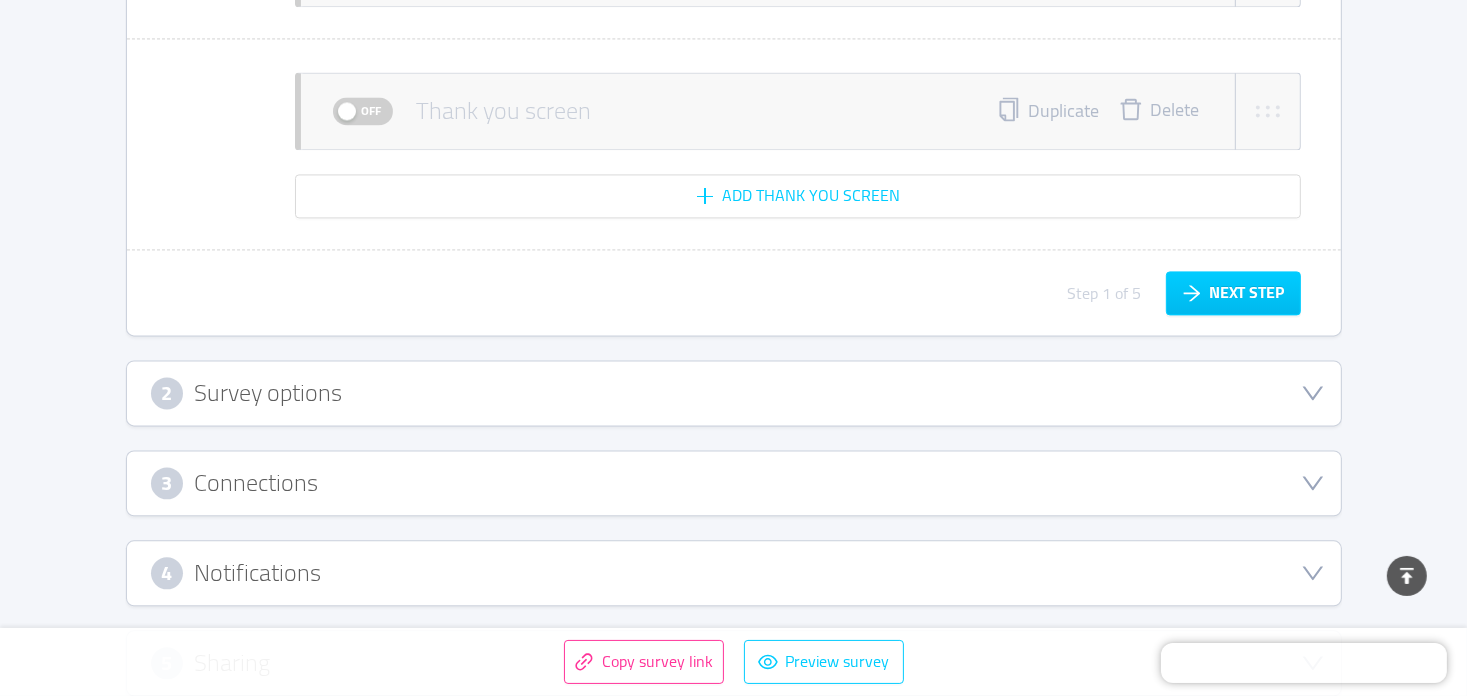 click on "Off  Thank you screen  Duplicate Delete Title: ✅ Nous revenons vers toi au plus vite  37 / 50  Description: Image: No image Default image Custom image Ending actions: Off CTA button On Auto redirect https://go.nomabiz.com/thank-you" at bounding box center (784, 111) 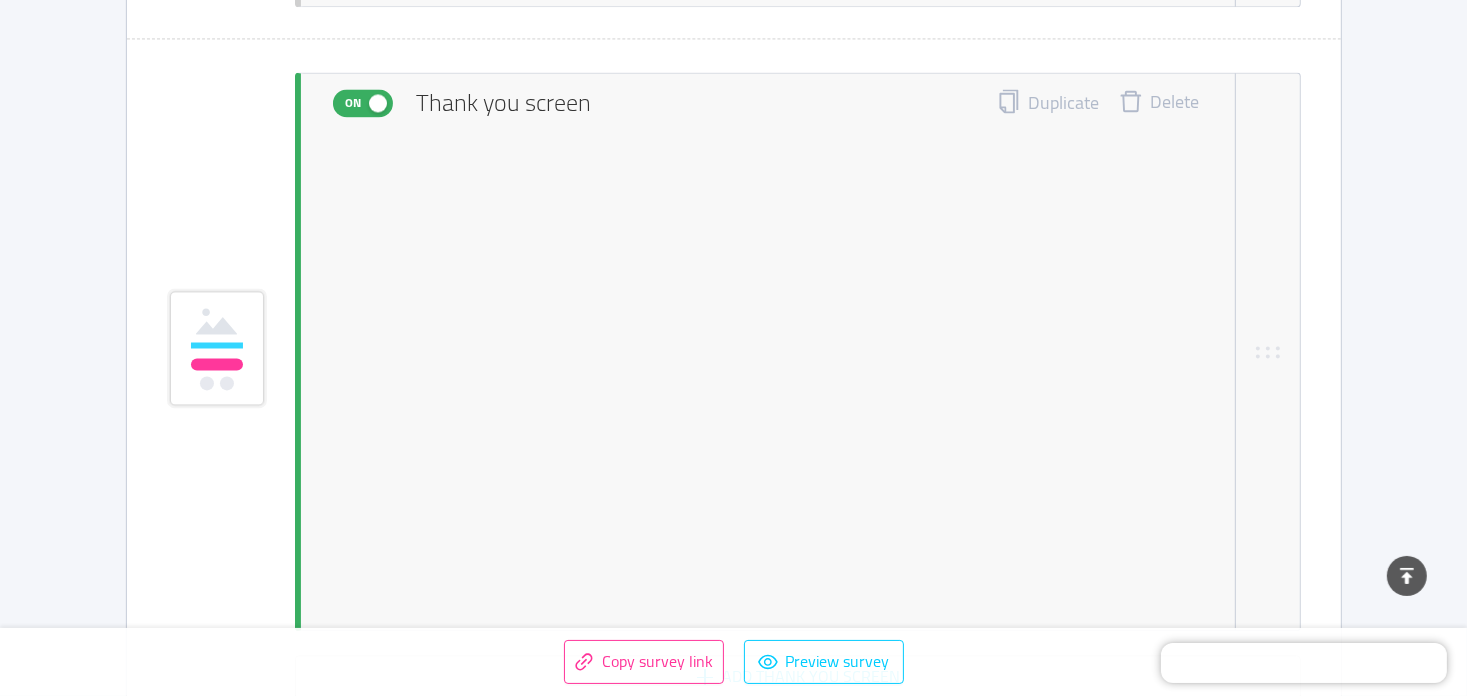type 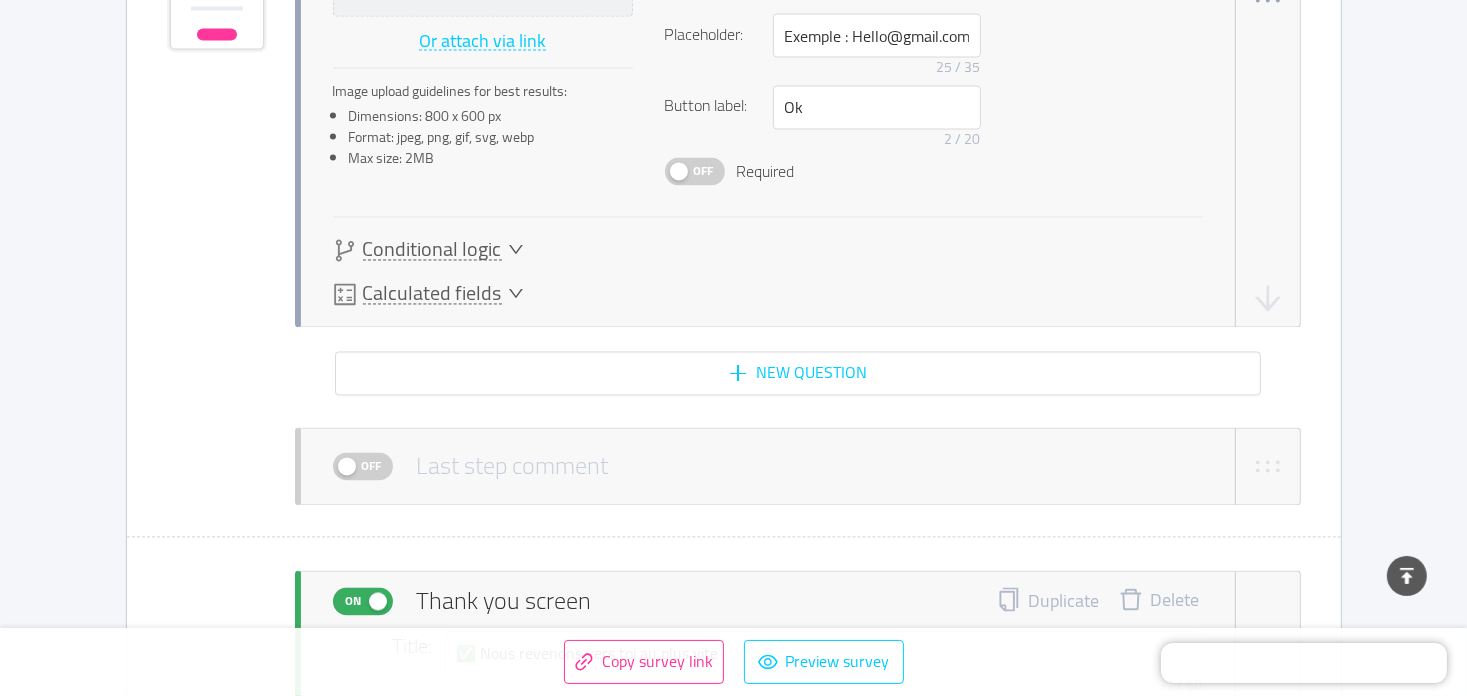 scroll, scrollTop: 3600, scrollLeft: 0, axis: vertical 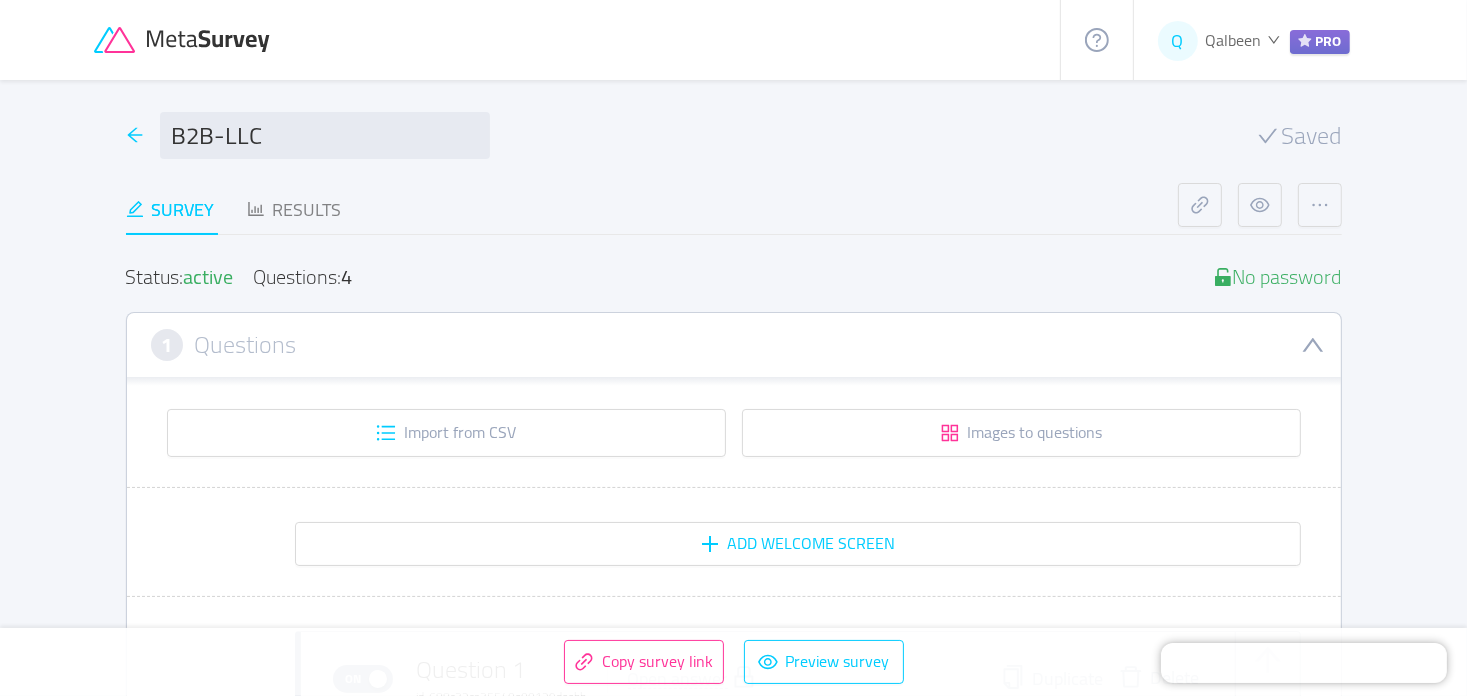click 